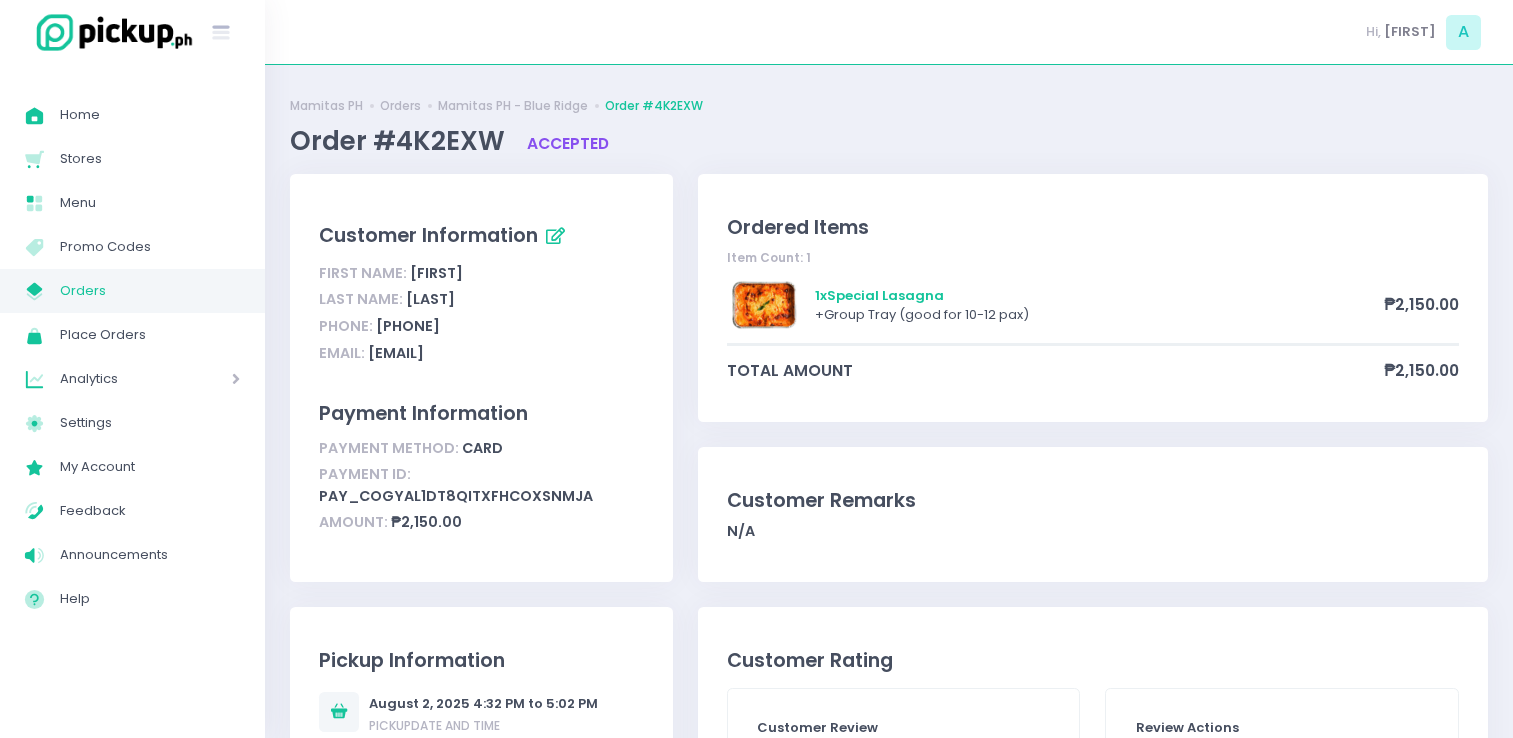 scroll, scrollTop: 0, scrollLeft: 0, axis: both 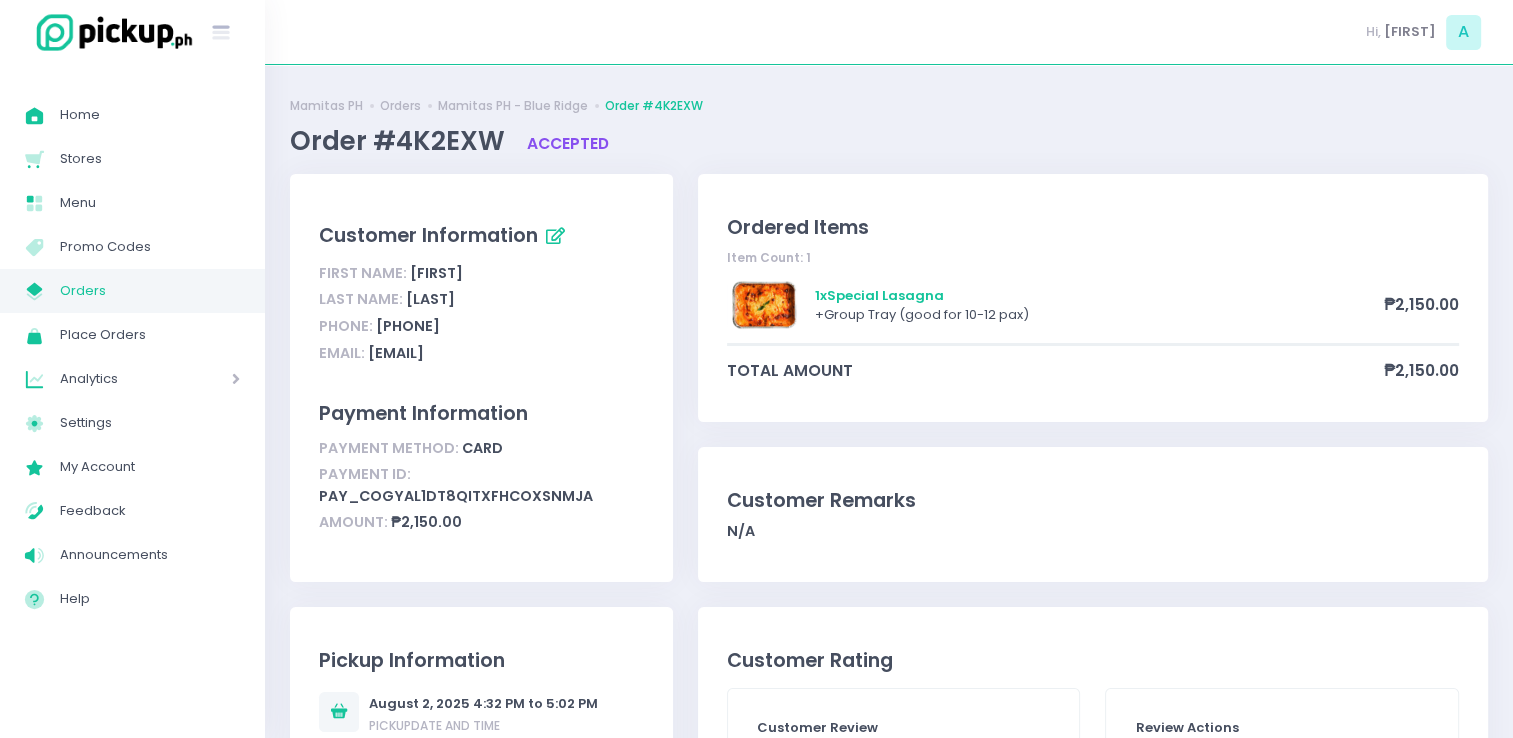 click on "Orders" at bounding box center (150, 291) 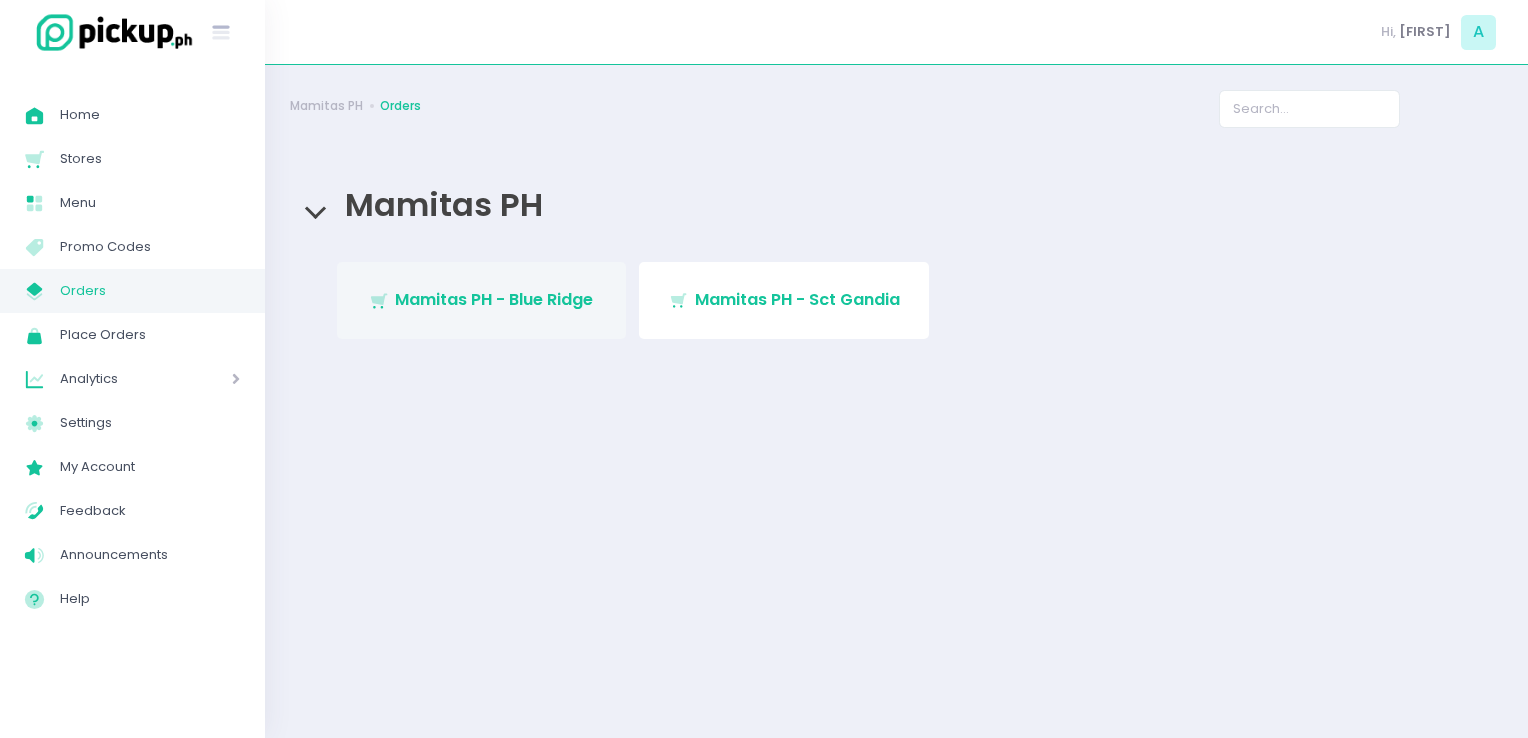 click on "Stockholm-icons / Shopping / Cart1 Created with Sketch. Mamitas PH - Blue Ridge" at bounding box center [482, 300] 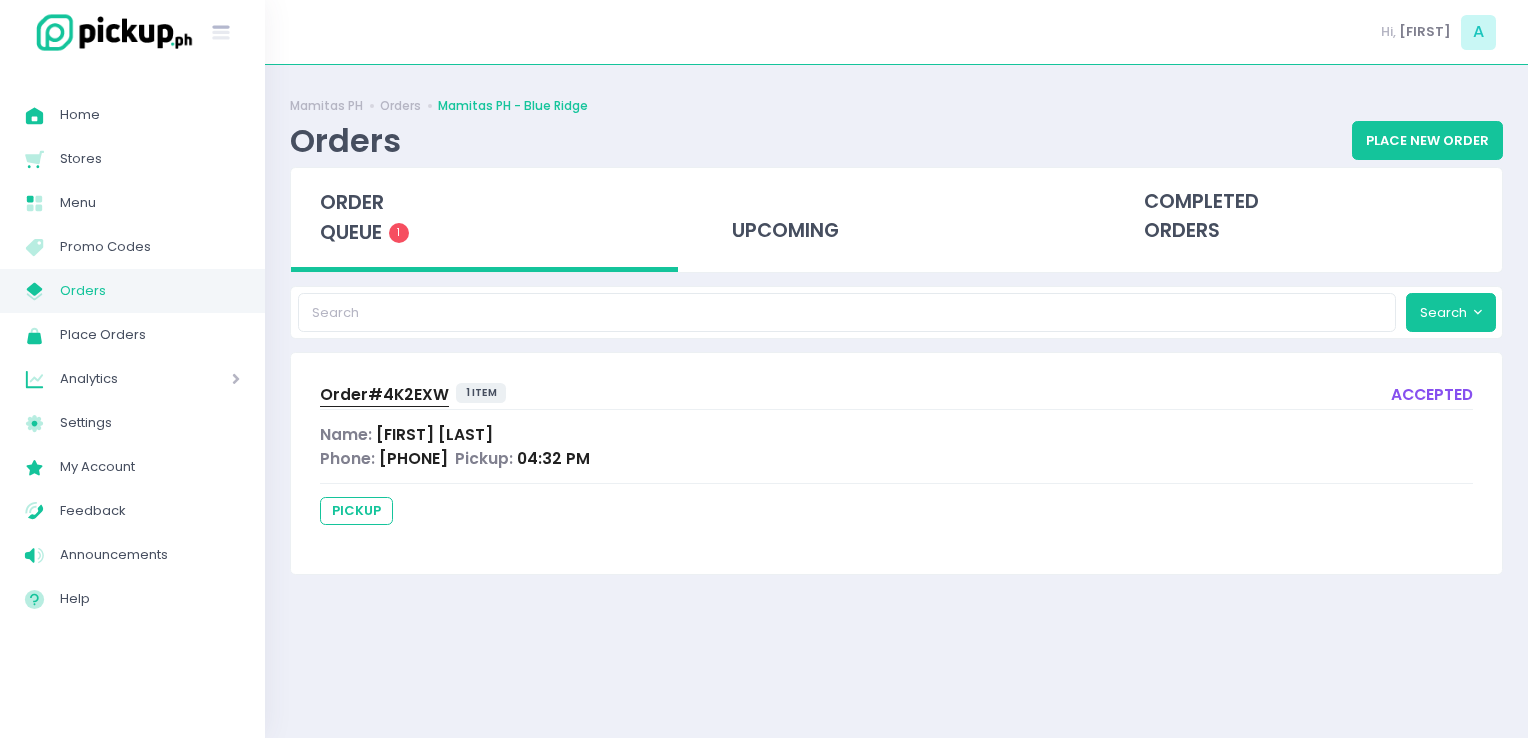 click on "Orders" at bounding box center (150, 291) 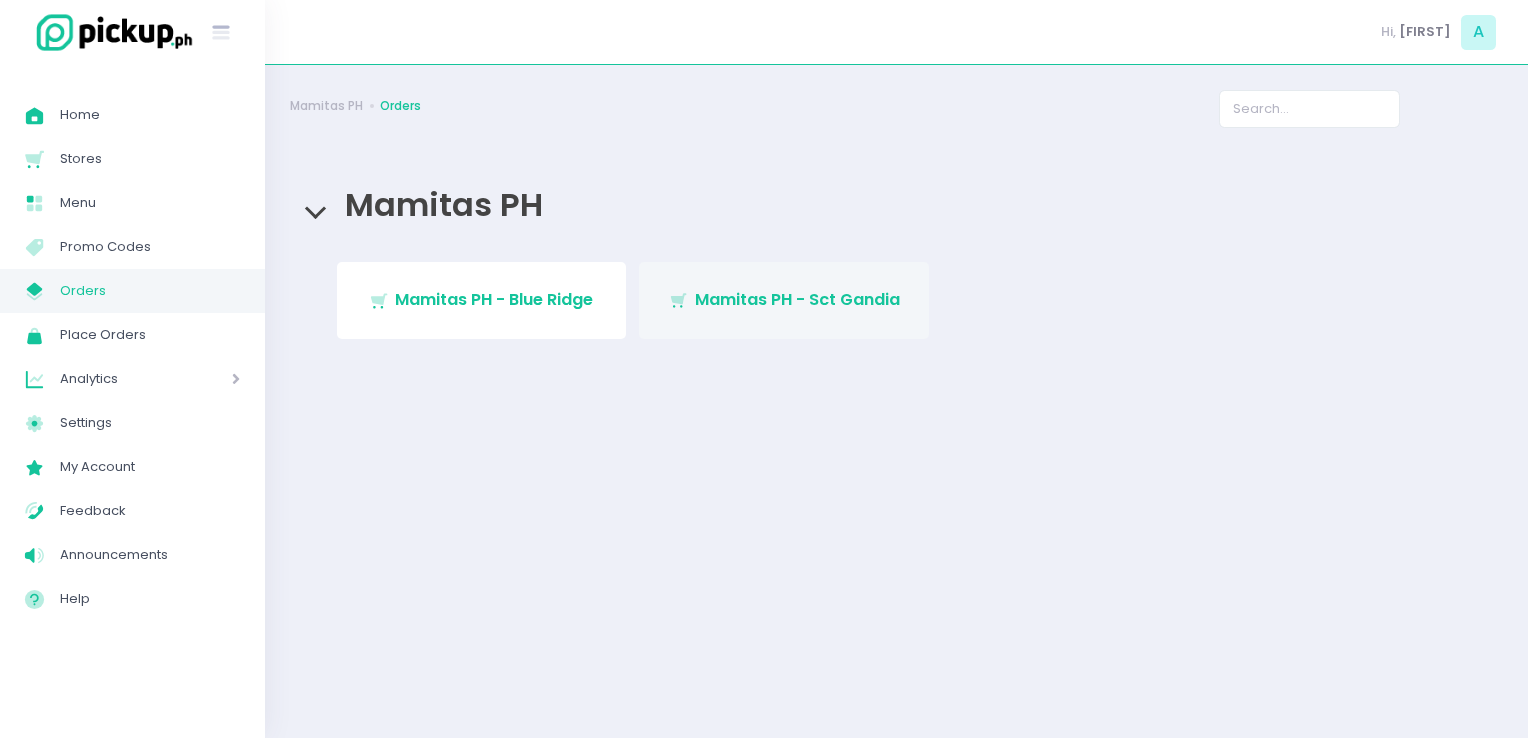 click on "Stockholm-icons / Shopping / Cart1 Created with Sketch. Mamitas PH - Sct Gandia" at bounding box center (784, 300) 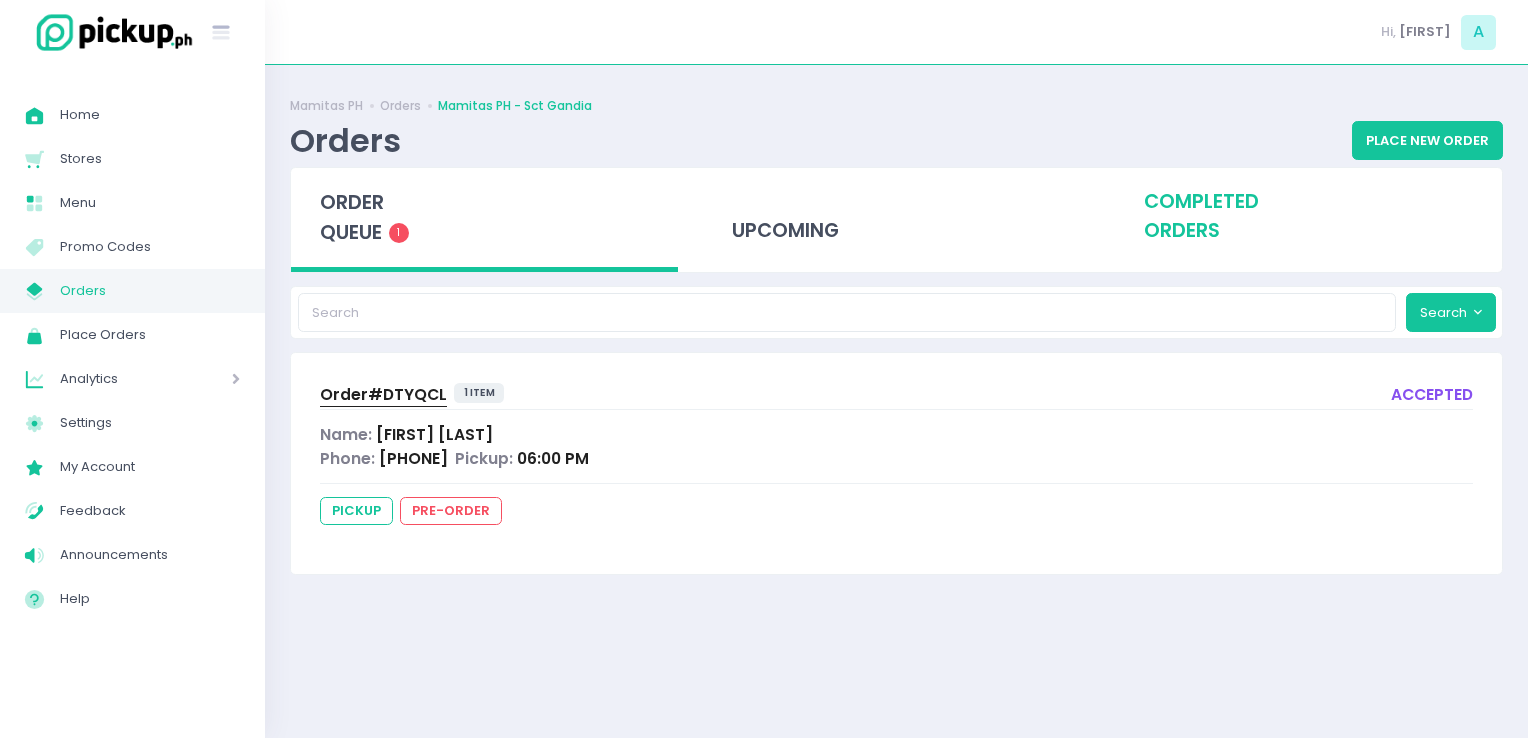 click on "completed  orders" at bounding box center [1308, 217] 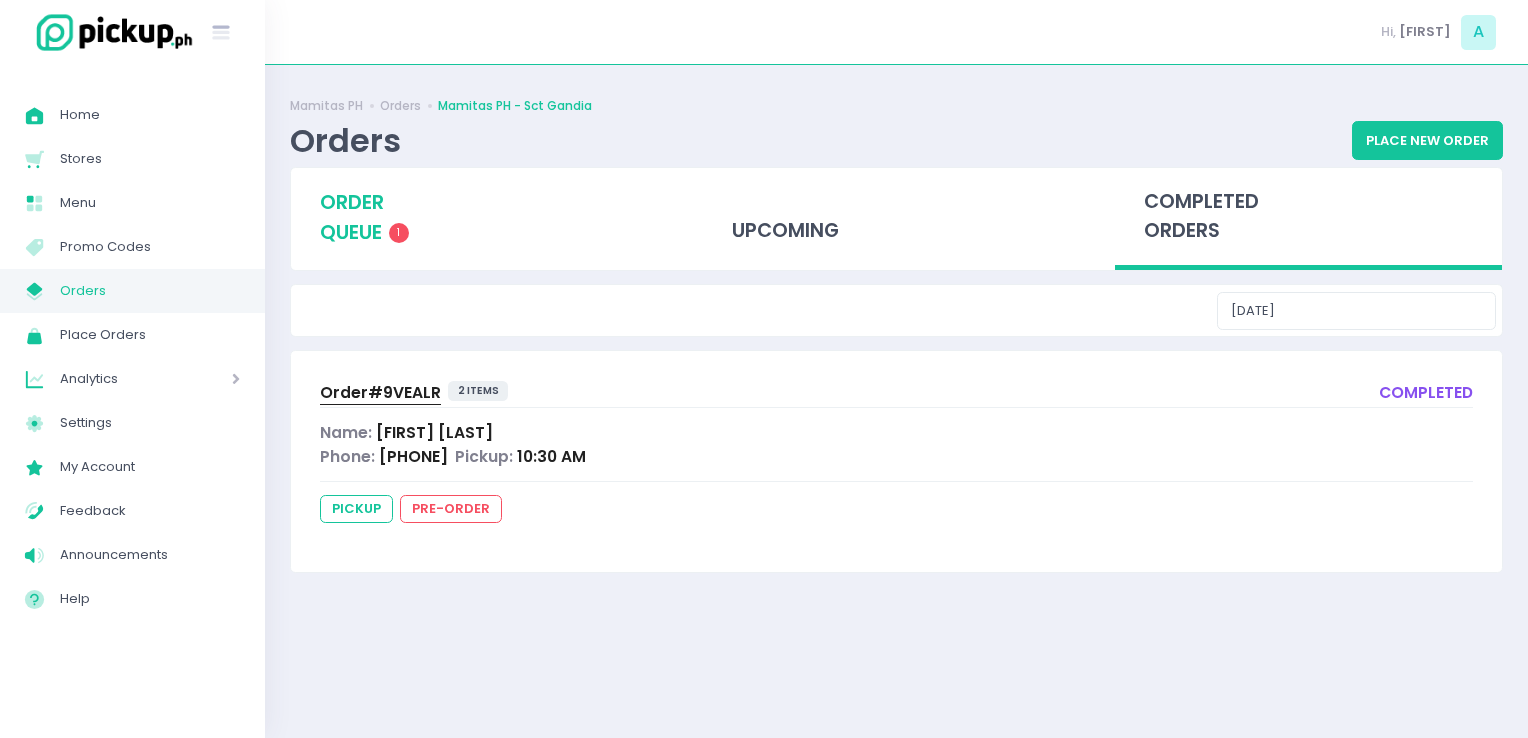 click on "order   queue 1" at bounding box center [484, 217] 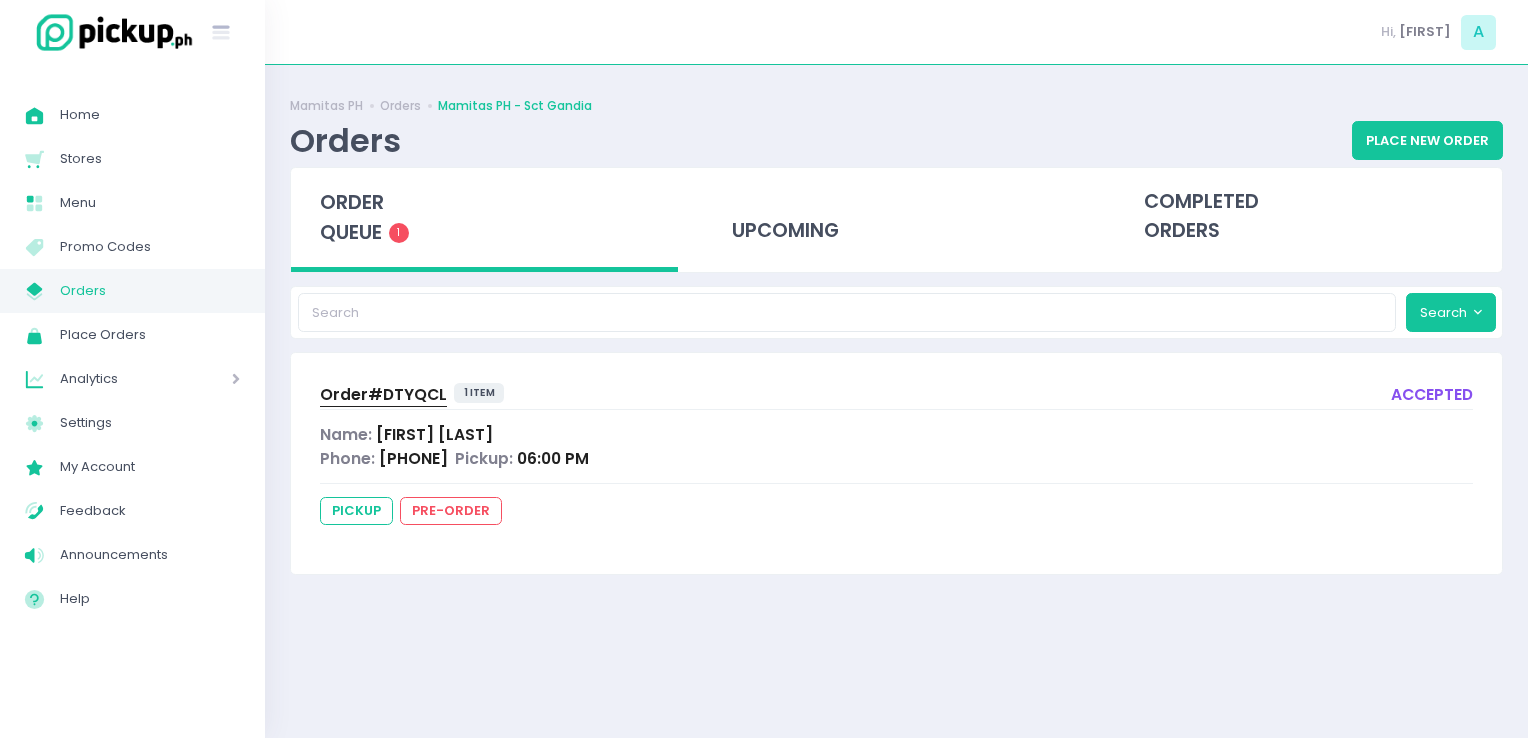 click on "Order# DTYQCL   1 item   accepted Name:   Macy   Dollete Phone:   09228844640 Pickup:   06:00 PM pickup pre-order" at bounding box center [896, 463] 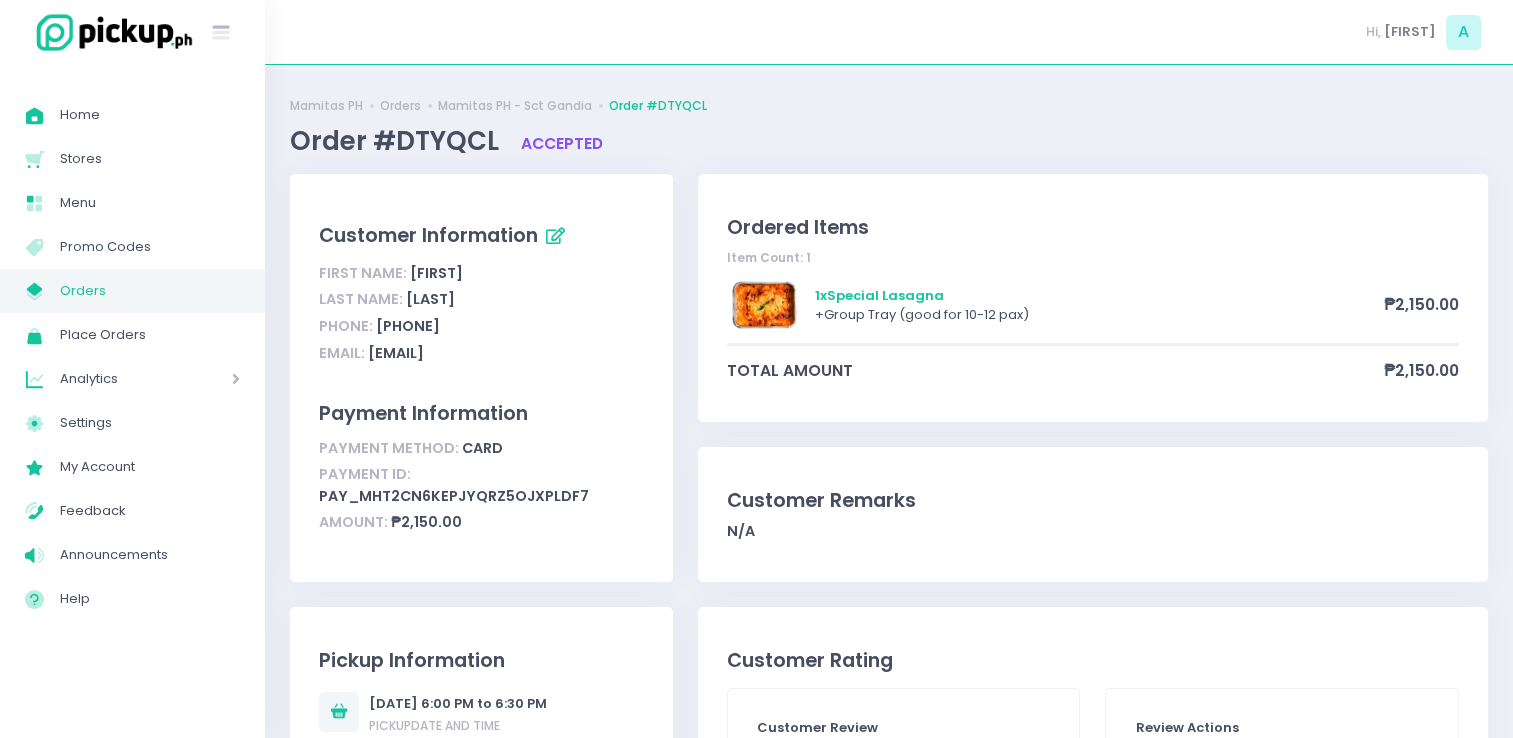 click on "My Store Created with Sketch. Orders" at bounding box center (132, 291) 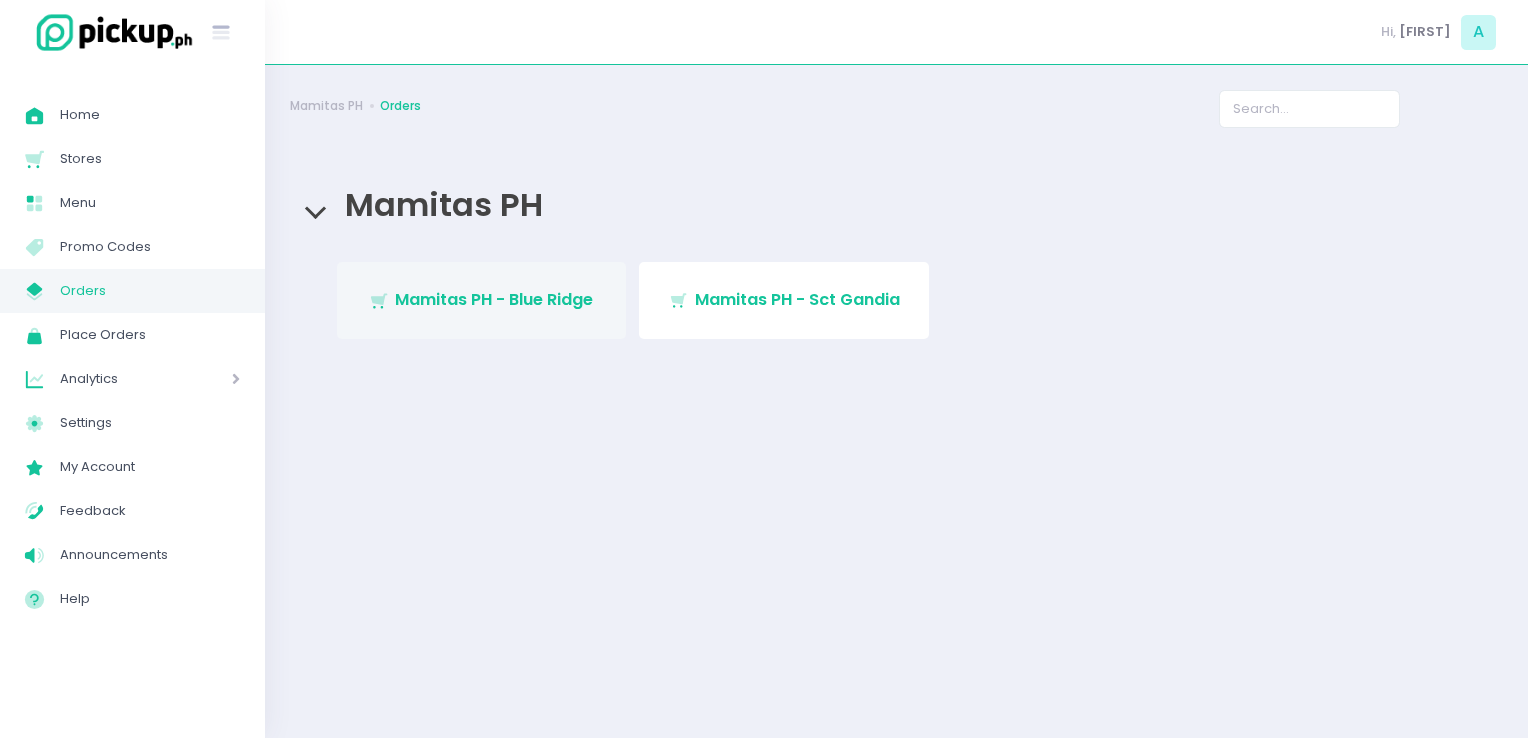 click on "Mamitas PH - Blue Ridge" at bounding box center [494, 299] 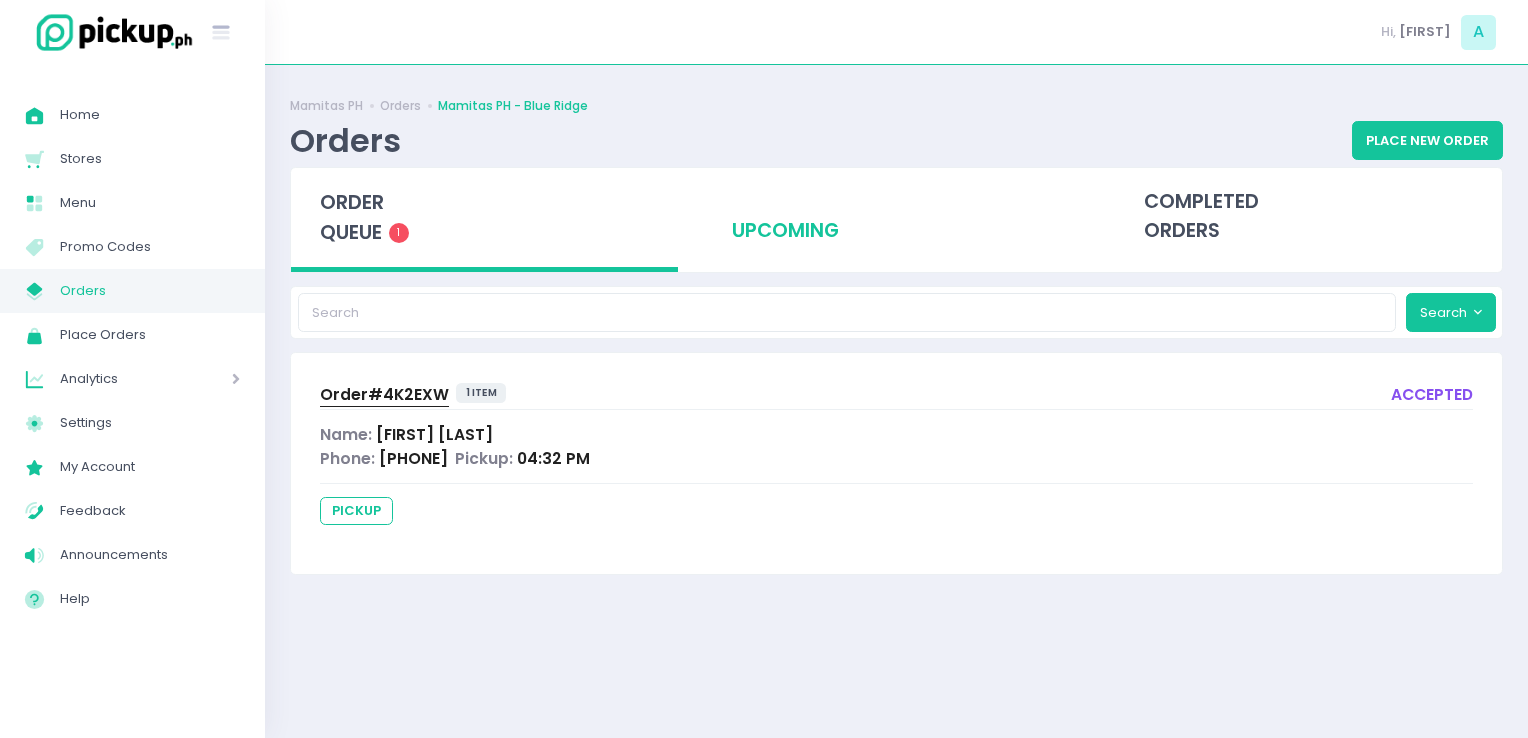 click on "upcoming" at bounding box center (896, 217) 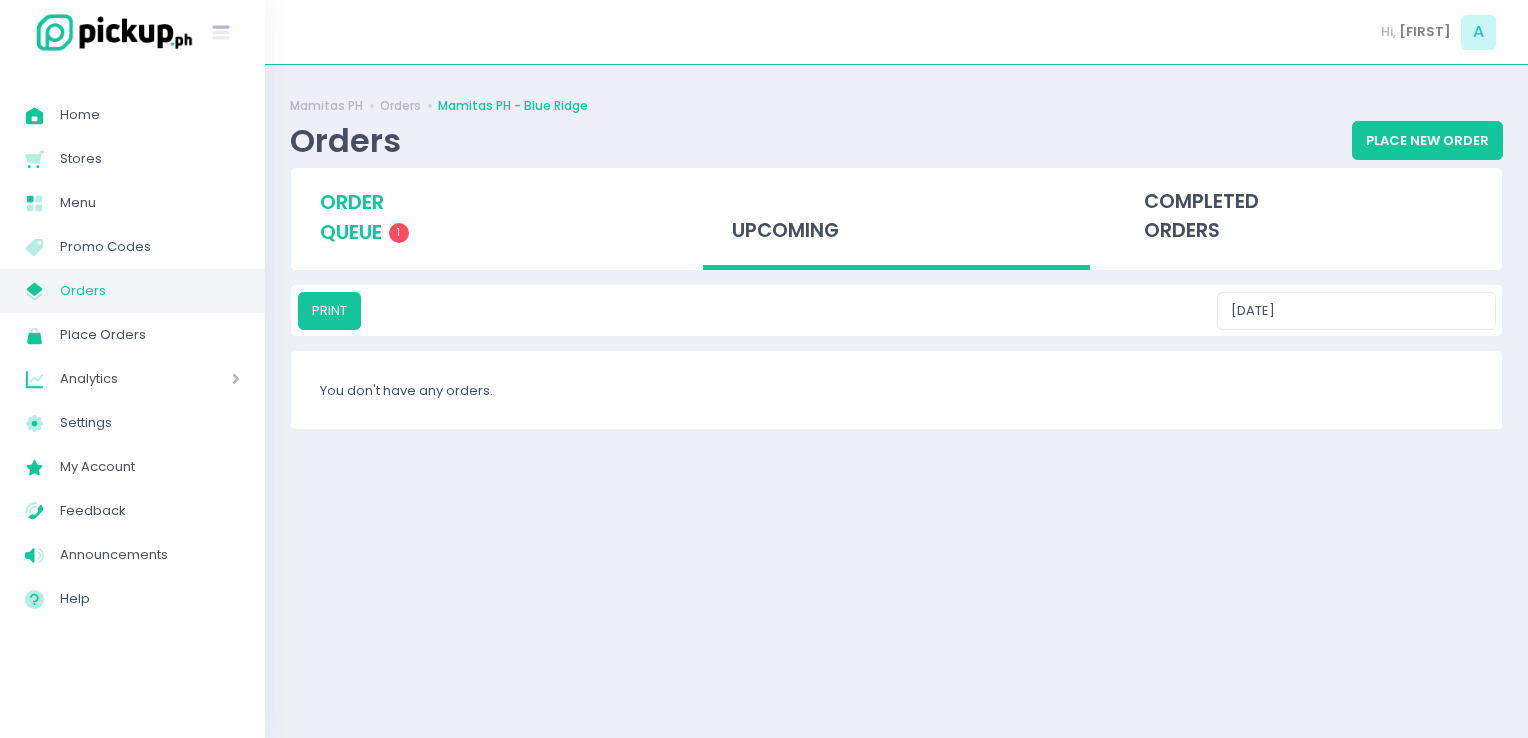 click on "order   queue" at bounding box center [352, 217] 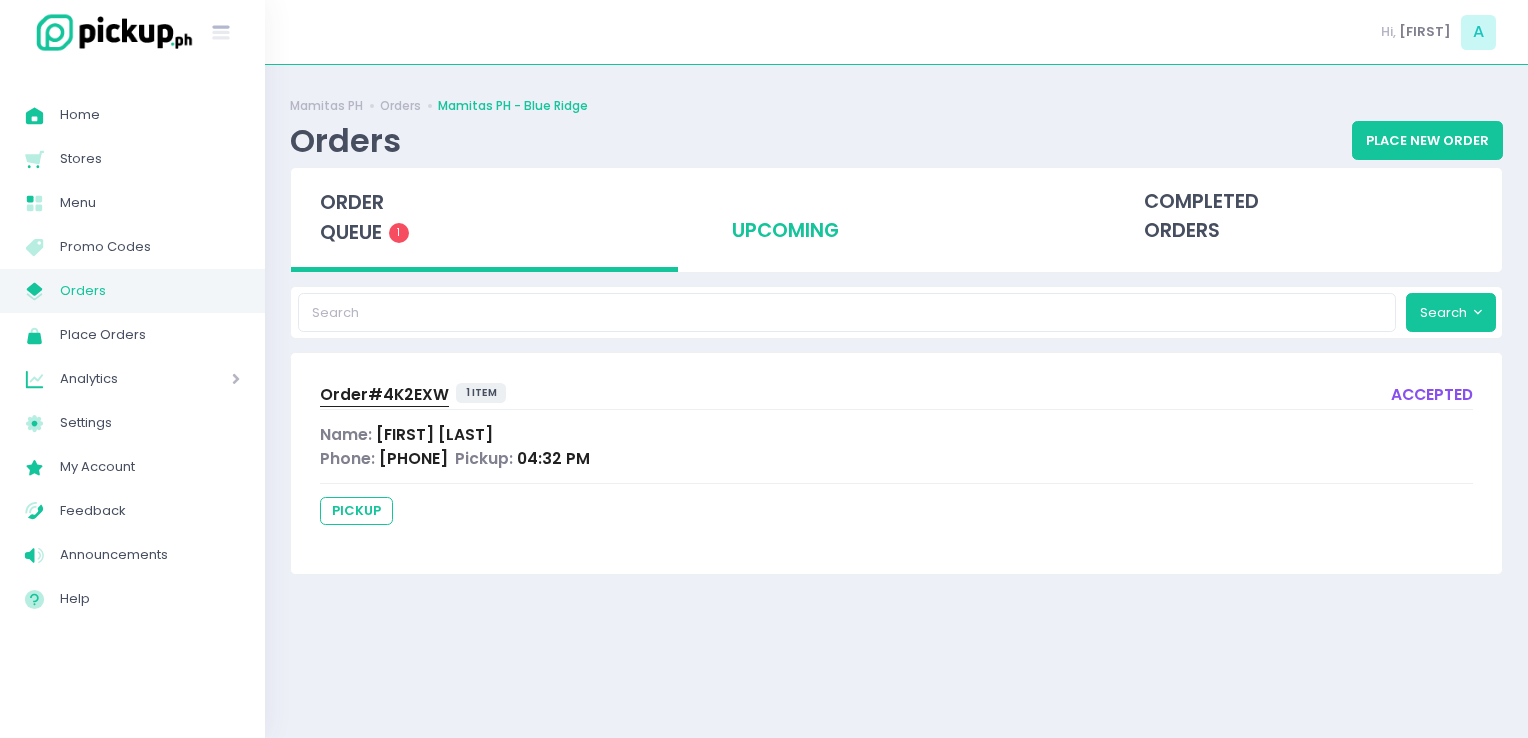 click on "upcoming" at bounding box center (896, 217) 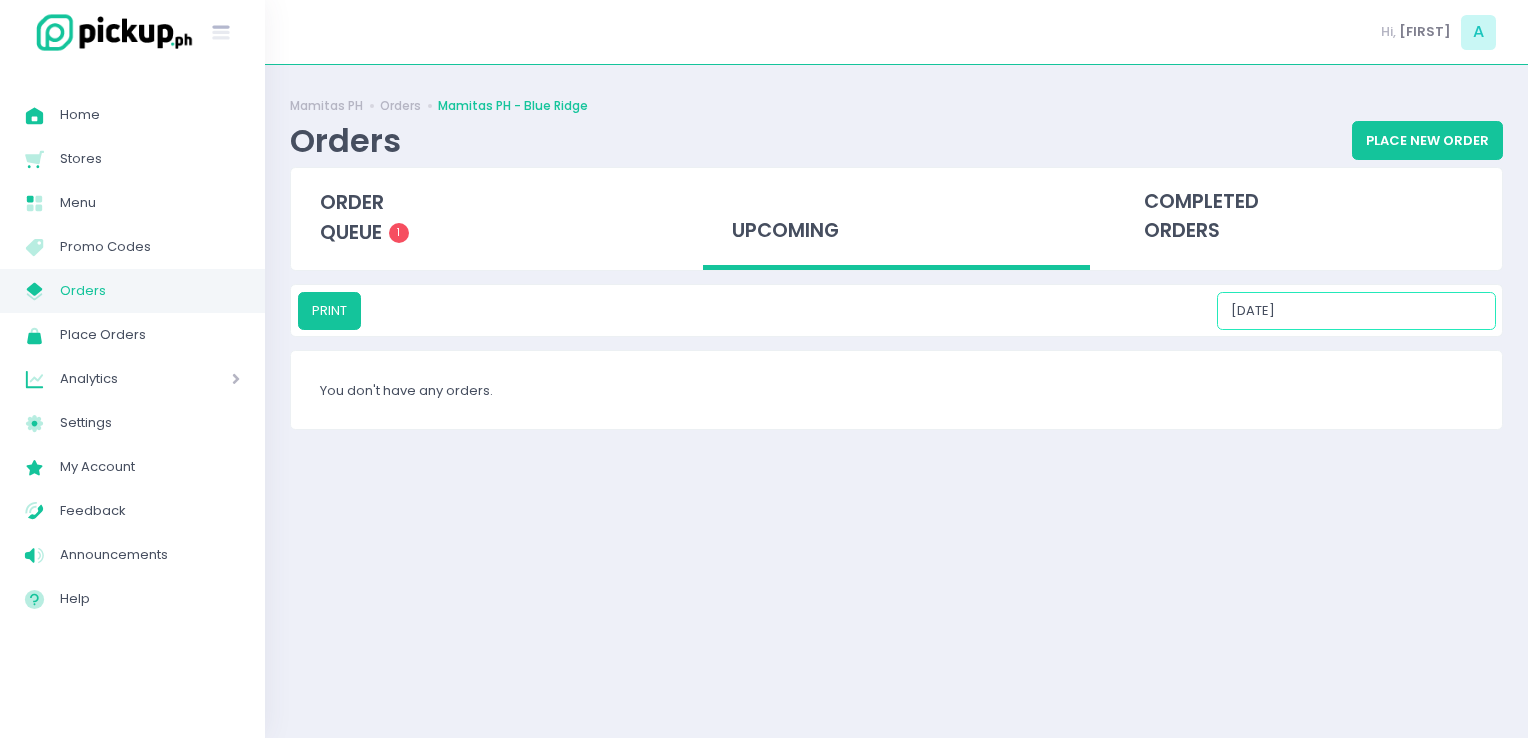 click on "[DATE]" at bounding box center (1356, 311) 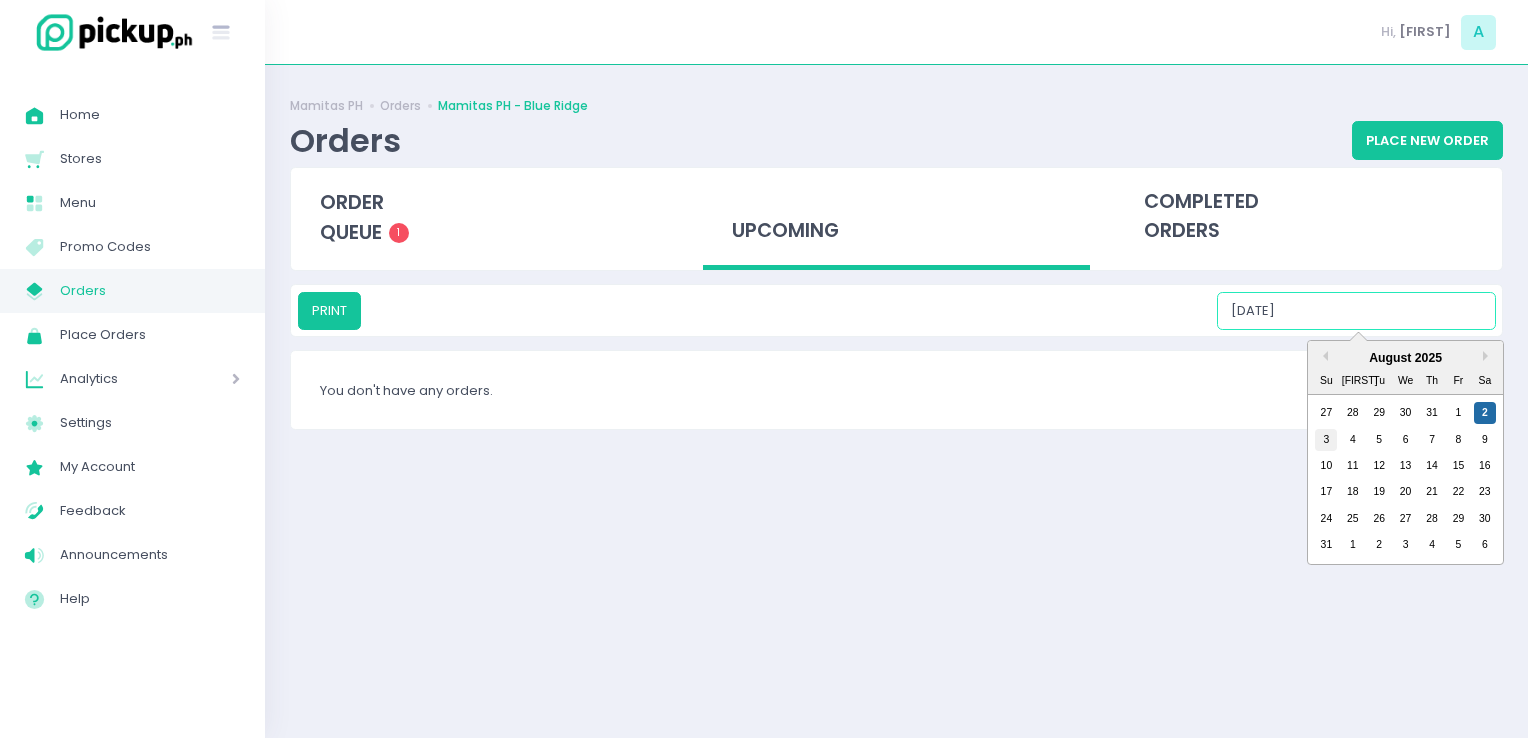 click on "3" at bounding box center [1326, 440] 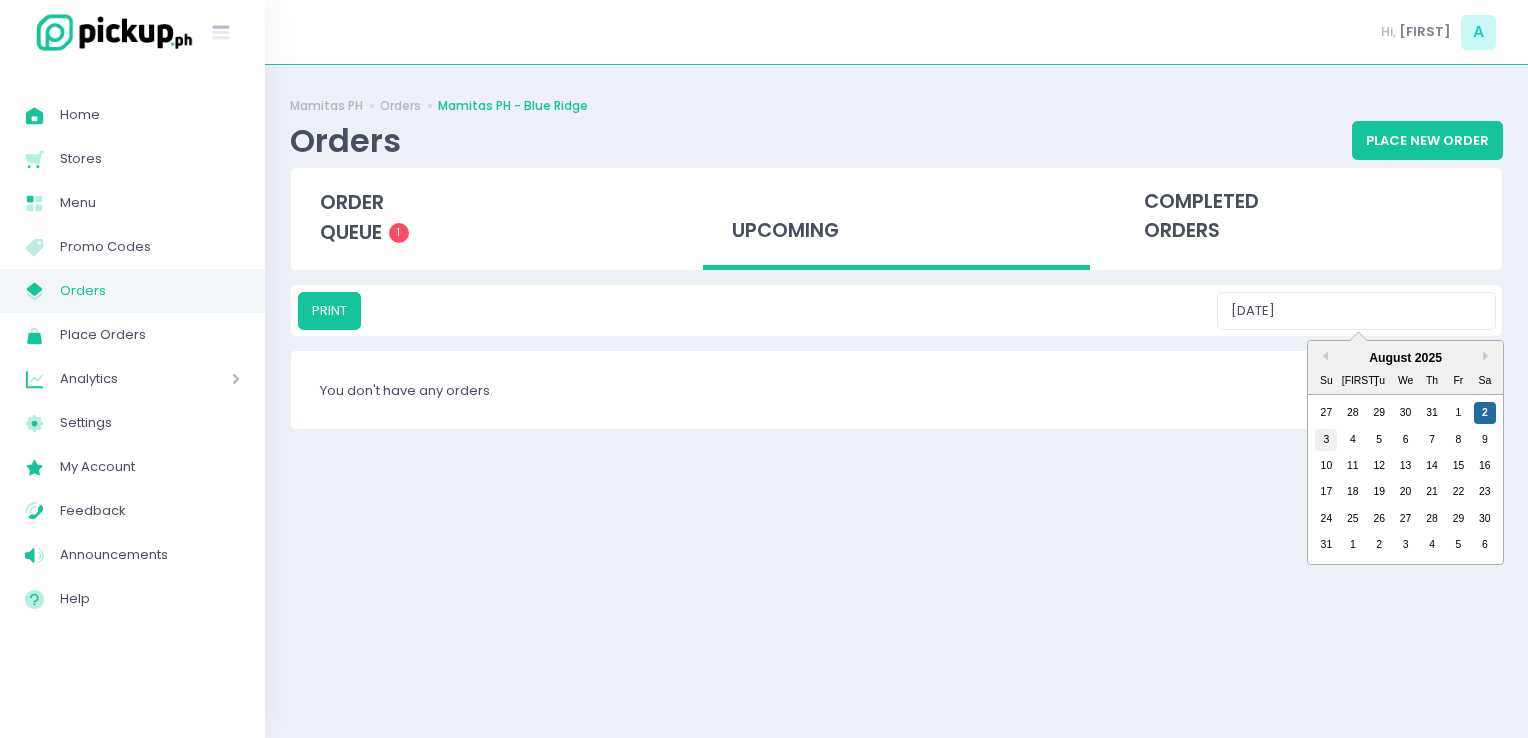 type on "[DATE]" 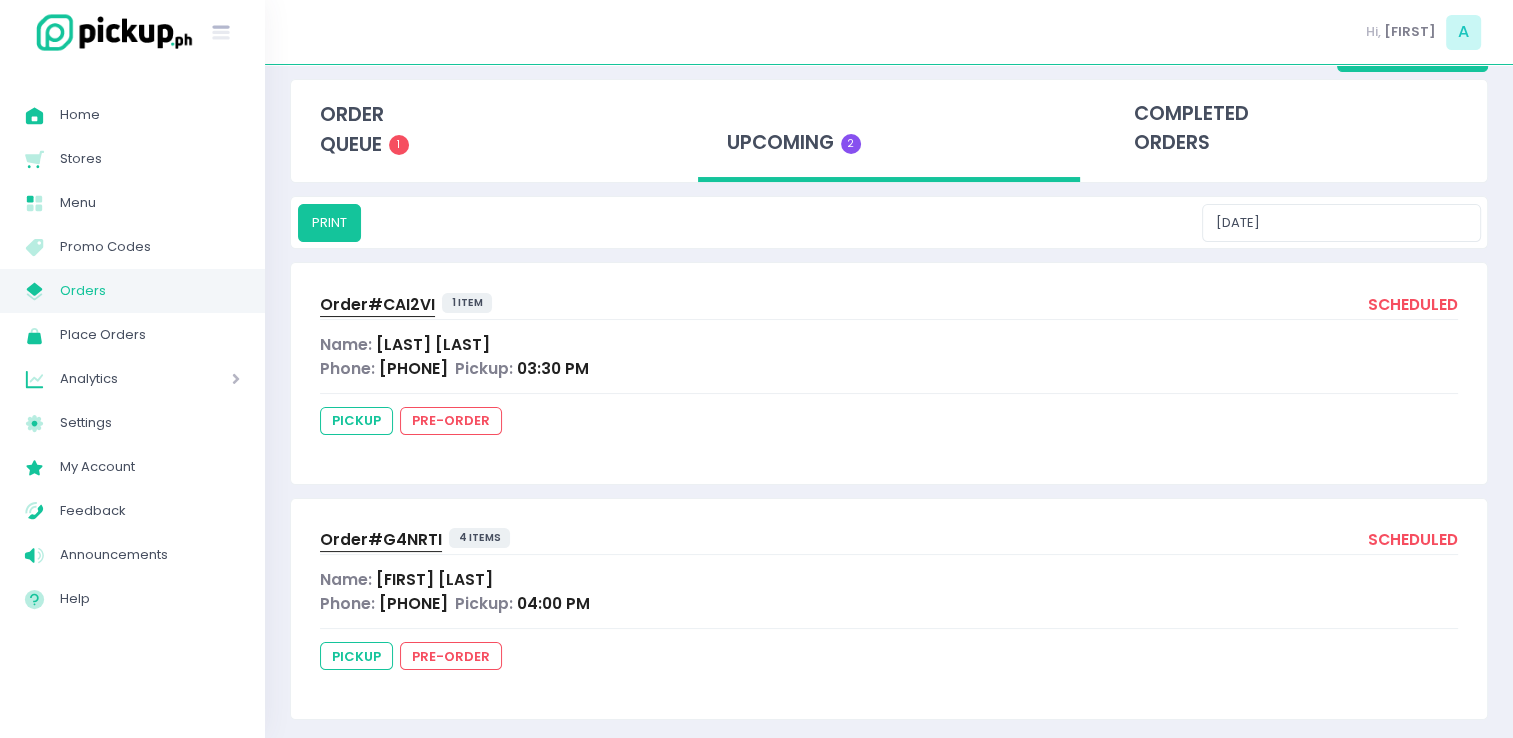 scroll, scrollTop: 104, scrollLeft: 0, axis: vertical 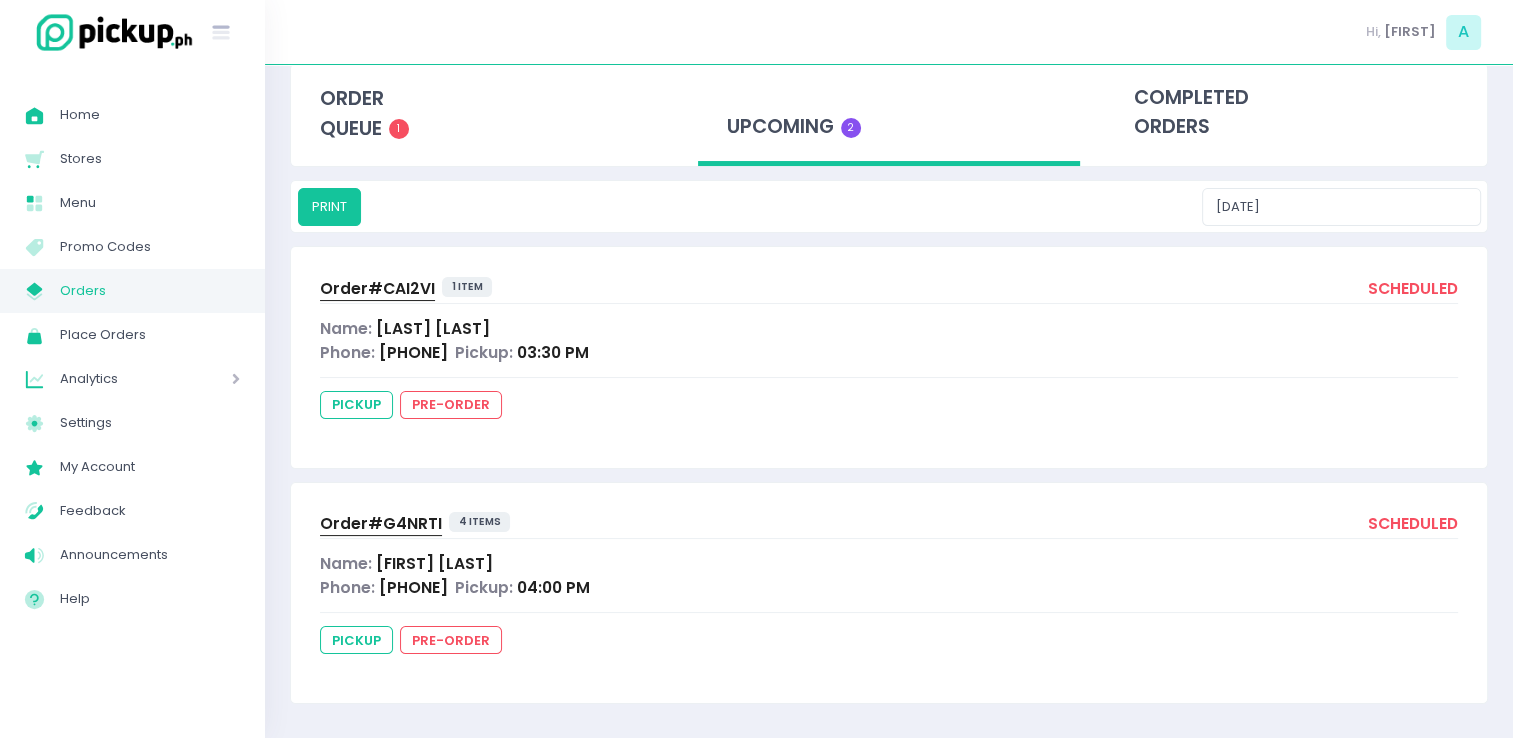 click on "Order# G4NRTI" at bounding box center [381, 523] 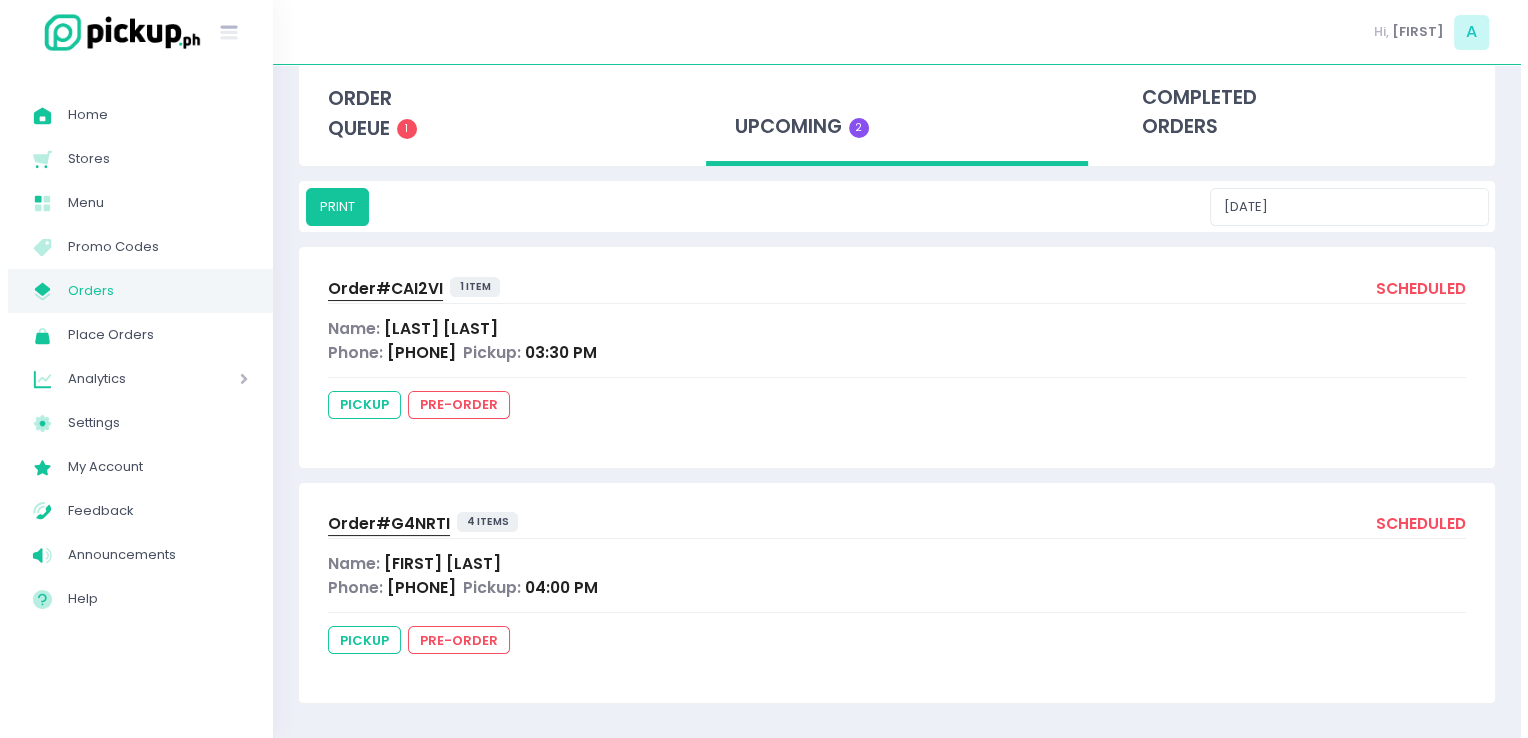 scroll, scrollTop: 0, scrollLeft: 0, axis: both 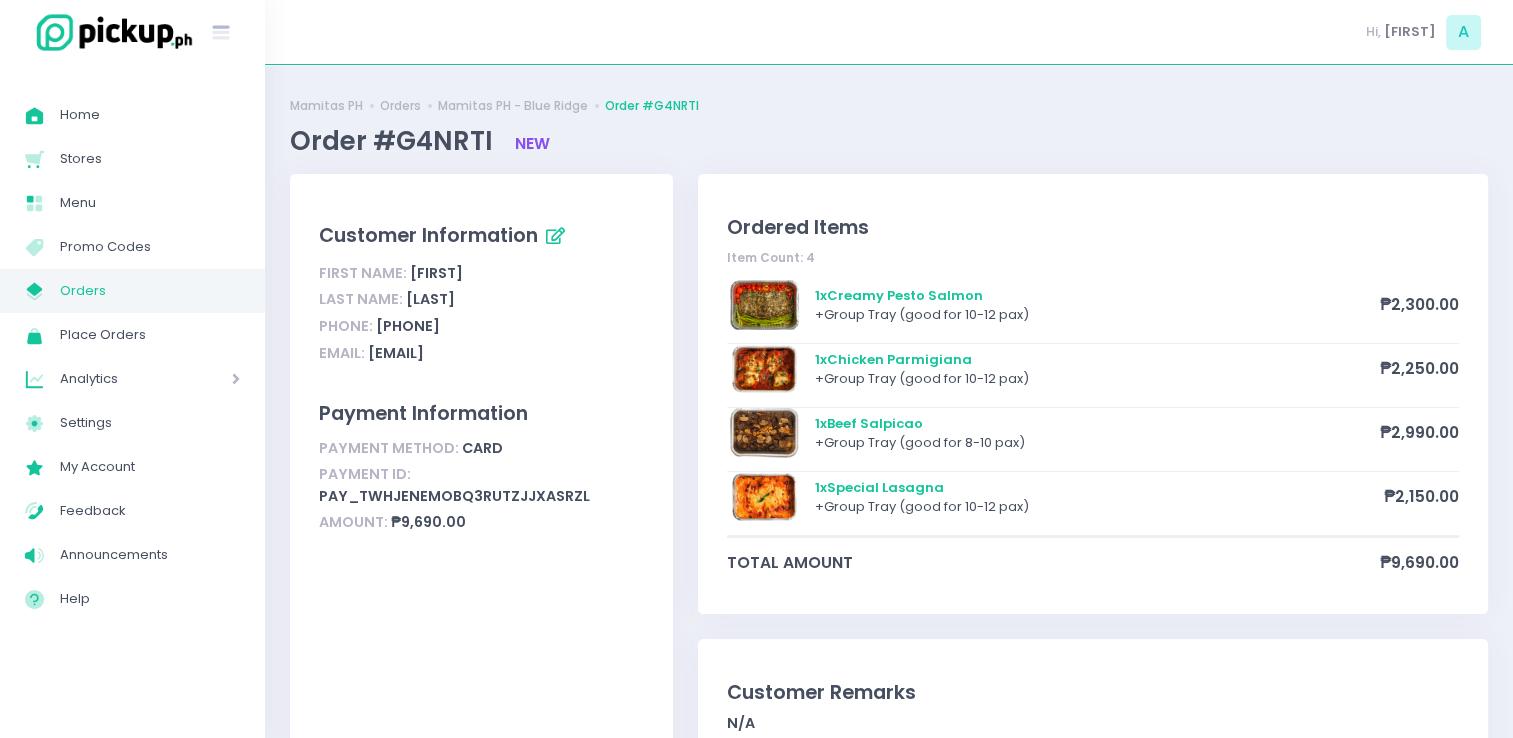 click on "My Store Created with Sketch. Orders" at bounding box center (132, 291) 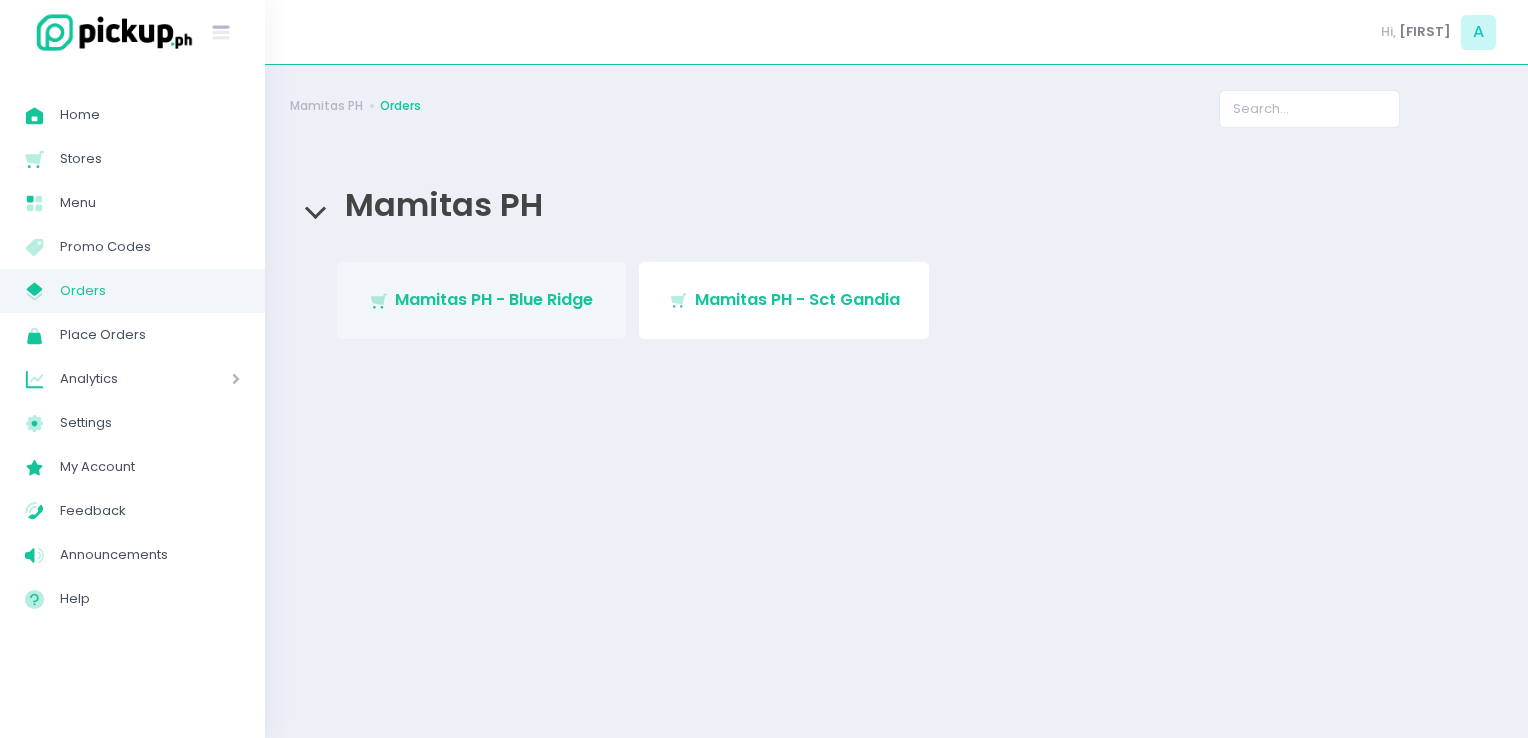click on "Mamitas PH - Blue Ridge" at bounding box center [494, 299] 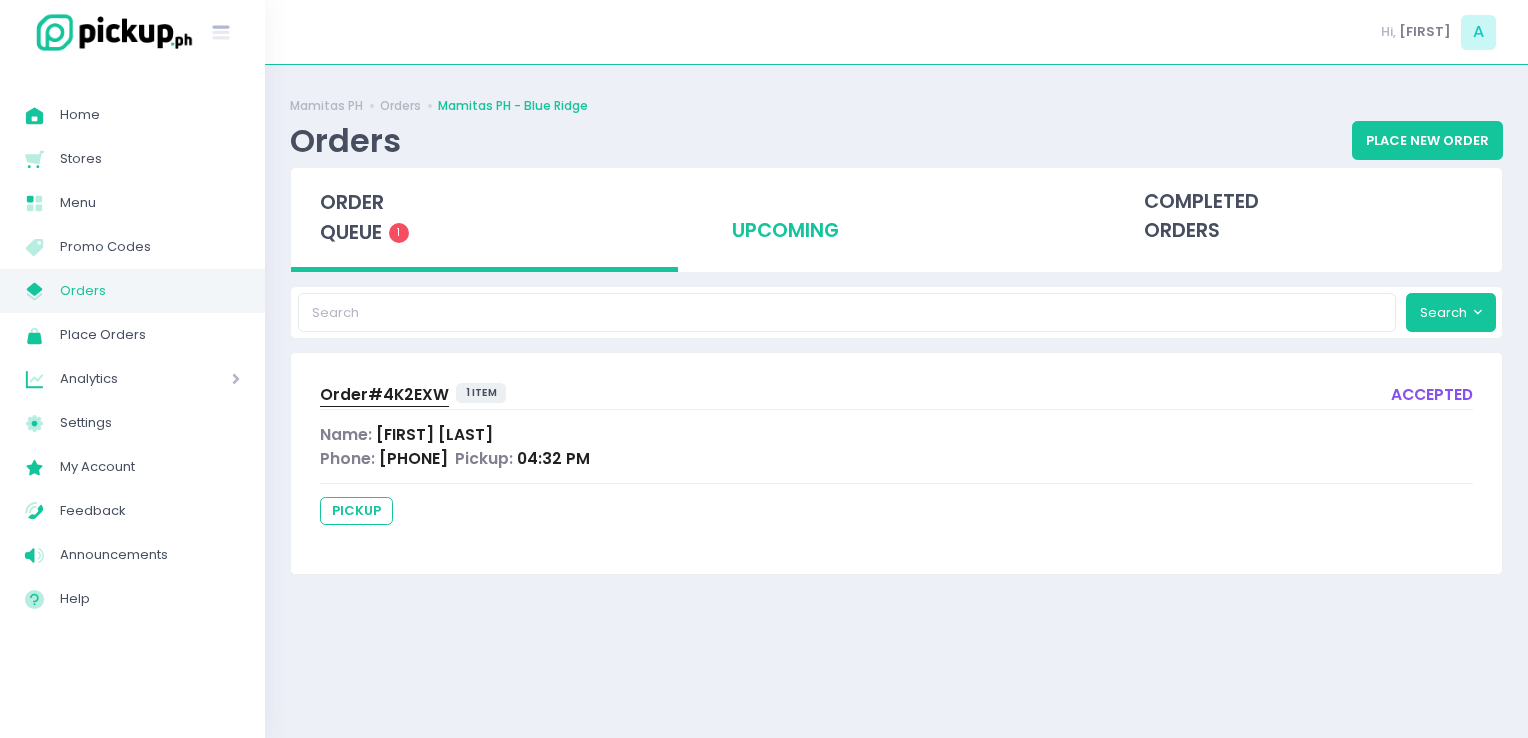 click on "upcoming" at bounding box center [896, 217] 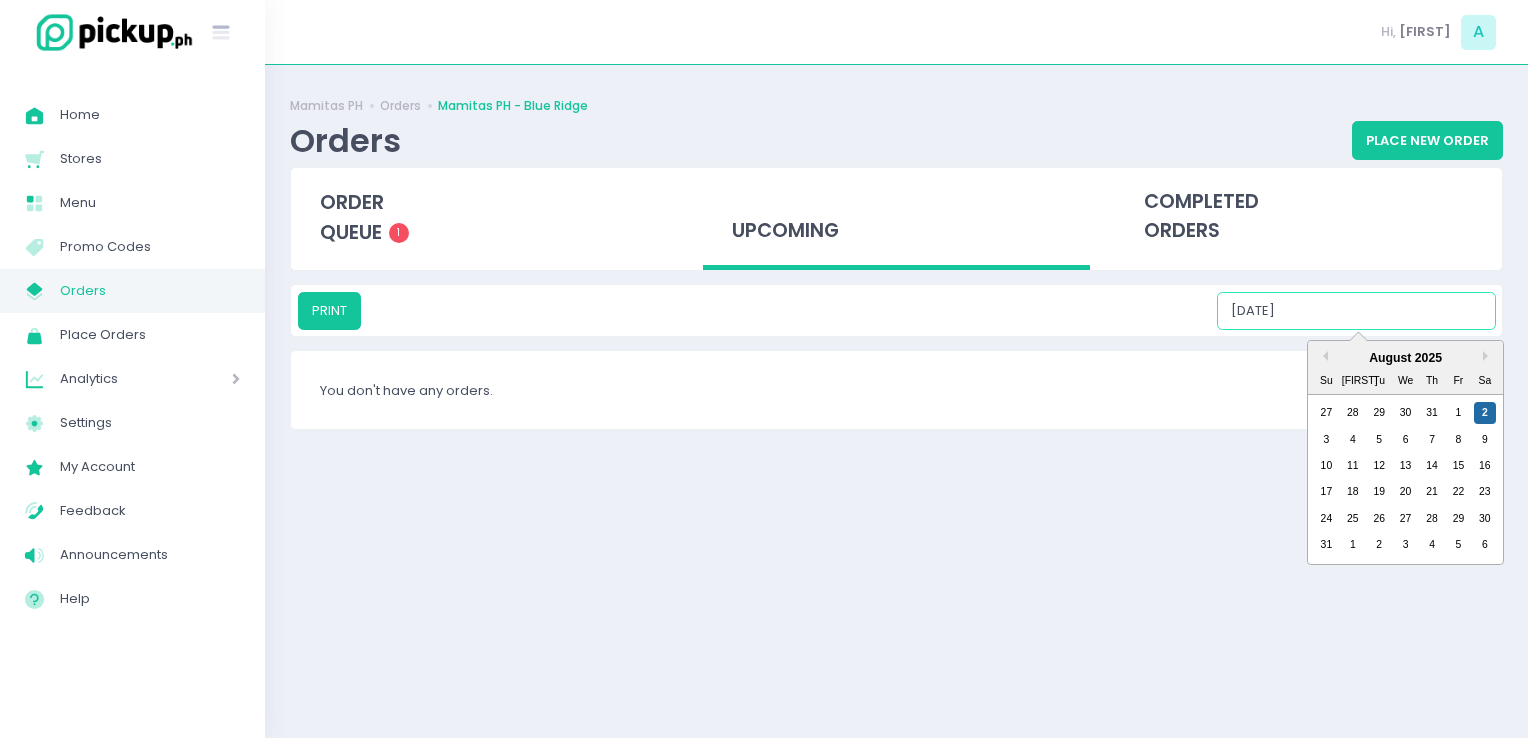 click on "[DATE]" at bounding box center (1356, 311) 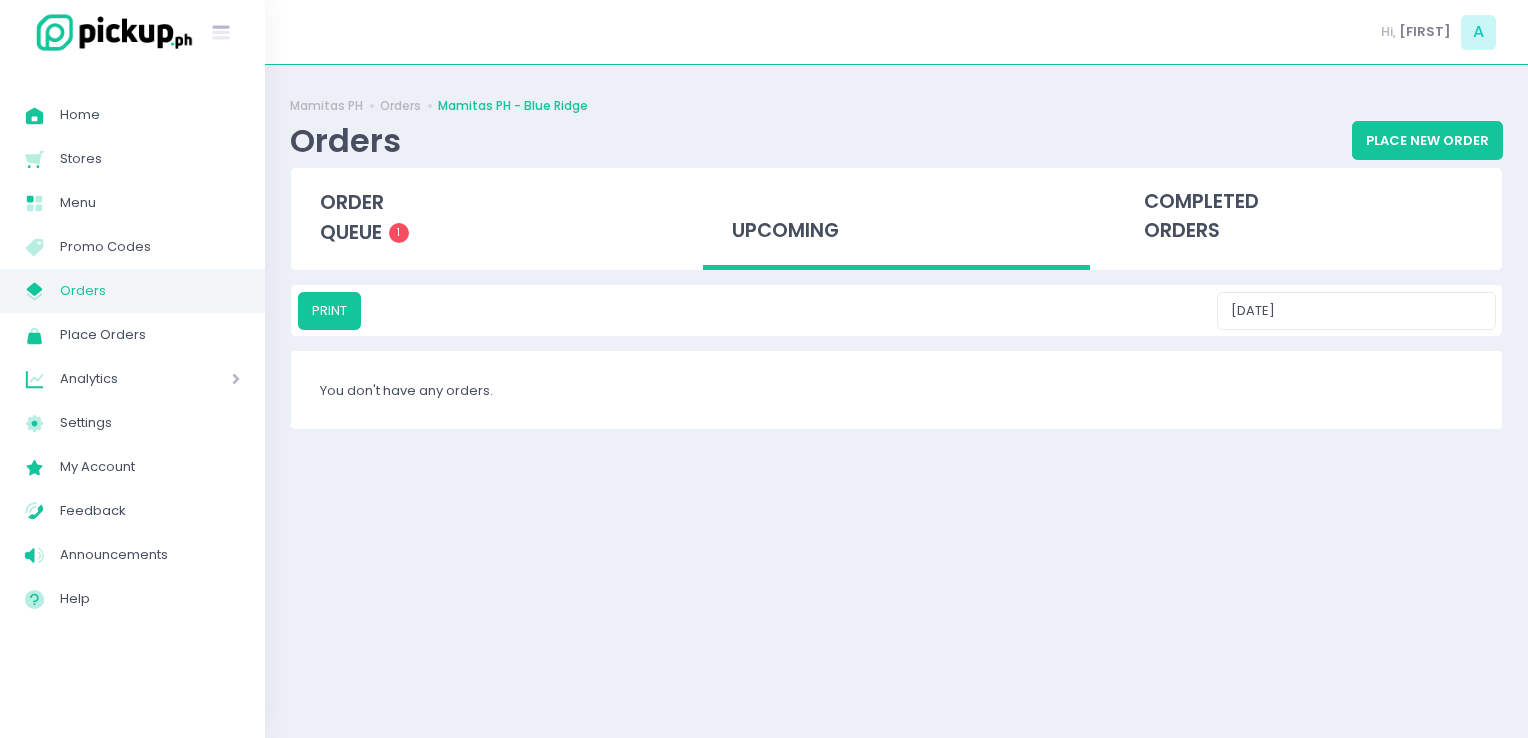 click on "Orders" at bounding box center [150, 291] 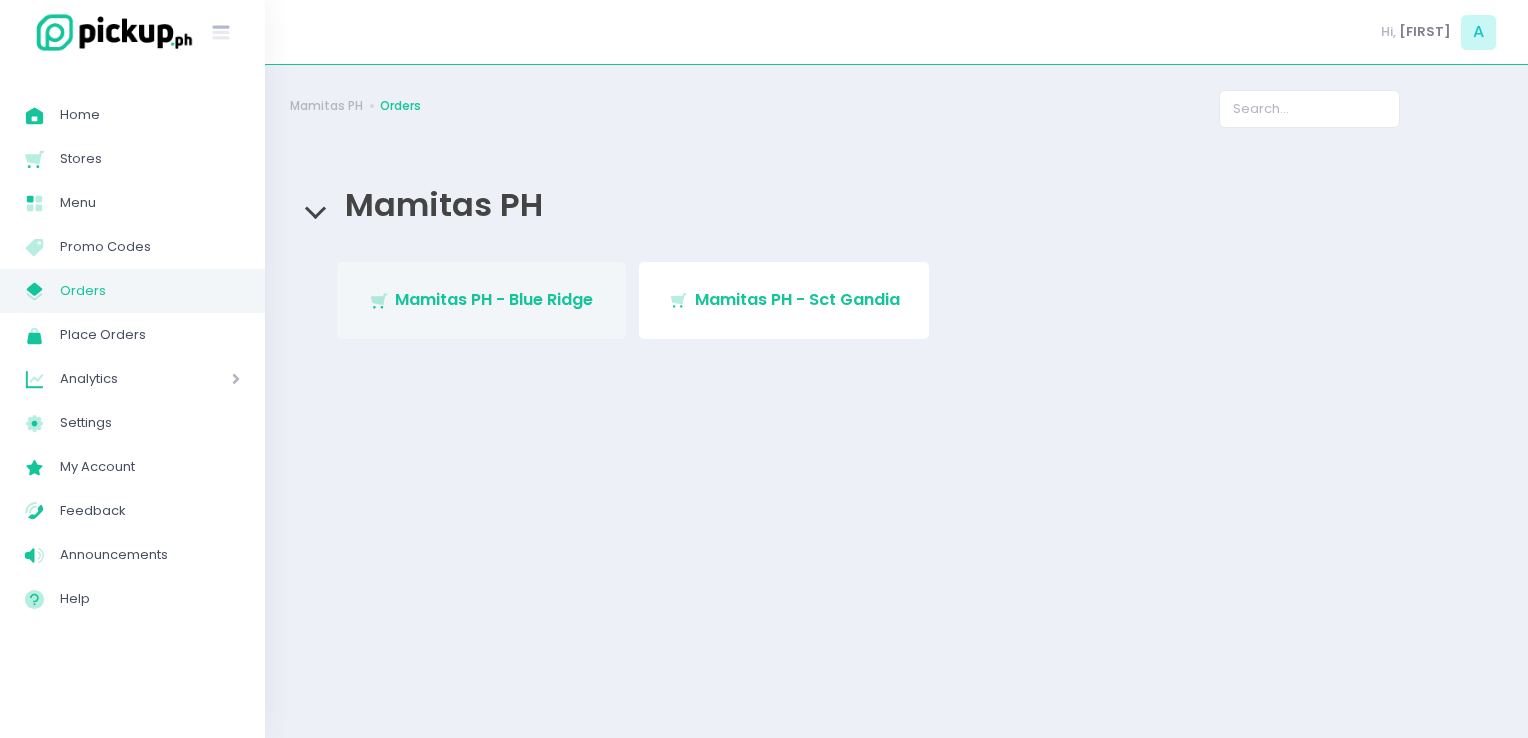 click on "Mamitas PH - Blue Ridge" at bounding box center [494, 299] 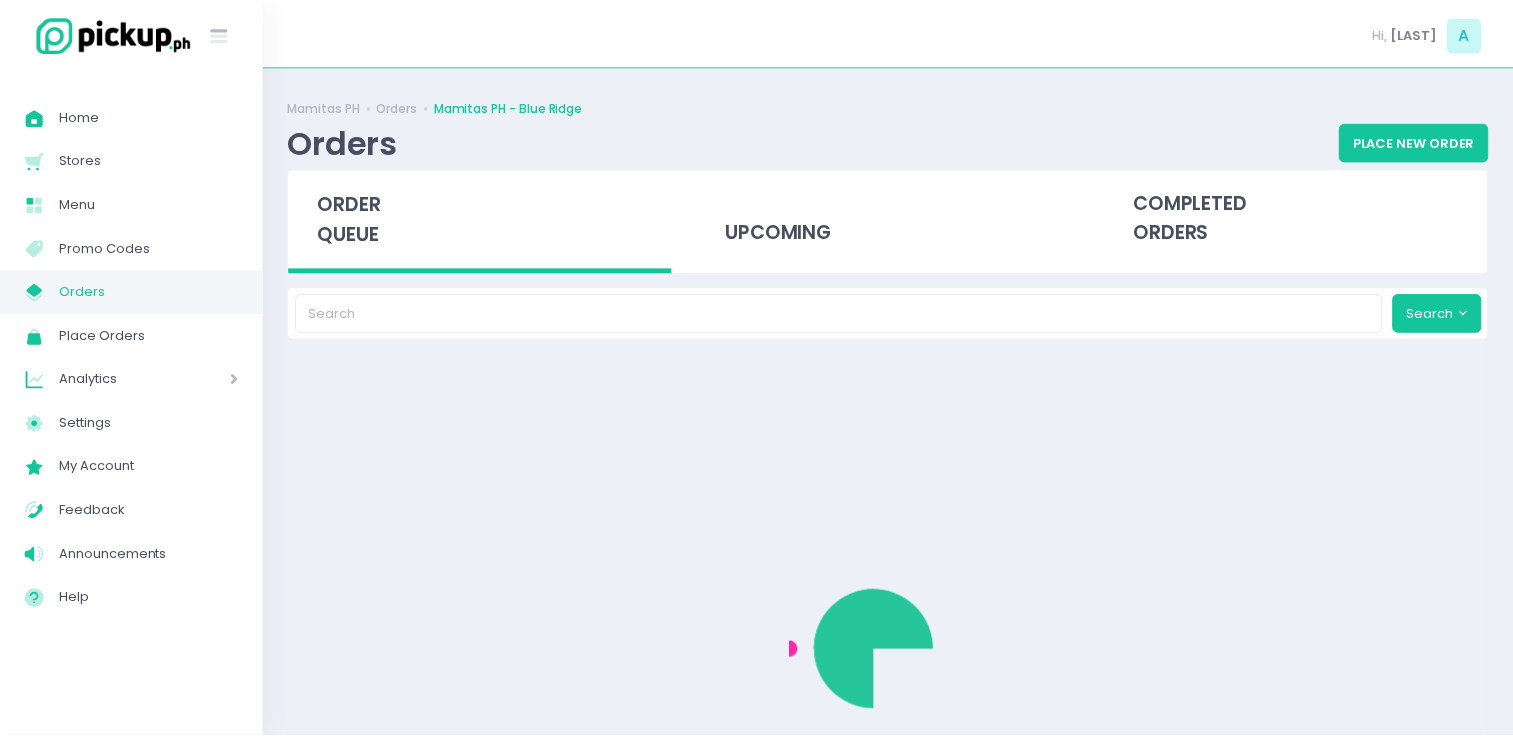 scroll, scrollTop: 0, scrollLeft: 0, axis: both 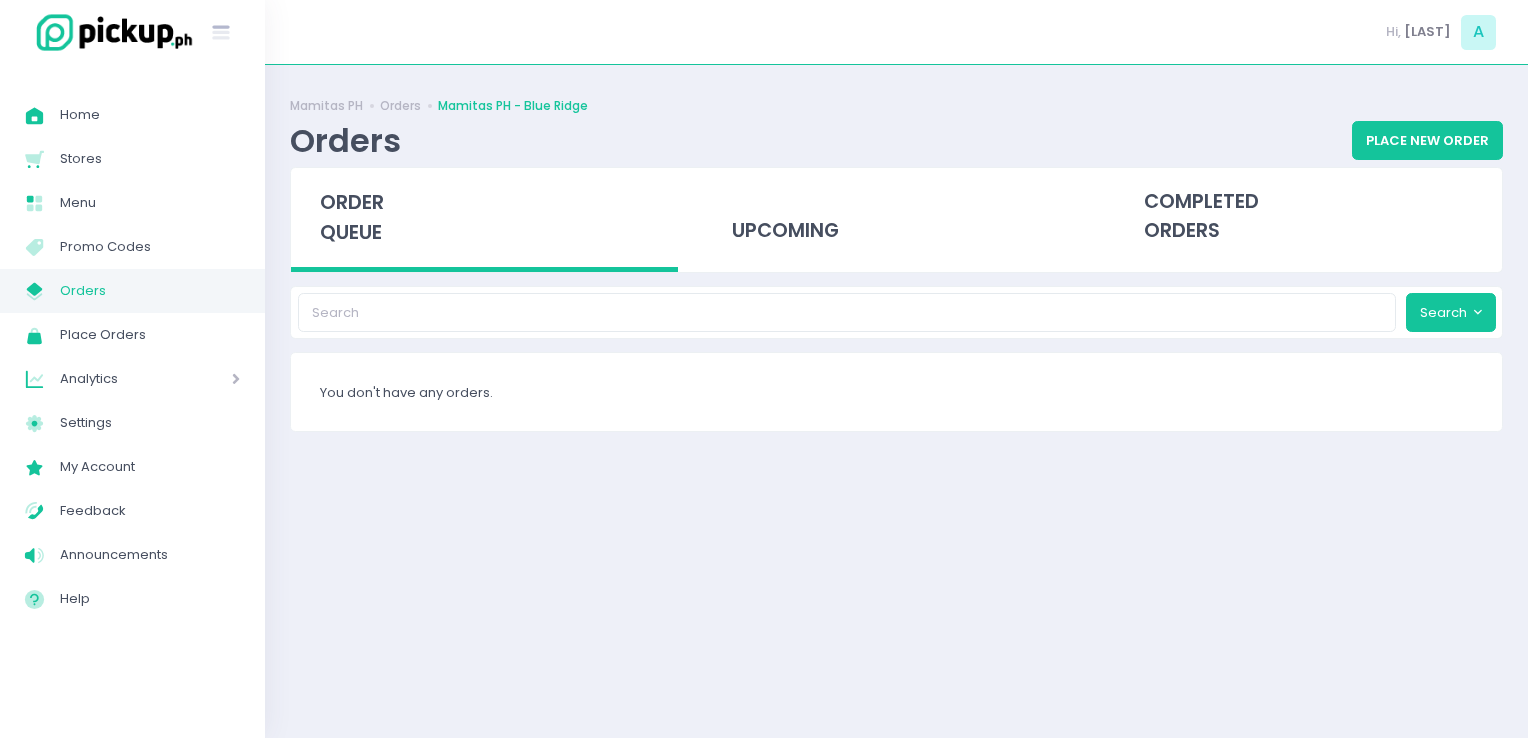 click on "Orders" at bounding box center [150, 291] 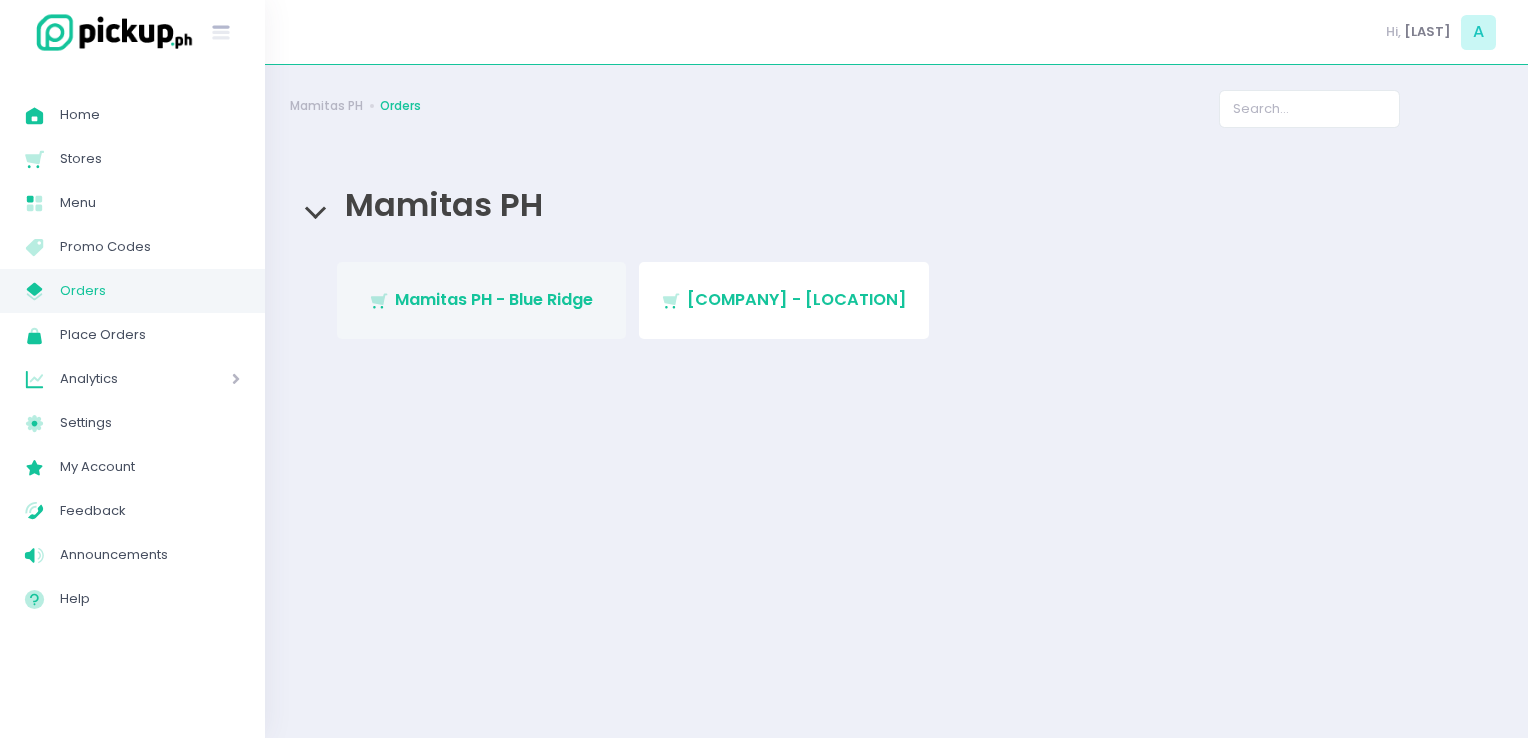 click on "Mamitas PH - Blue Ridge" at bounding box center (494, 299) 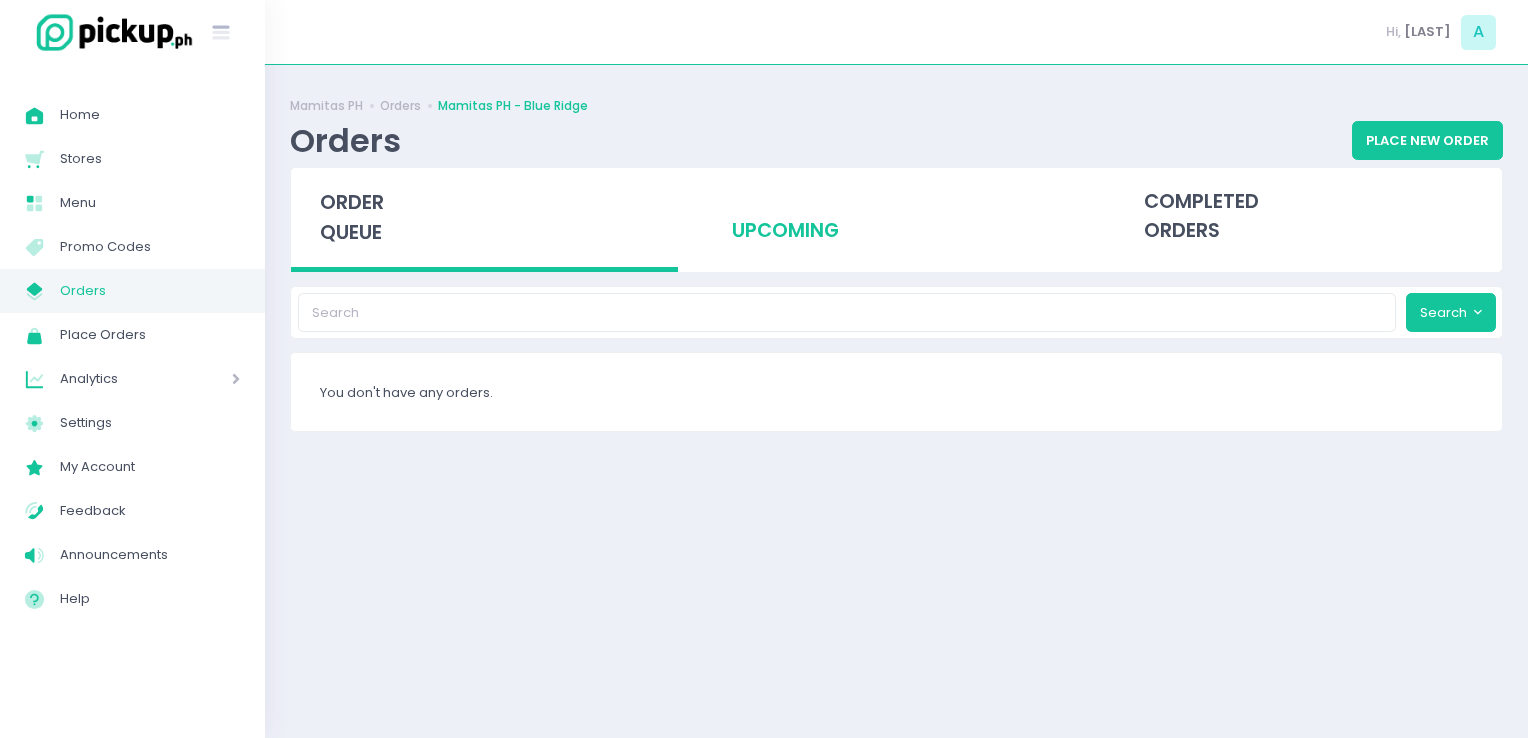click on "upcoming" at bounding box center (896, 217) 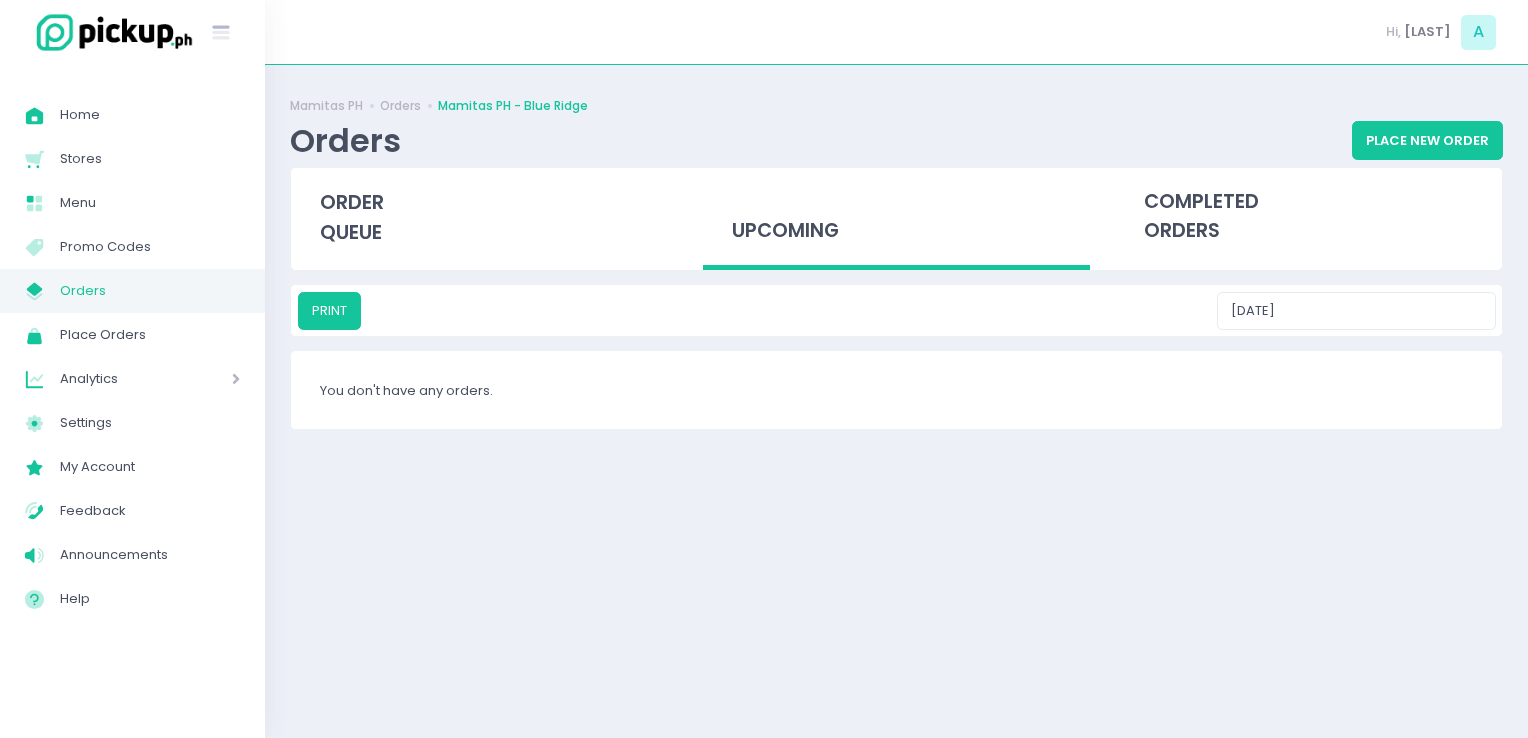 click on "Orders" at bounding box center [150, 291] 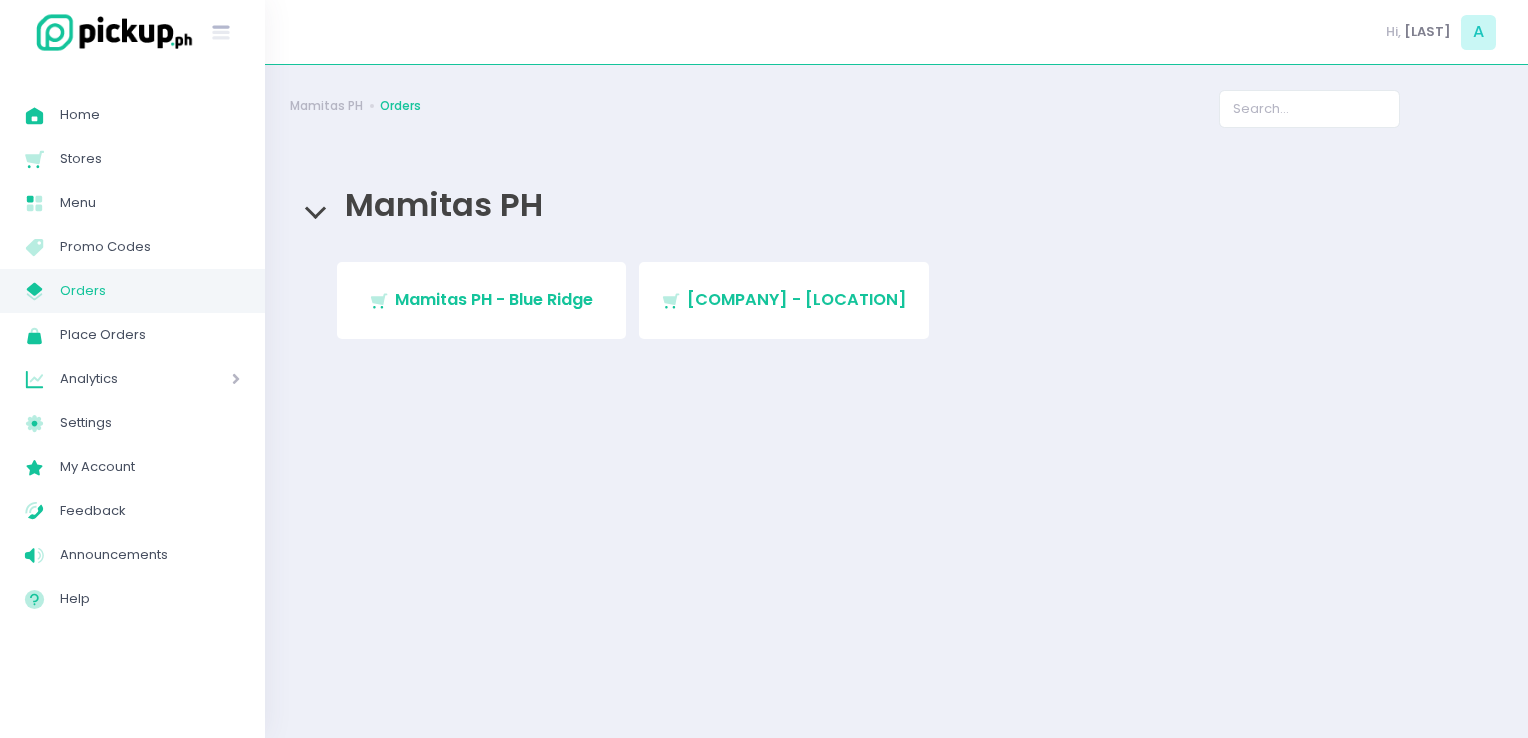 click on "Orders" at bounding box center [150, 291] 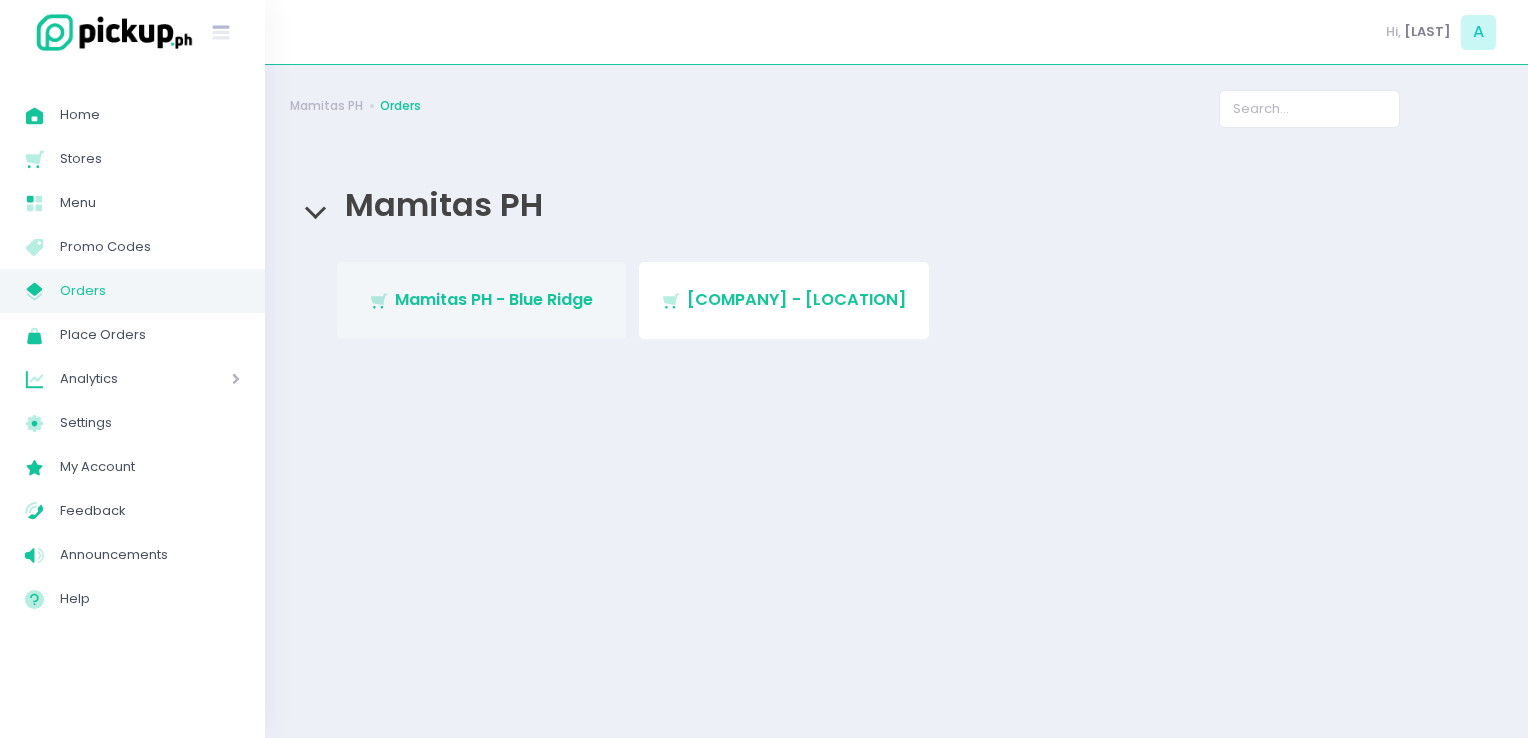 click on "Mamitas PH - Blue Ridge" at bounding box center (494, 299) 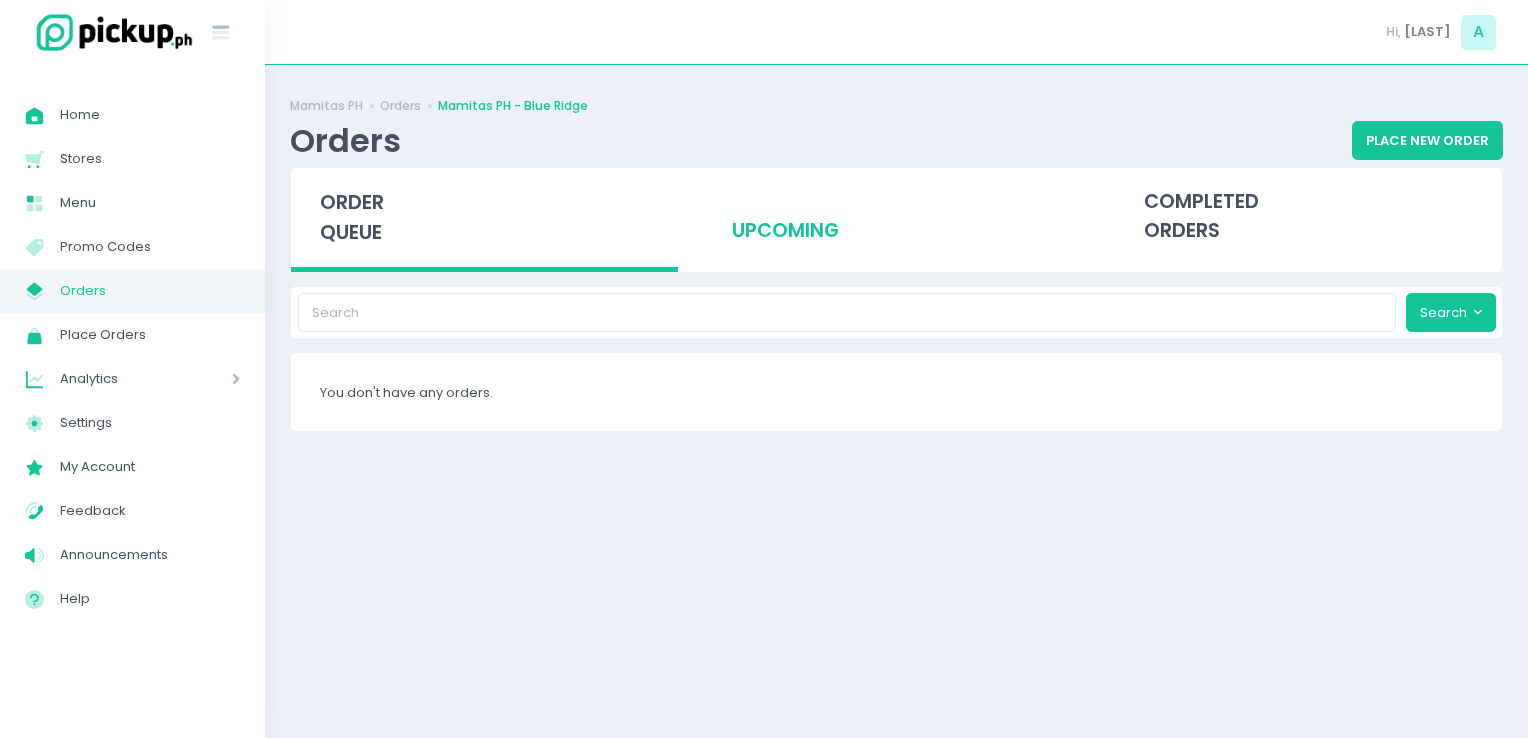 click on "upcoming" at bounding box center [896, 217] 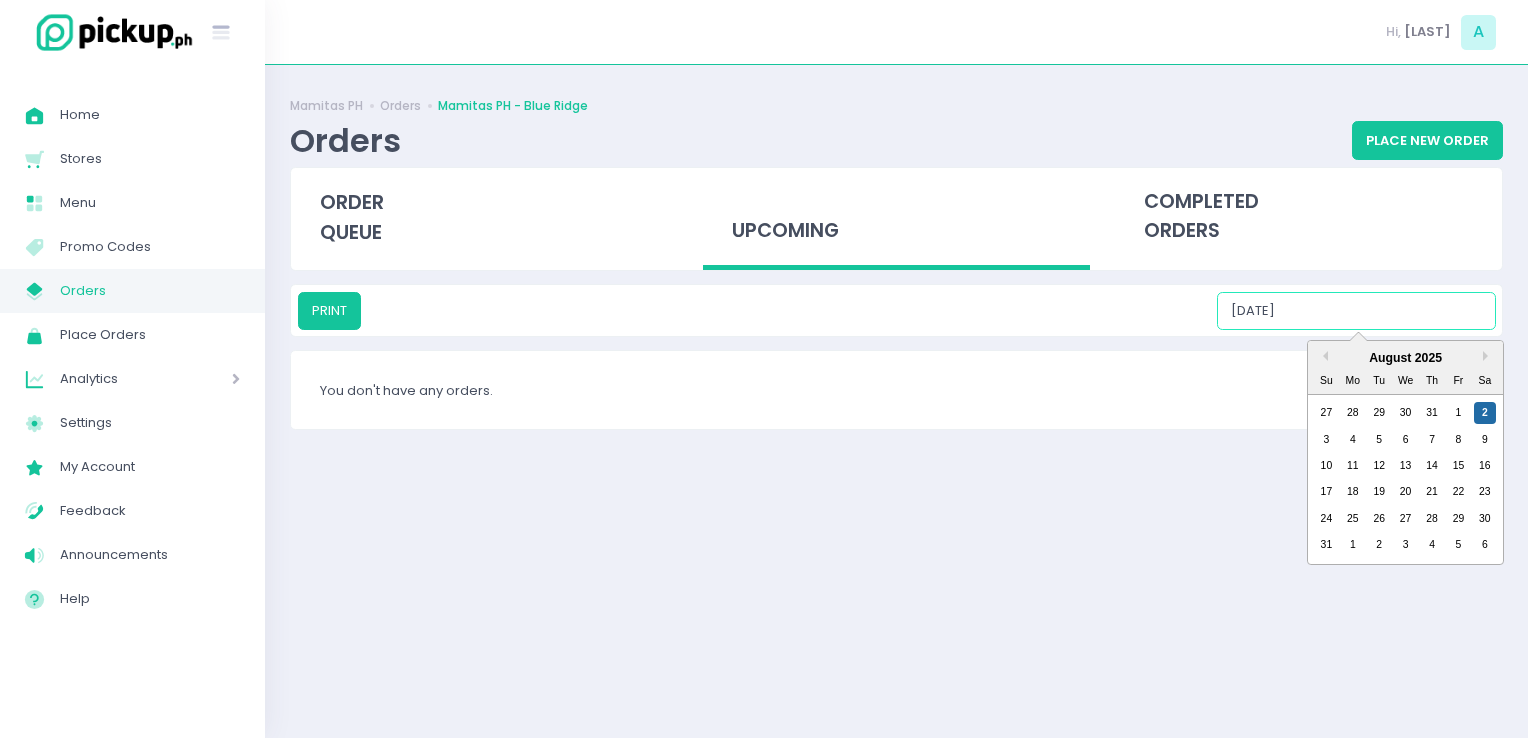 click on "[DATE]" at bounding box center (1356, 311) 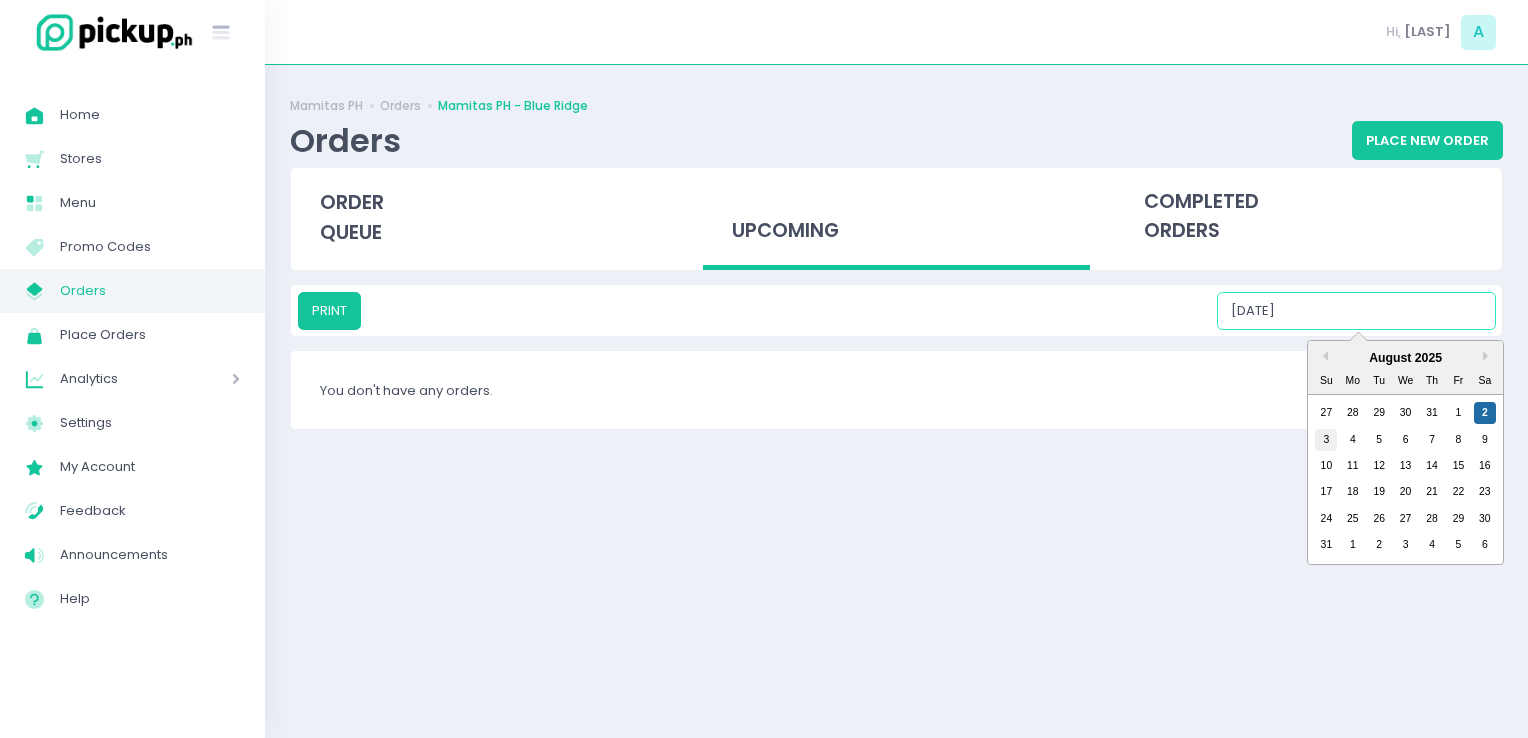 click on "3" at bounding box center (1326, 440) 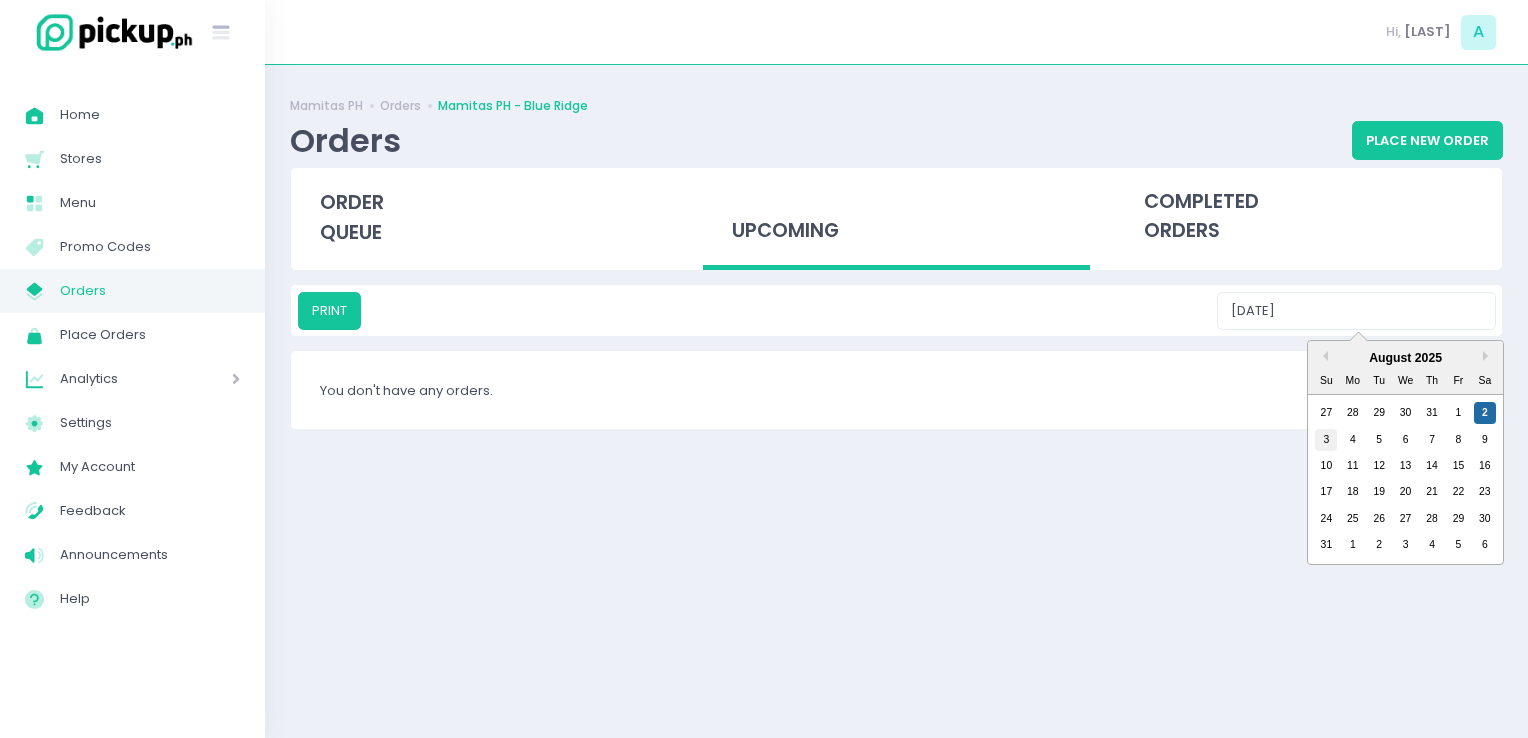 type on "[DATE]" 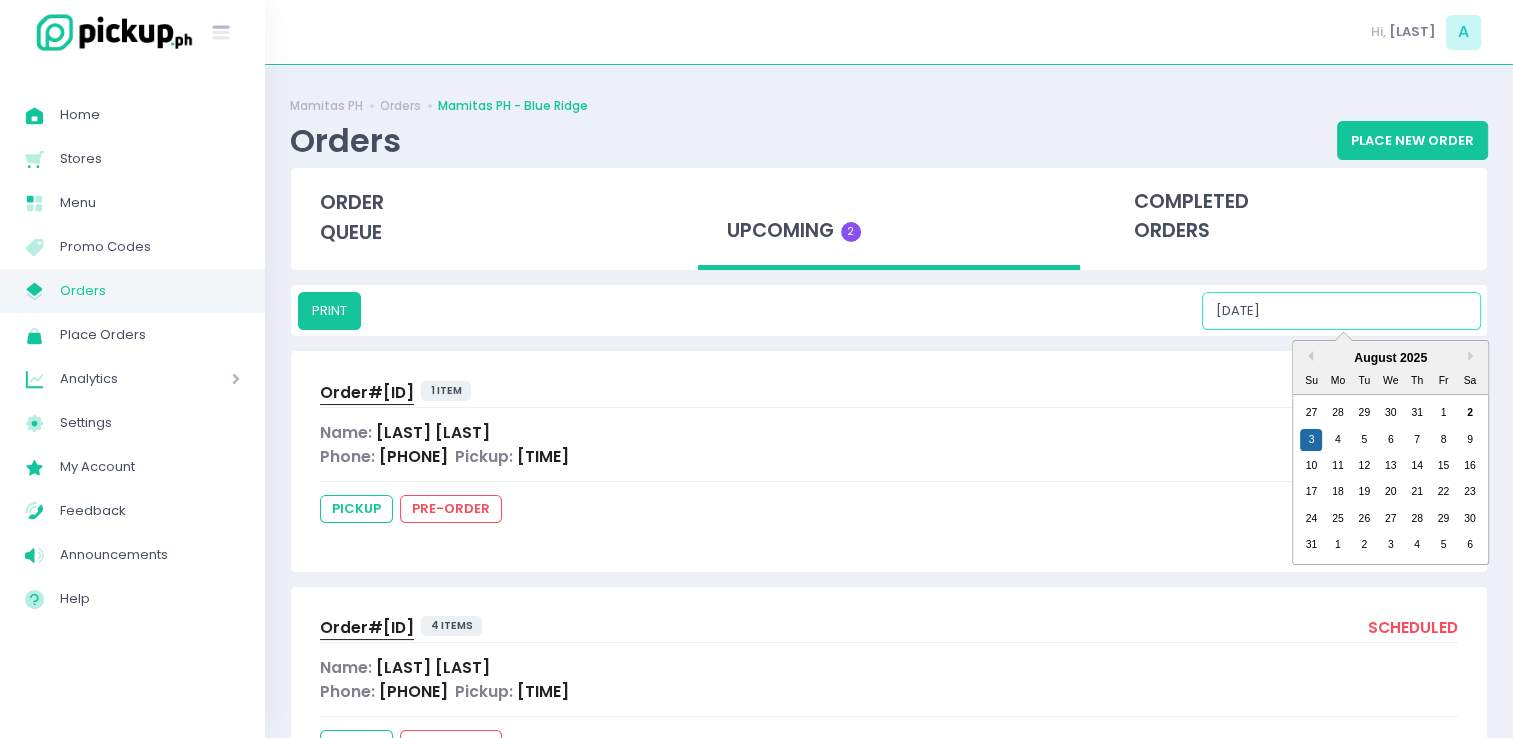 click on "[DATE]" at bounding box center [1341, 311] 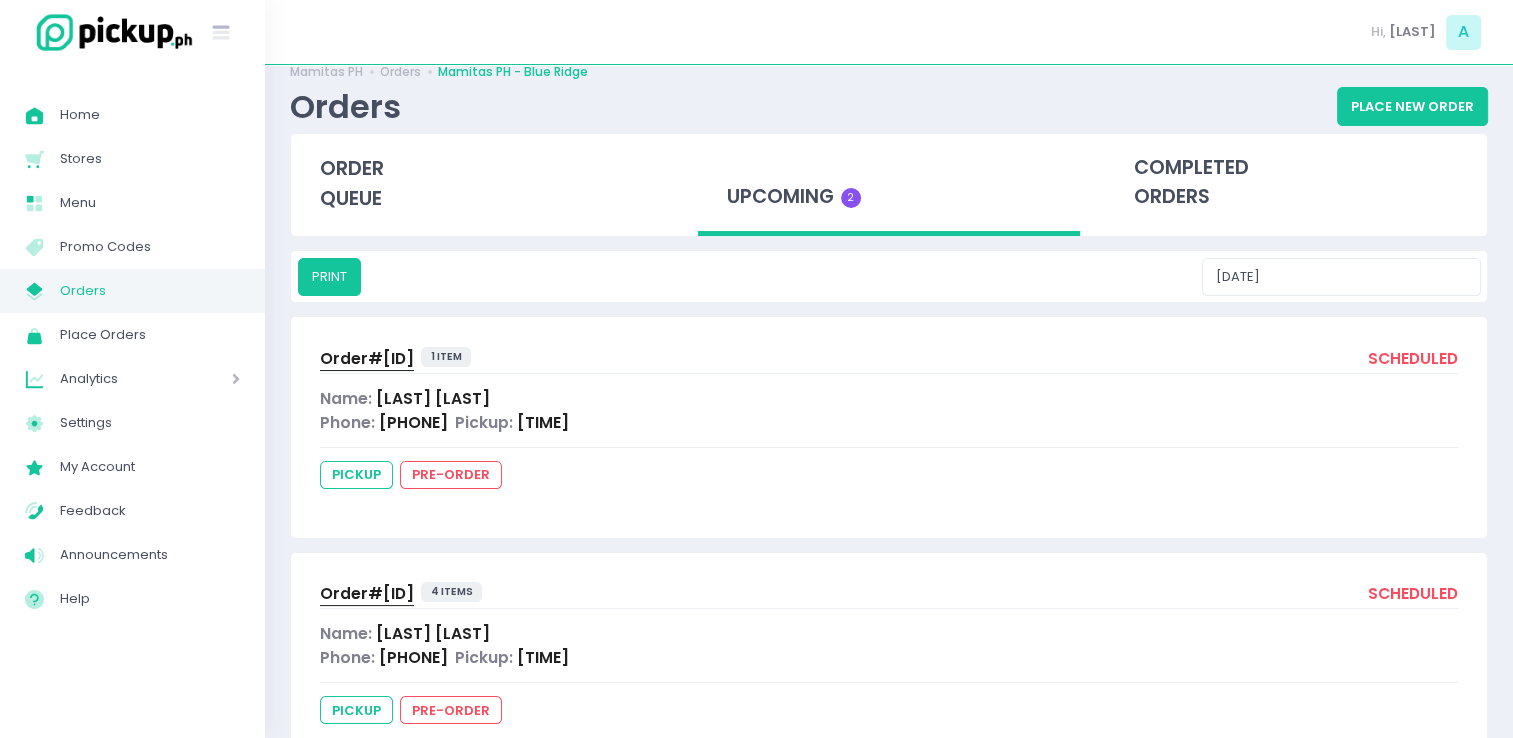 click on "Name:   [LAST]   [LAST] Phone:   [PHONE] Pickup:   [TIME]" at bounding box center [889, 410] 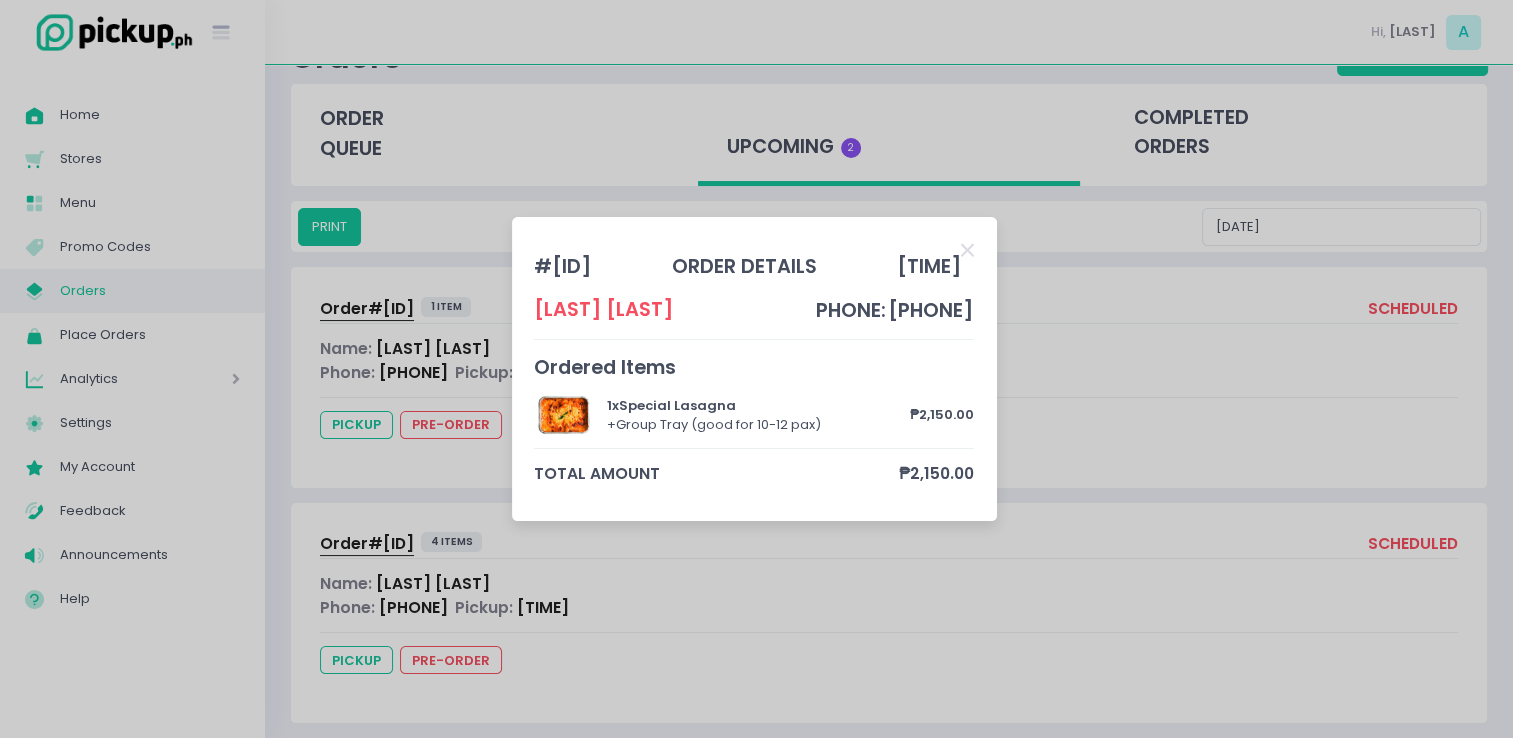 scroll, scrollTop: 104, scrollLeft: 0, axis: vertical 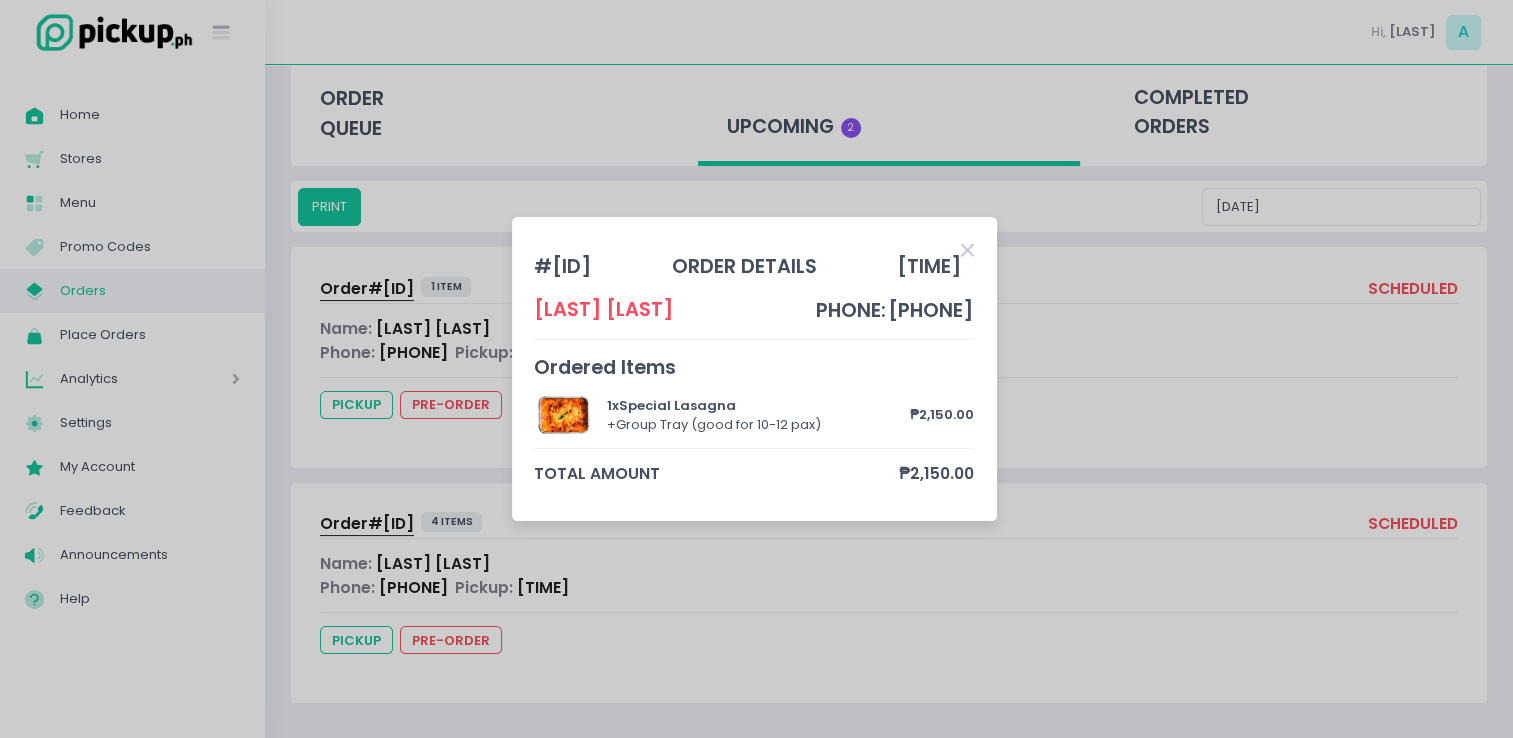 click at bounding box center (967, 250) 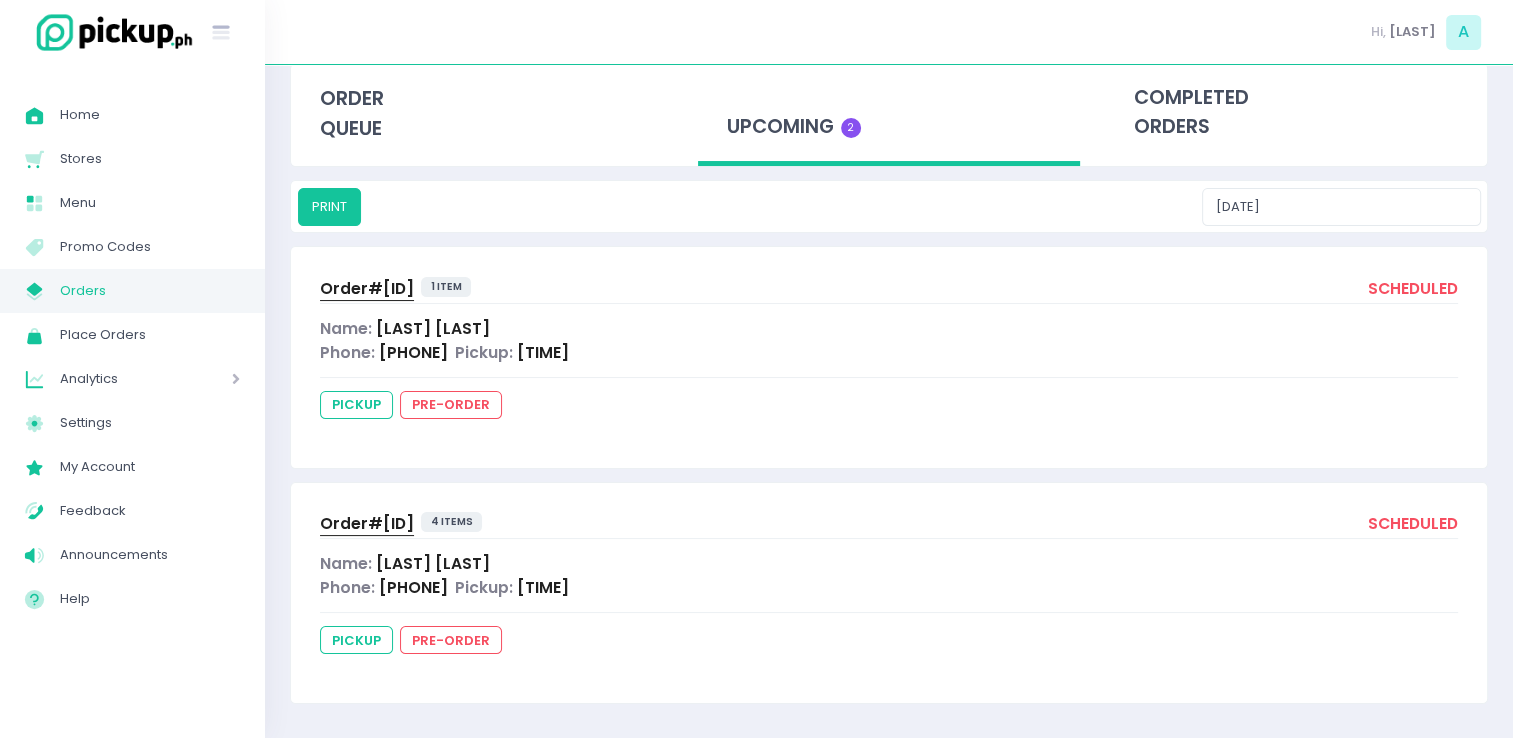 click on "Orders" at bounding box center [150, 291] 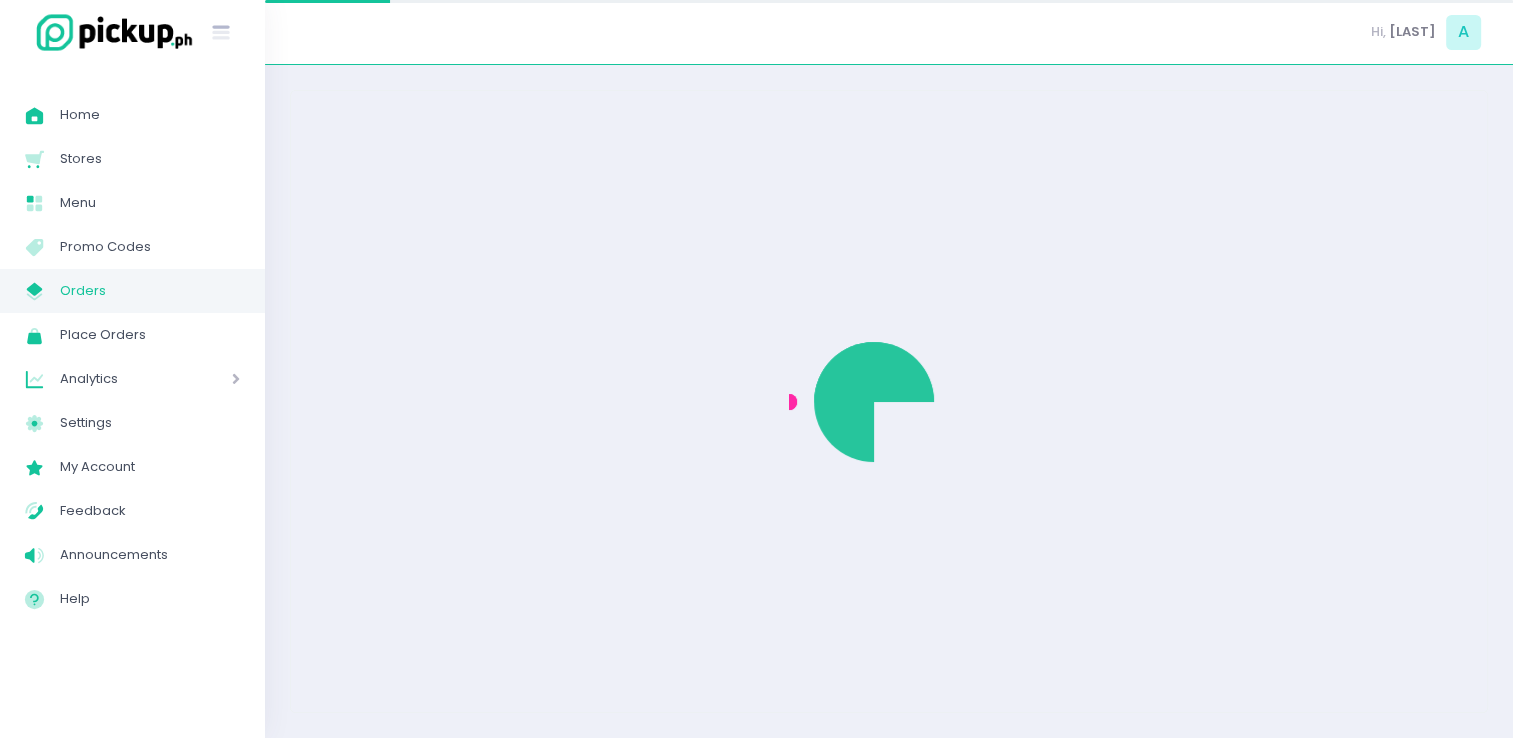 scroll, scrollTop: 0, scrollLeft: 0, axis: both 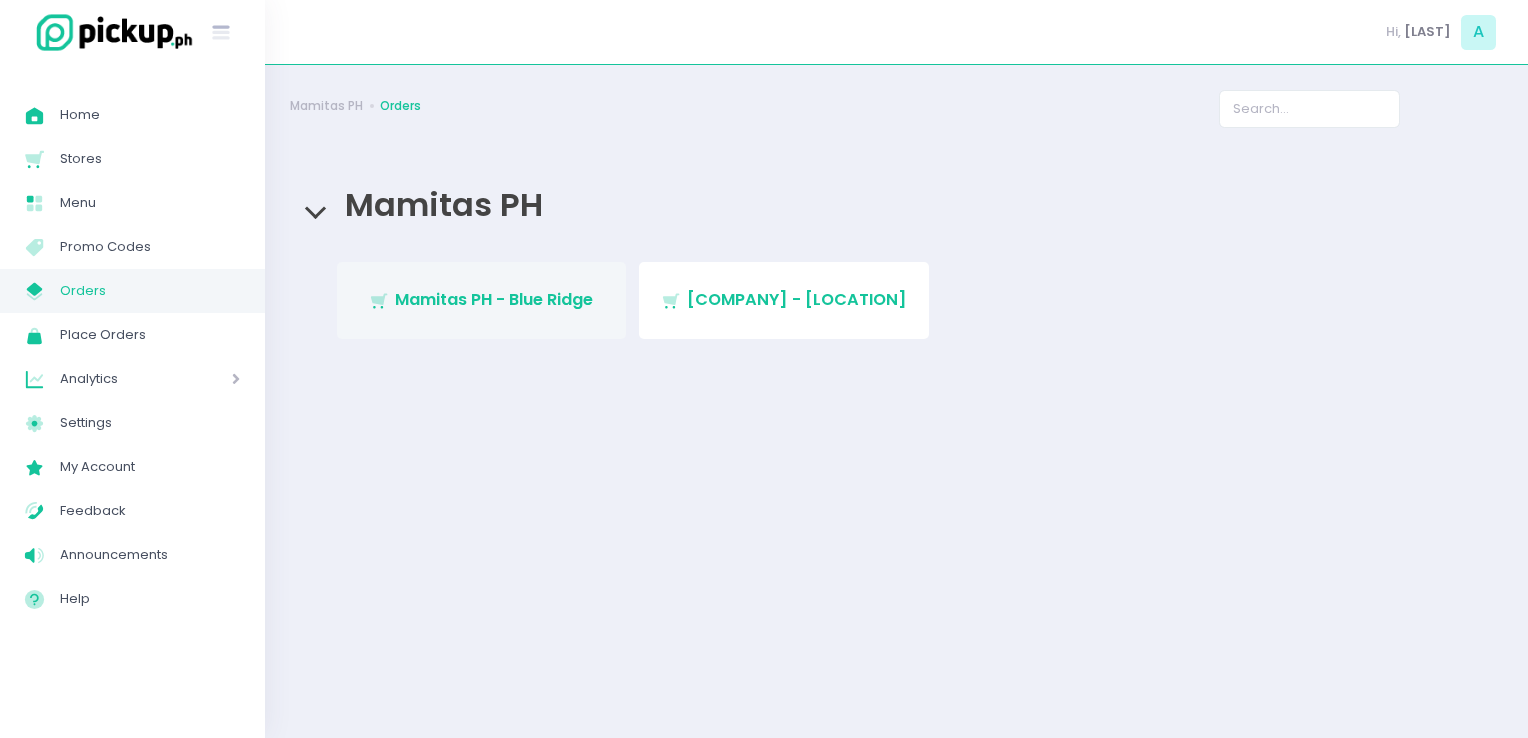 click on "[COMPANY] - [LOCATION]" at bounding box center (482, 300) 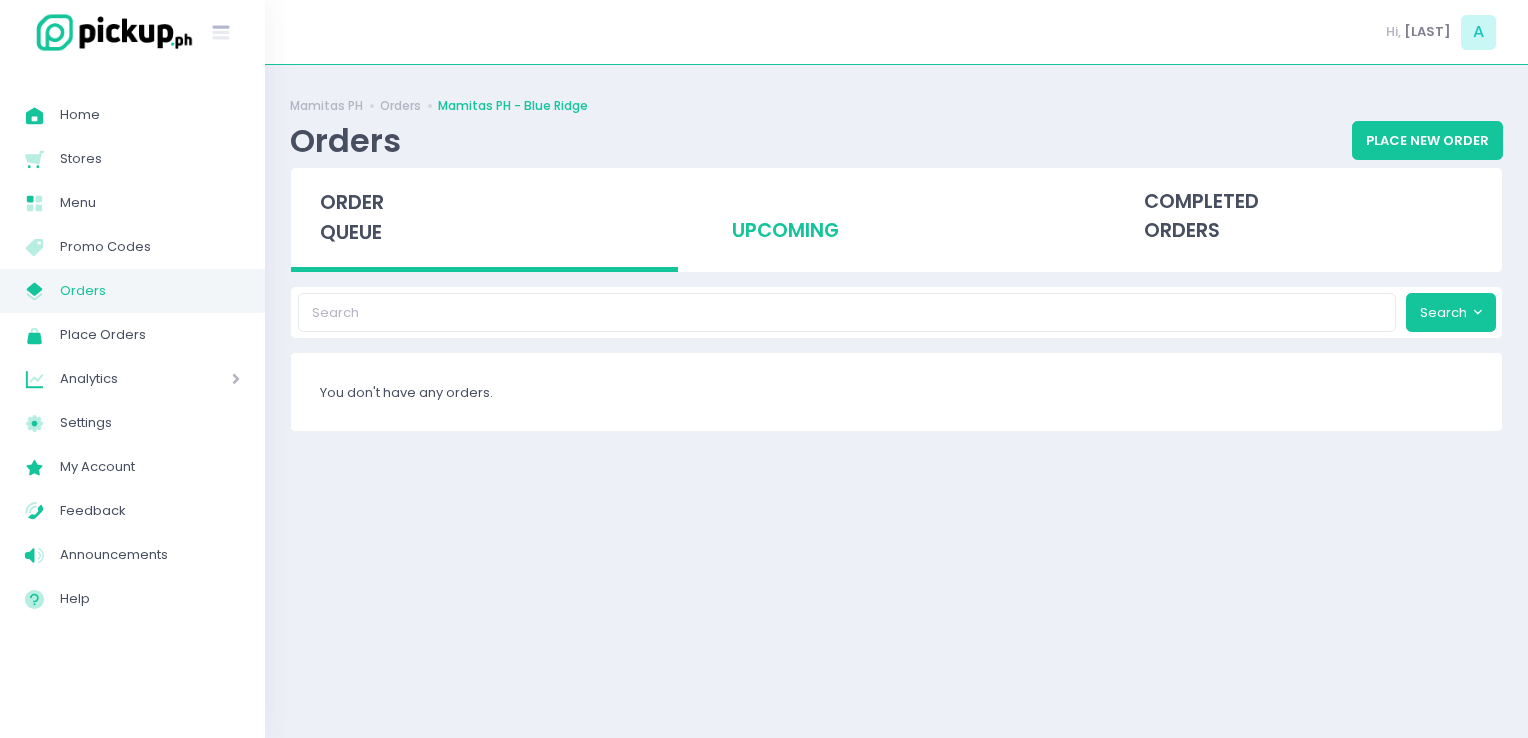 click on "upcoming" at bounding box center (896, 217) 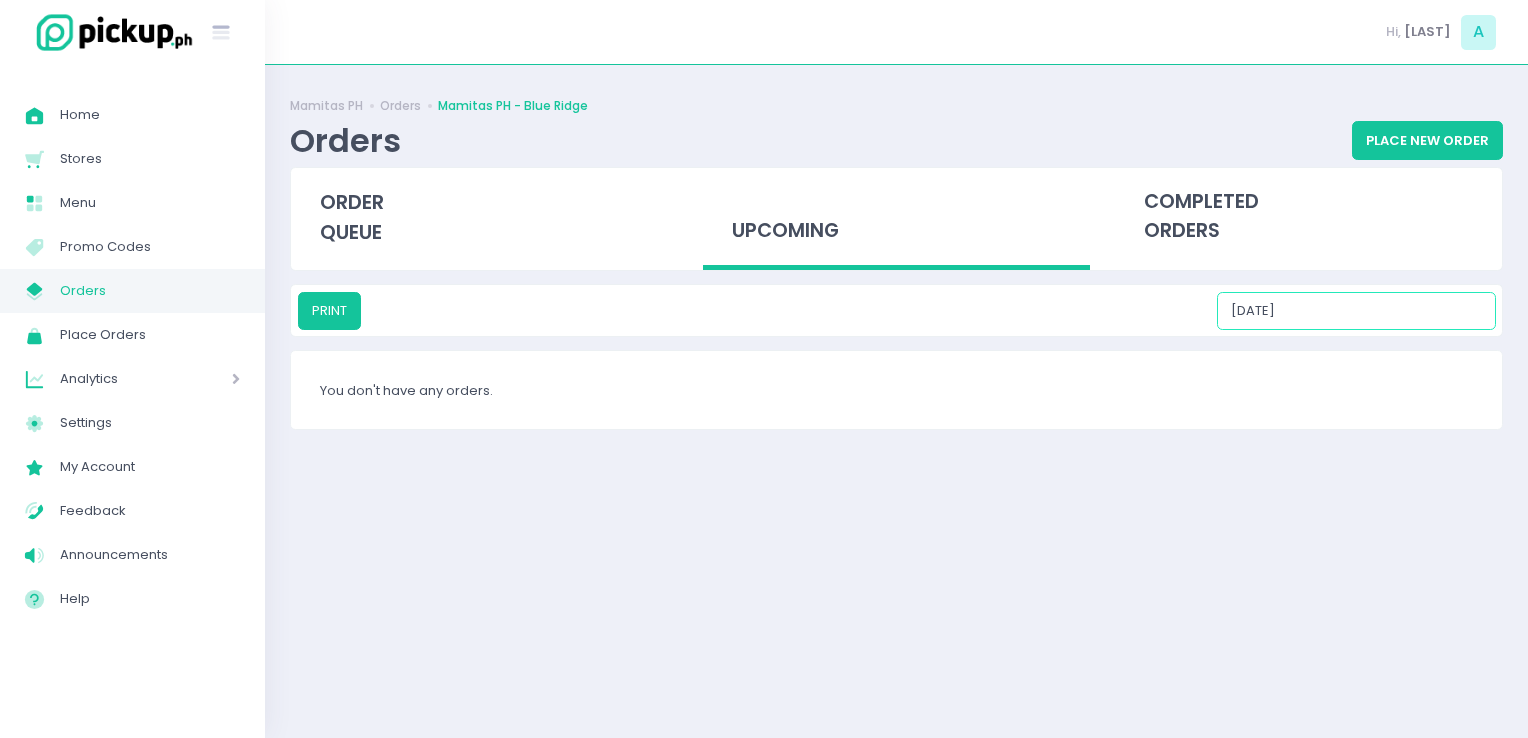click on "[DATE]" at bounding box center [1356, 311] 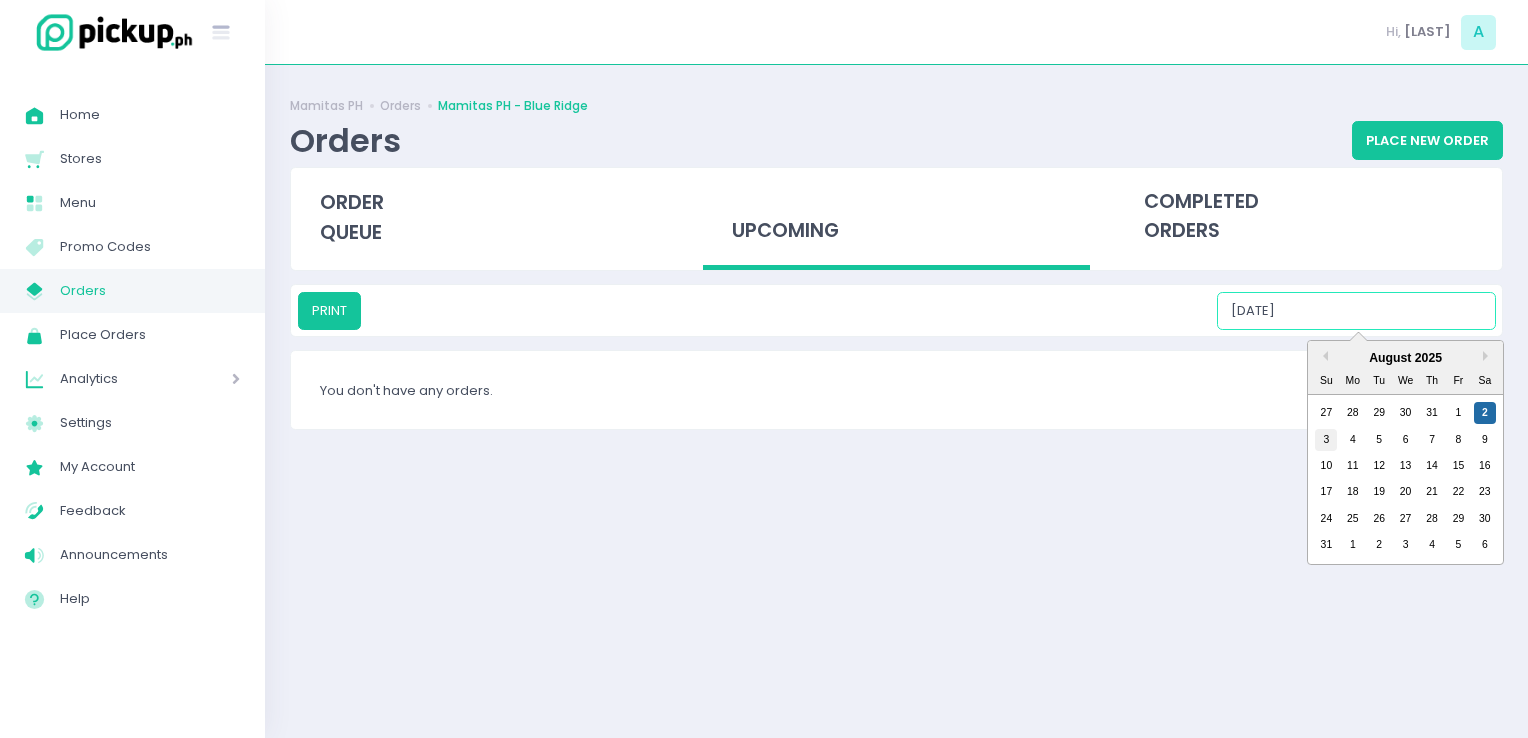click on "3" at bounding box center (1326, 440) 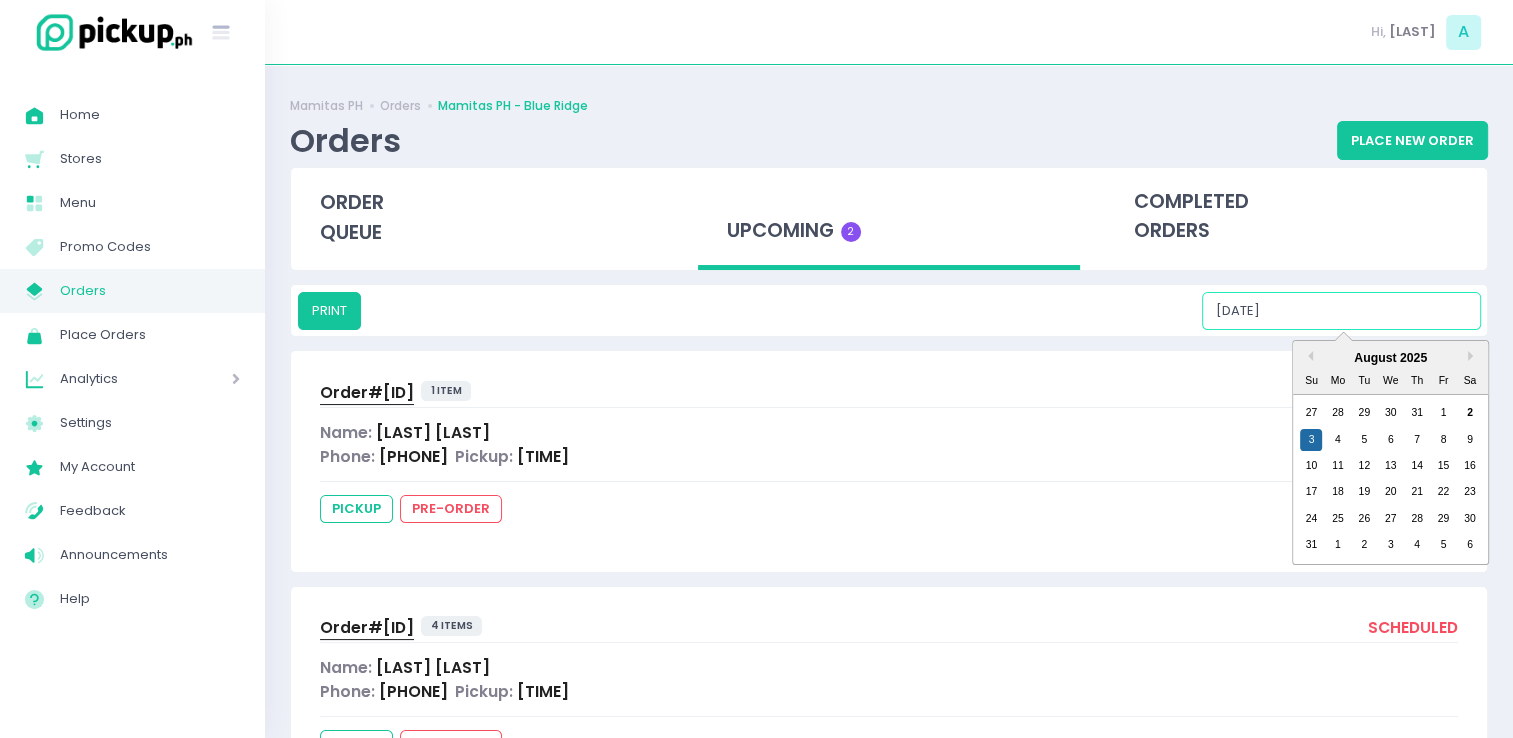 click on "[DATE]" at bounding box center [1341, 311] 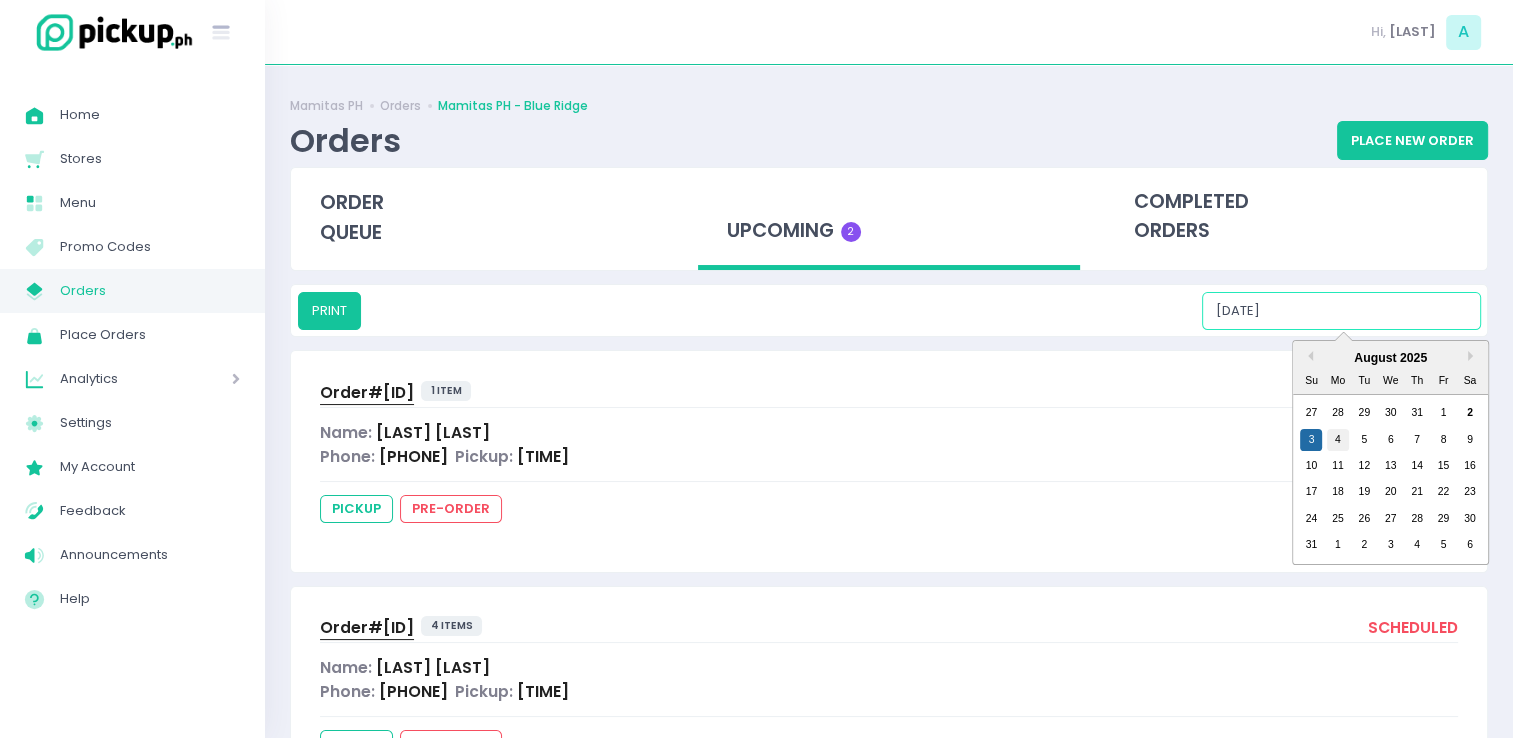 click on "4" at bounding box center [1338, 440] 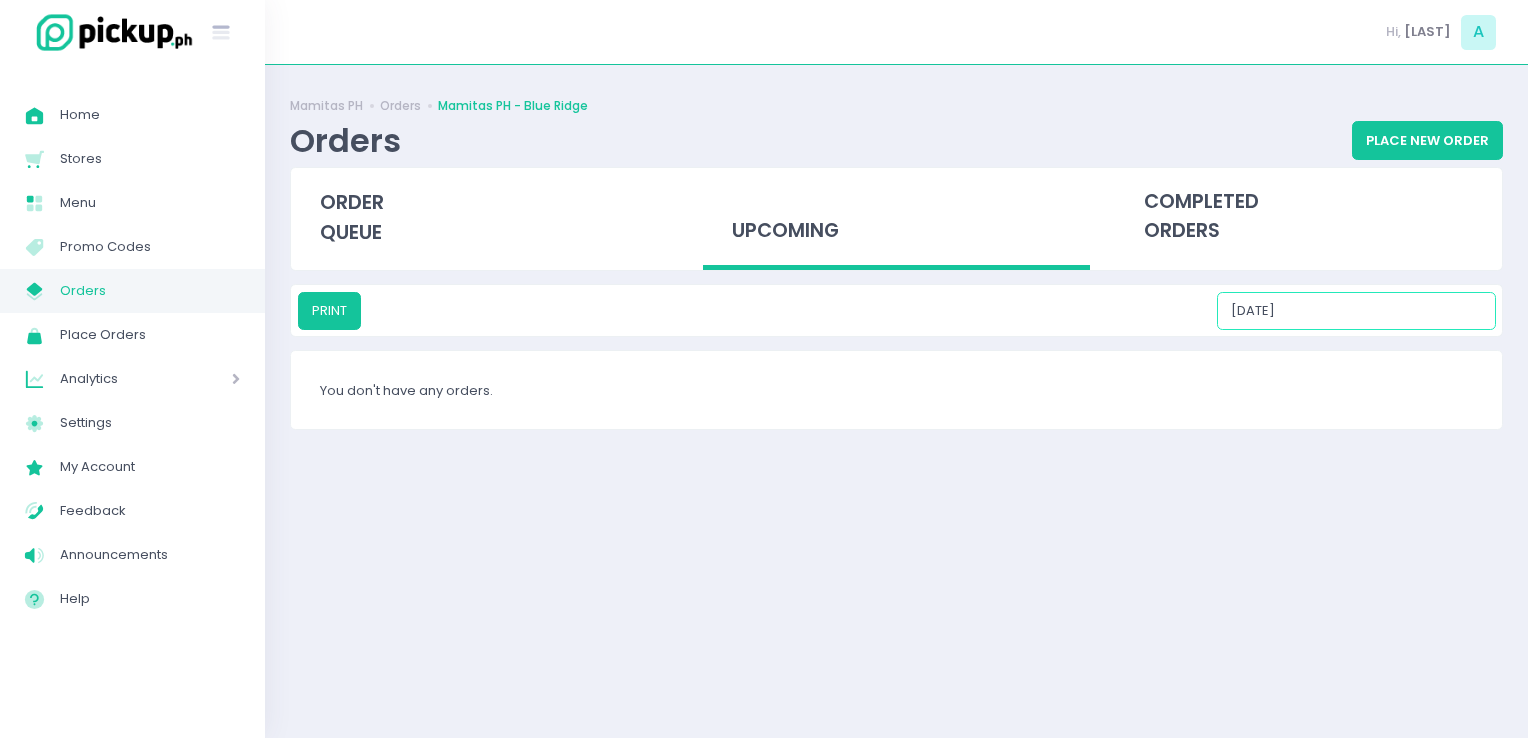 click on "[DATE]" at bounding box center (1356, 311) 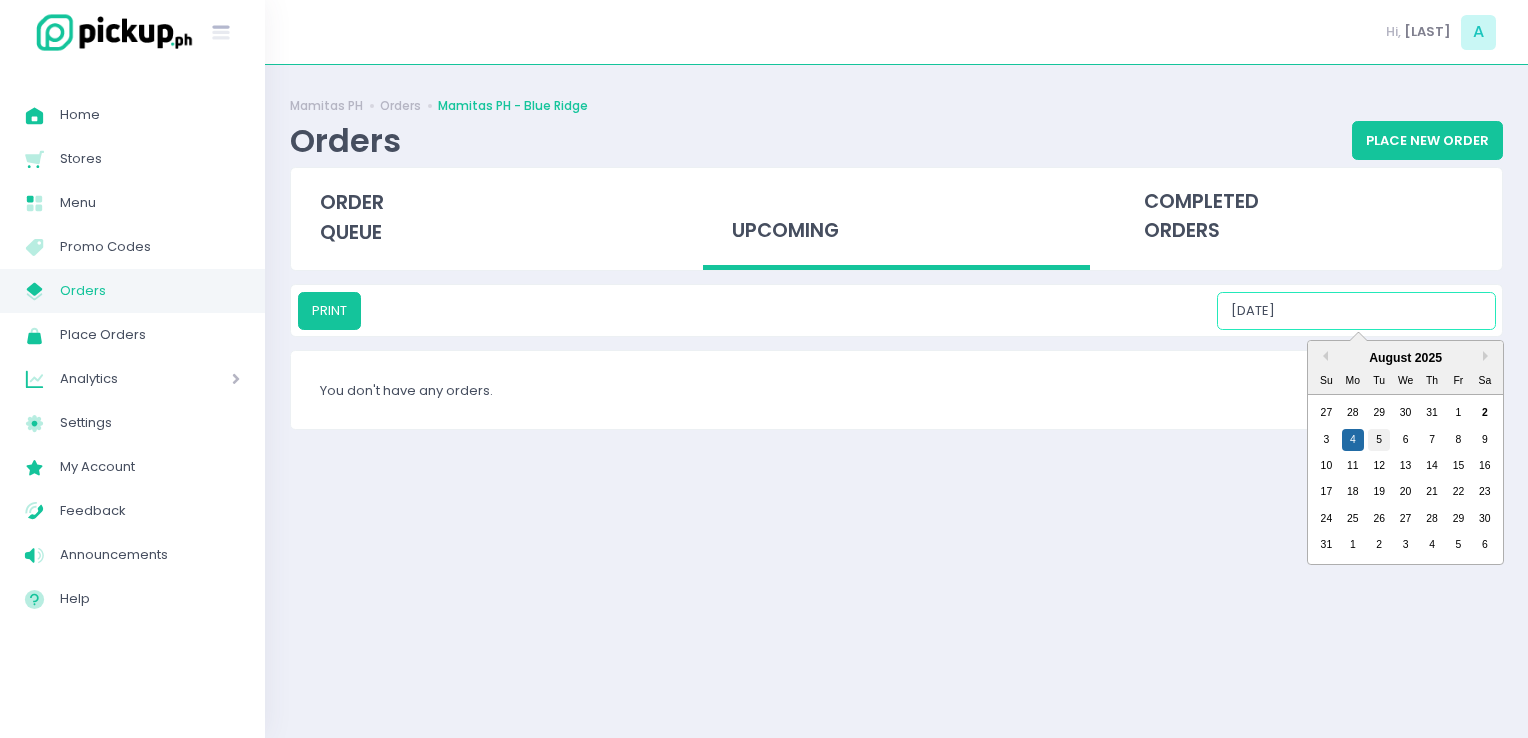 click on "5" at bounding box center (1379, 440) 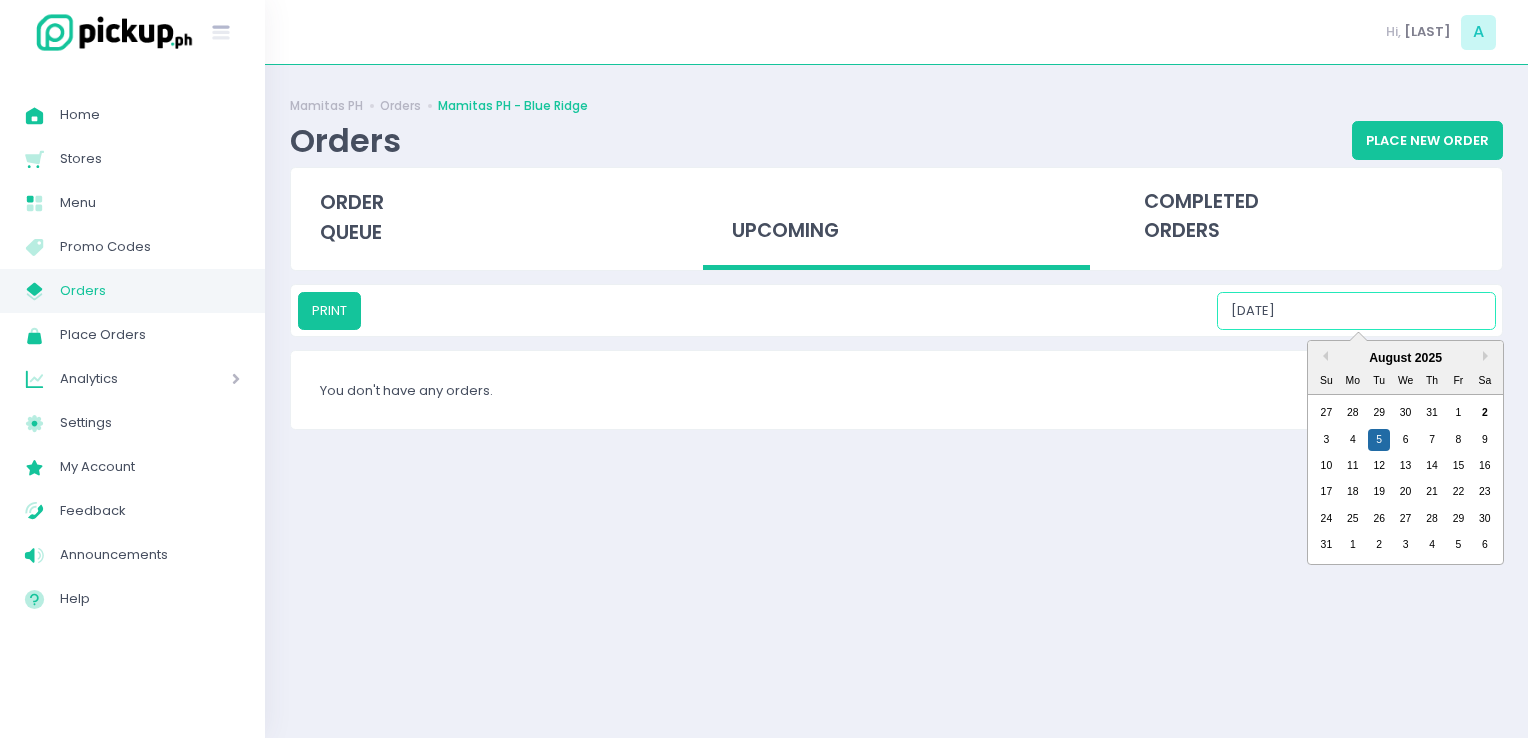 click on "[DATE]" at bounding box center [1356, 311] 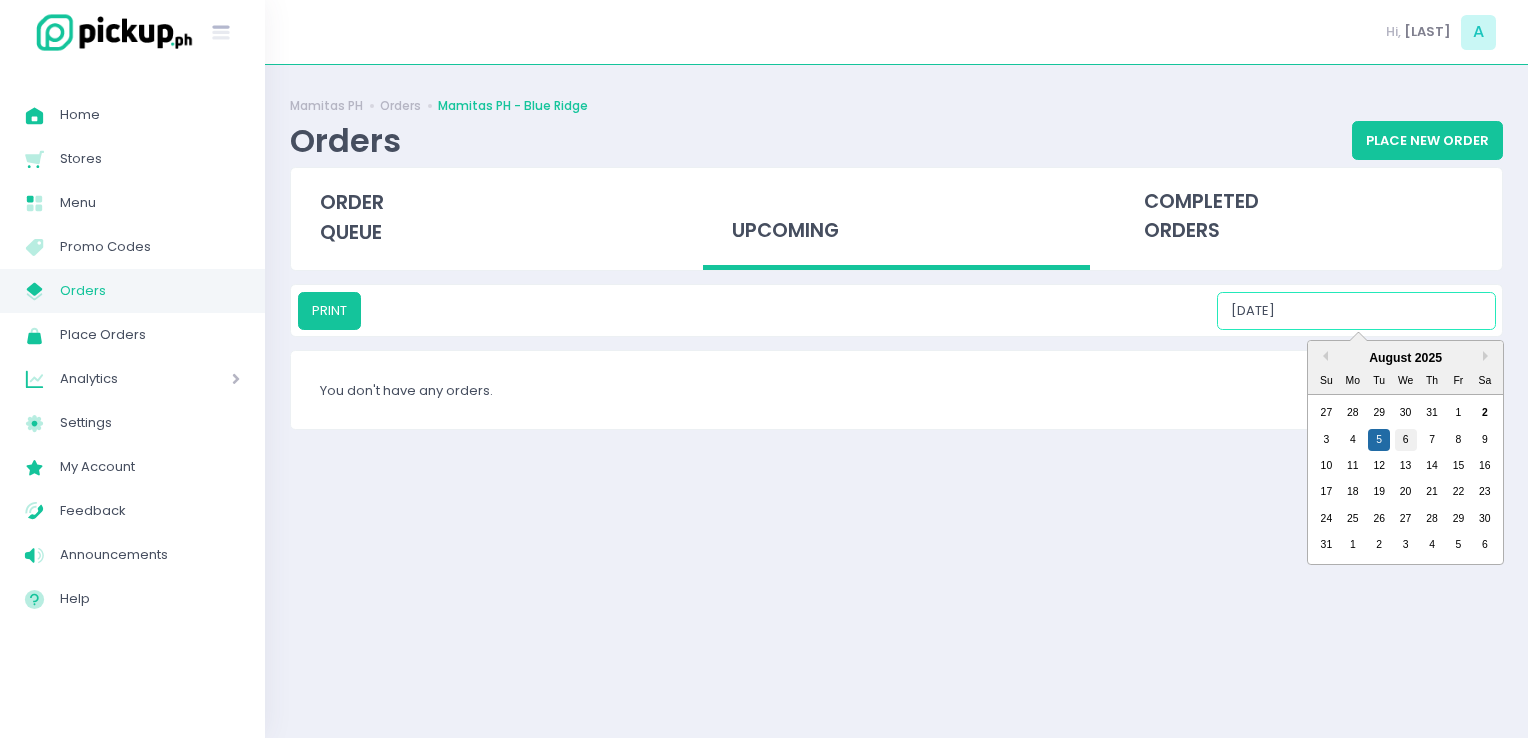 click on "6" at bounding box center (1406, 440) 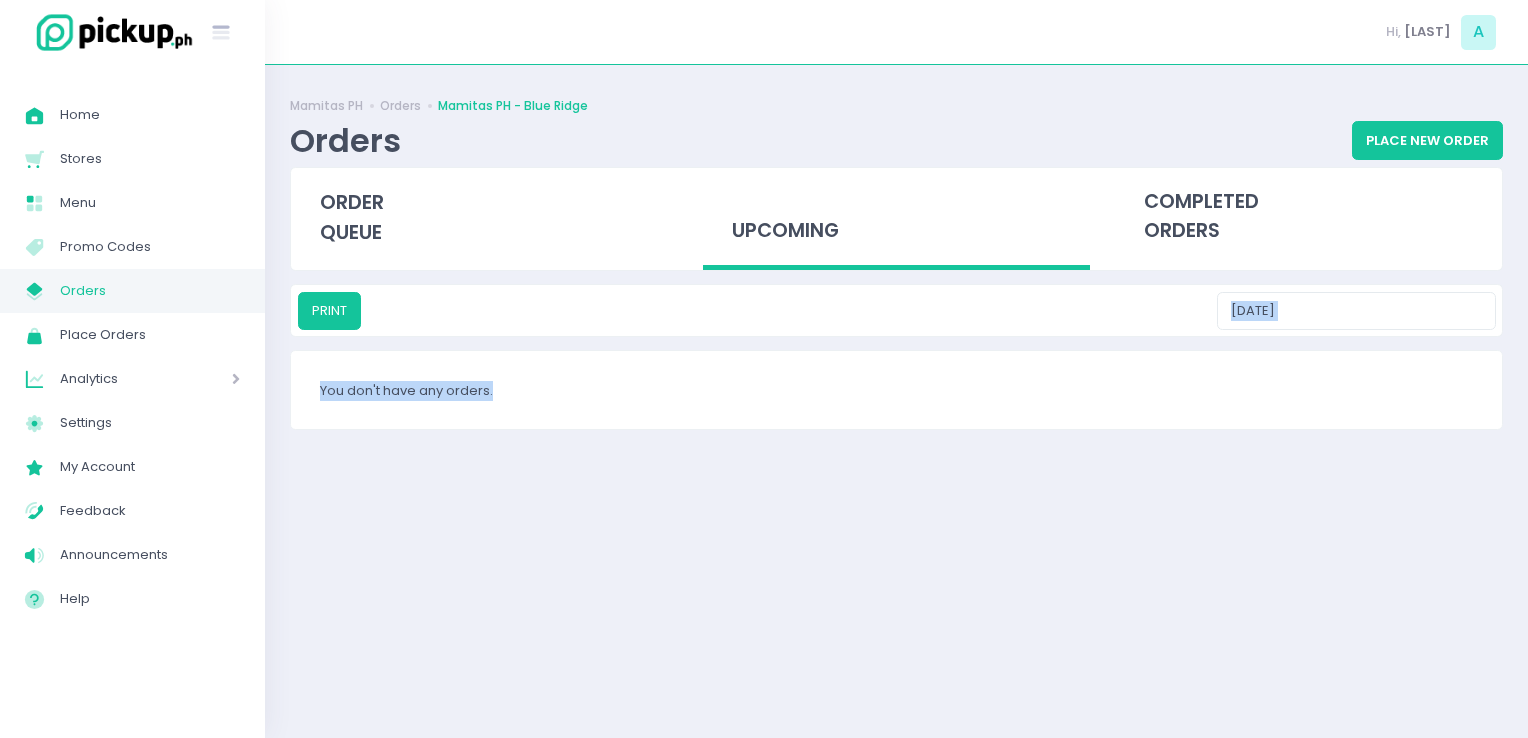 drag, startPoint x: 1371, startPoint y: 341, endPoint x: 1359, endPoint y: 310, distance: 33.24154 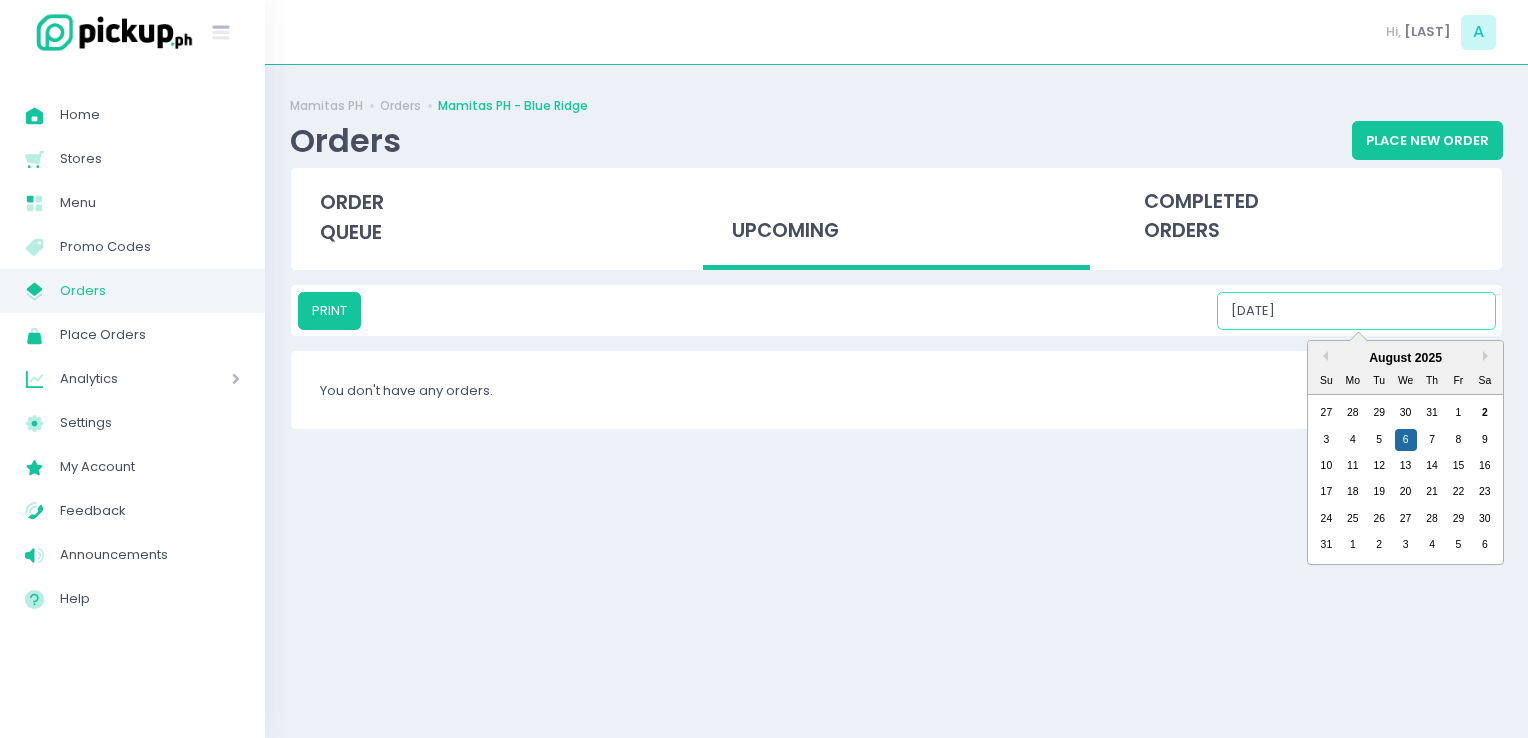click on "[DATE]" at bounding box center (1356, 311) 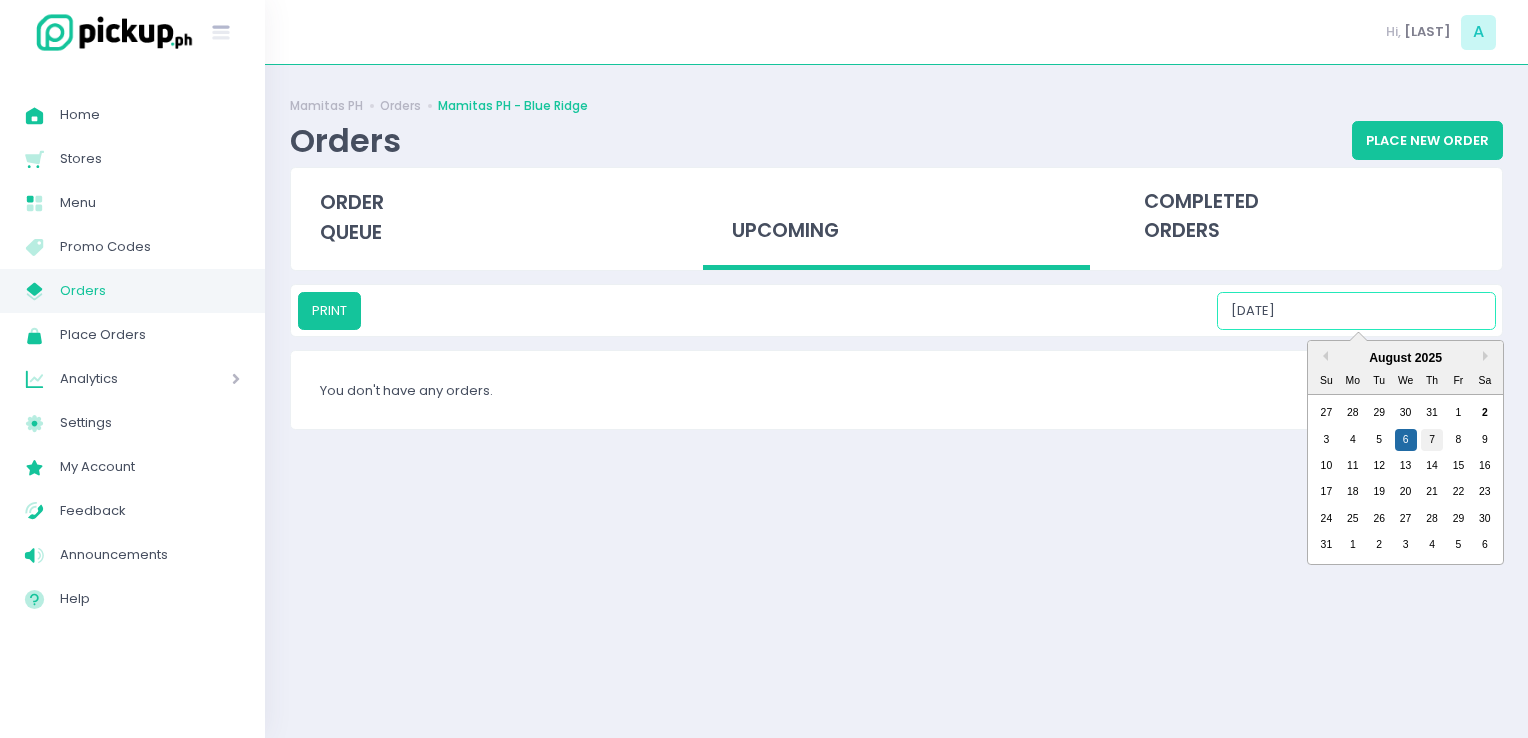click on "7" at bounding box center (1432, 440) 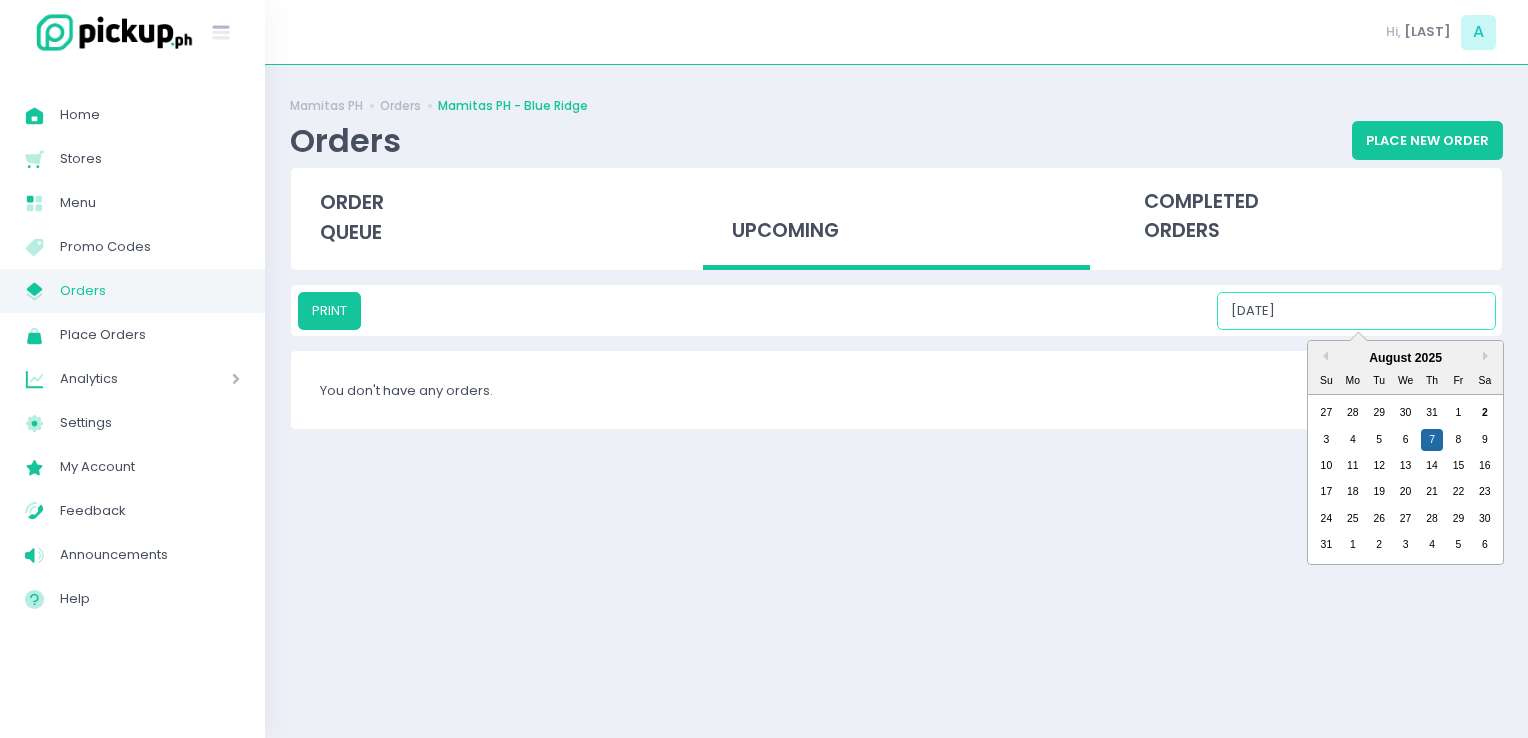 click on "[DATE]" at bounding box center (1356, 311) 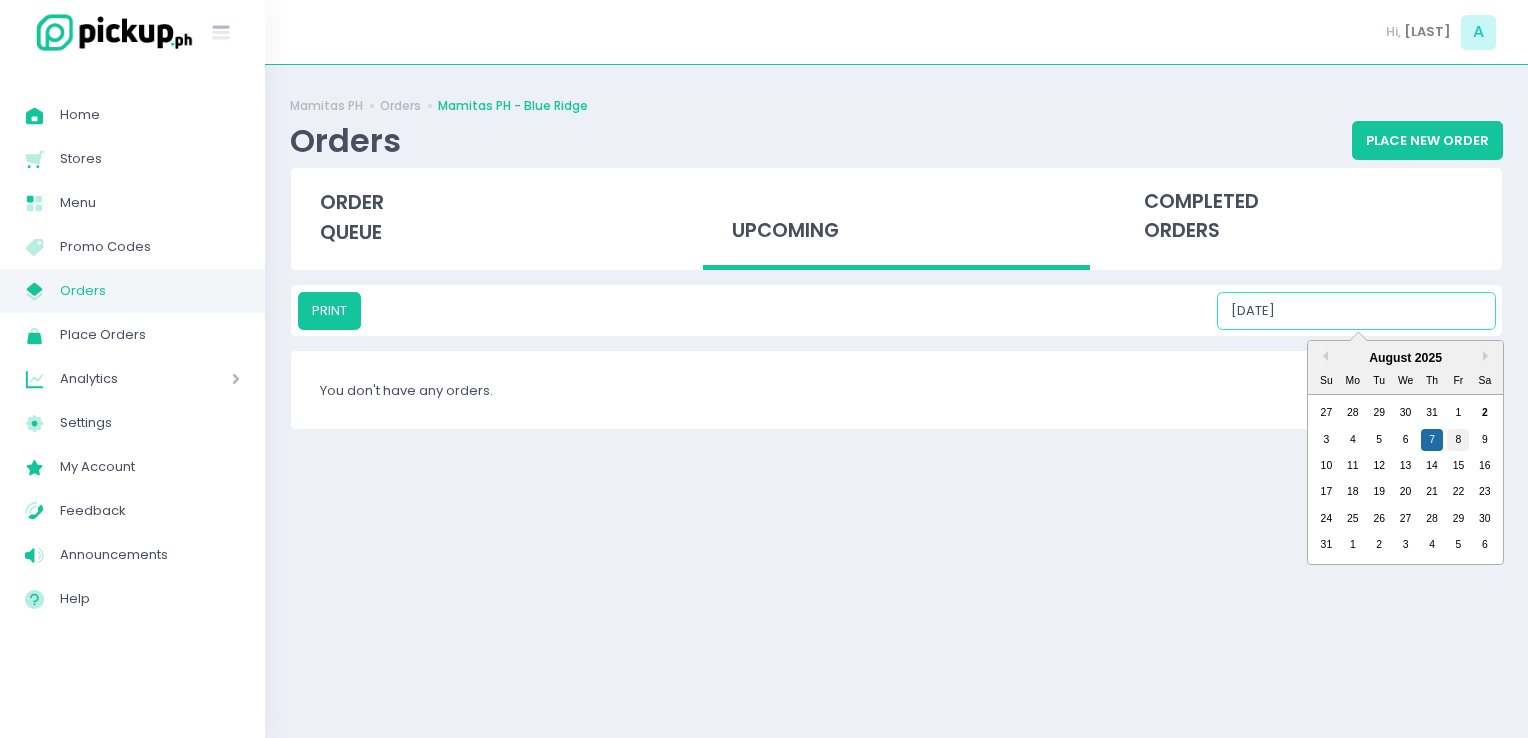 click on "8" at bounding box center [1458, 440] 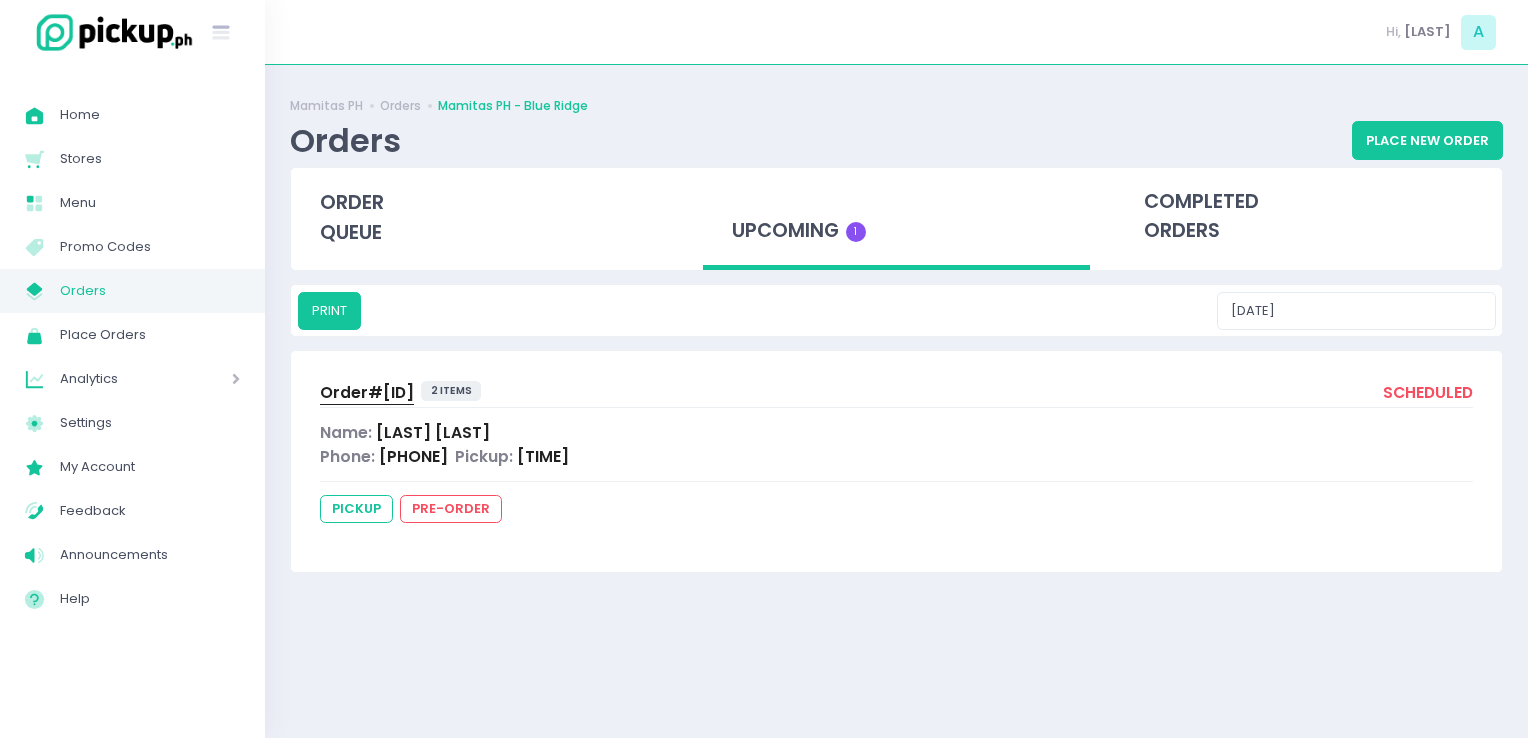 click on "PRINT [DATE]" at bounding box center [896, 310] 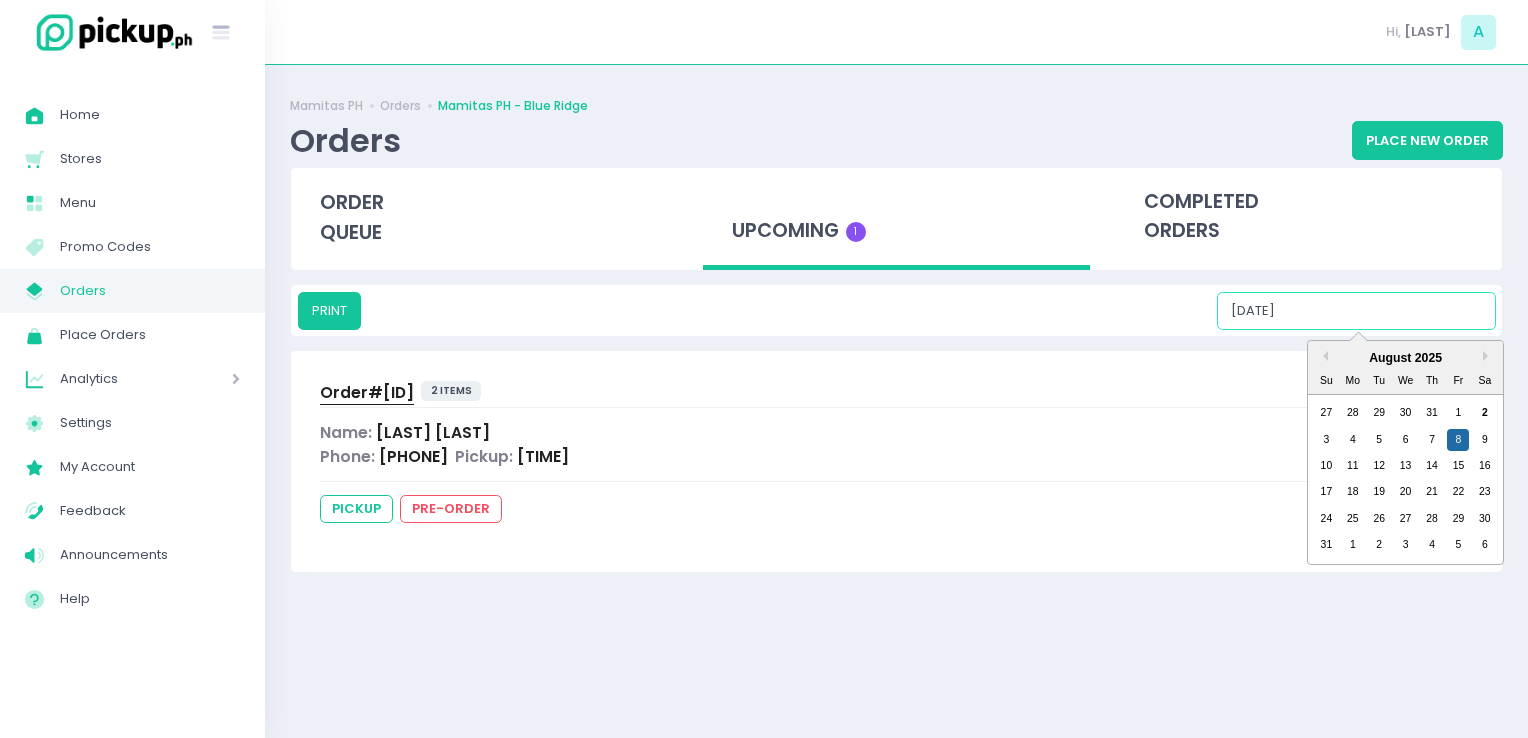 click on "[DATE]" at bounding box center [1356, 311] 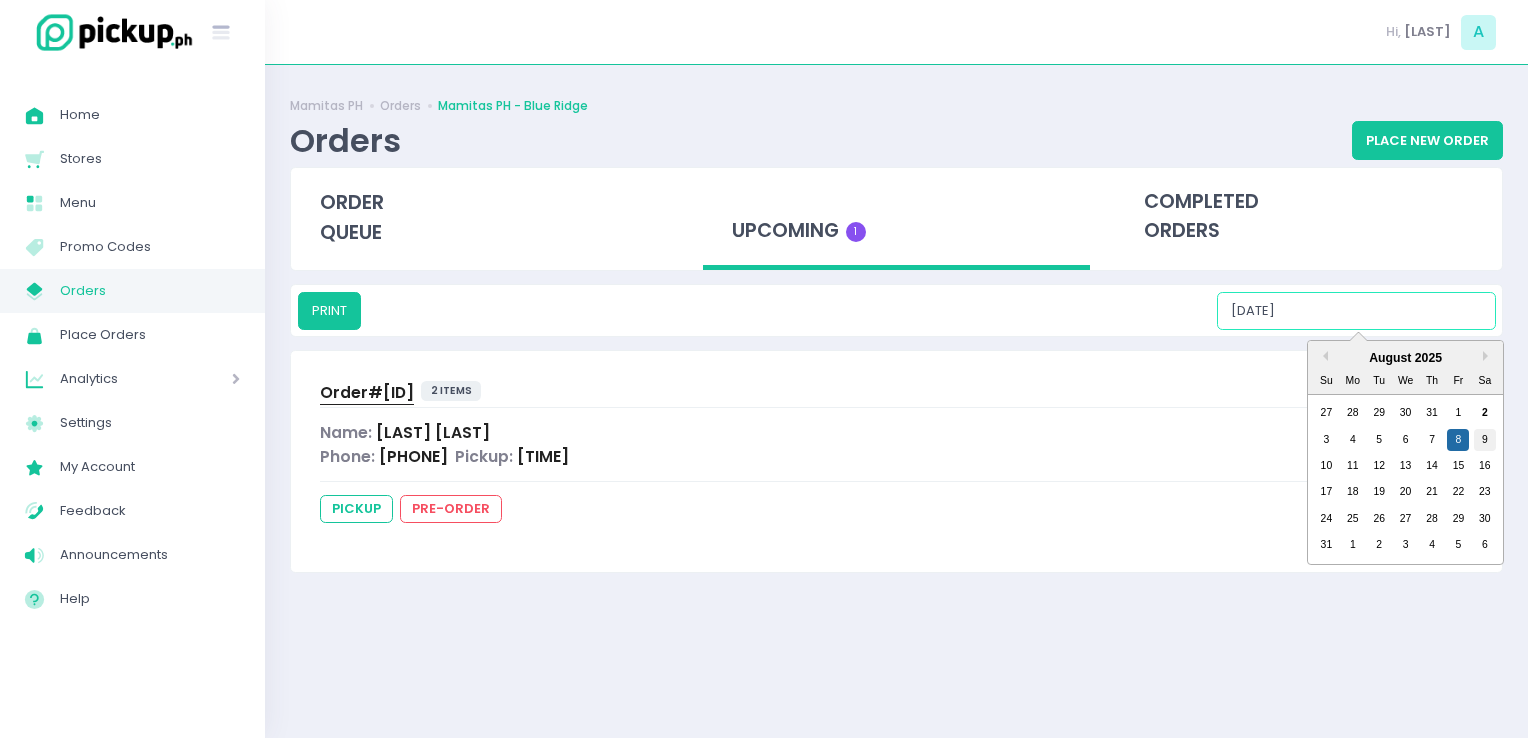 click on "9" at bounding box center (1485, 440) 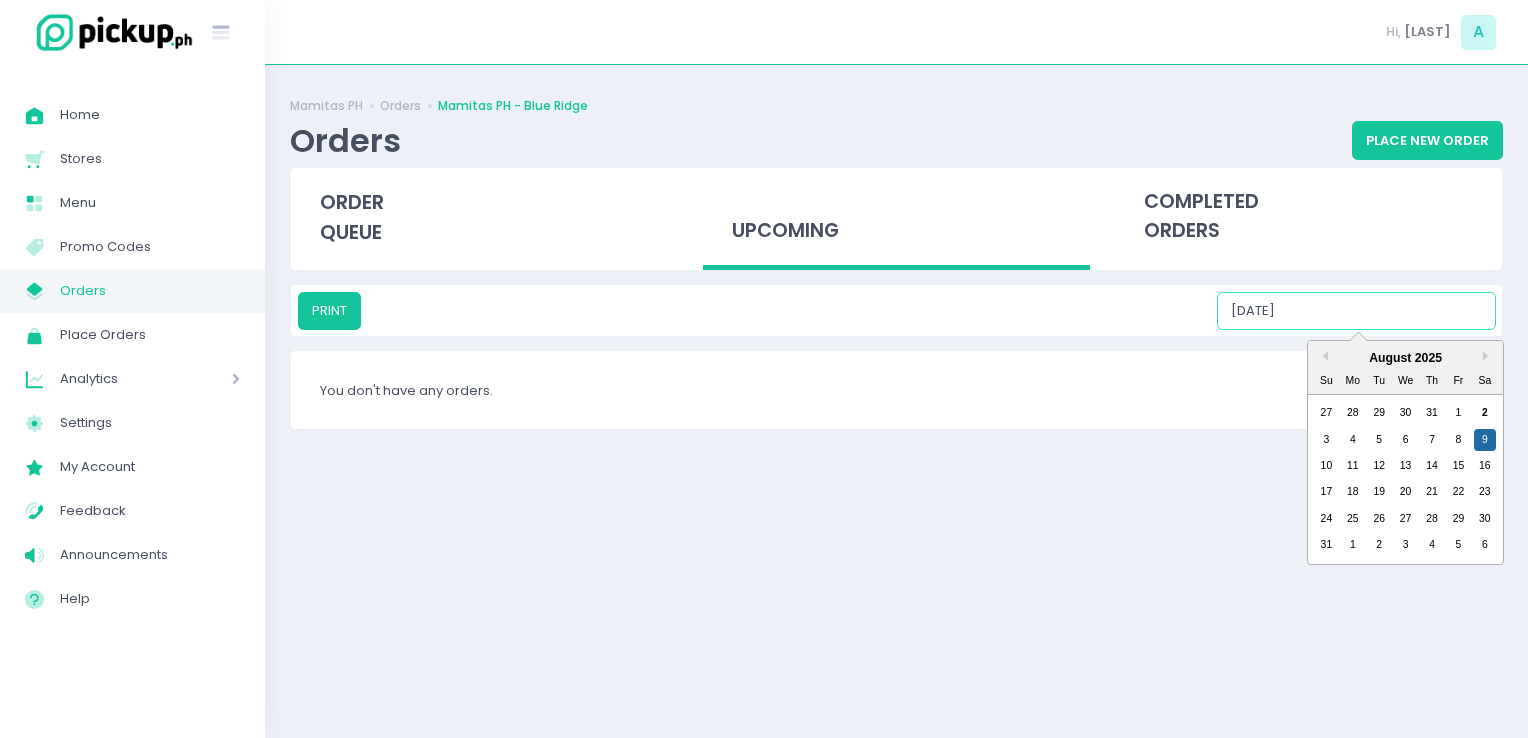 click on "[DATE]" at bounding box center [1356, 311] 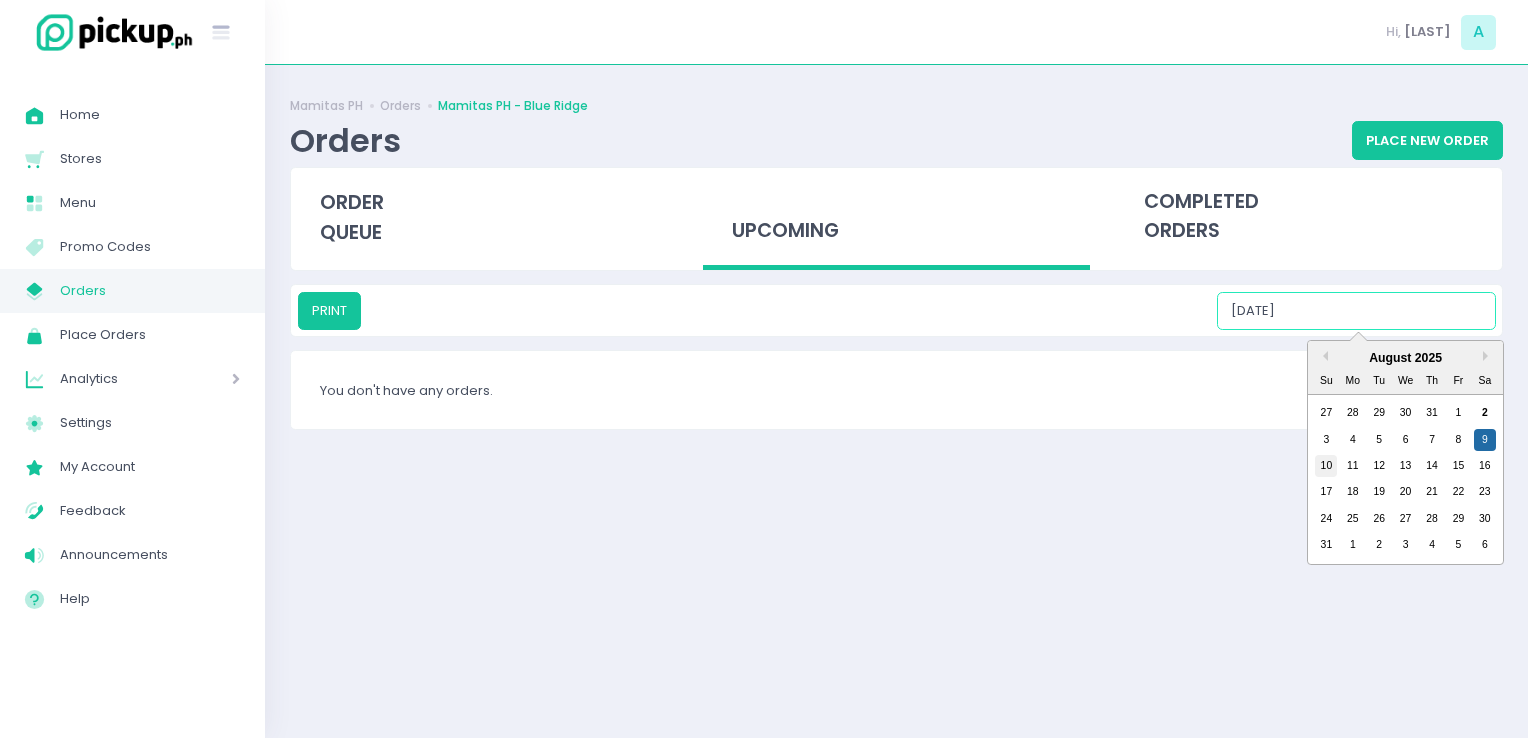 click on "10" at bounding box center [1326, 466] 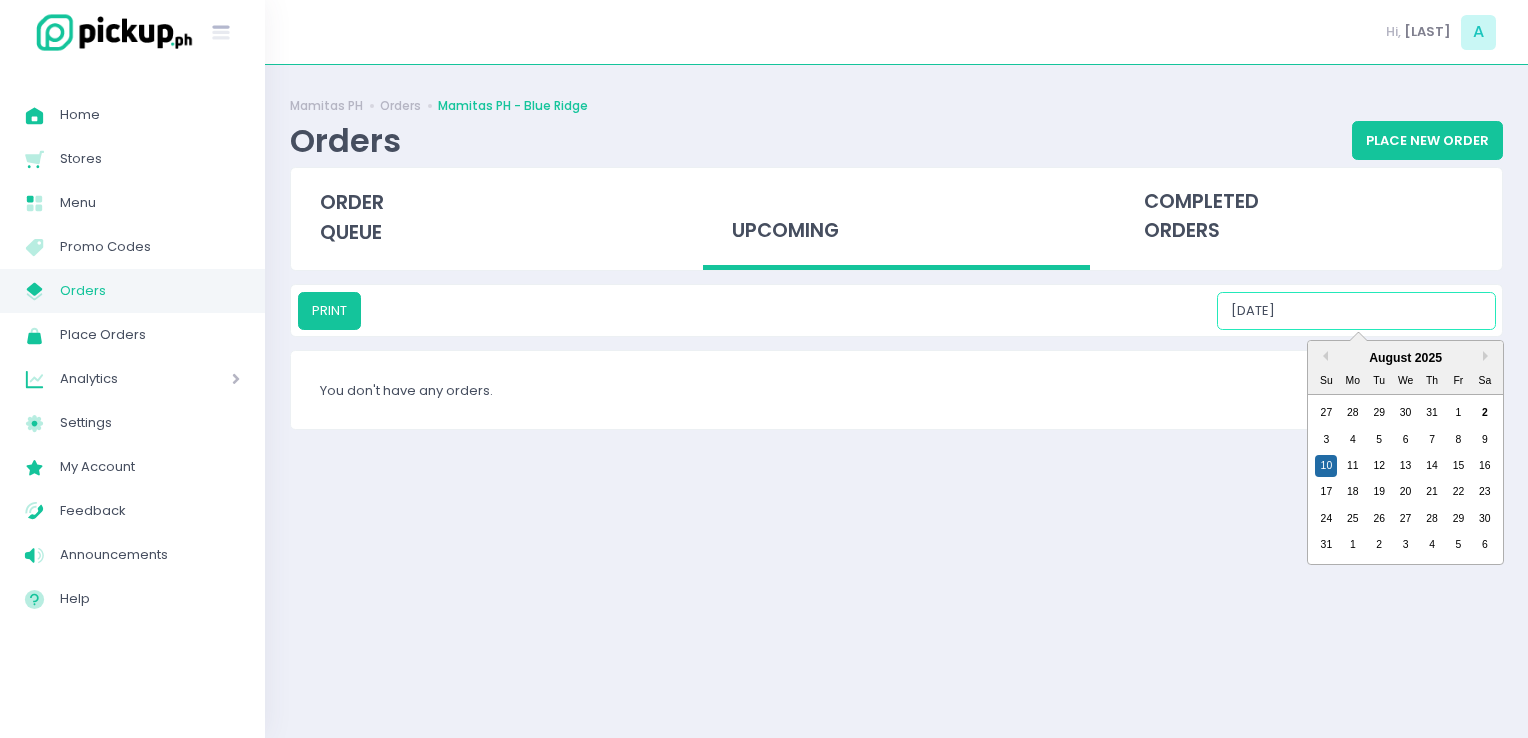 click on "[DATE]" at bounding box center (1356, 311) 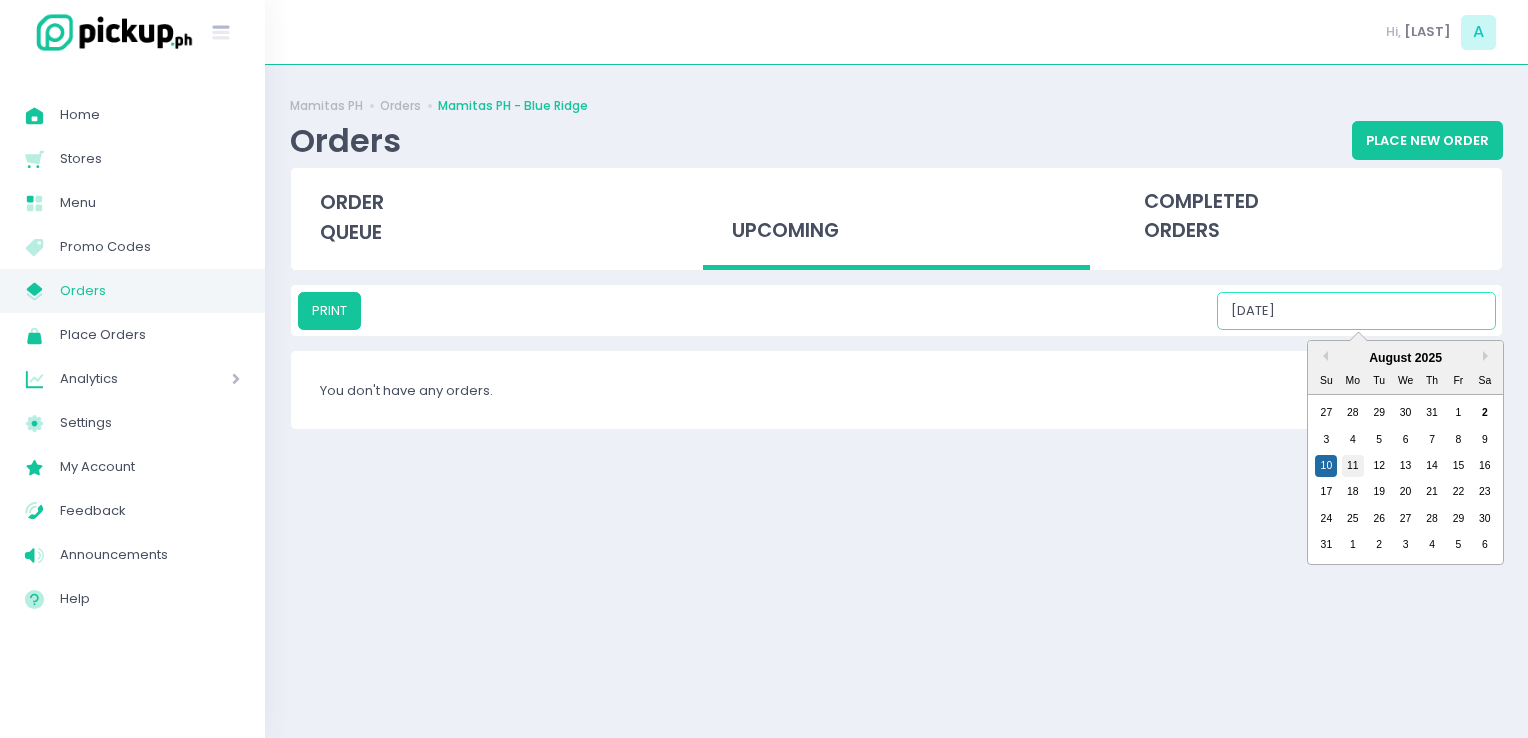 click on "11" at bounding box center (1353, 466) 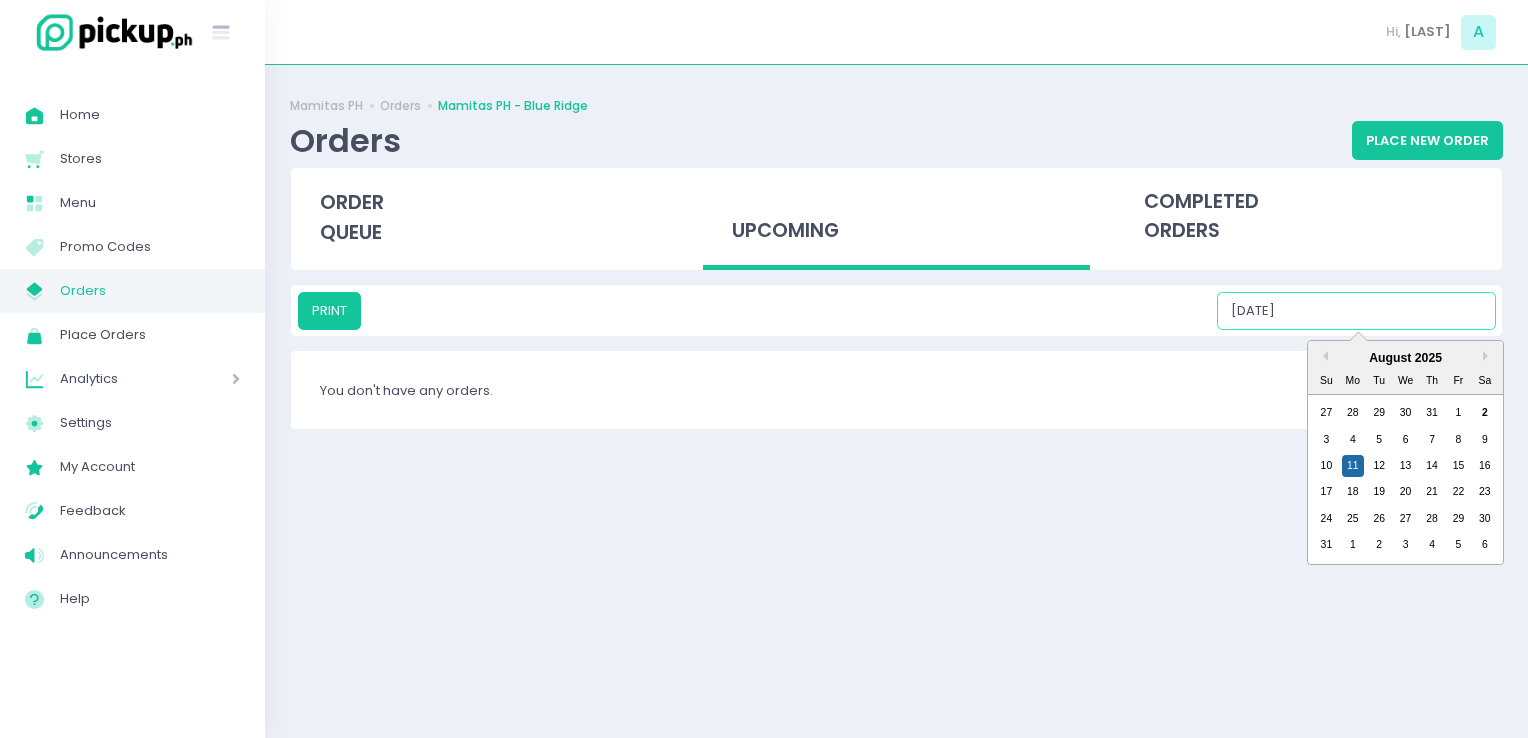 drag, startPoint x: 1351, startPoint y: 318, endPoint x: 1359, endPoint y: 374, distance: 56.568542 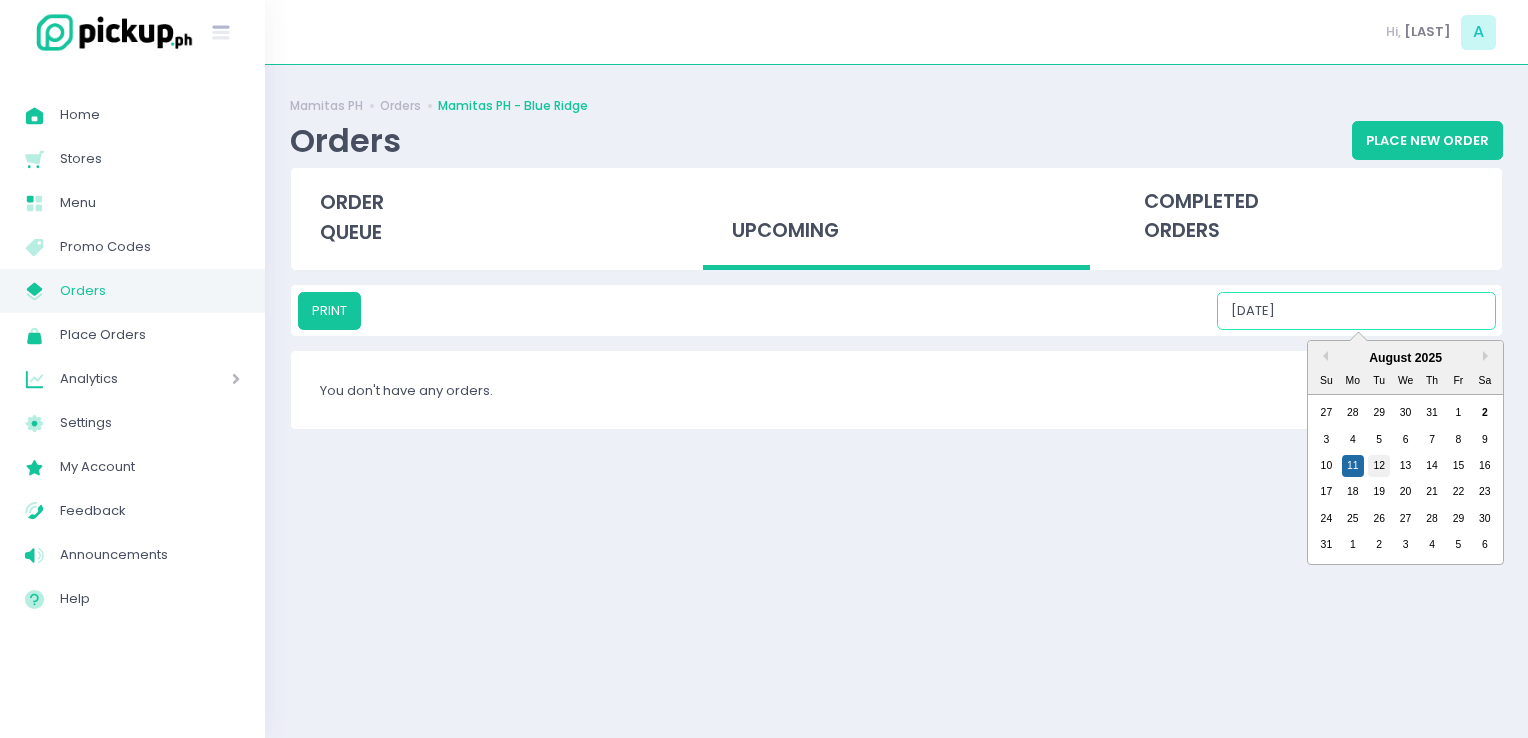 click on "12" at bounding box center [1379, 466] 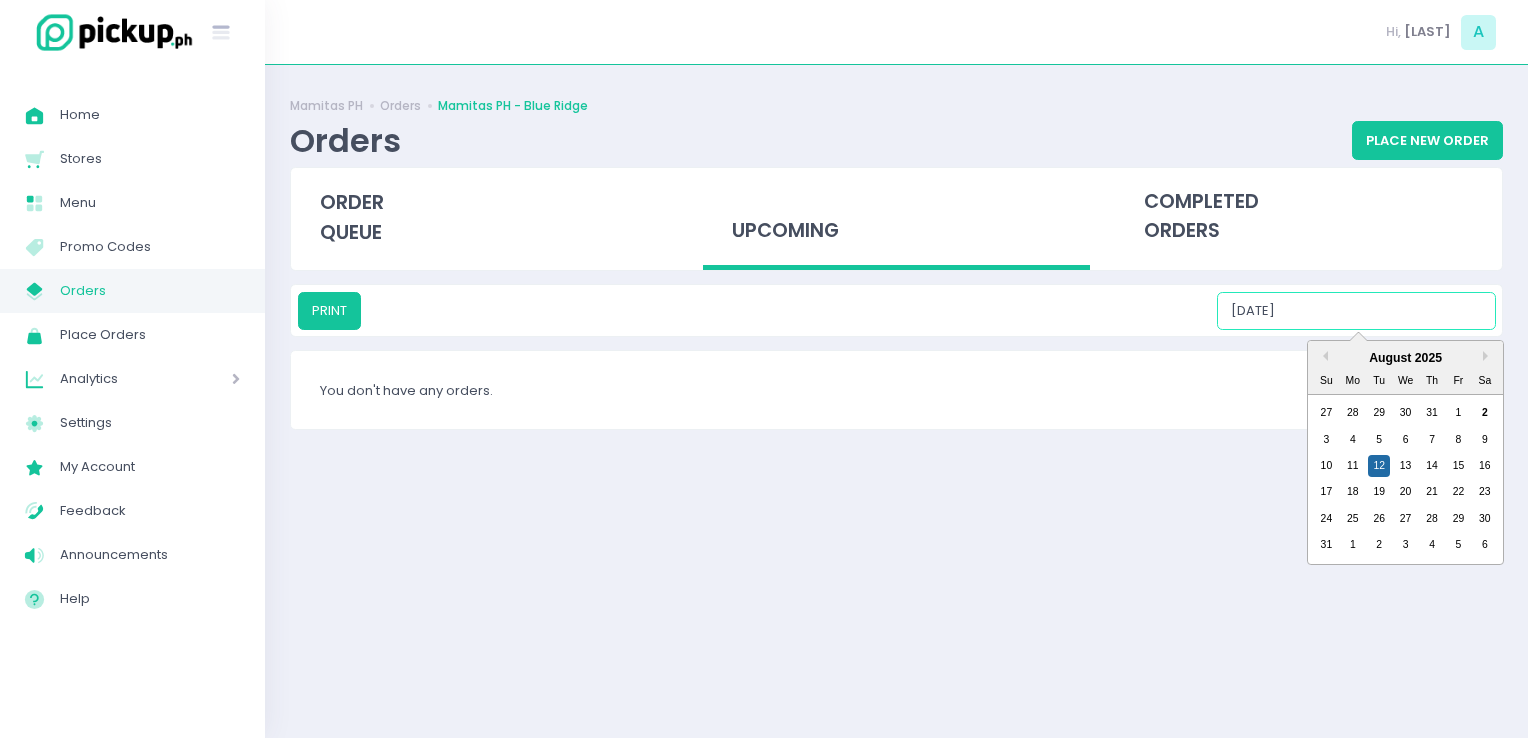 click on "[DATE]" at bounding box center (1356, 311) 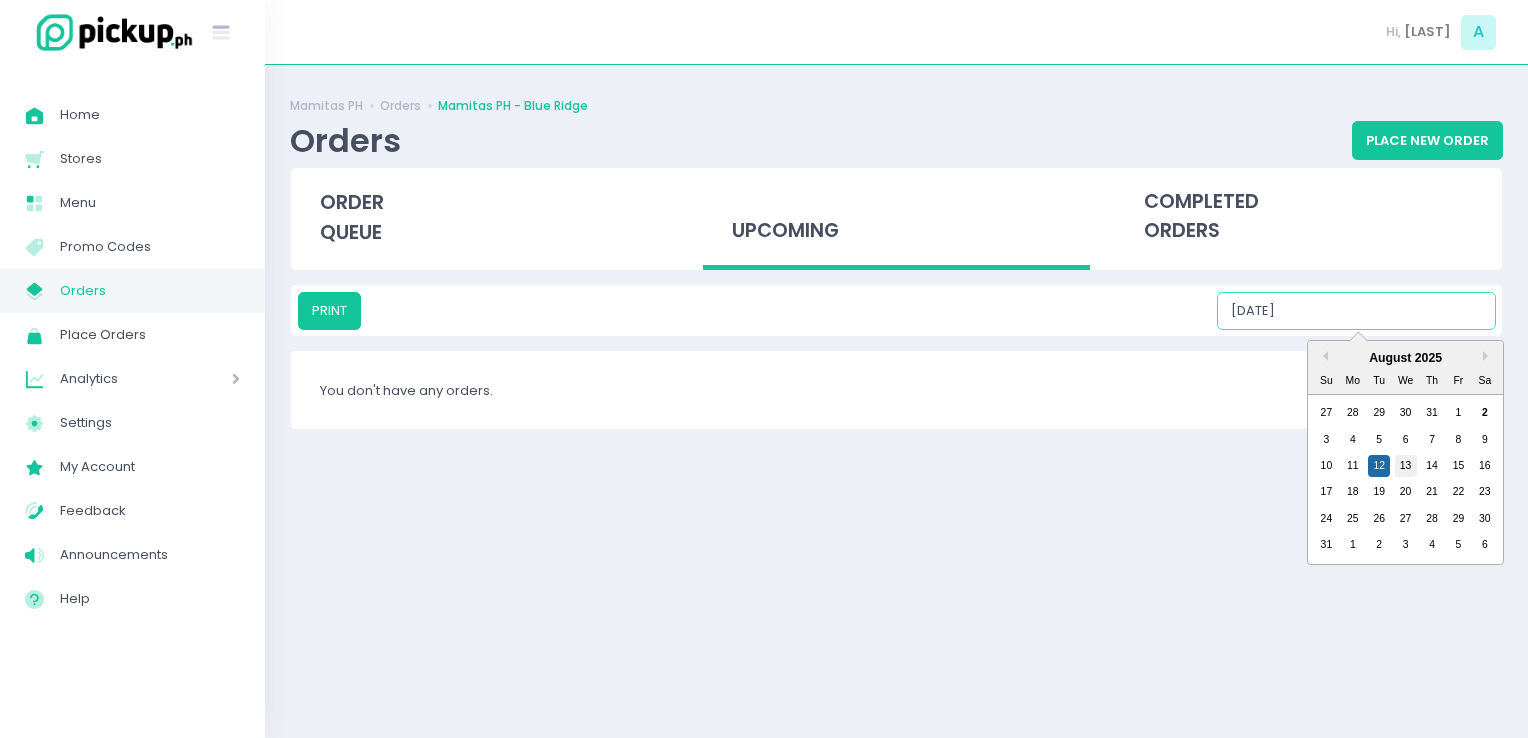 click on "13" at bounding box center (1406, 466) 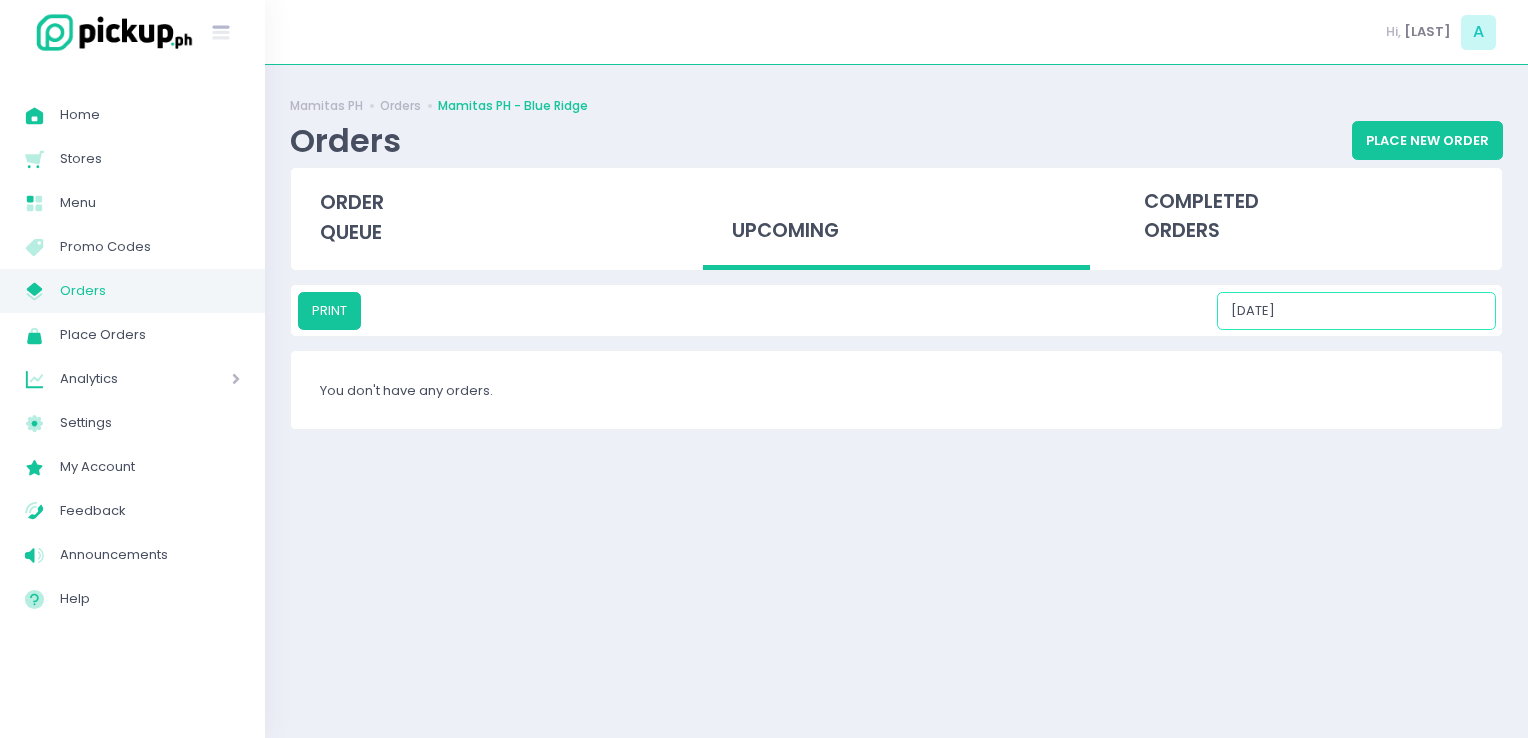 click on "[DATE]" at bounding box center (1356, 311) 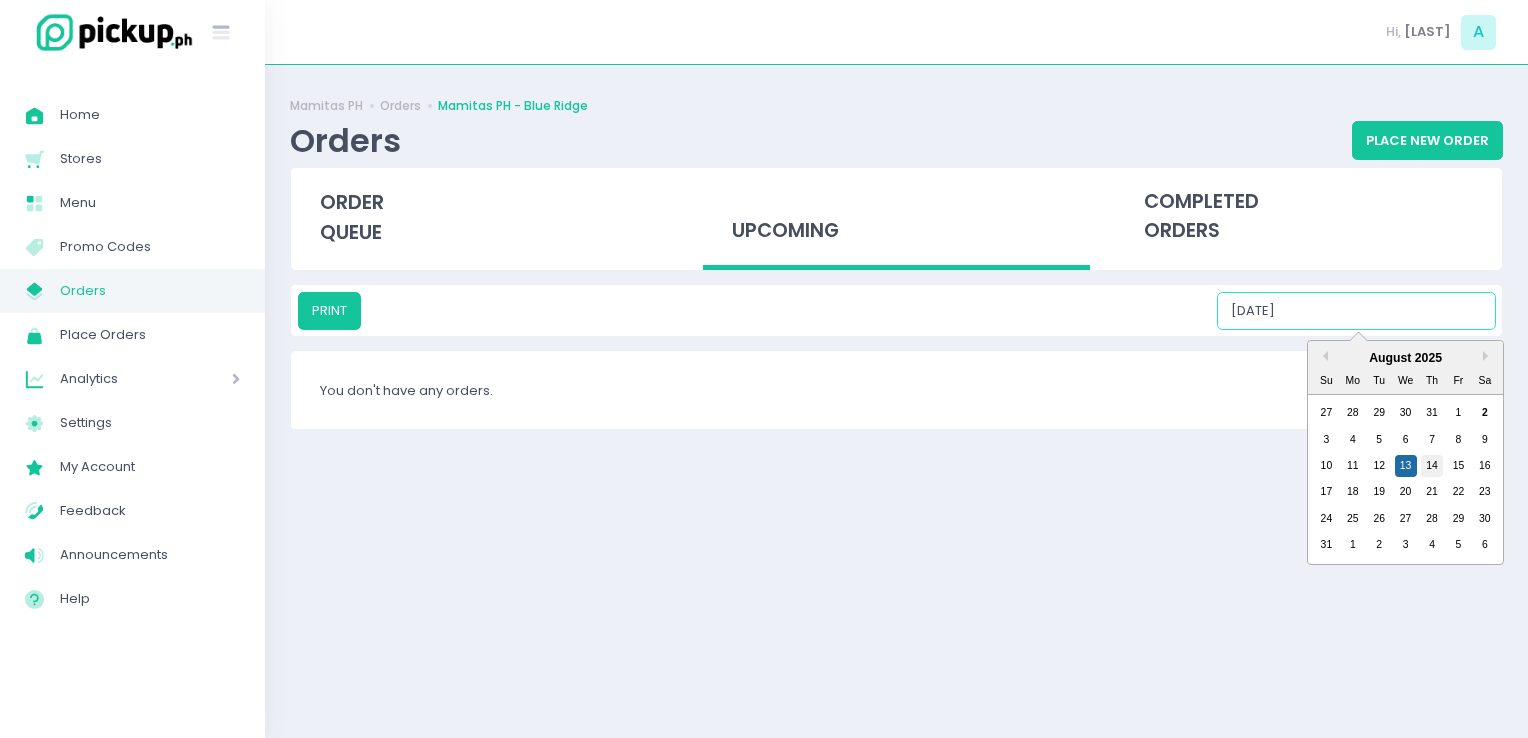 click on "14" at bounding box center [1432, 466] 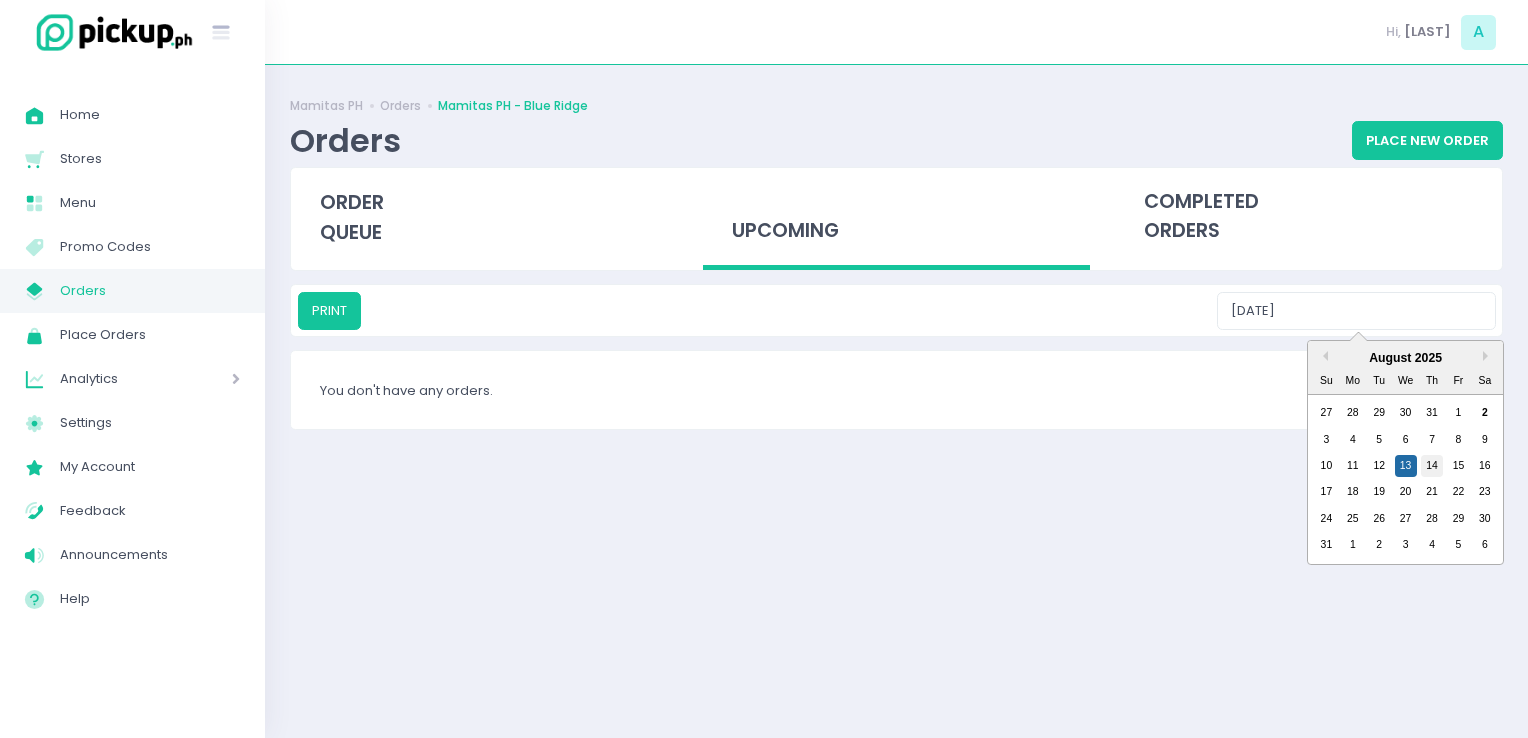 type on "[DATE]" 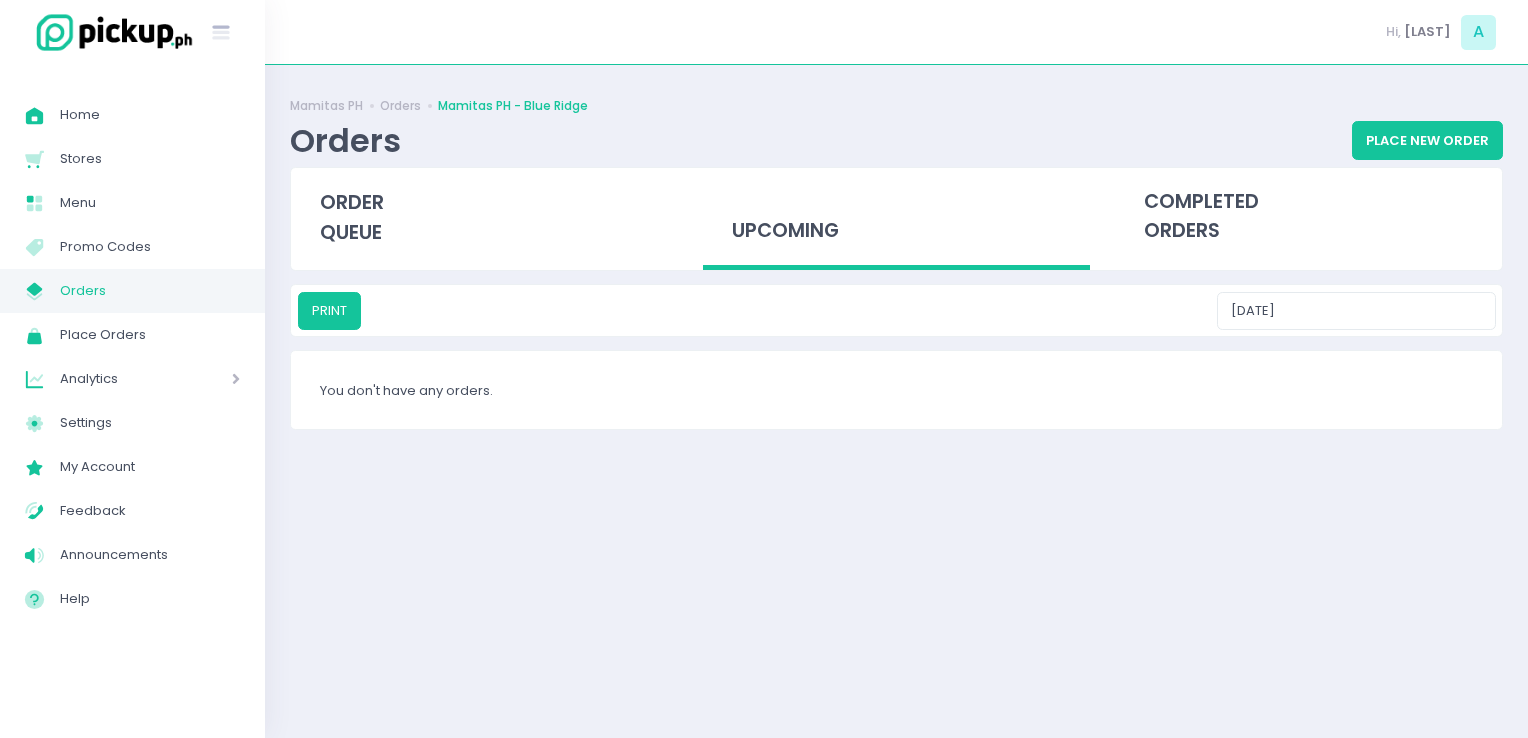 click on "My Store Created with Sketch. Orders" at bounding box center (132, 291) 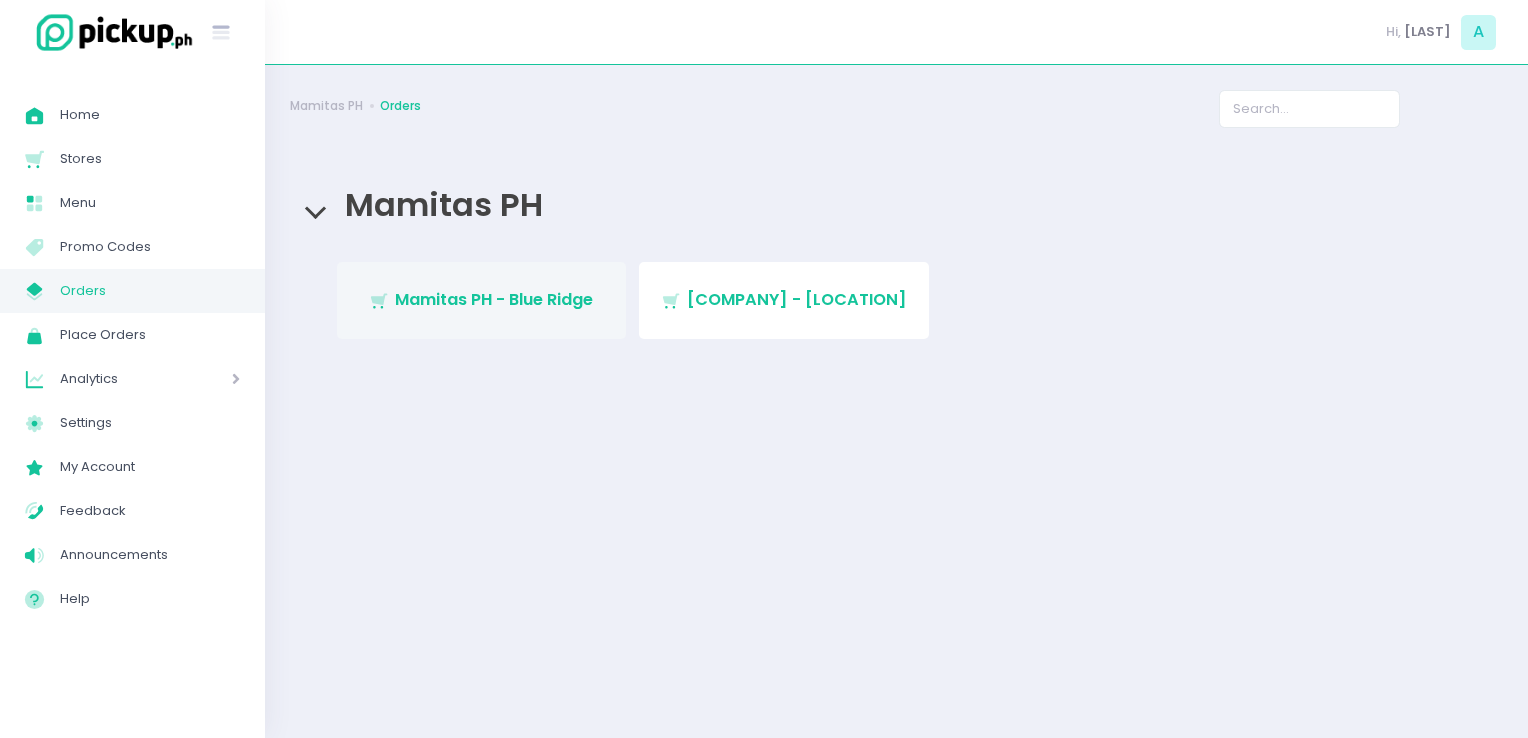 click on "Mamitas PH - Blue Ridge" at bounding box center (494, 299) 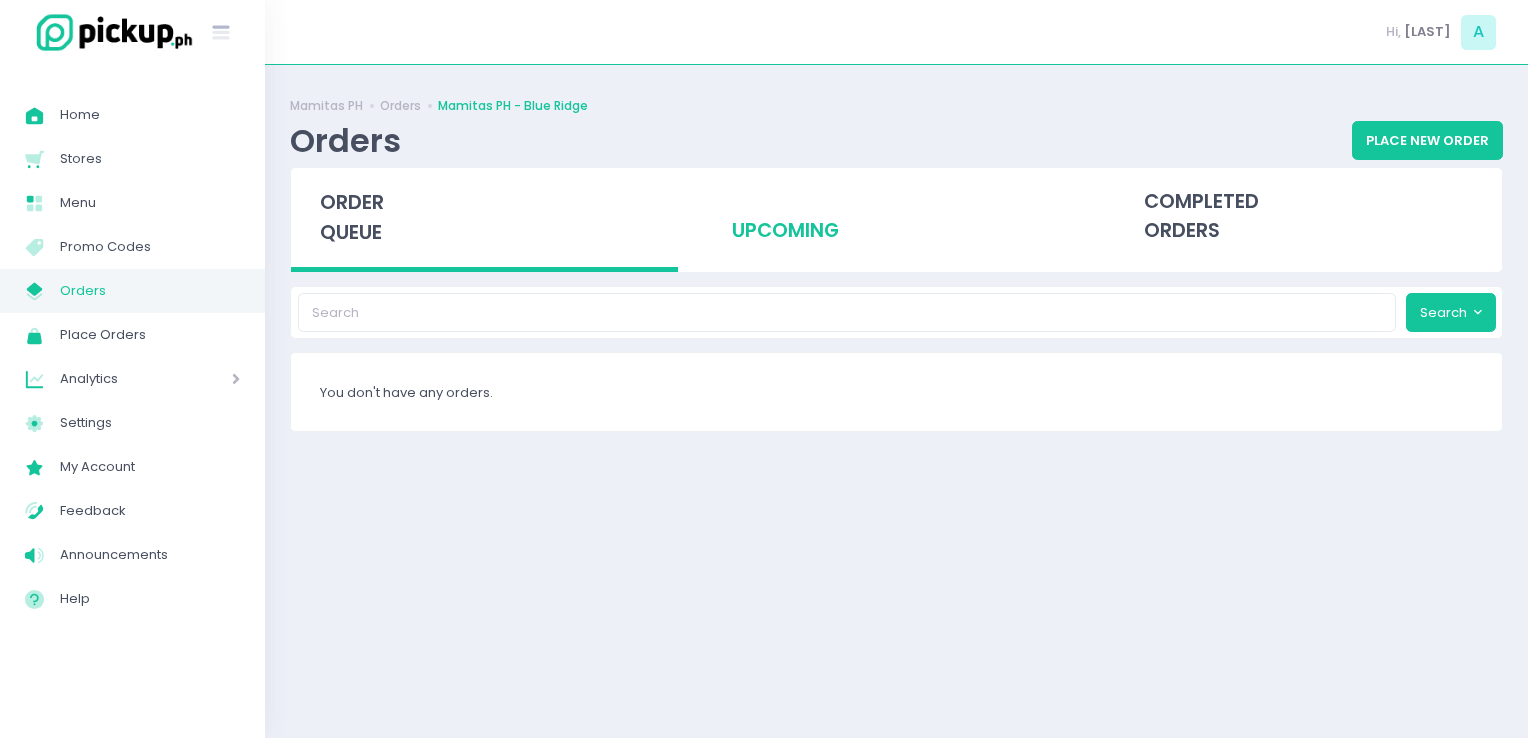 click on "upcoming" at bounding box center [896, 217] 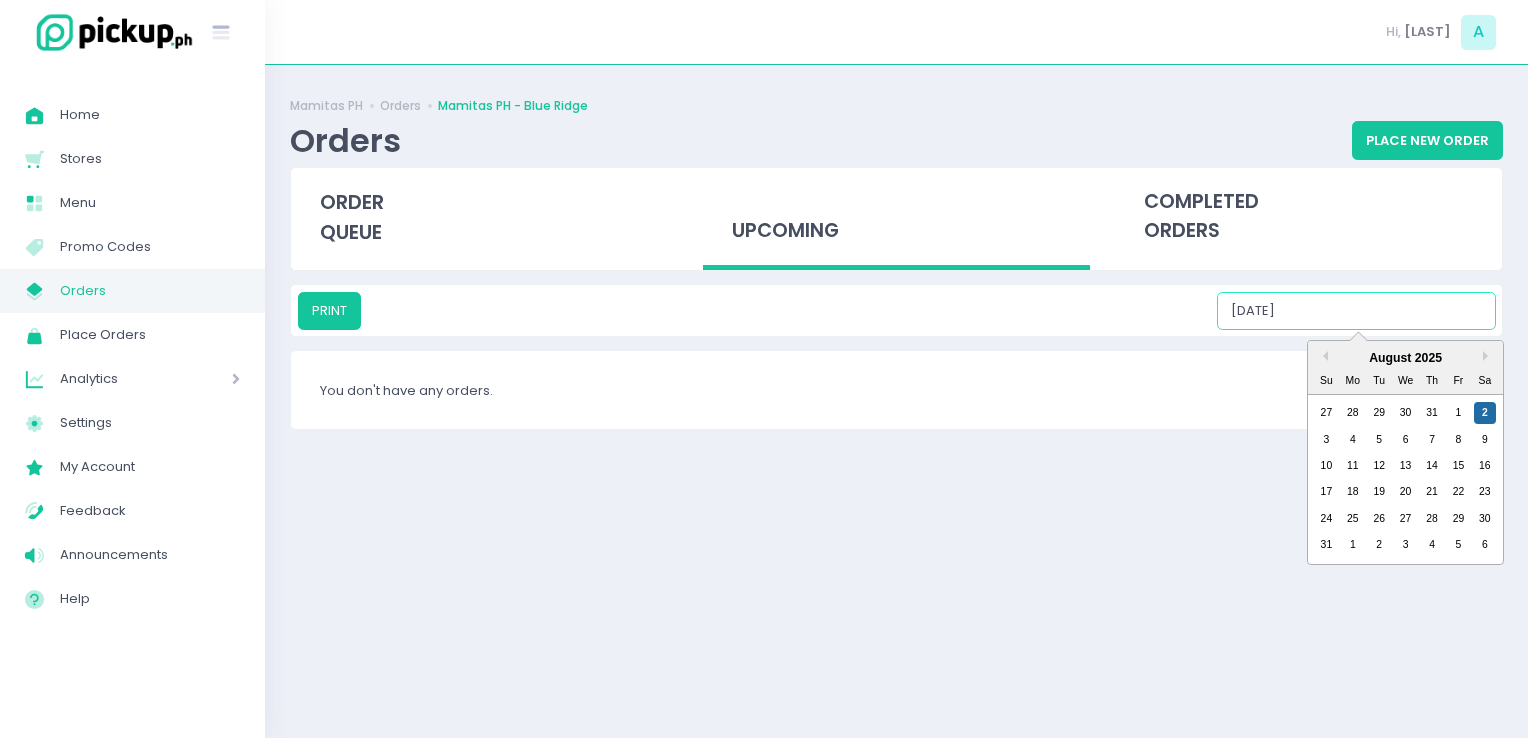 click on "[DATE]" at bounding box center (1356, 311) 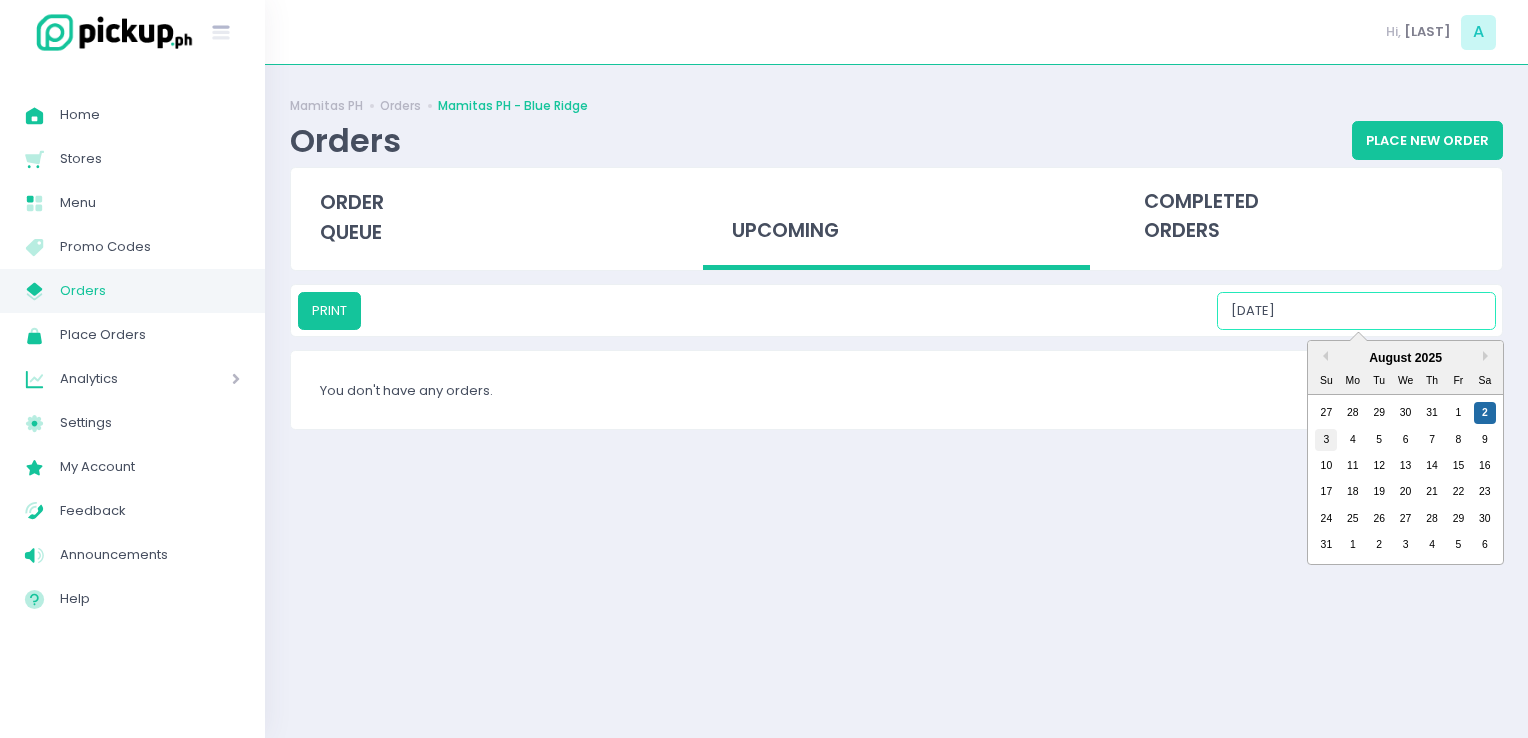 click on "3" at bounding box center (1326, 440) 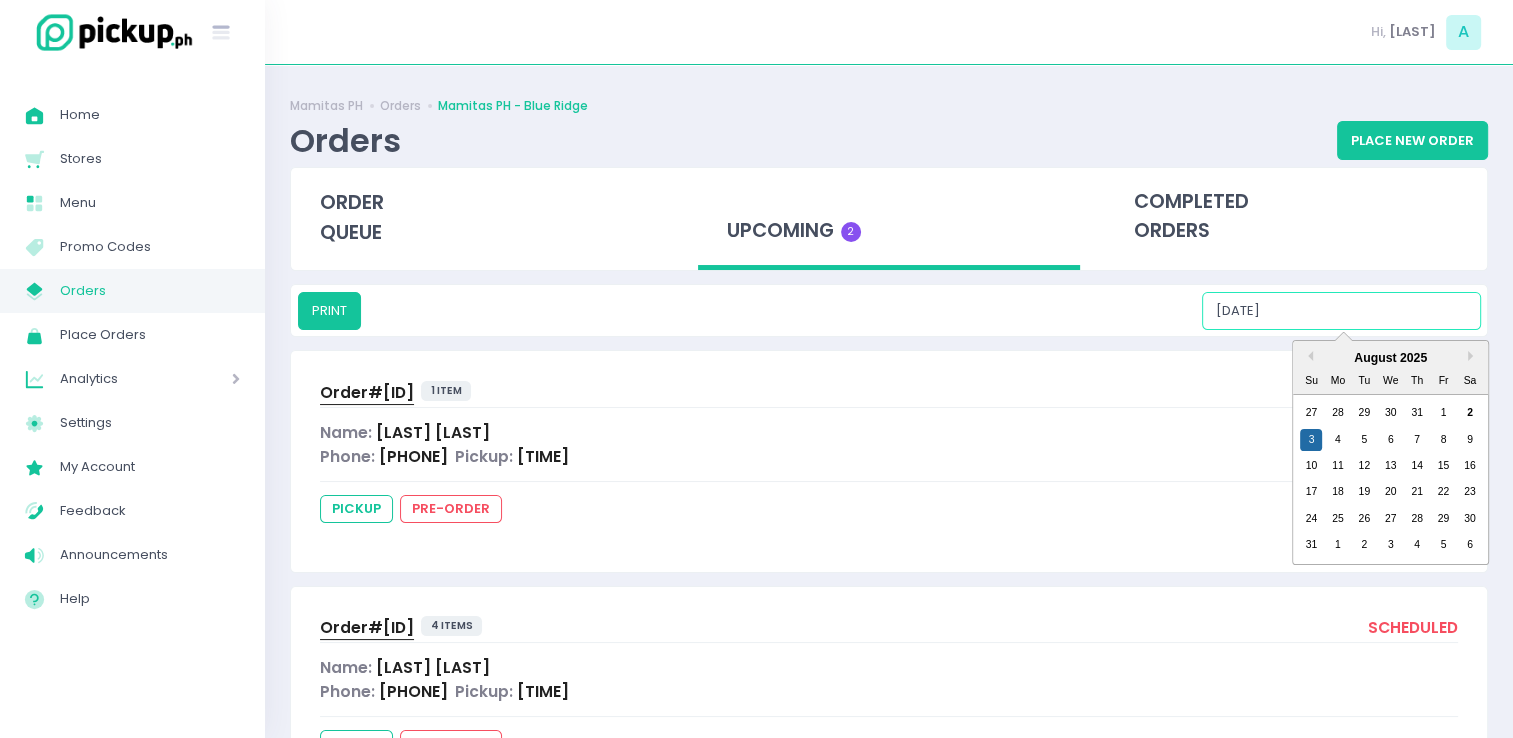click on "[DATE]" at bounding box center [1341, 311] 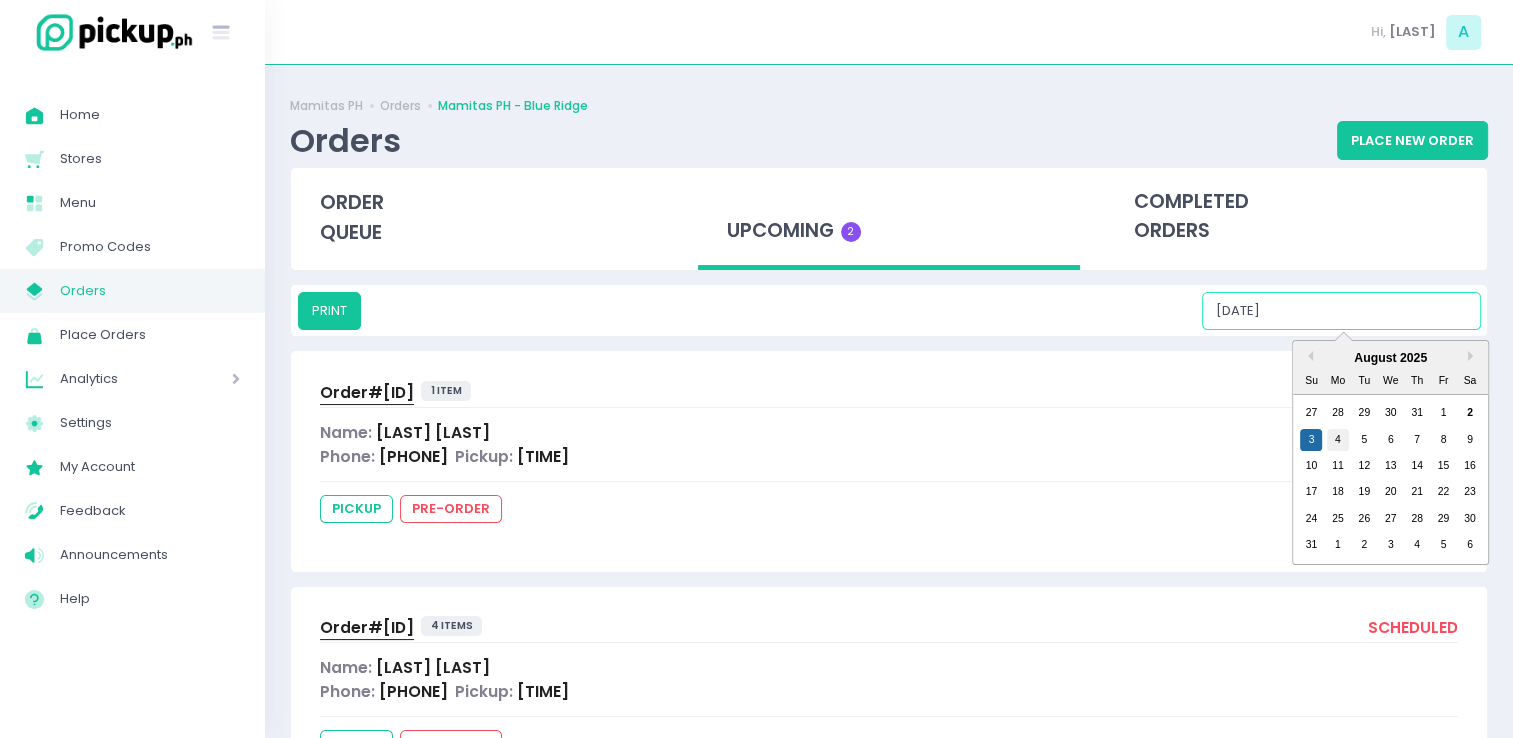 click on "4" at bounding box center [1338, 440] 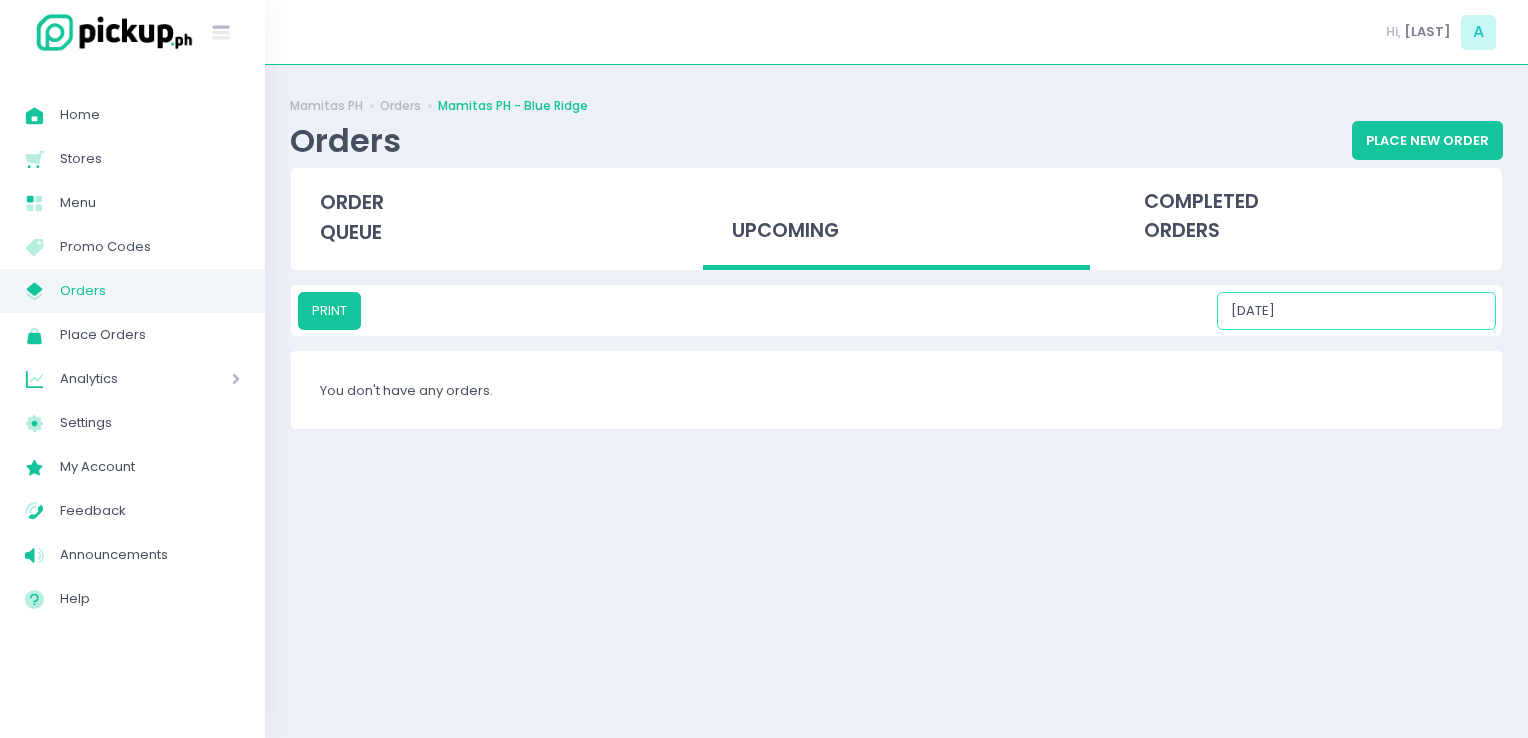 click on "[DATE]" at bounding box center [1356, 311] 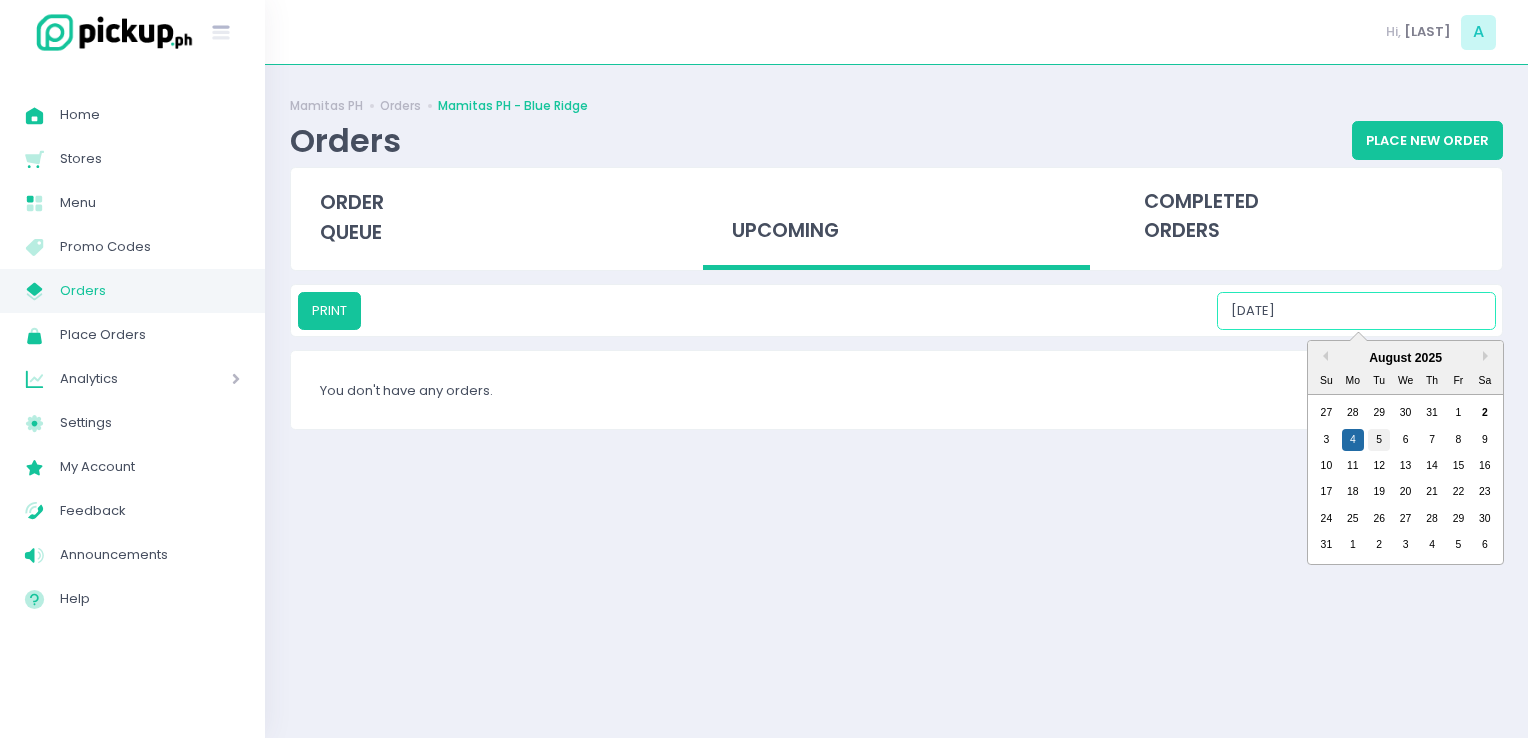 click on "5" at bounding box center (1379, 440) 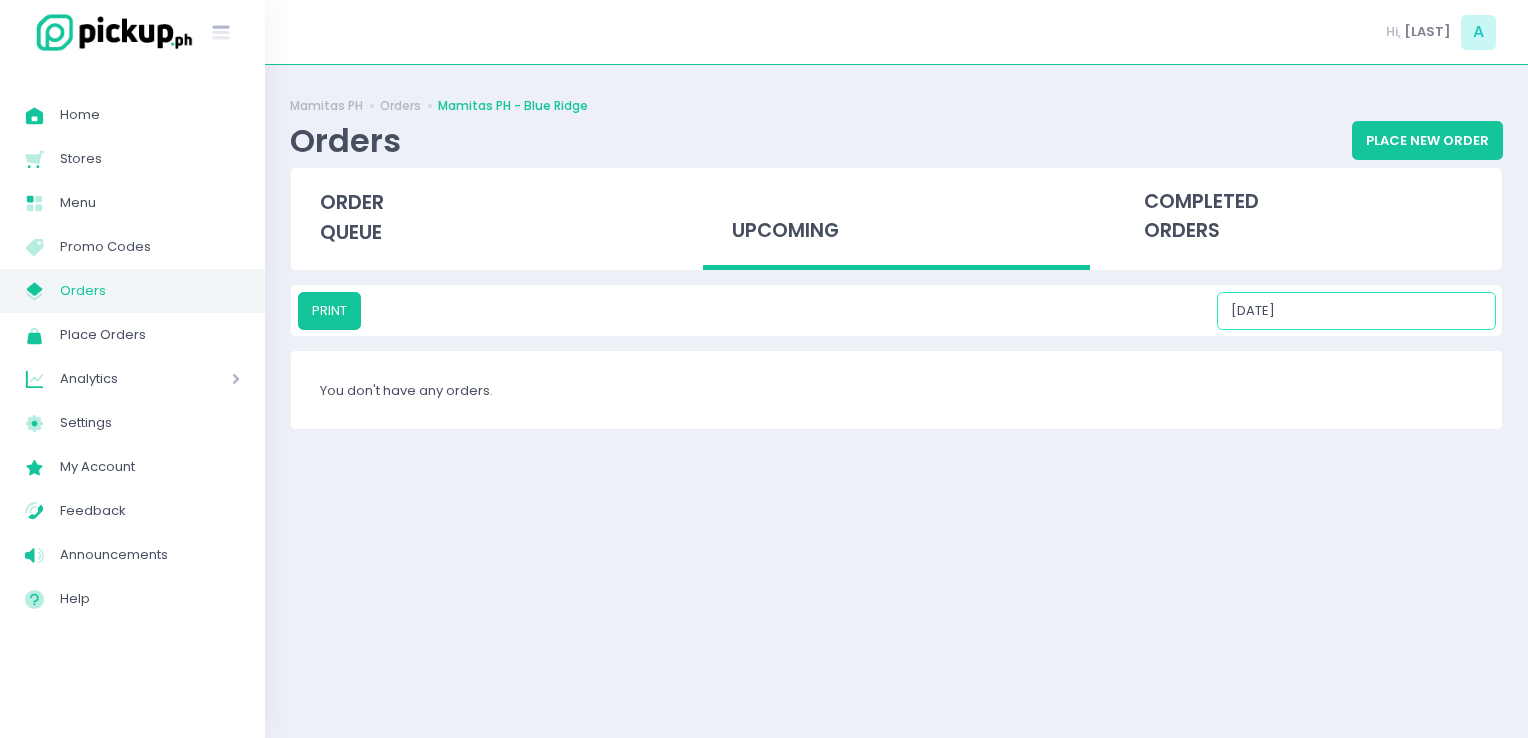 click on "[DATE]" at bounding box center [1356, 311] 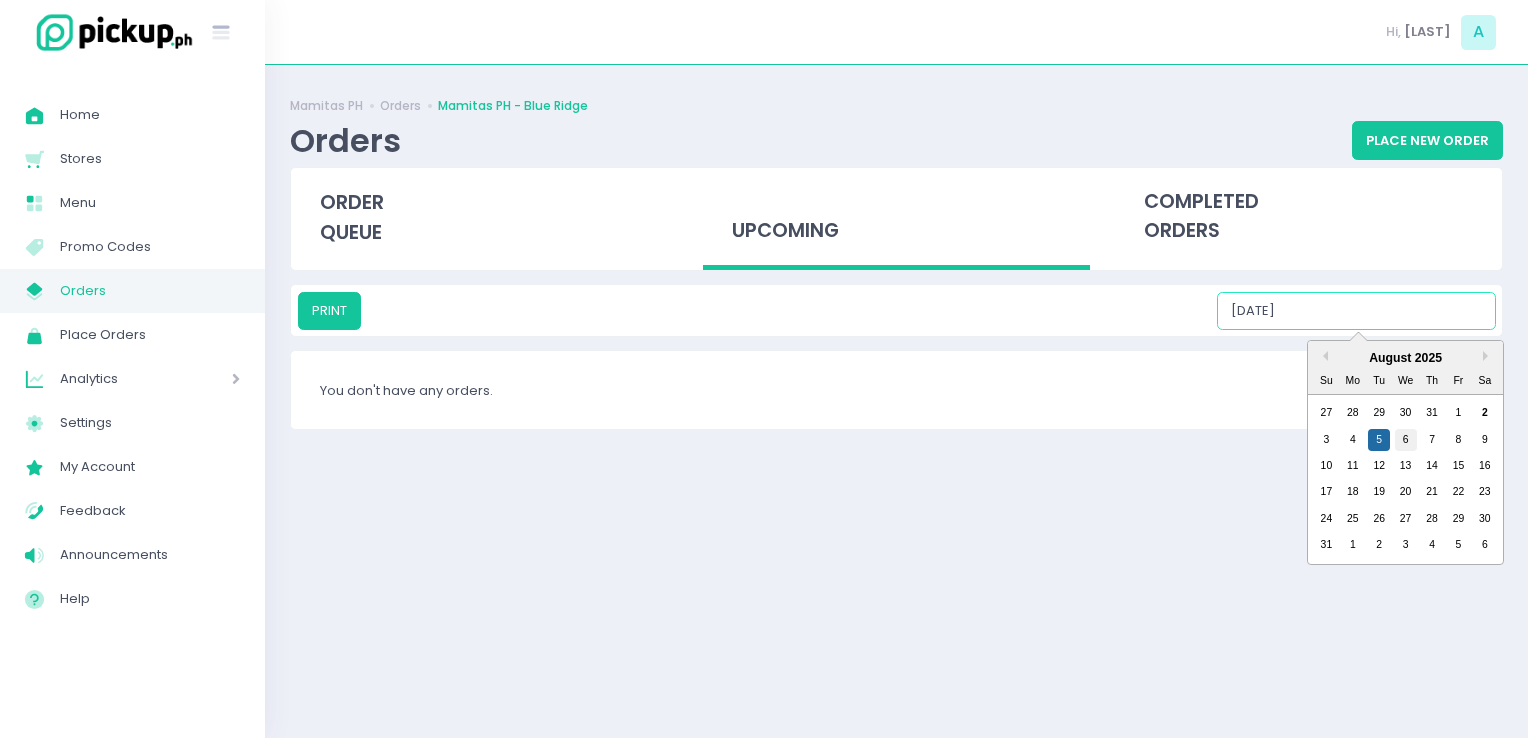 click on "6" at bounding box center [1406, 440] 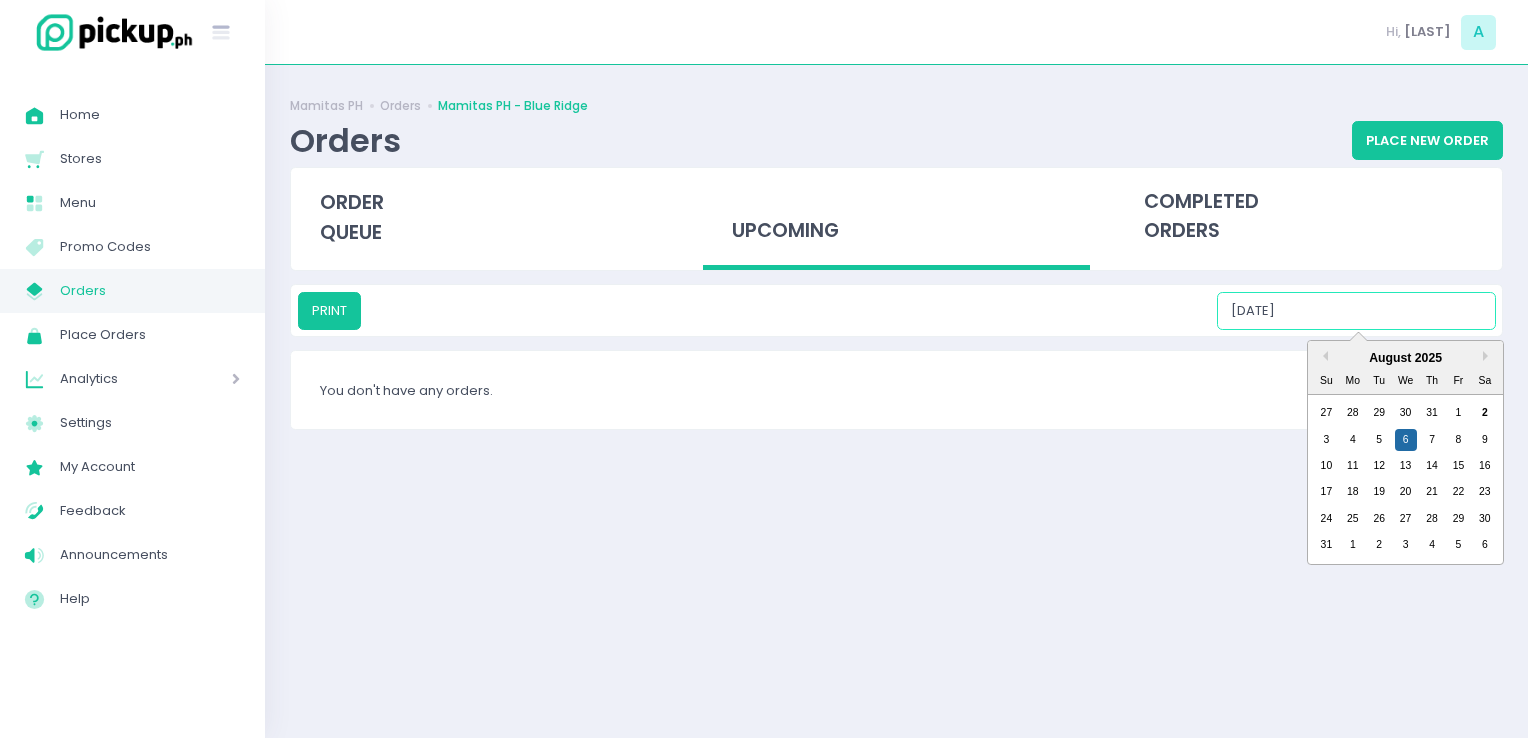 click on "[DATE]" at bounding box center [1356, 311] 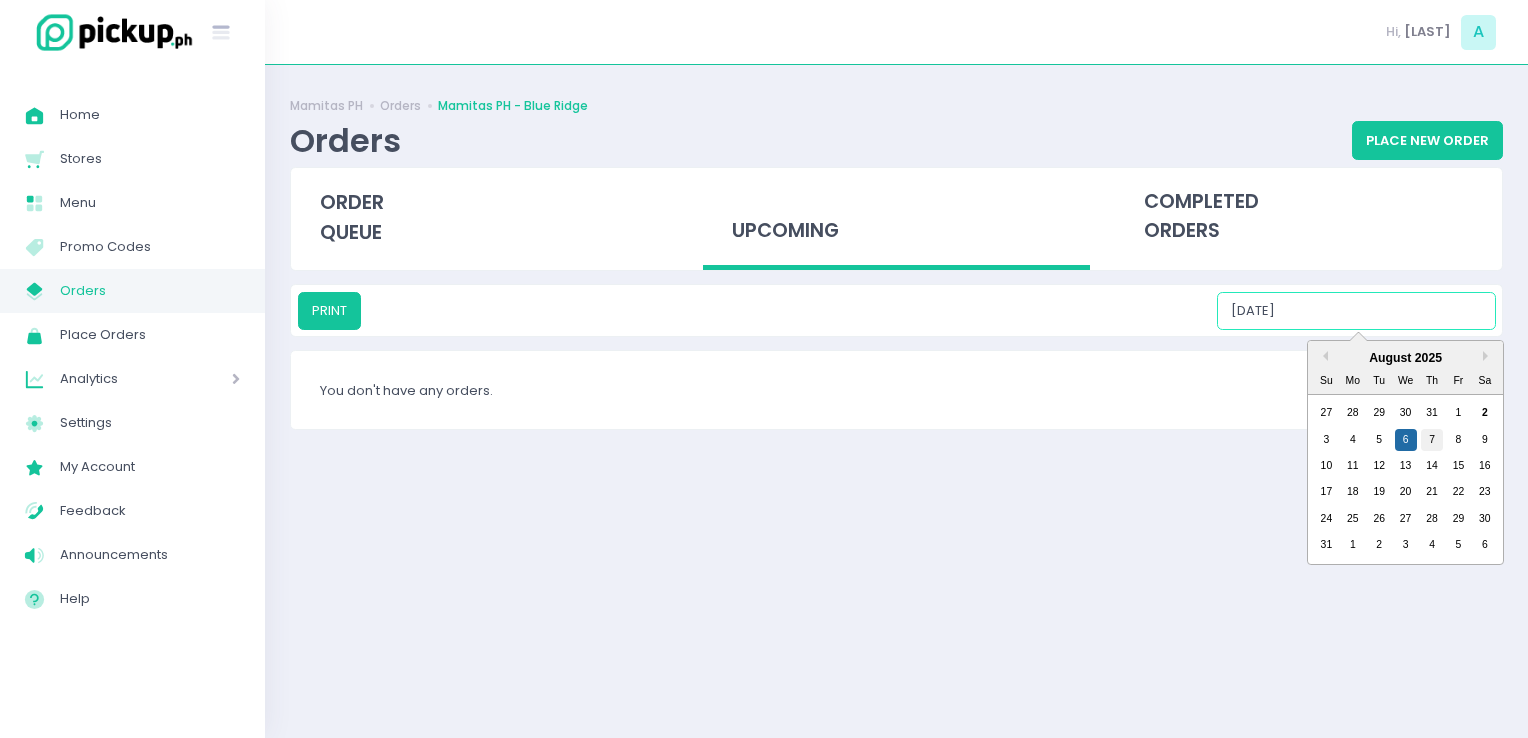 click on "7" at bounding box center [1432, 440] 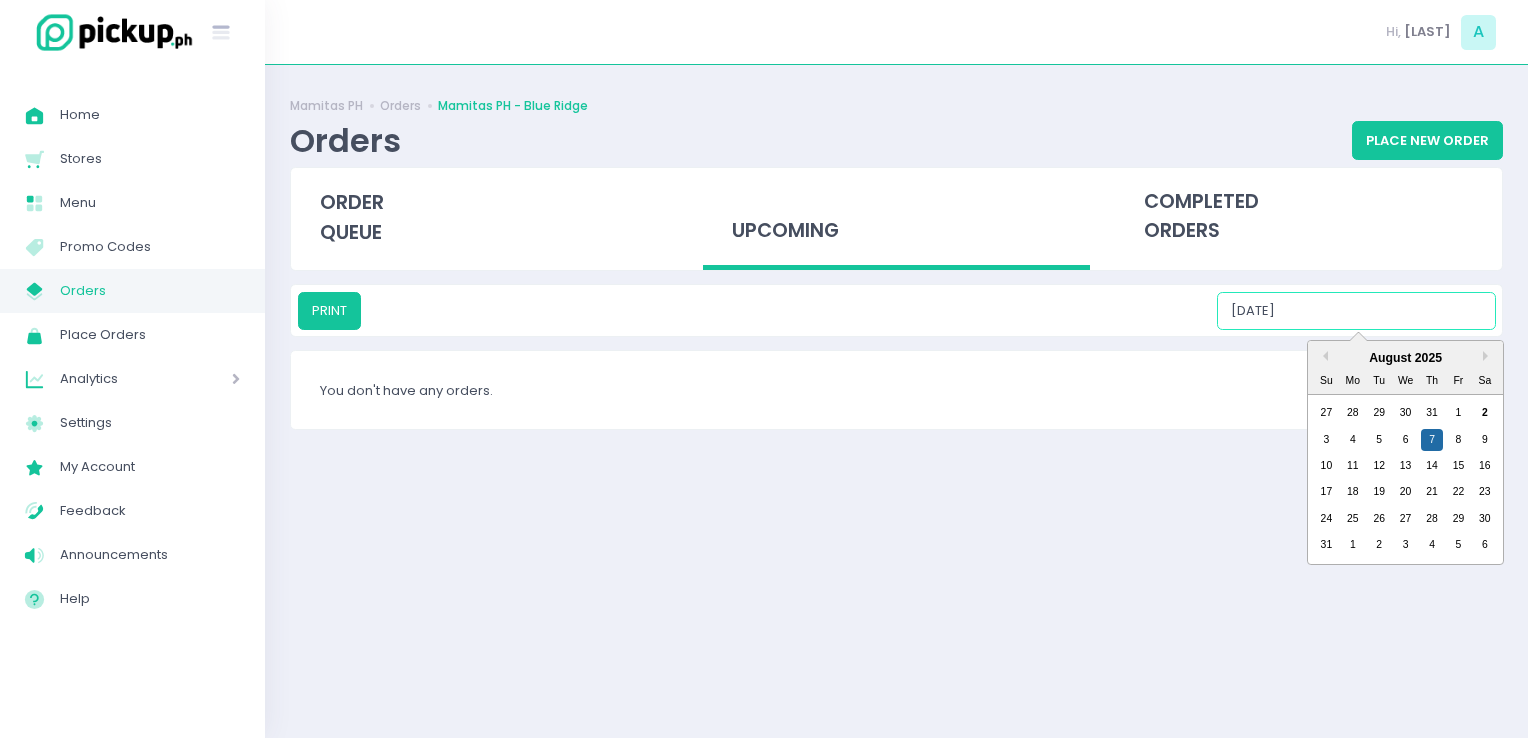 click on "[DATE]" at bounding box center [1356, 311] 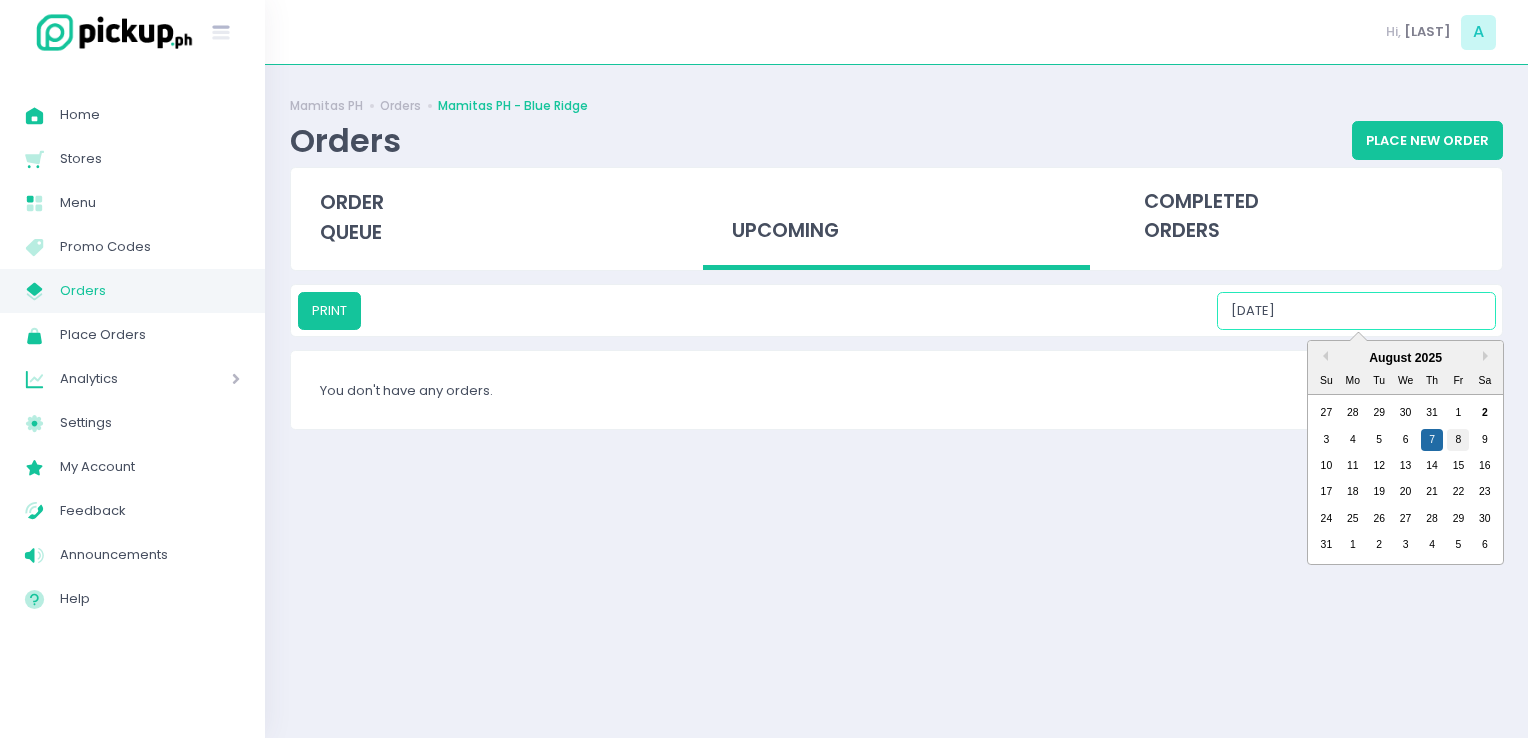 click on "8" at bounding box center [1458, 440] 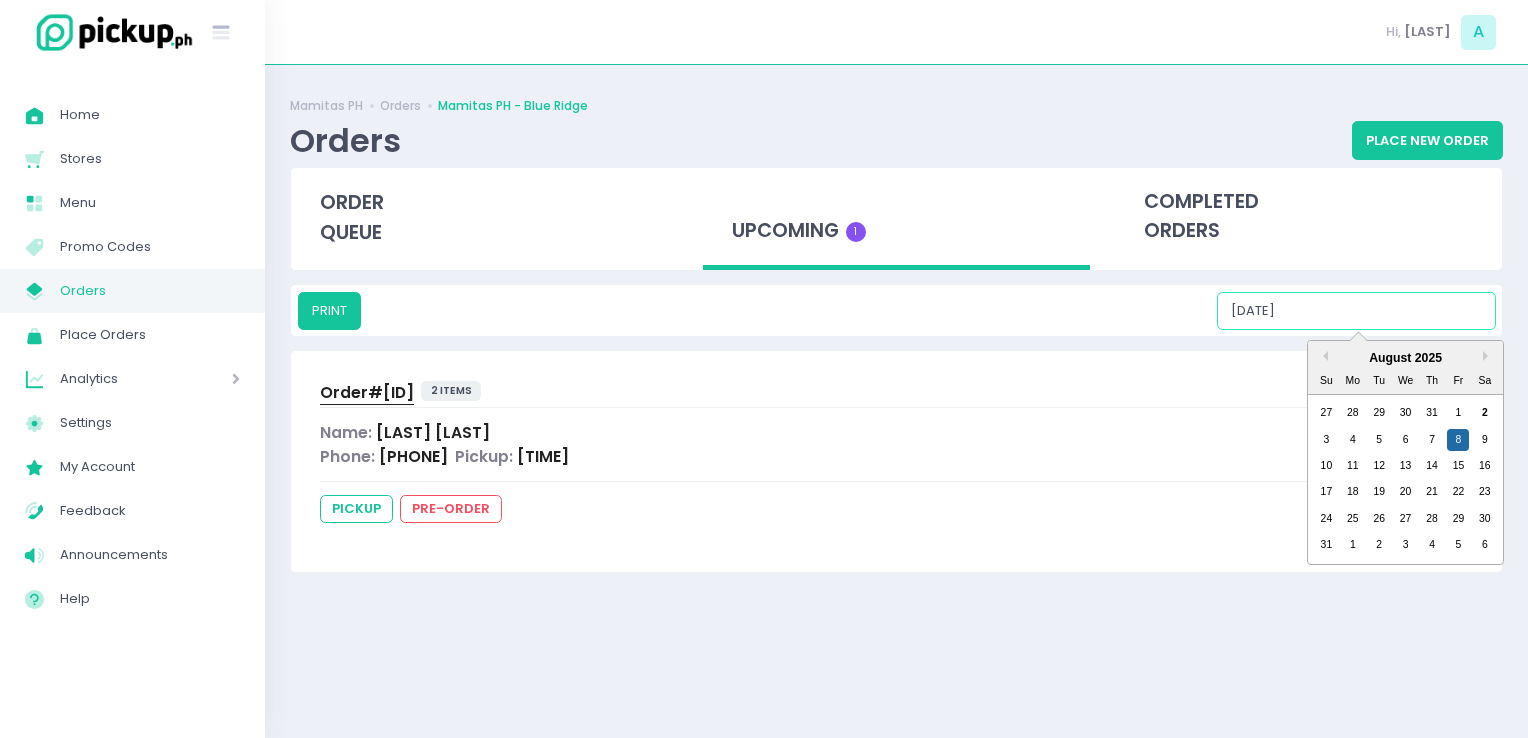 click on "[DATE]" at bounding box center [1356, 311] 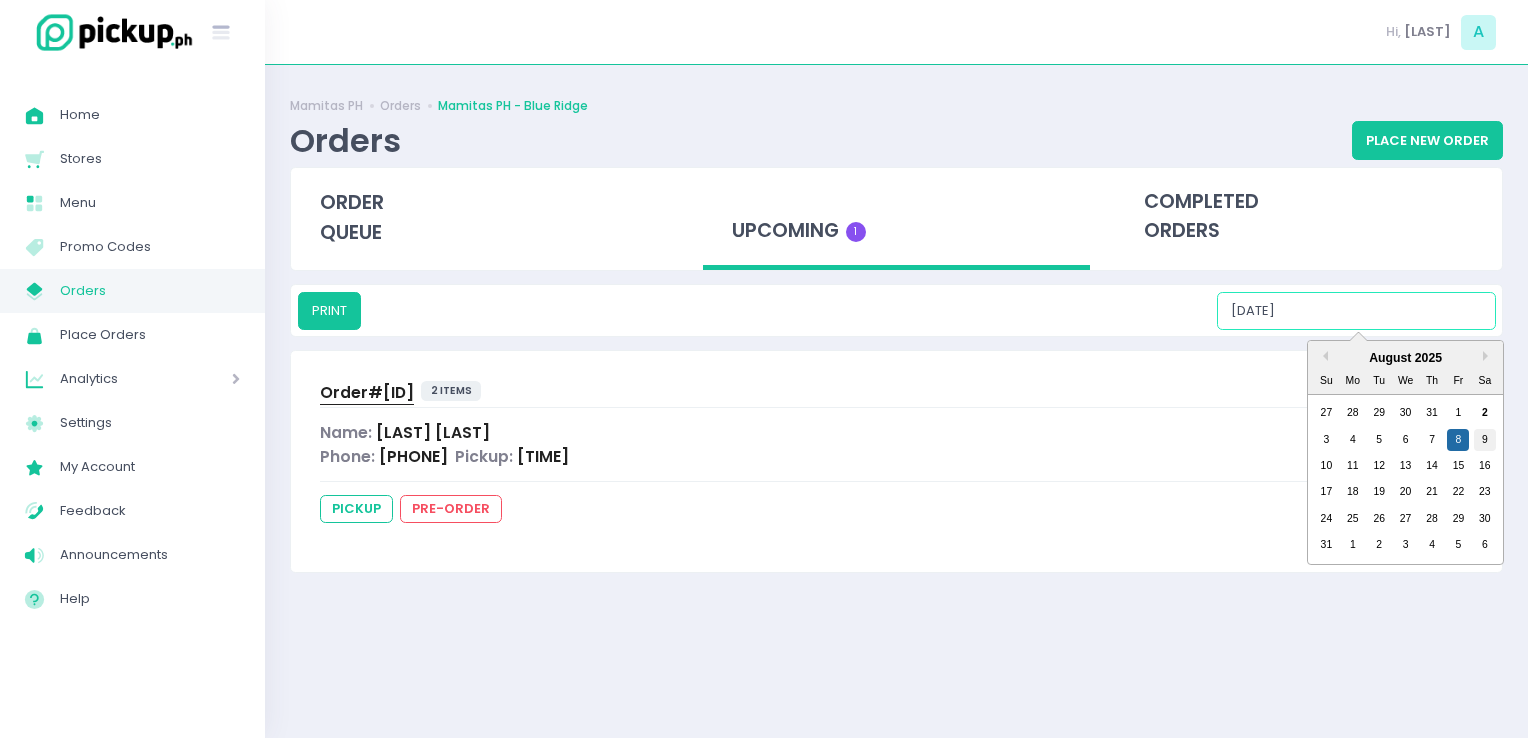 click on "9" at bounding box center (1485, 440) 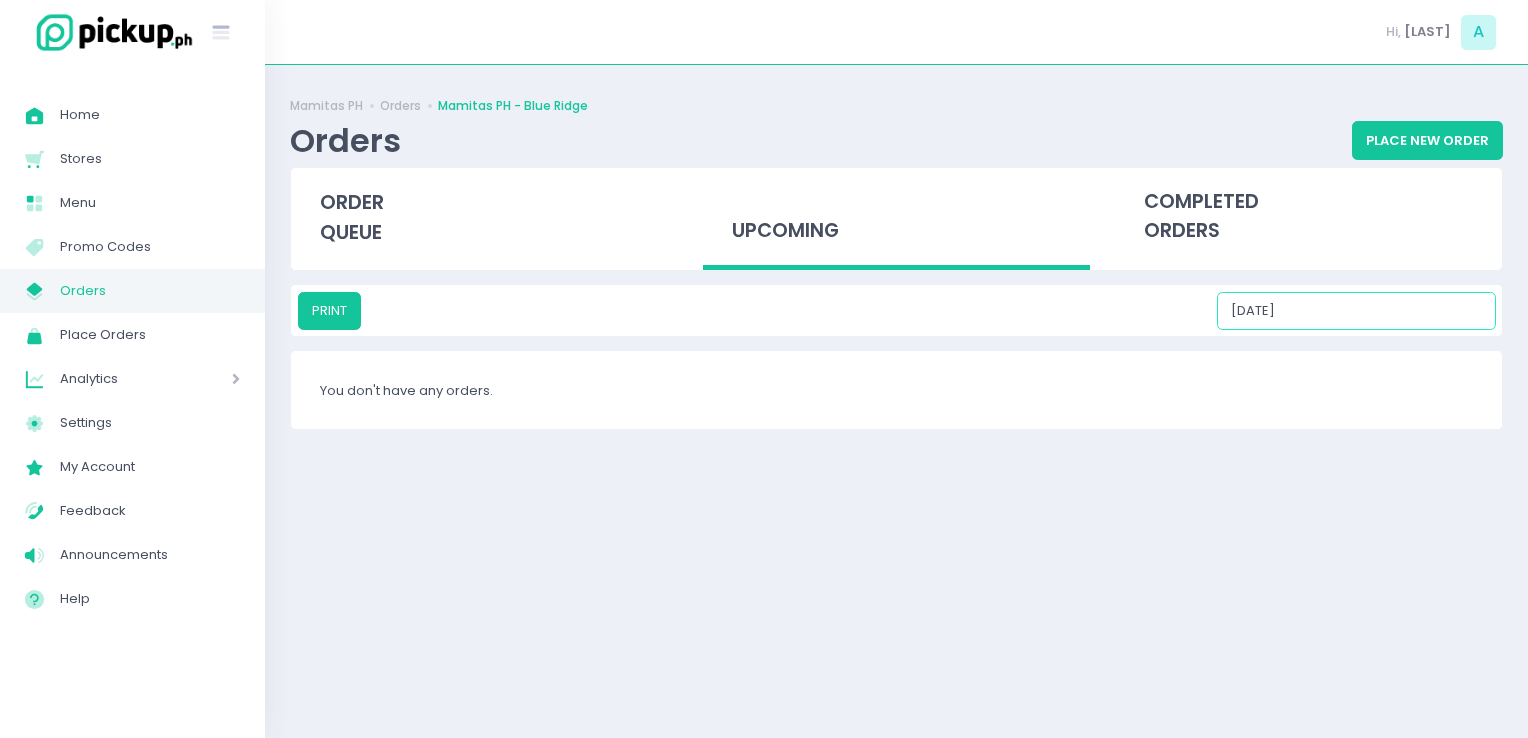 click on "[DATE]" at bounding box center (1356, 311) 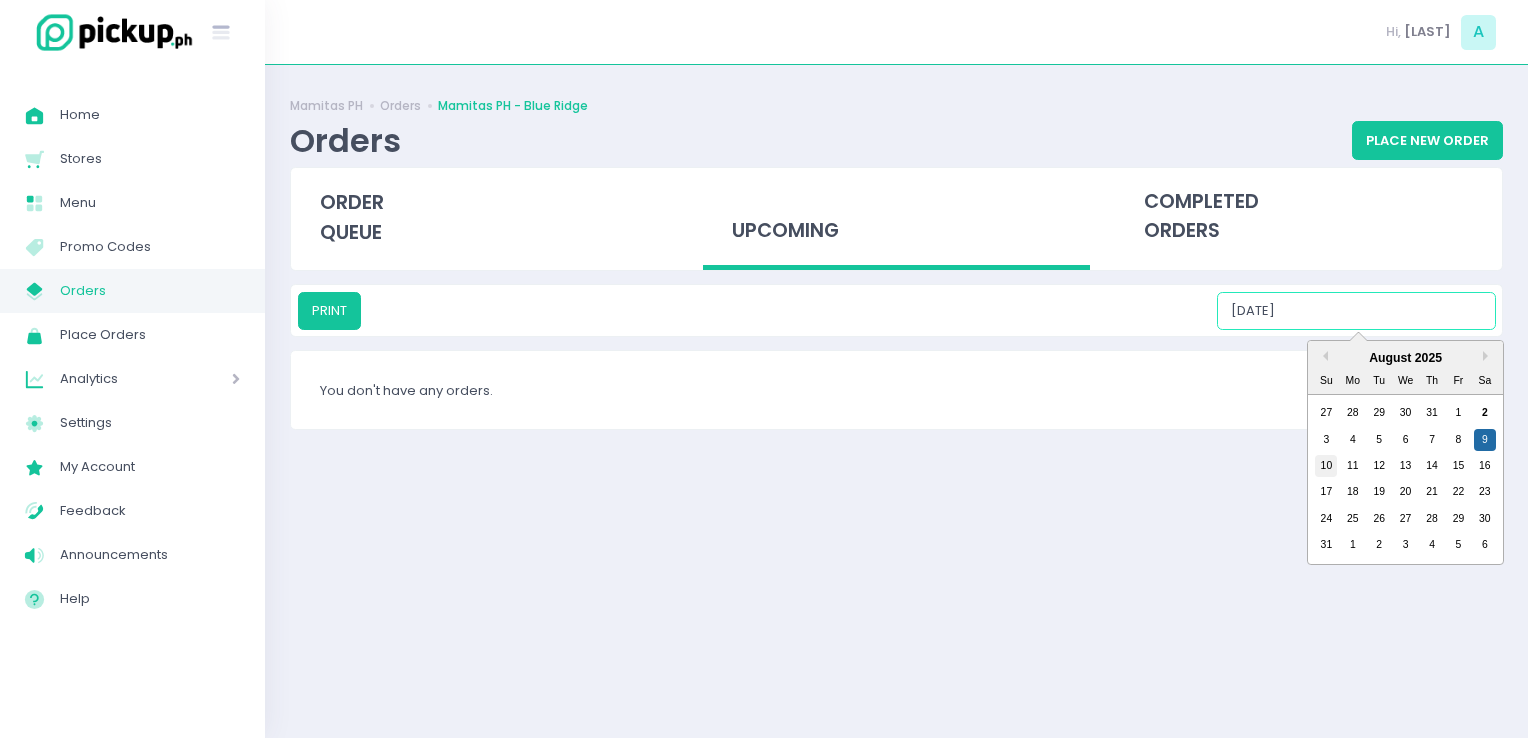 click on "10" at bounding box center (1326, 466) 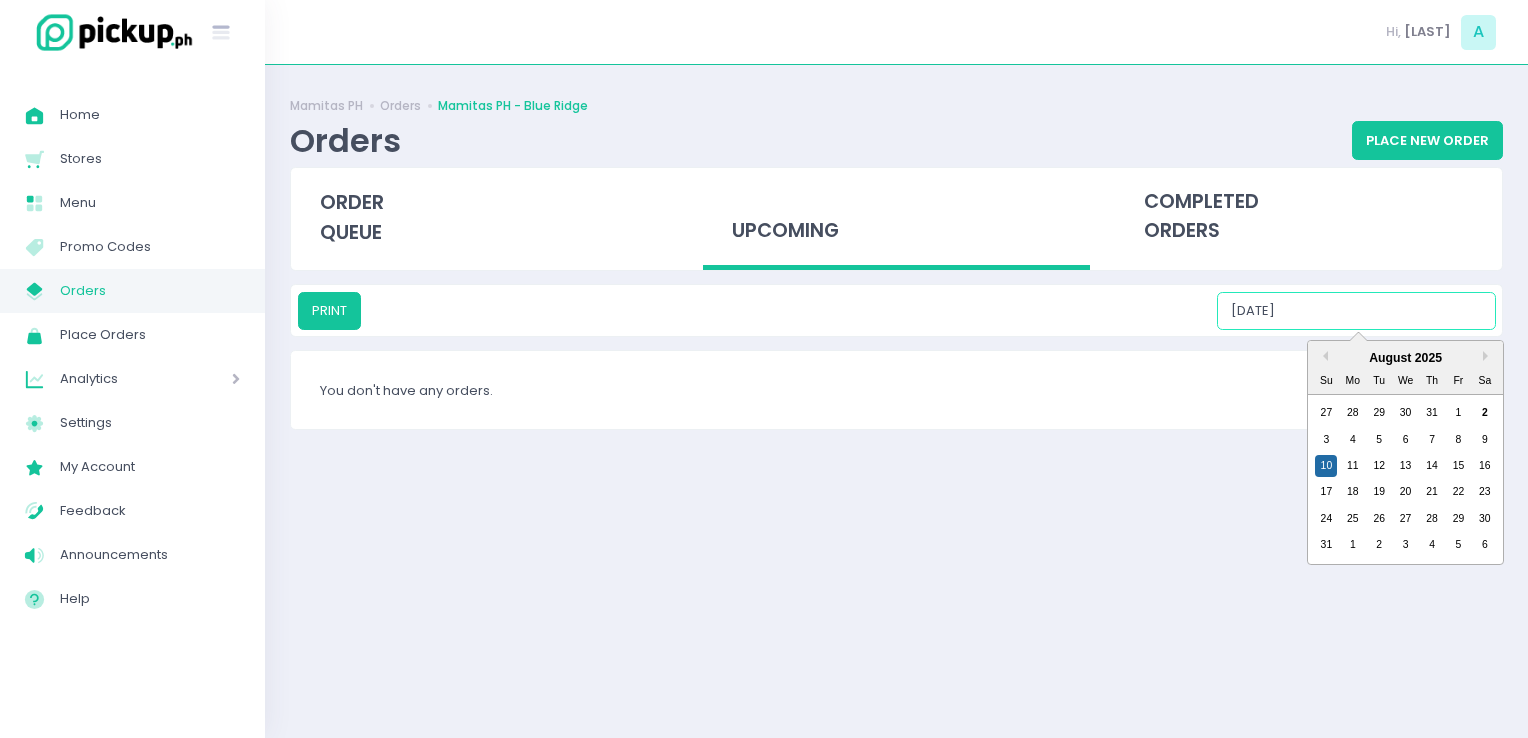 click on "[DATE]" at bounding box center (1356, 311) 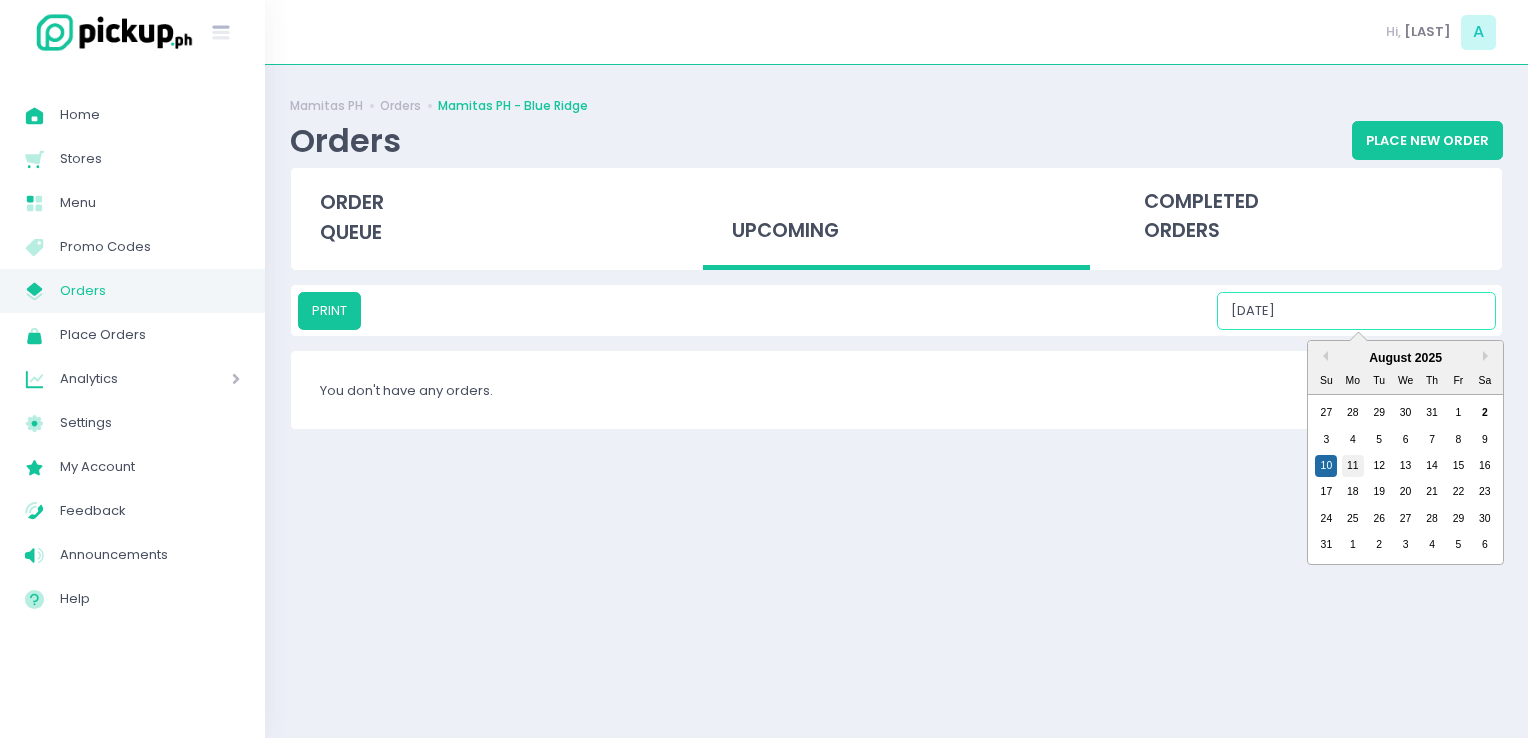 click on "11" at bounding box center [1353, 466] 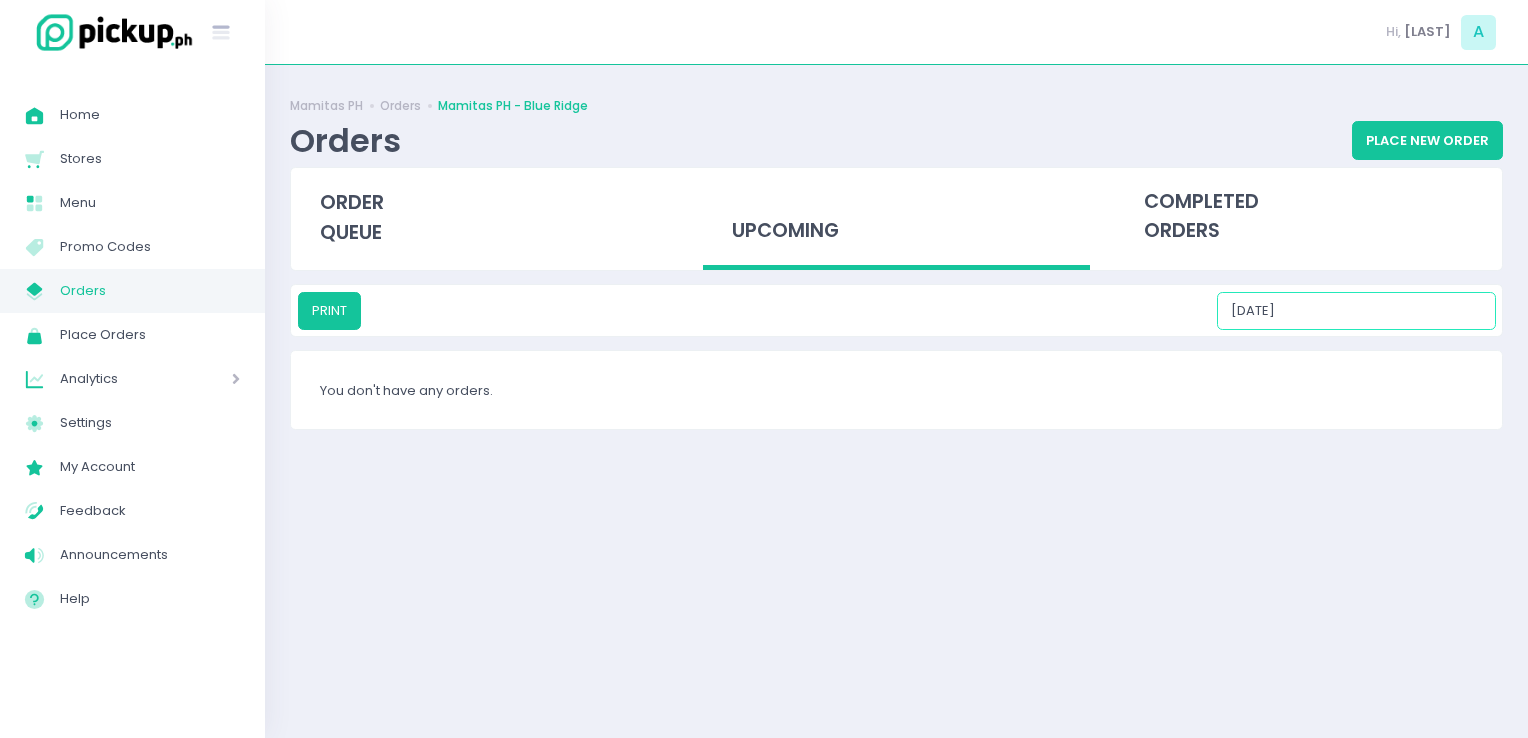 click on "[DATE]" at bounding box center (1356, 311) 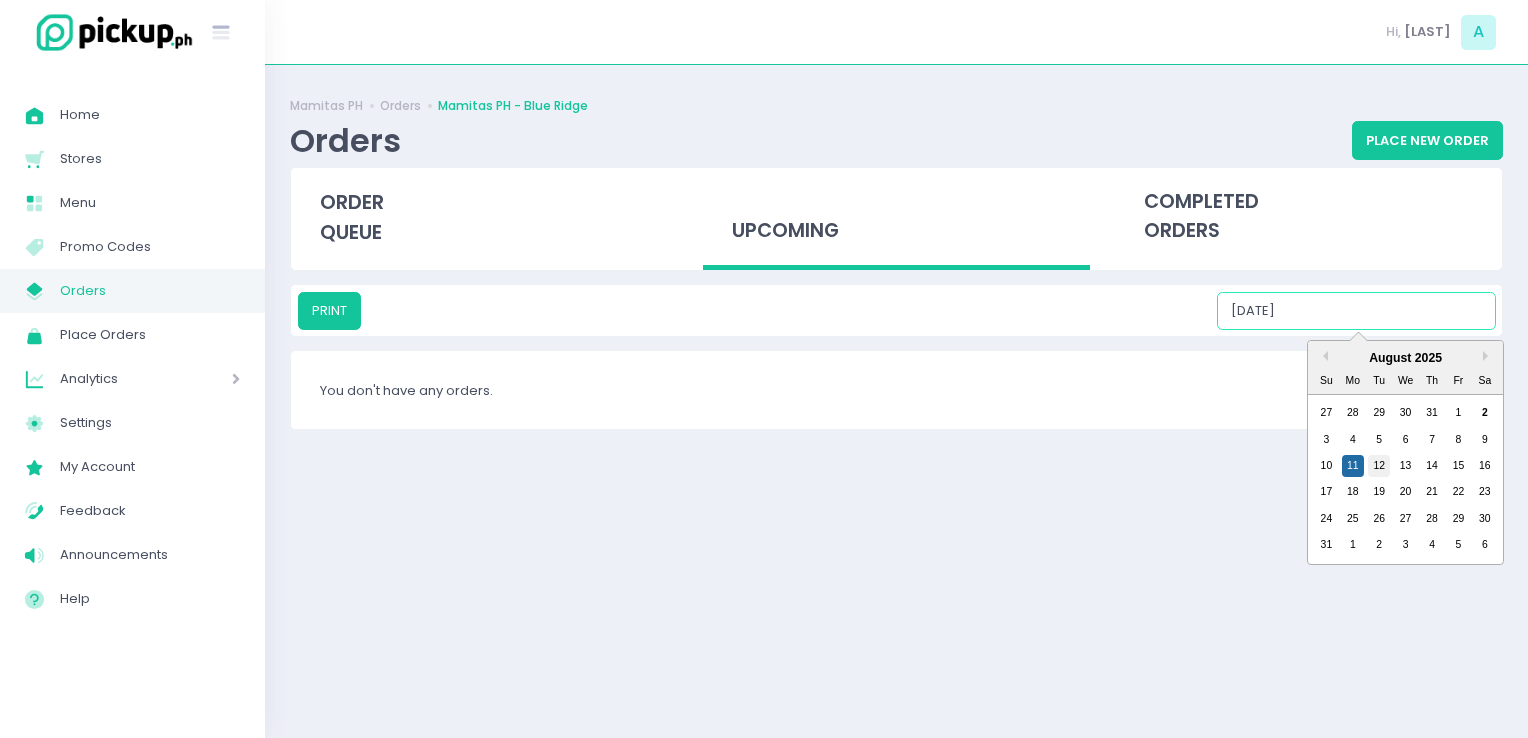 click on "12" at bounding box center [1379, 466] 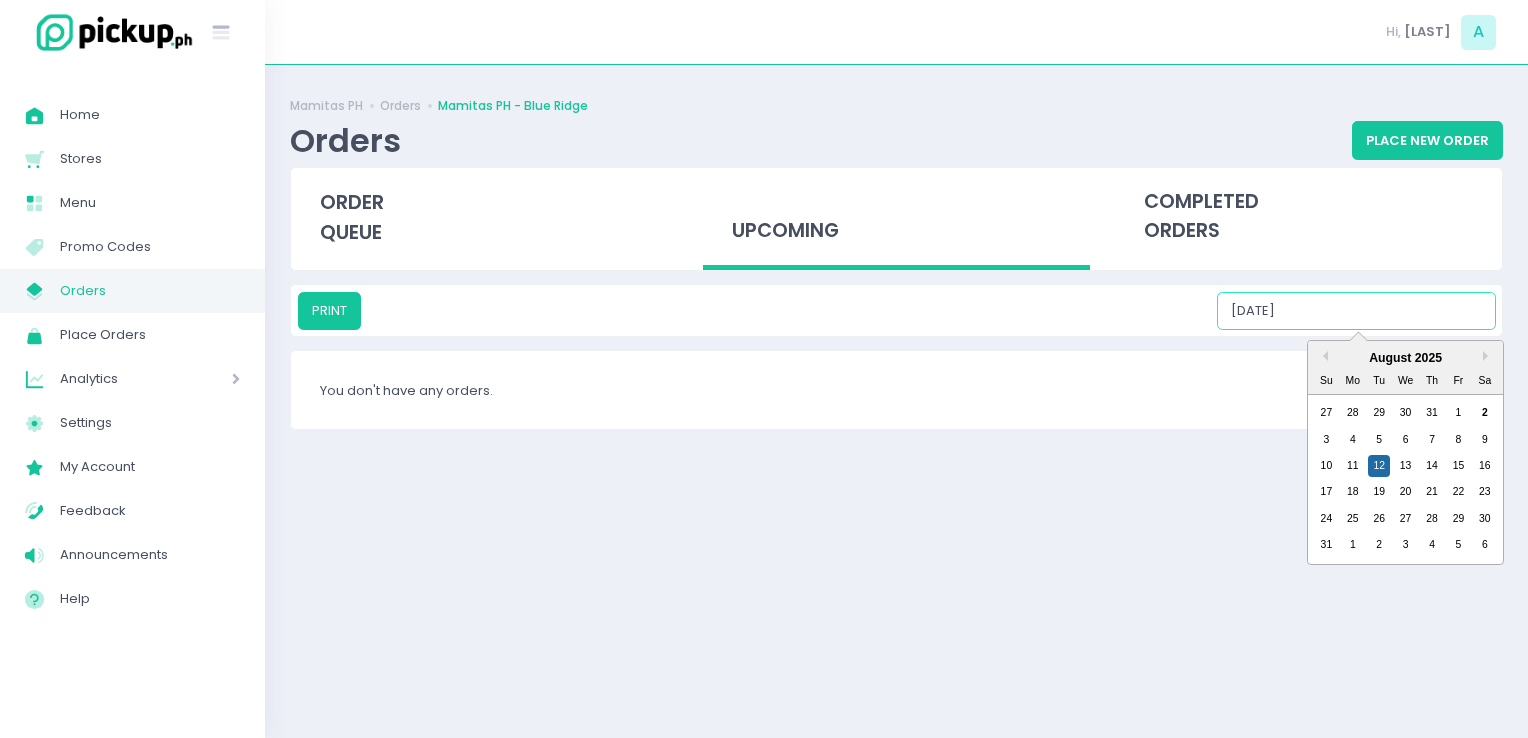 click on "[DATE]" at bounding box center [1356, 311] 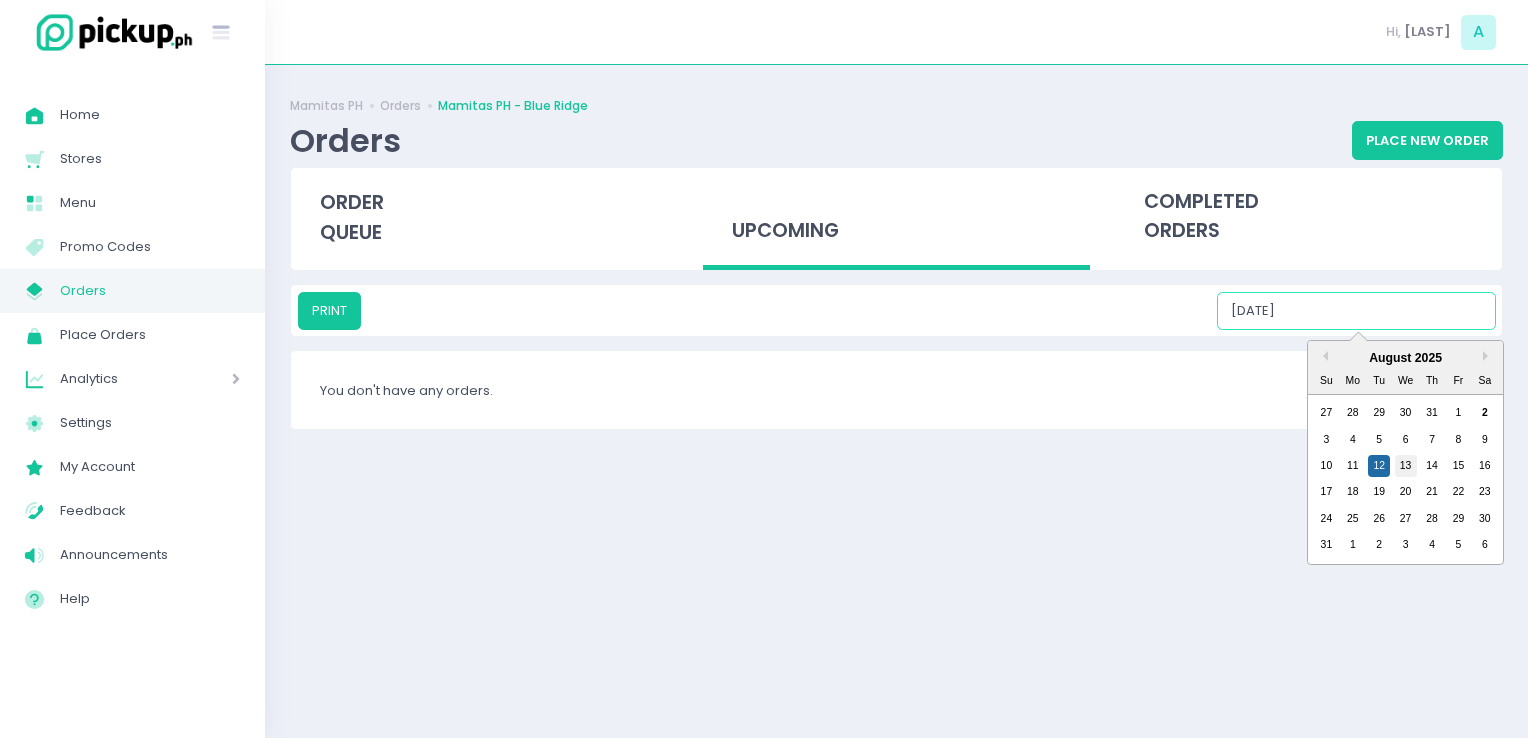 click on "13" at bounding box center [1406, 466] 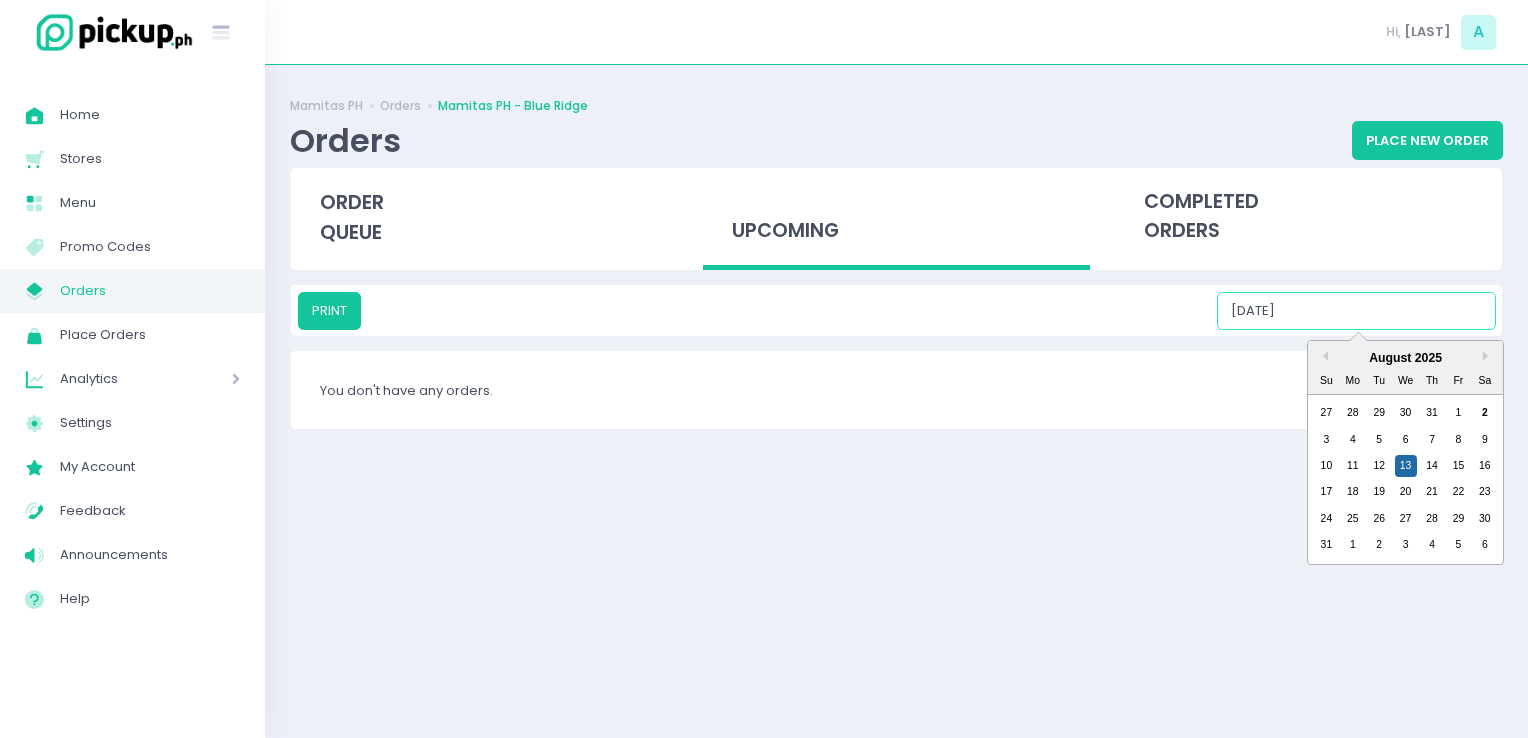 click on "[DATE]" at bounding box center [1356, 311] 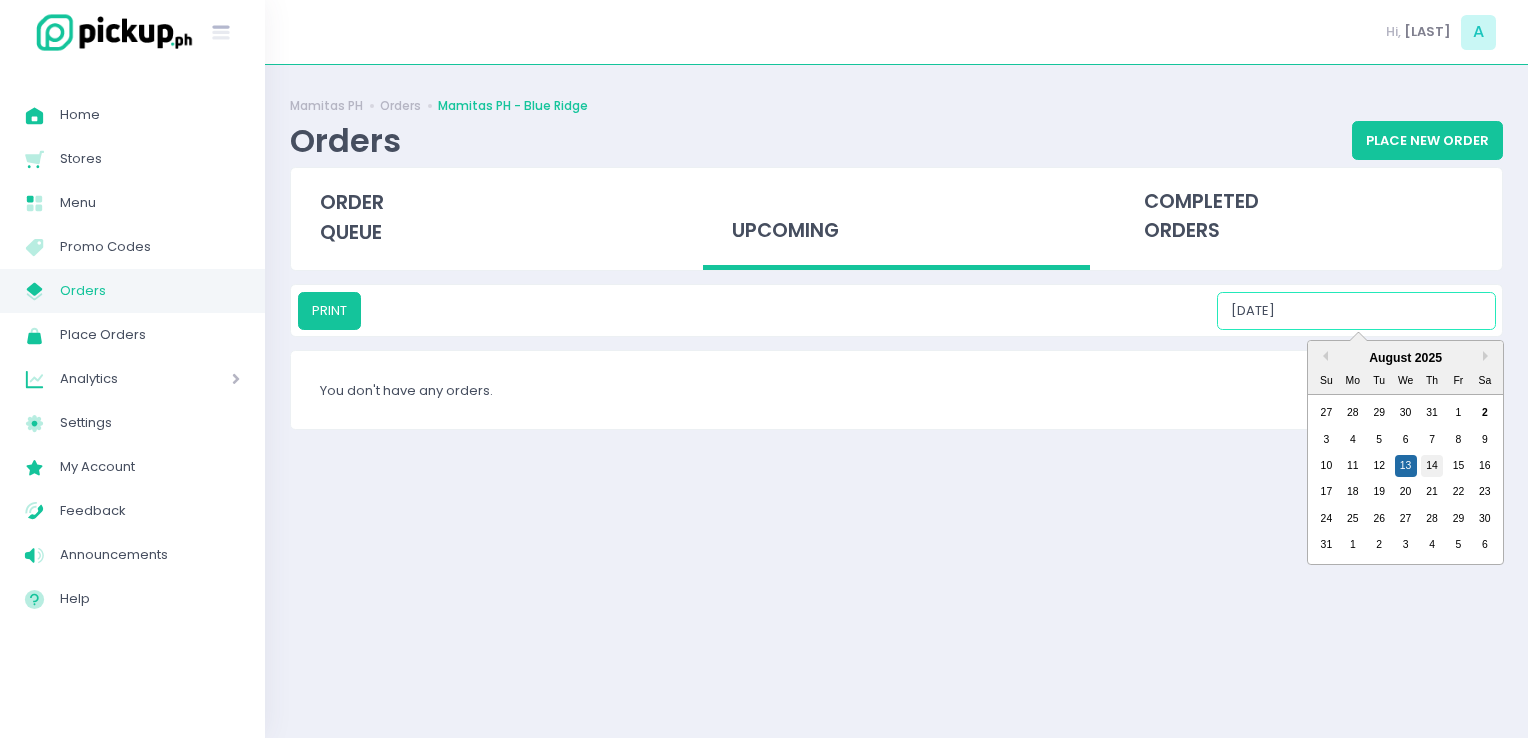 click on "14" at bounding box center [1432, 466] 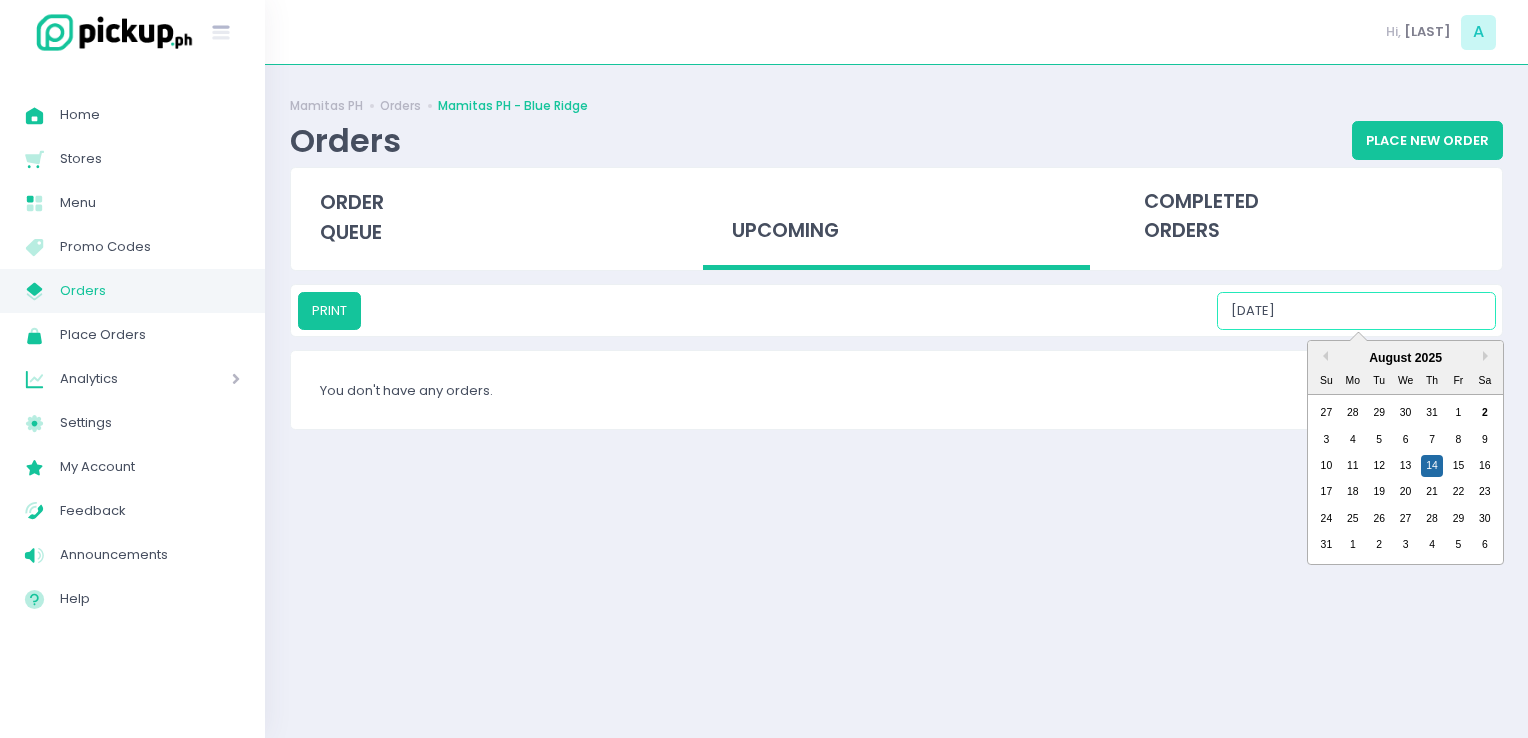 click on "[DATE]" at bounding box center [1356, 311] 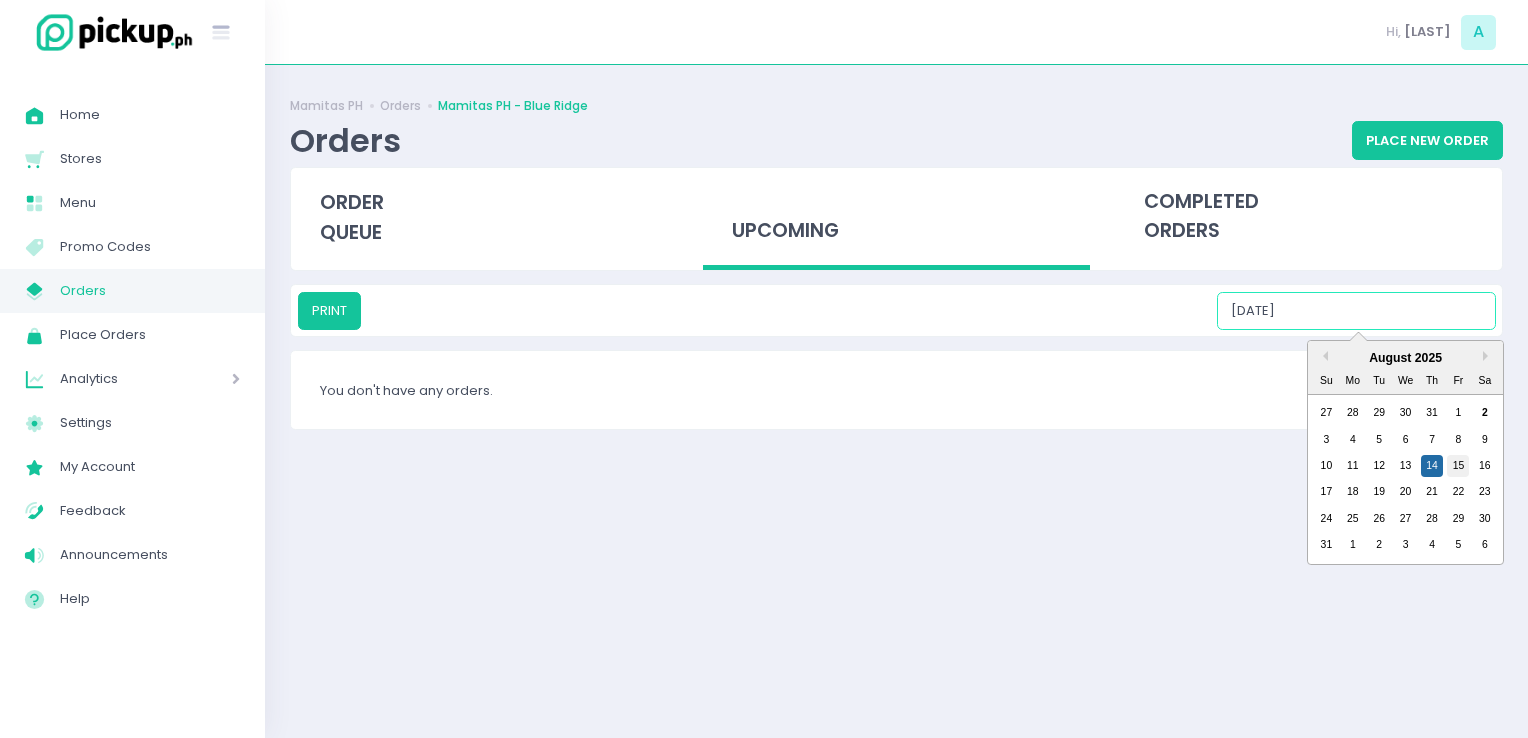click on "15" at bounding box center (1458, 466) 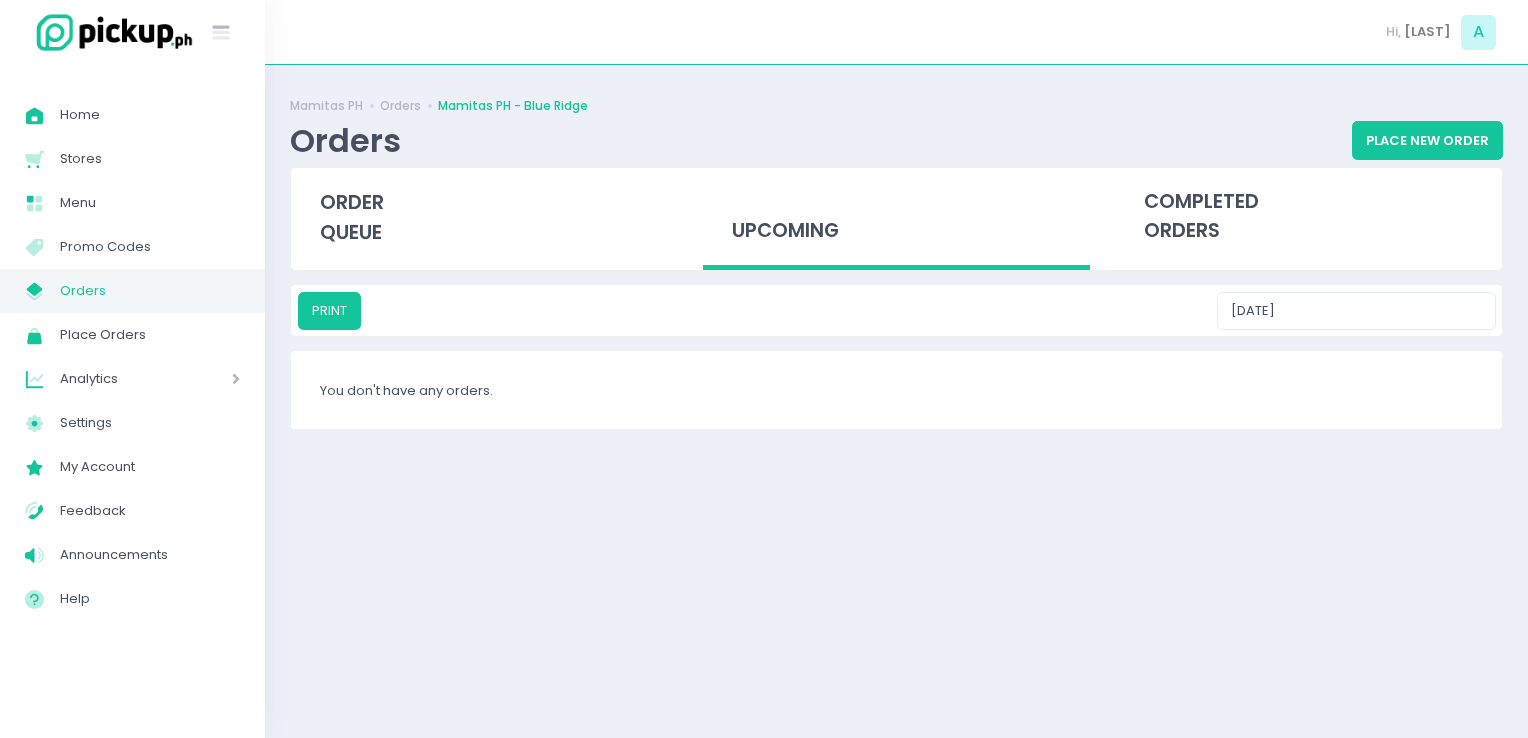 click on "PRINT [DATE]" at bounding box center [896, 310] 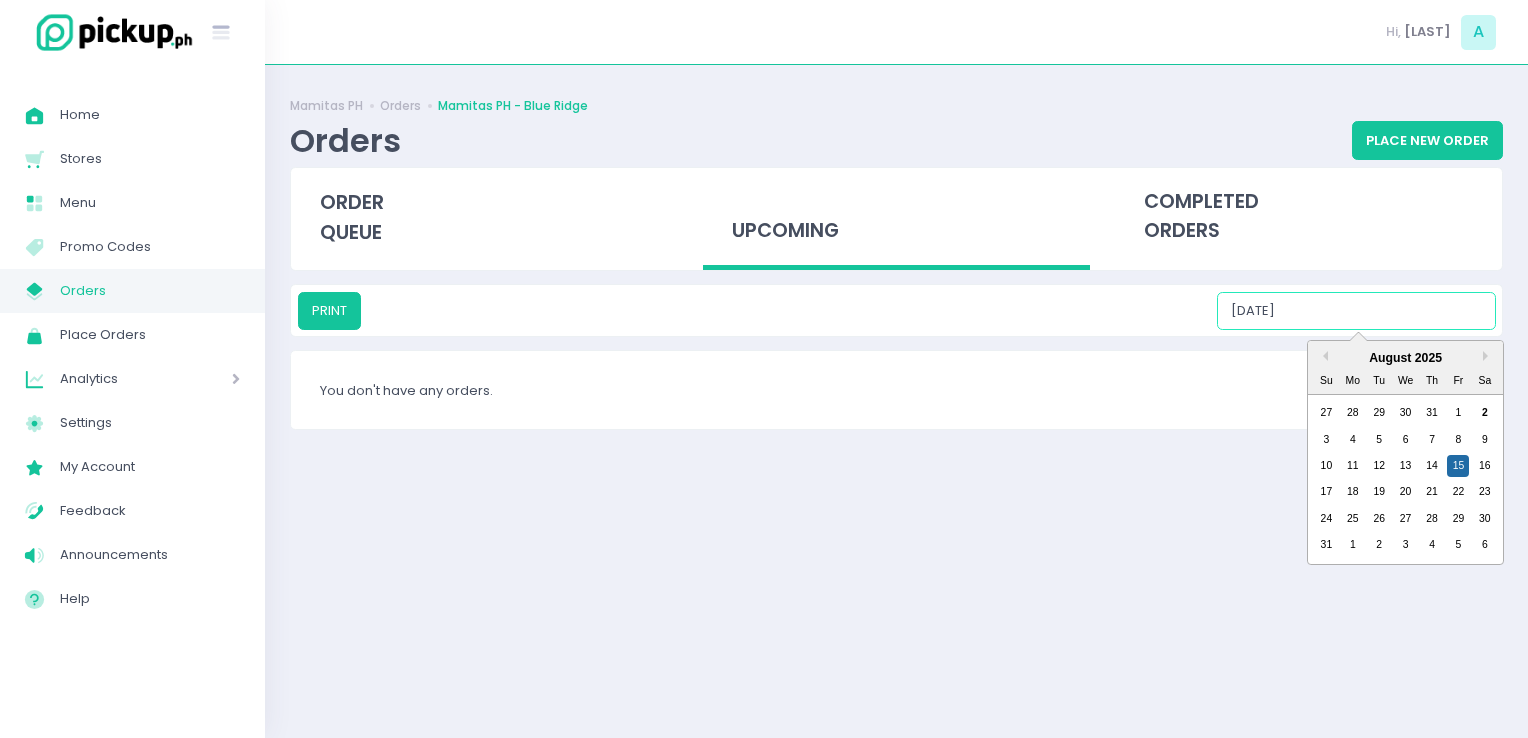 click on "[DATE]" at bounding box center (1356, 311) 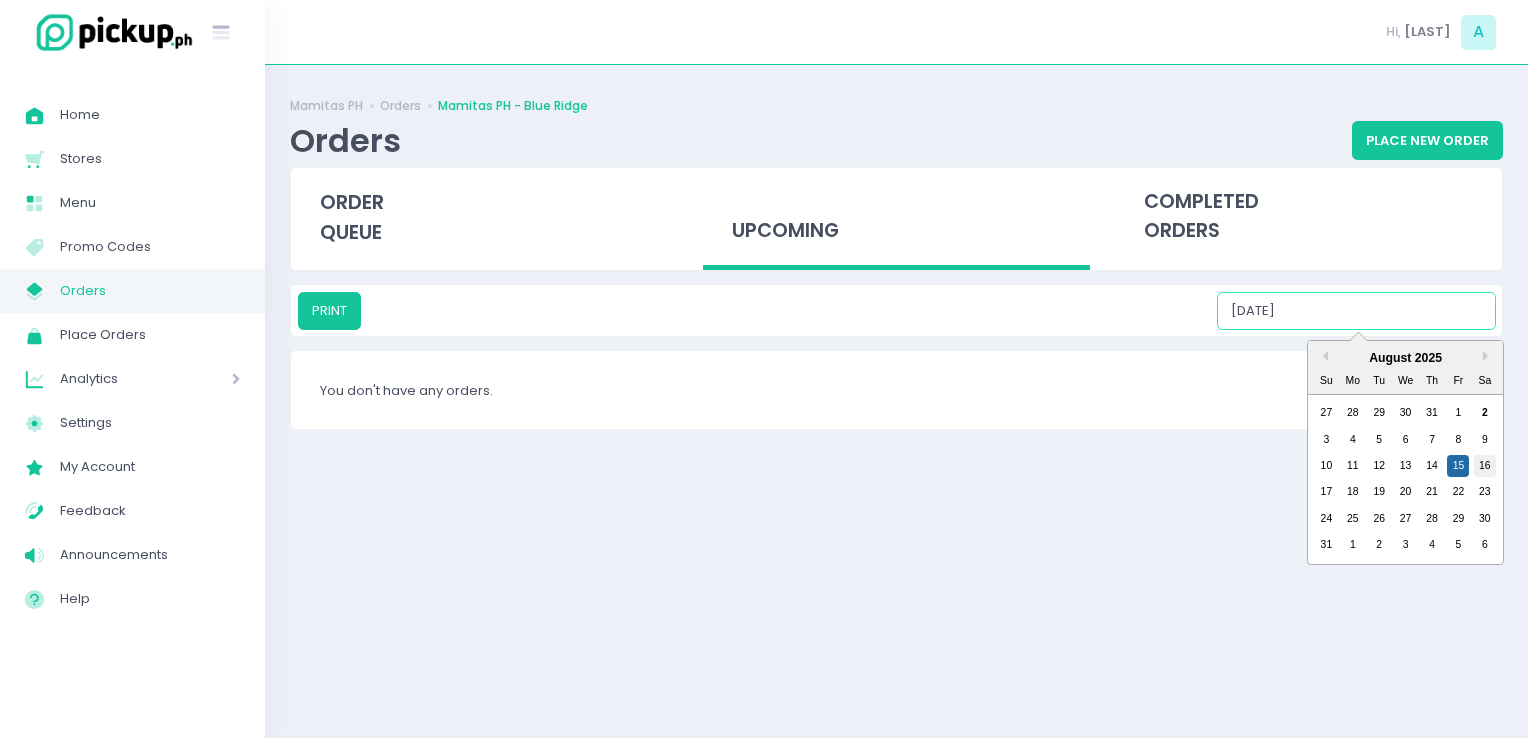 click on "16" at bounding box center [1485, 466] 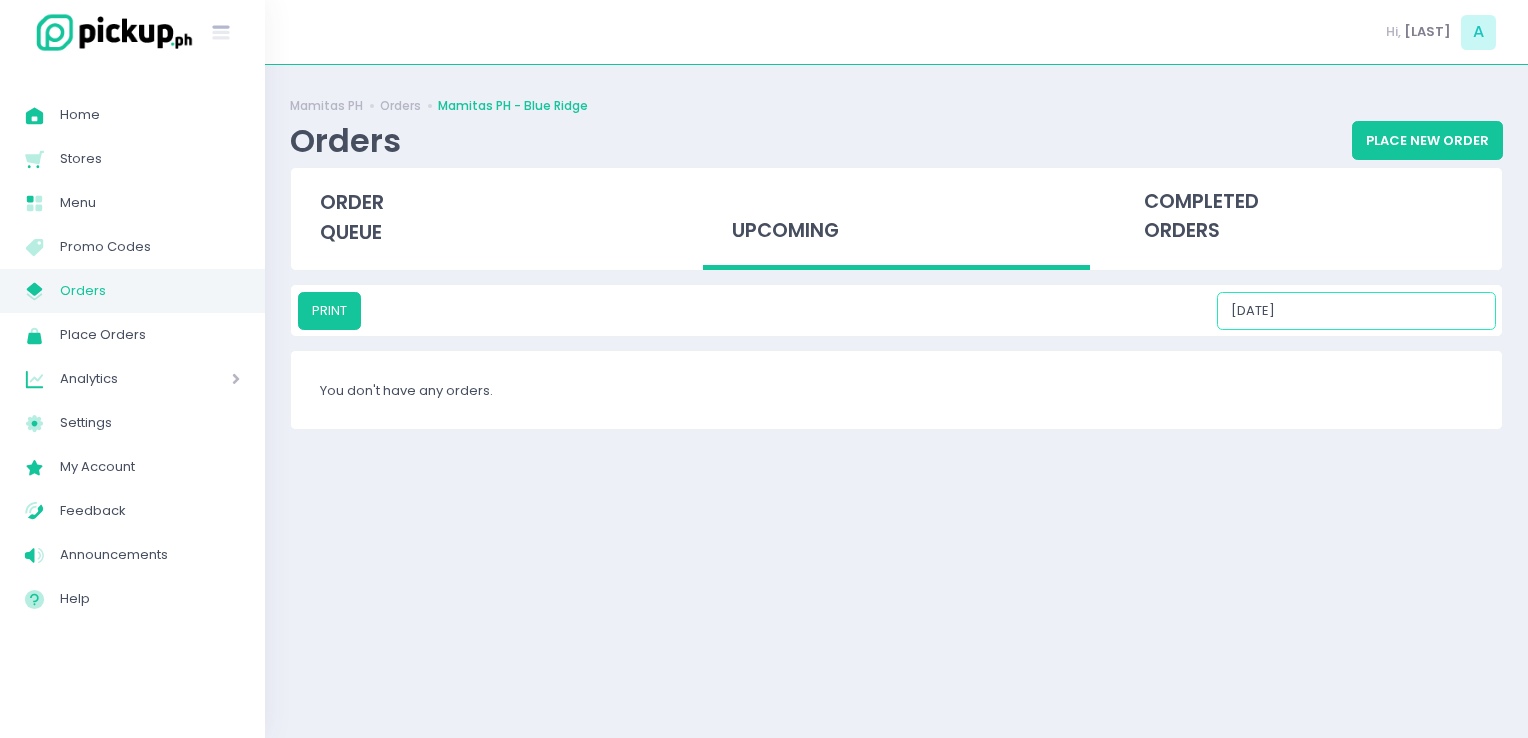 click on "[DATE]" at bounding box center (1356, 311) 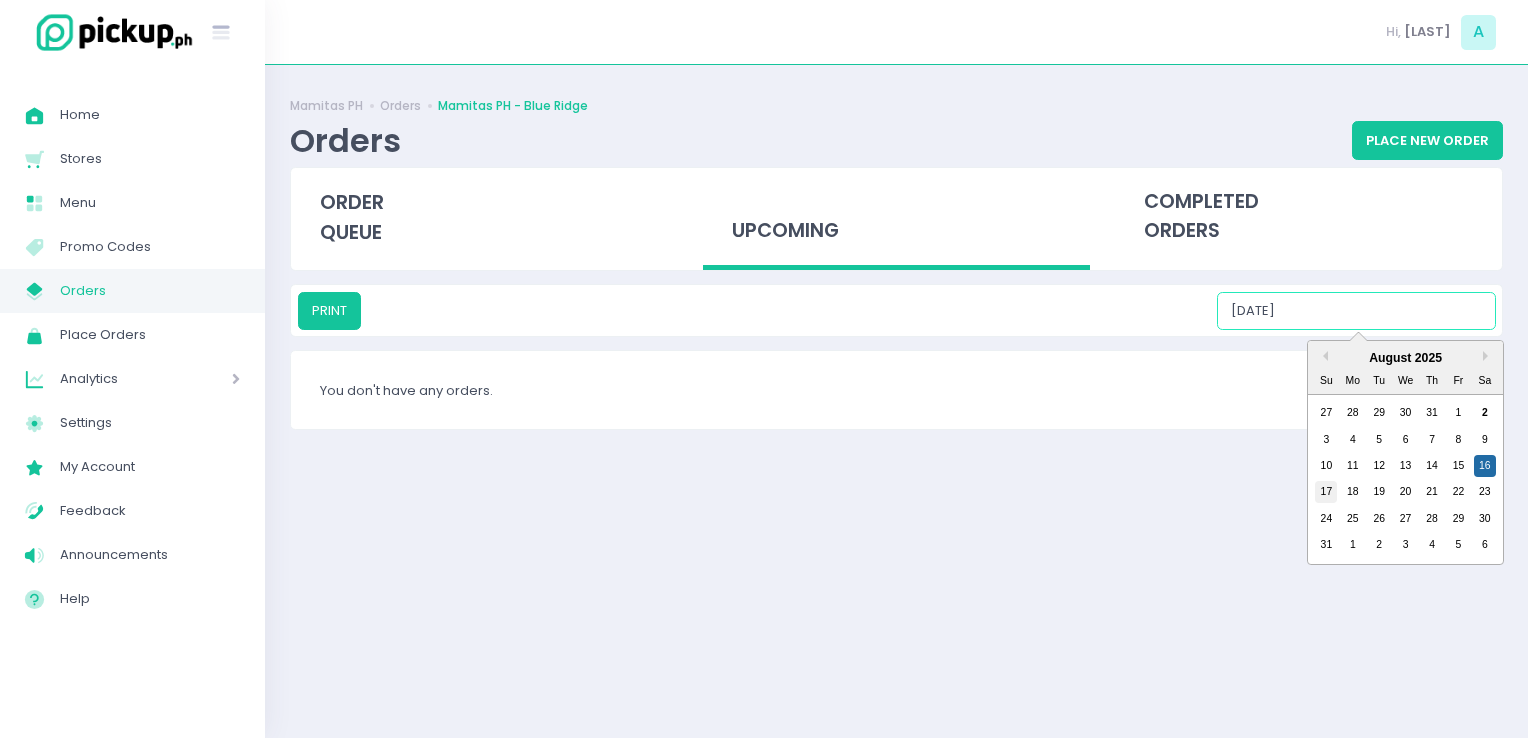 click on "17" at bounding box center [1326, 492] 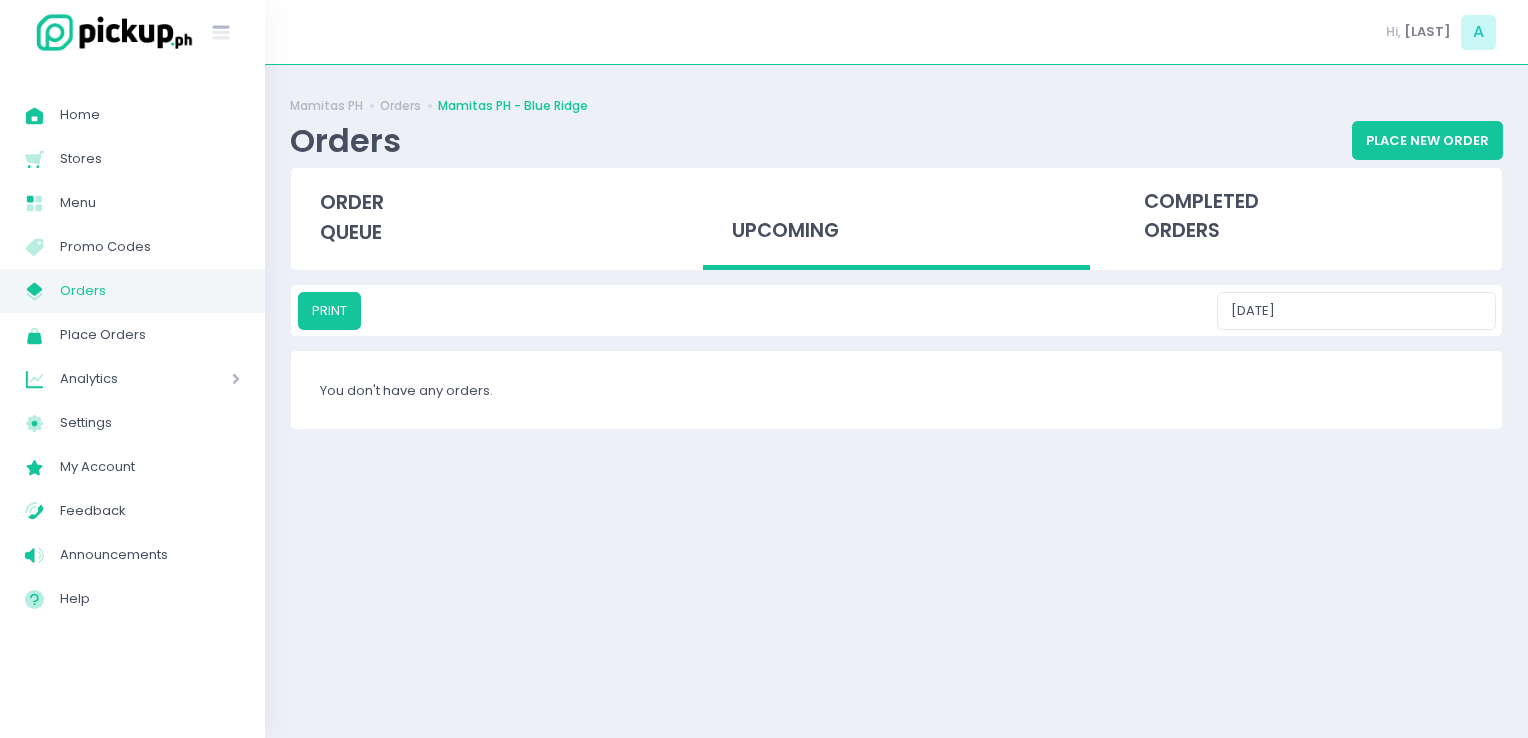 drag, startPoint x: 1355, startPoint y: 288, endPoint x: 1363, endPoint y: 309, distance: 22.472204 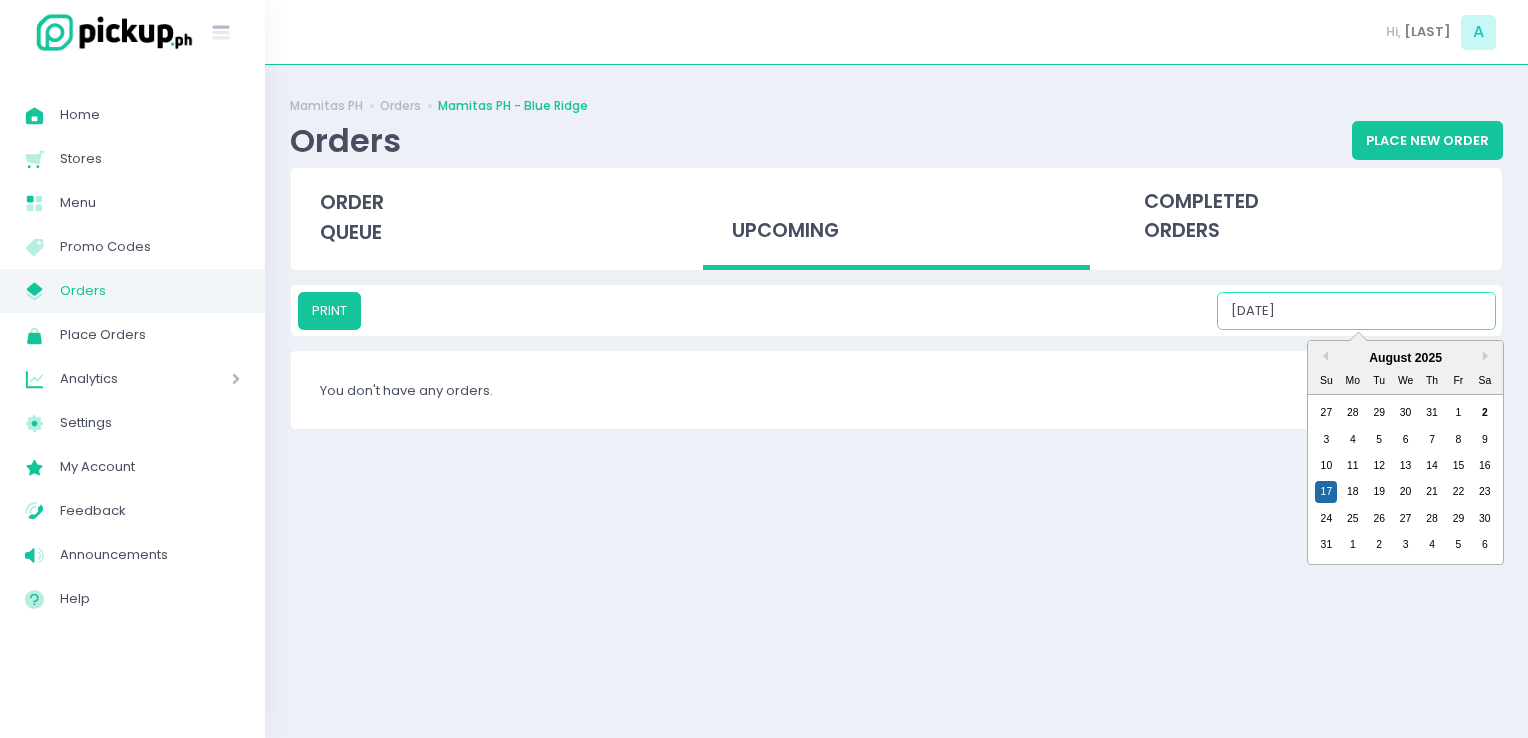 click on "[DATE]" at bounding box center (1356, 311) 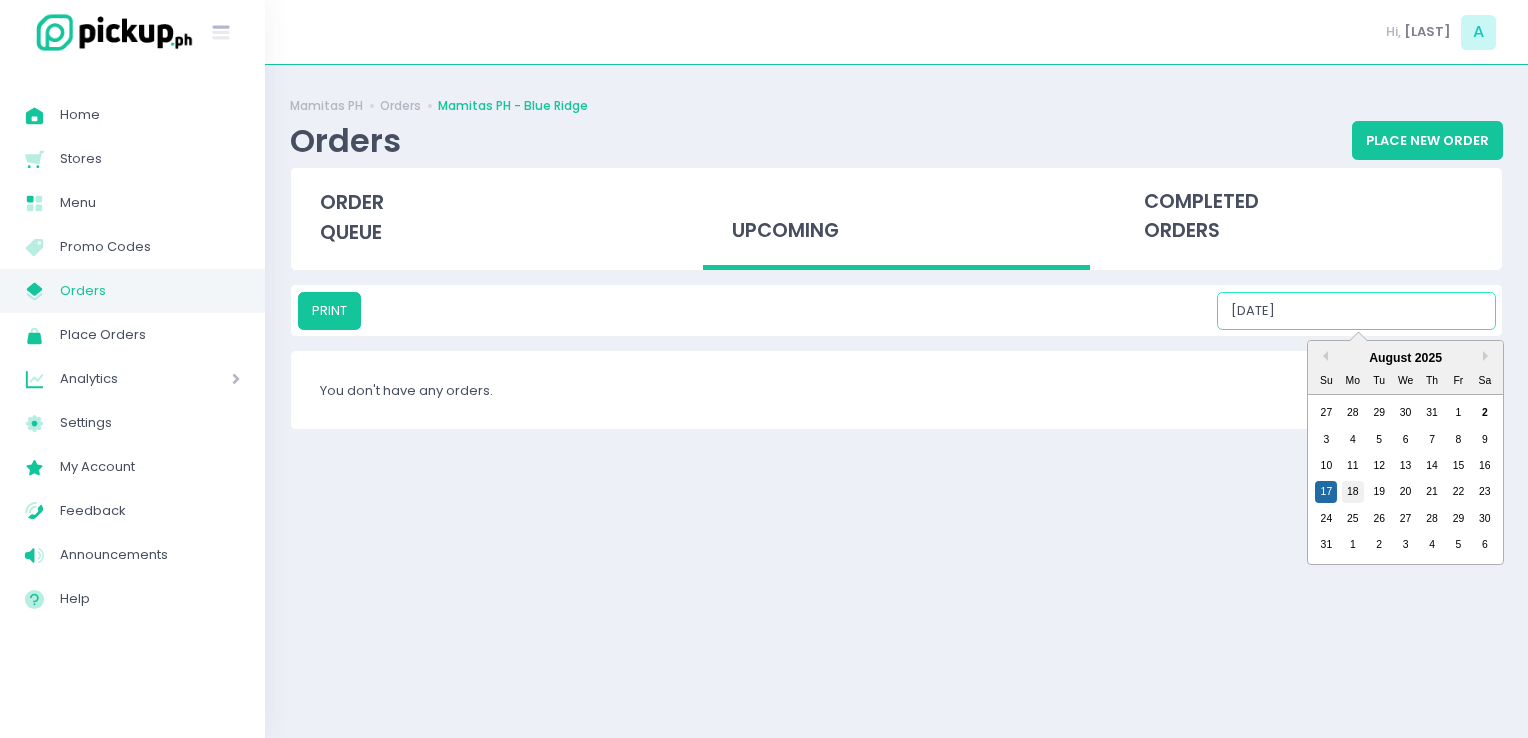 click on "18" at bounding box center (1353, 492) 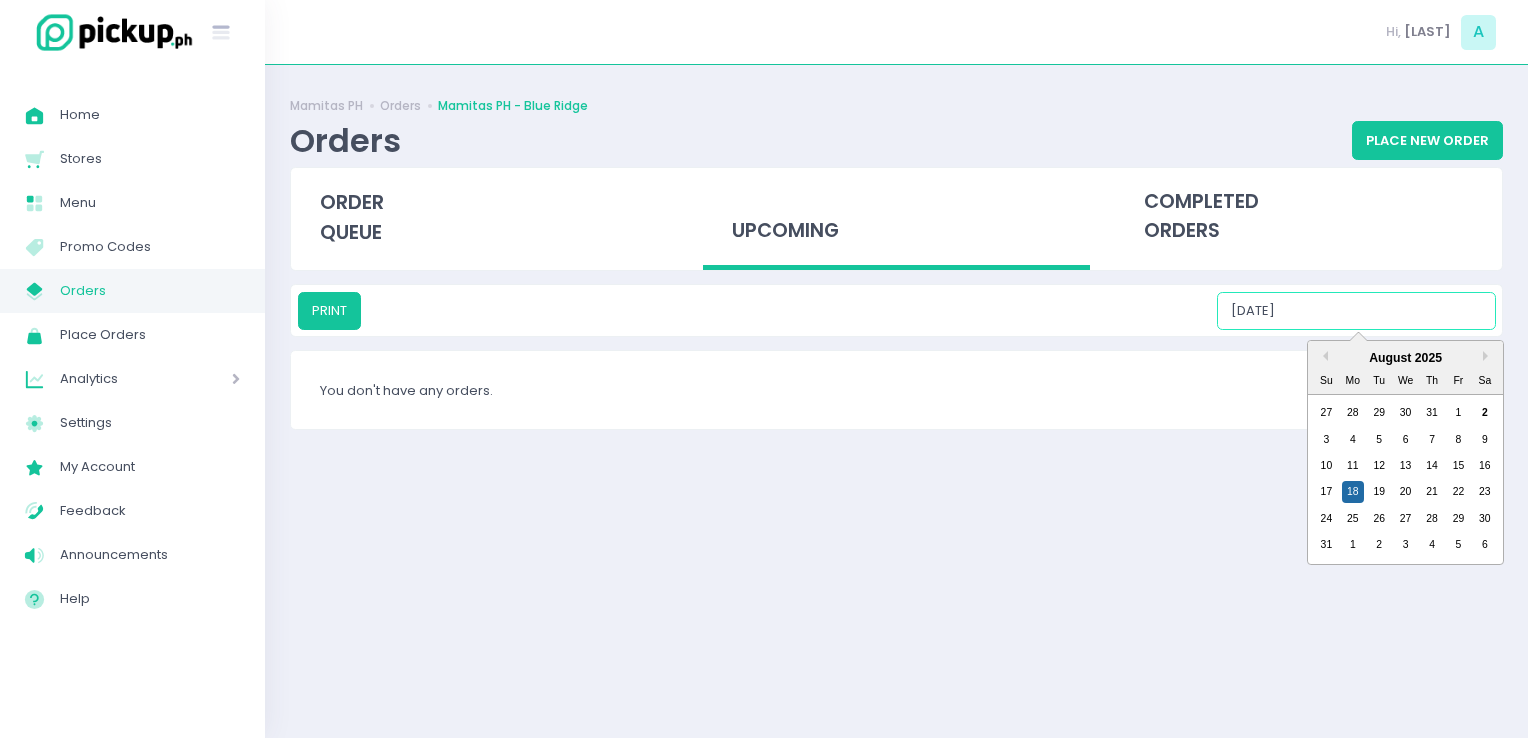 click on "[DATE]" at bounding box center [1356, 311] 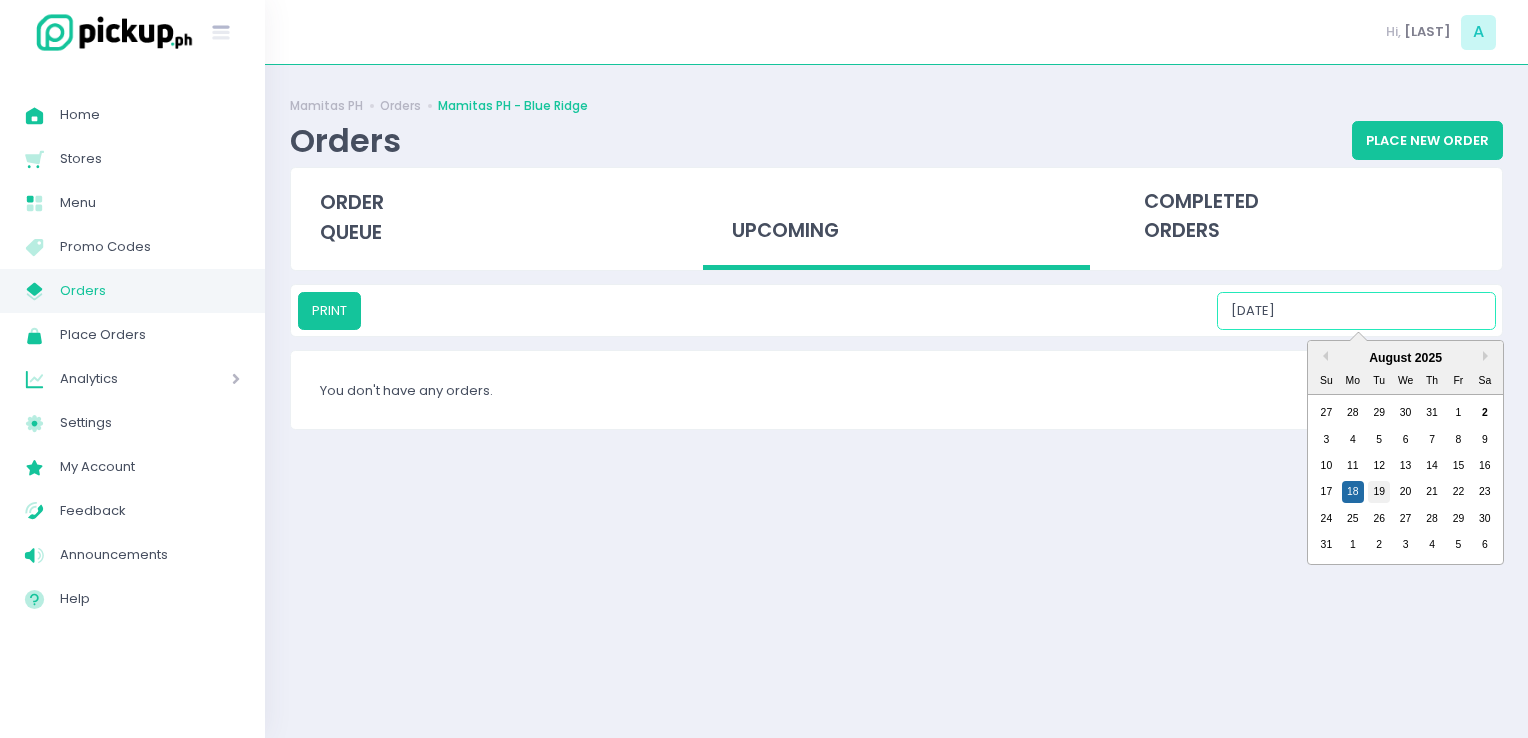 click on "19" at bounding box center (1379, 492) 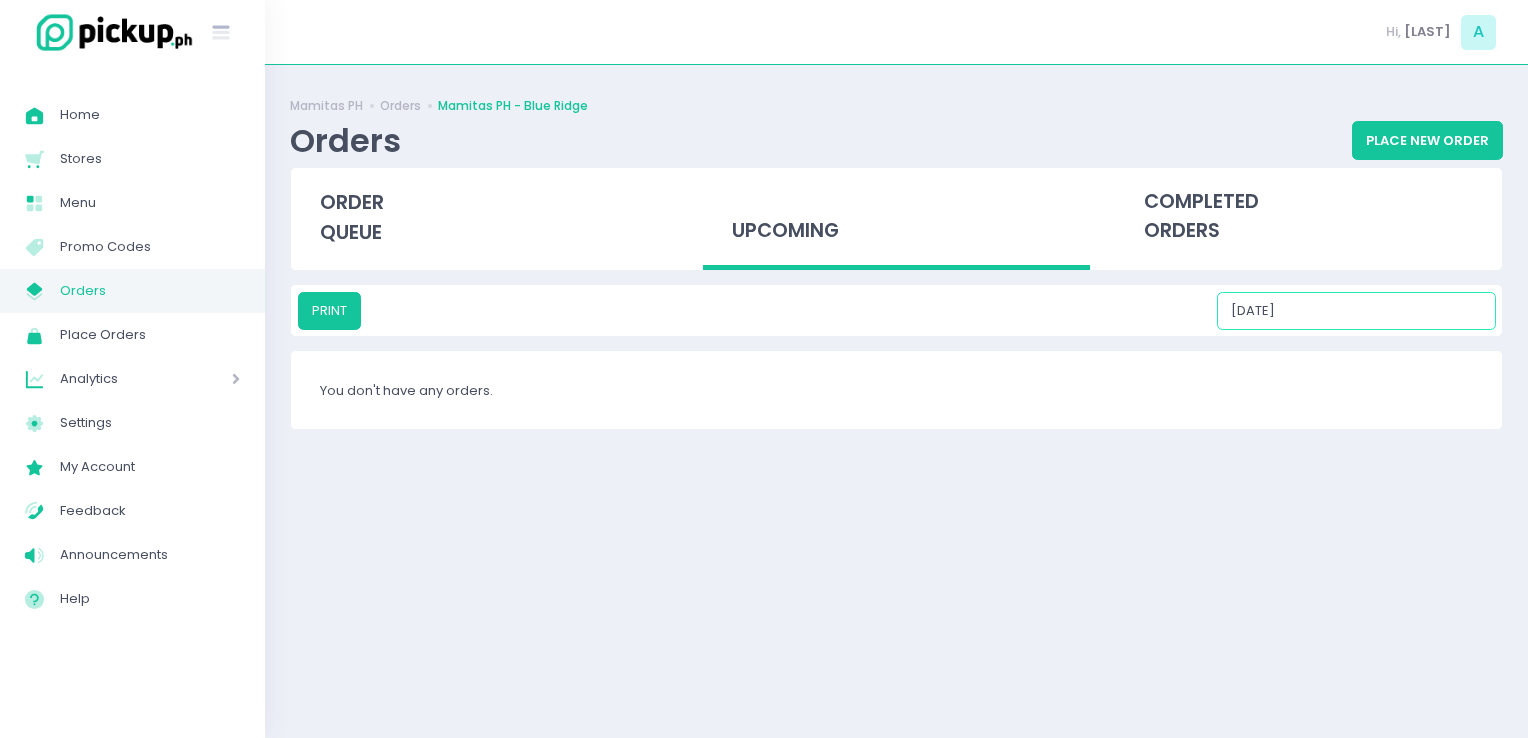 click on "[DATE]" at bounding box center (1356, 311) 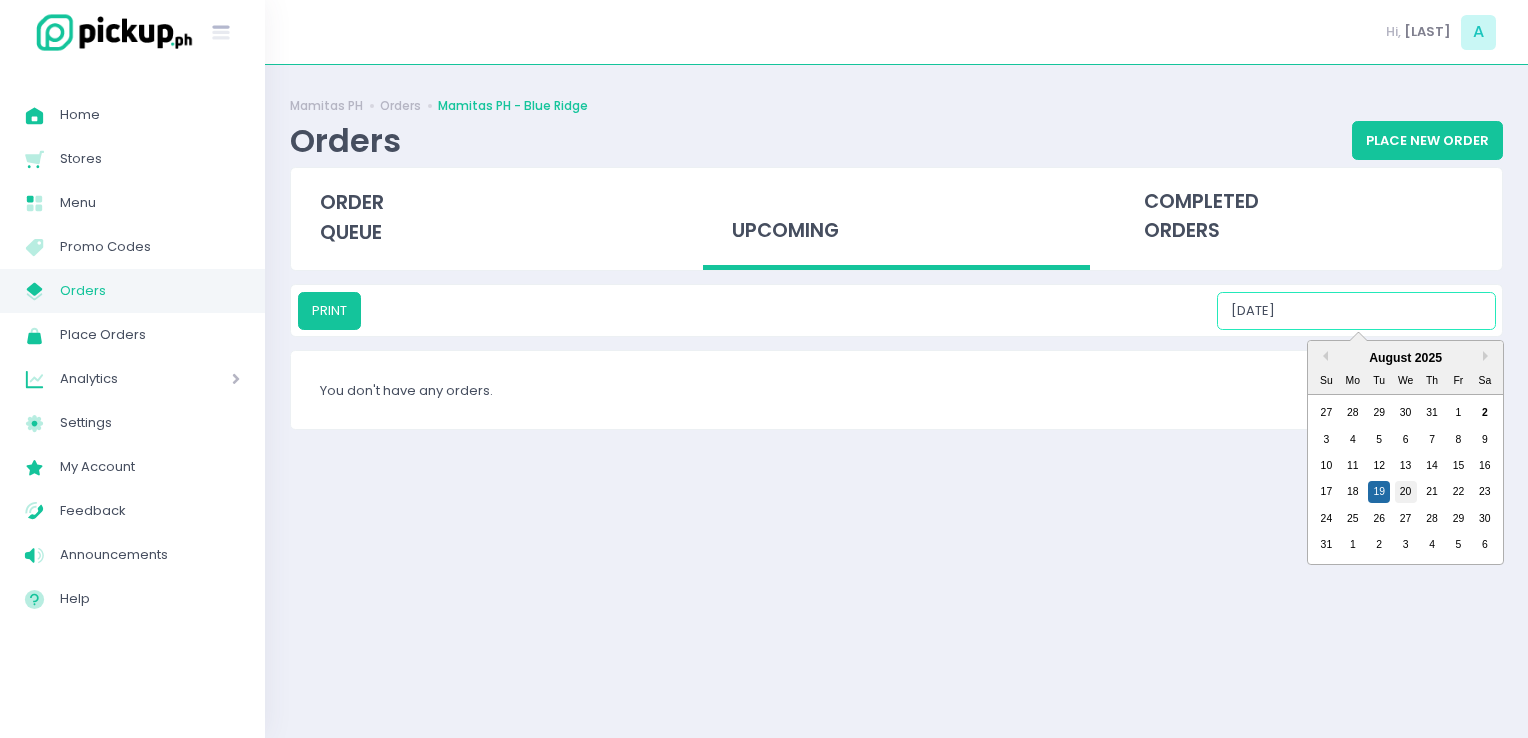 click on "20" at bounding box center (1406, 492) 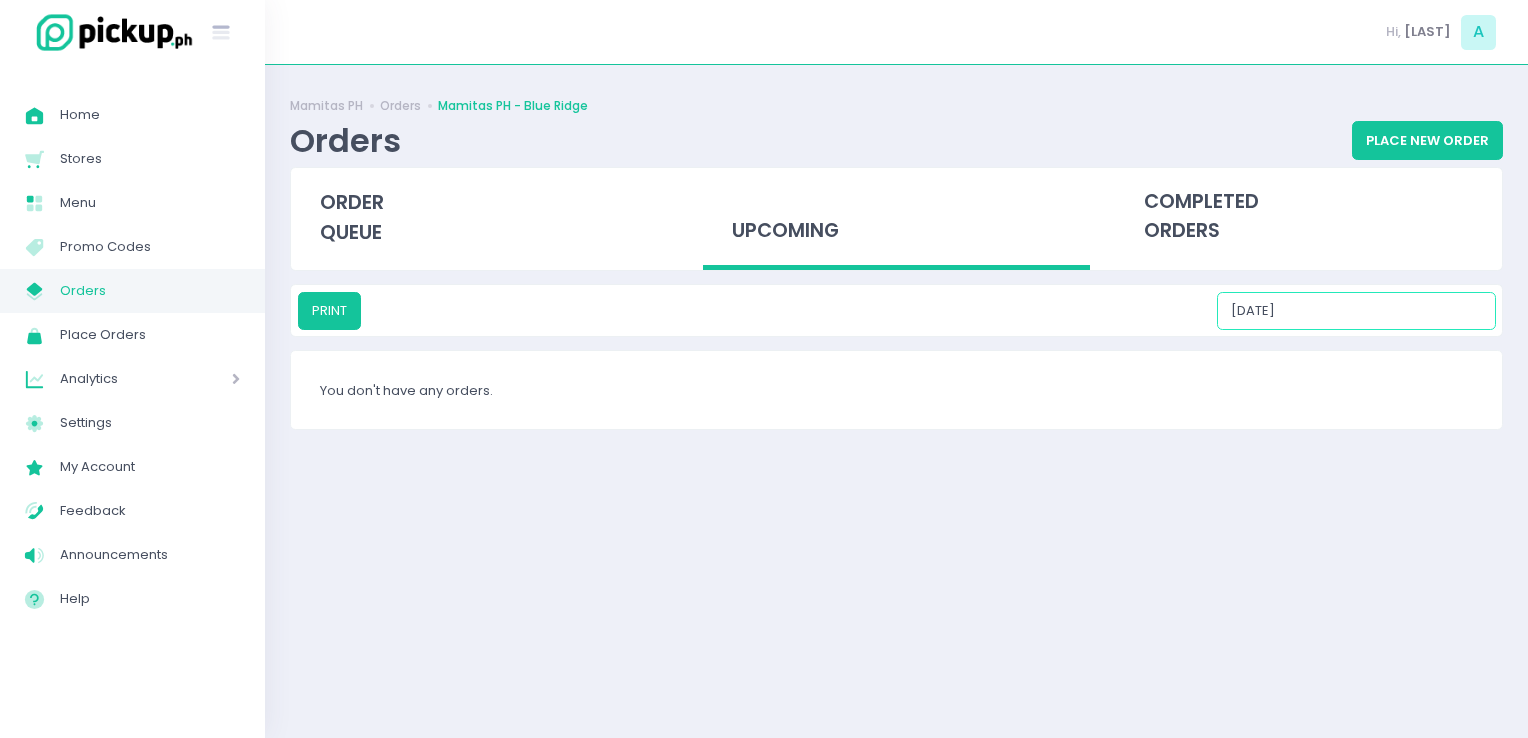 click on "[DATE]" at bounding box center [1356, 311] 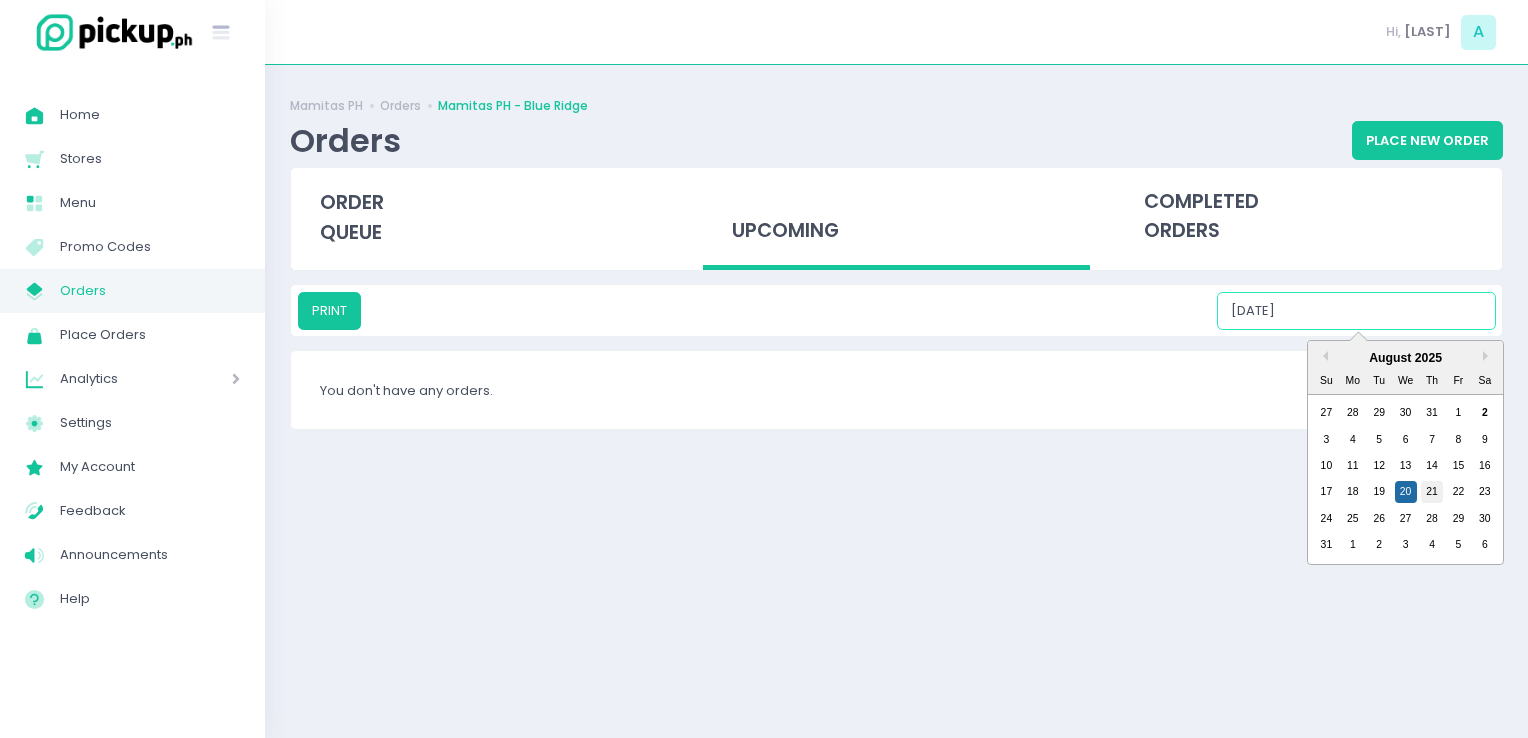 click on "21" at bounding box center [1432, 492] 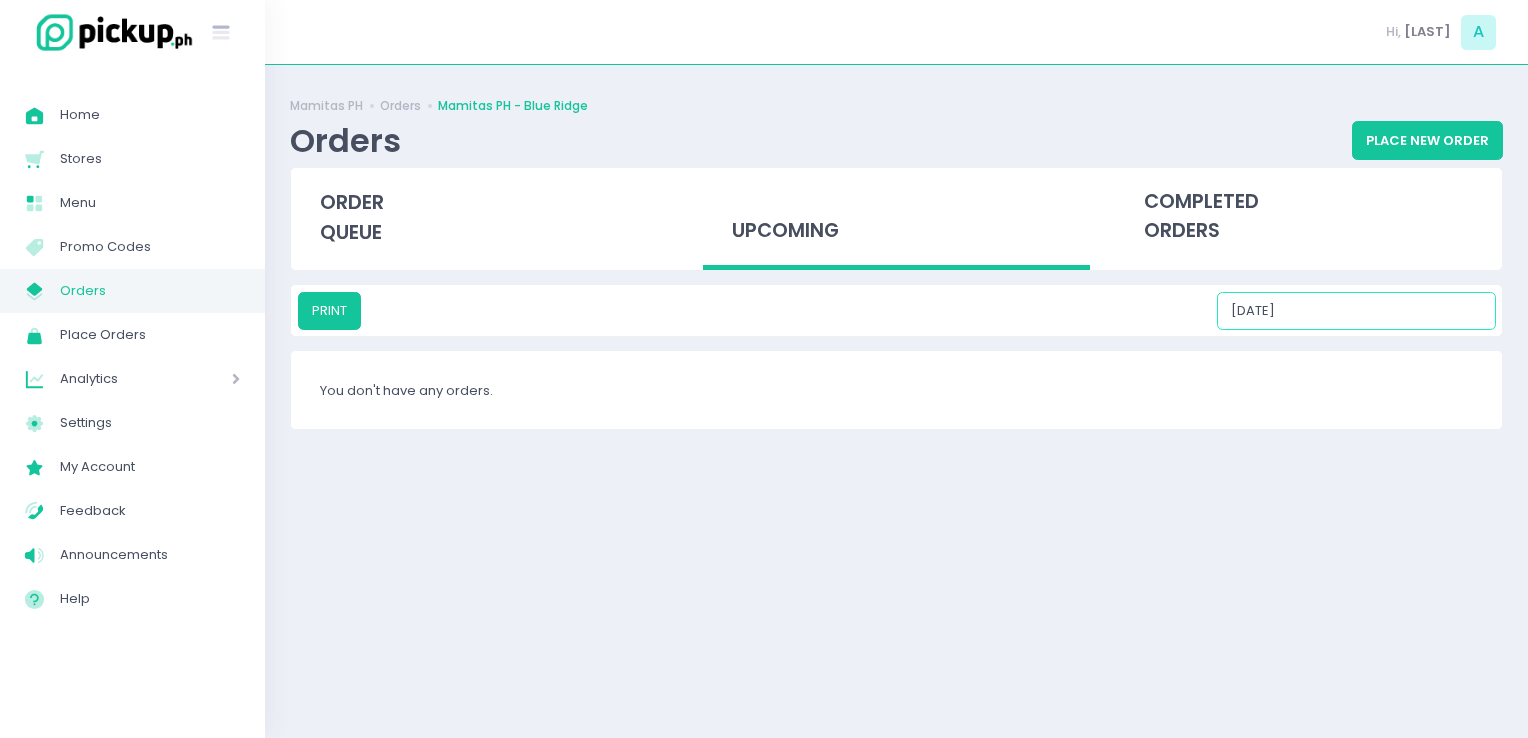 click on "[DATE]" at bounding box center (1356, 311) 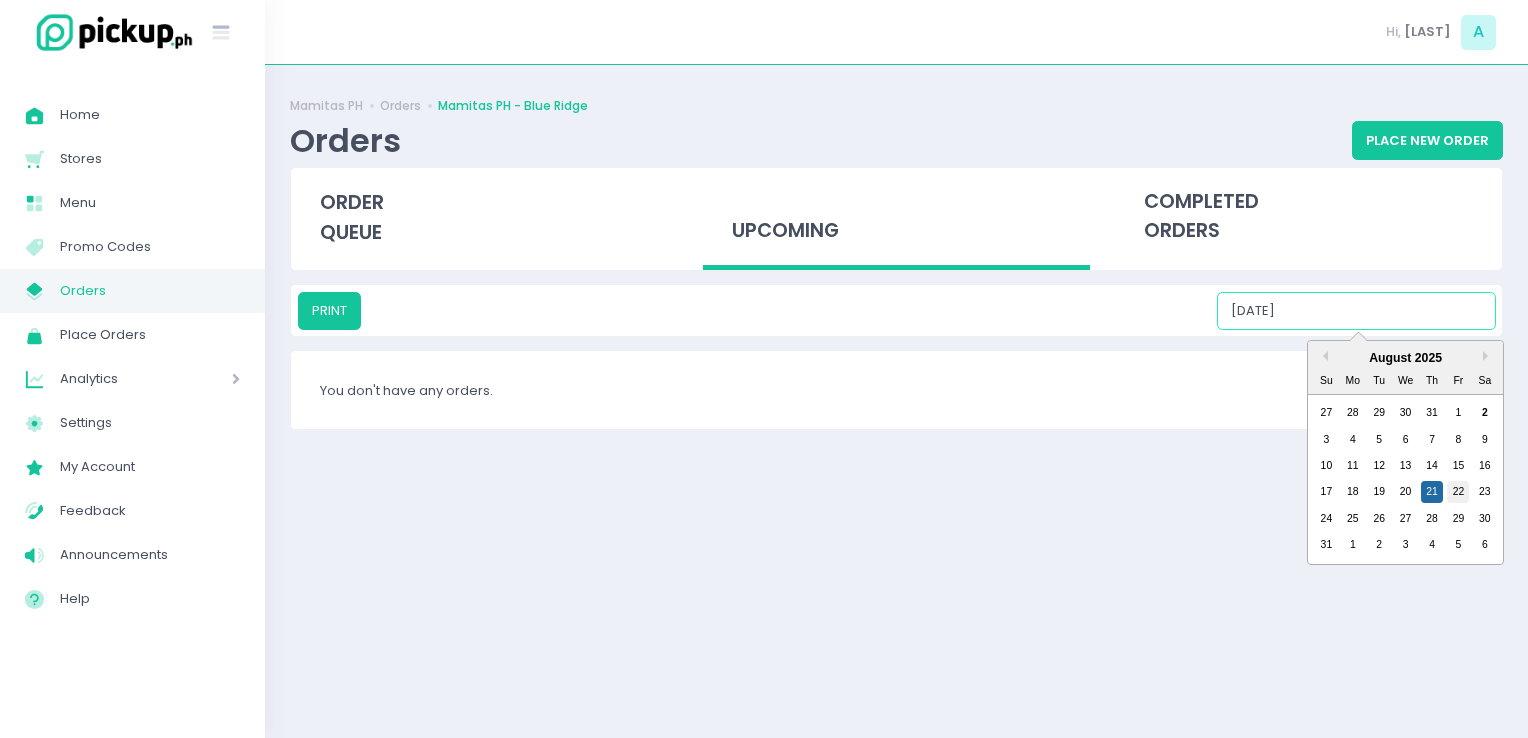 click on "22" at bounding box center [1458, 492] 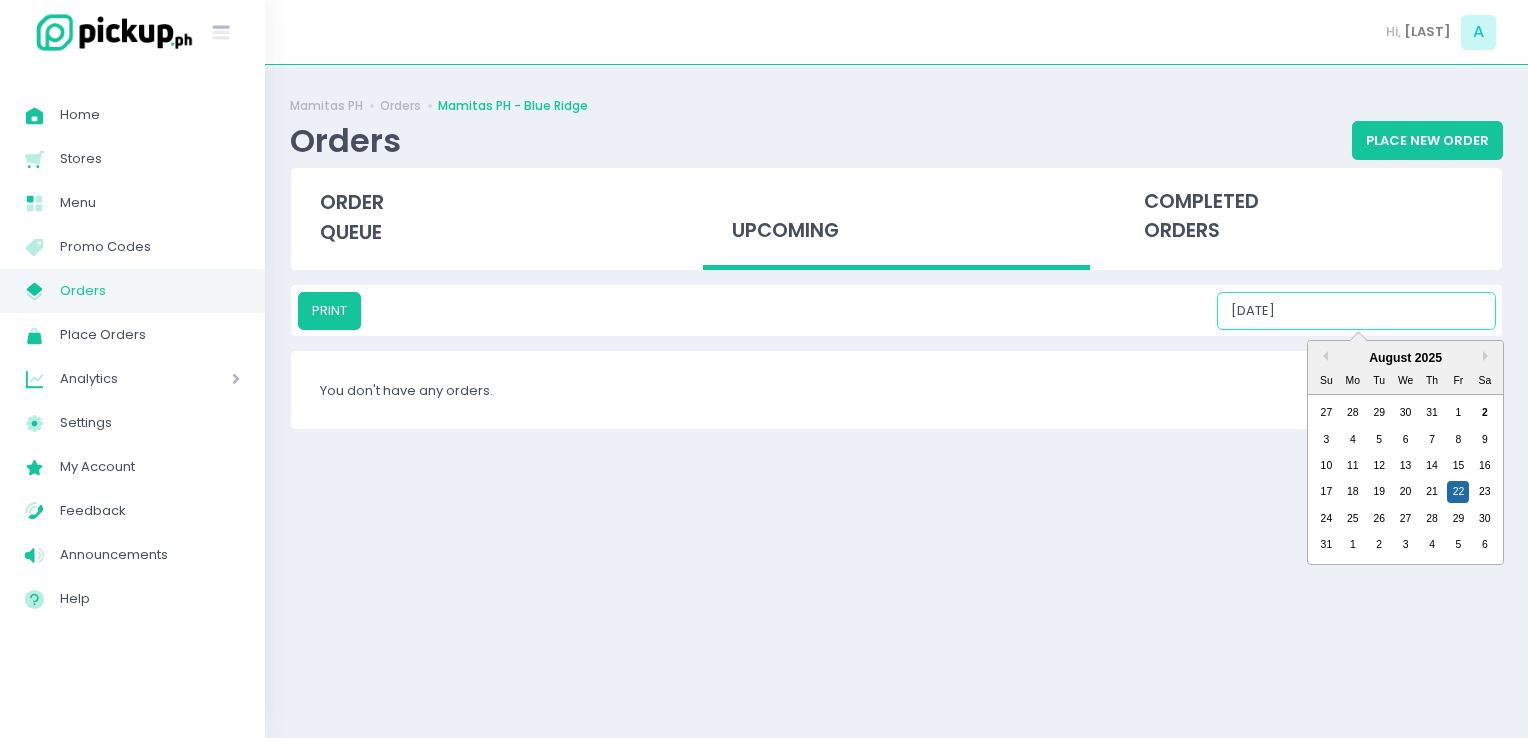 click on "[DATE]" at bounding box center [1356, 311] 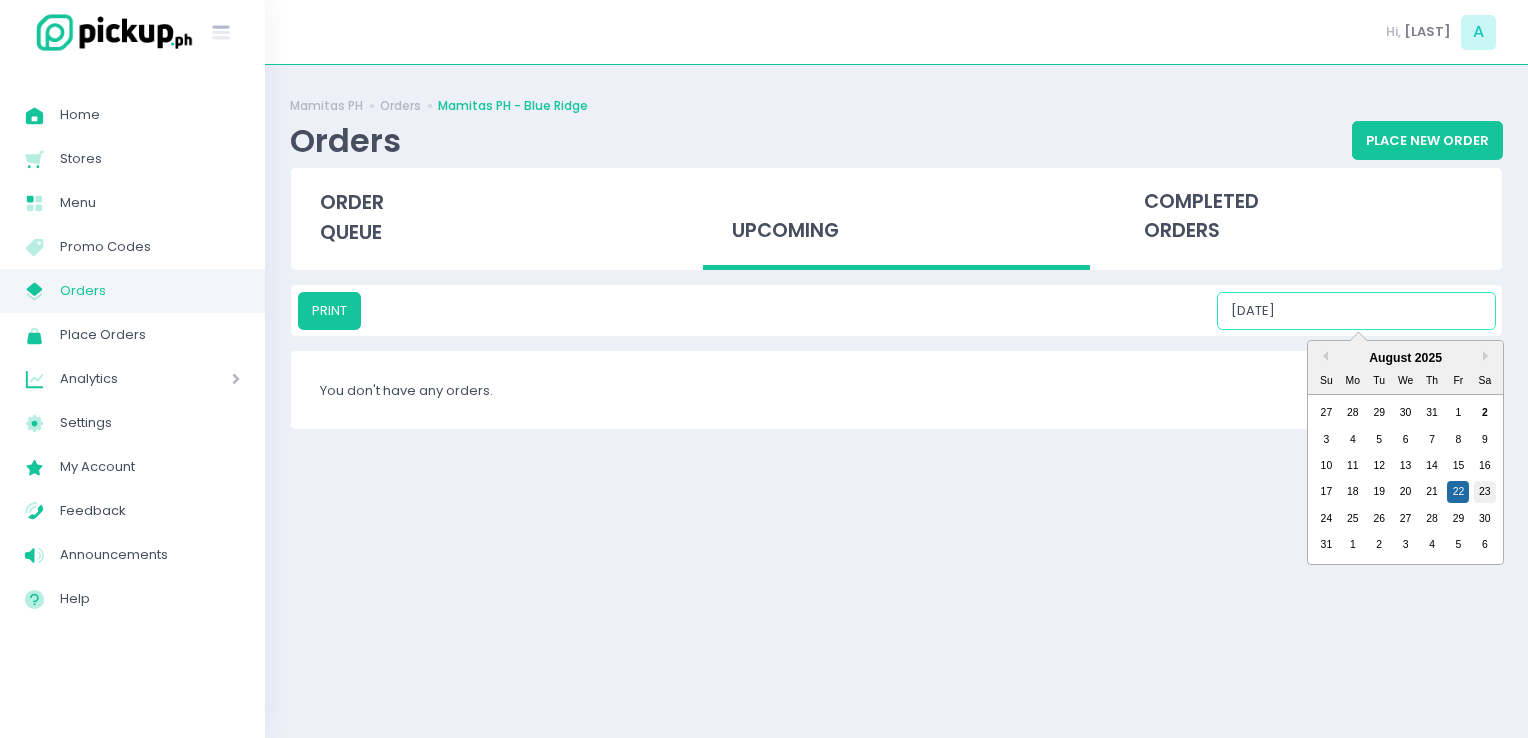 click on "23" at bounding box center [1485, 492] 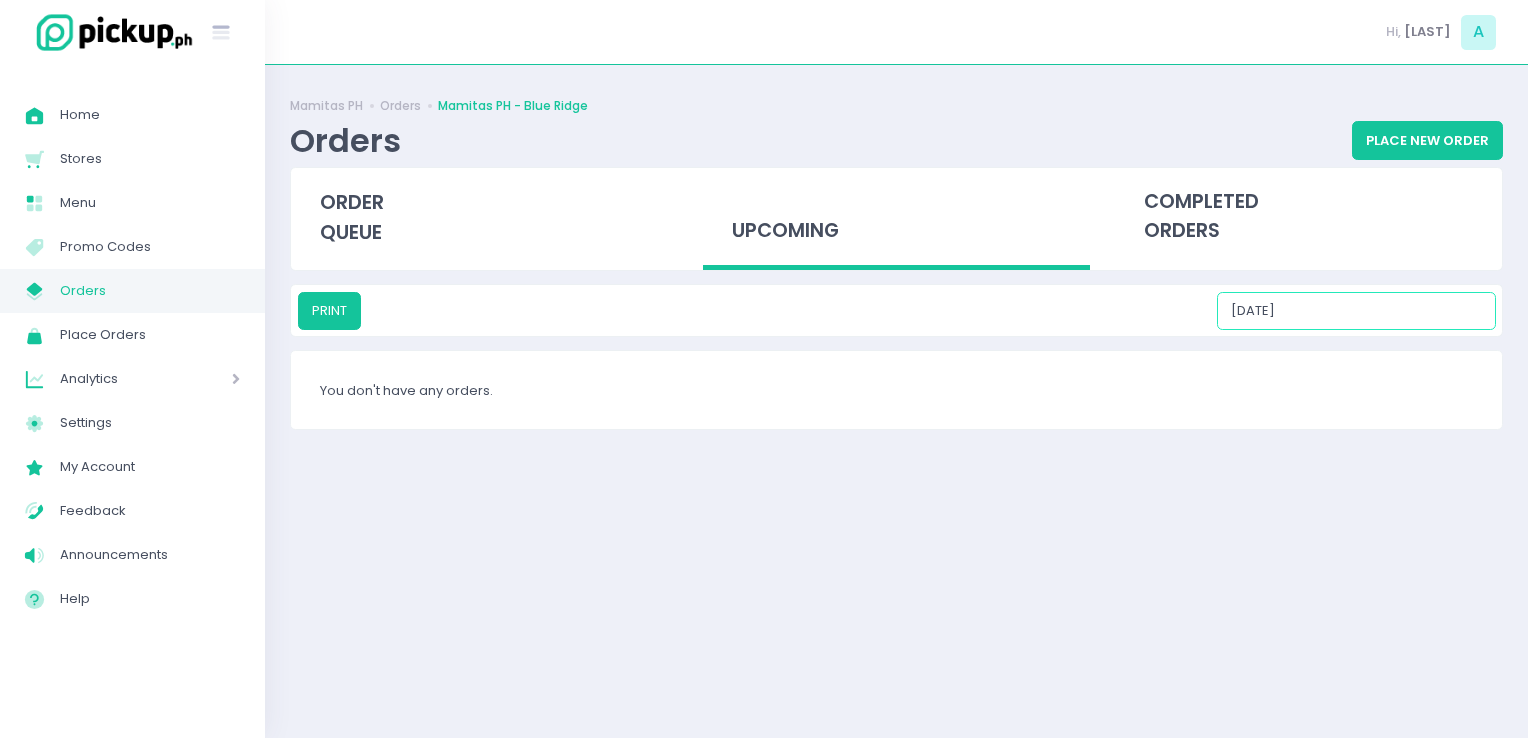 click on "[DATE]" at bounding box center [1356, 311] 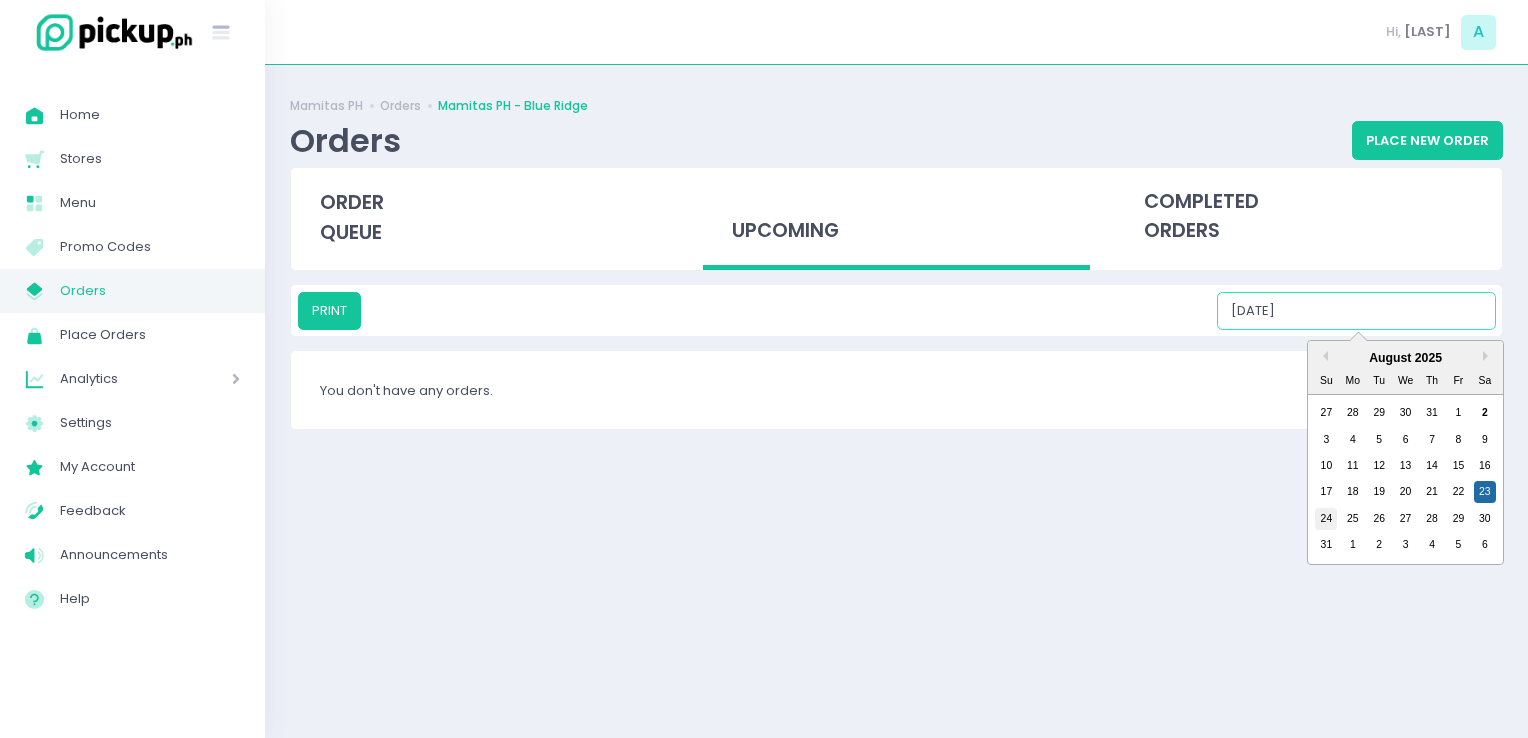 click on "24" at bounding box center [1326, 519] 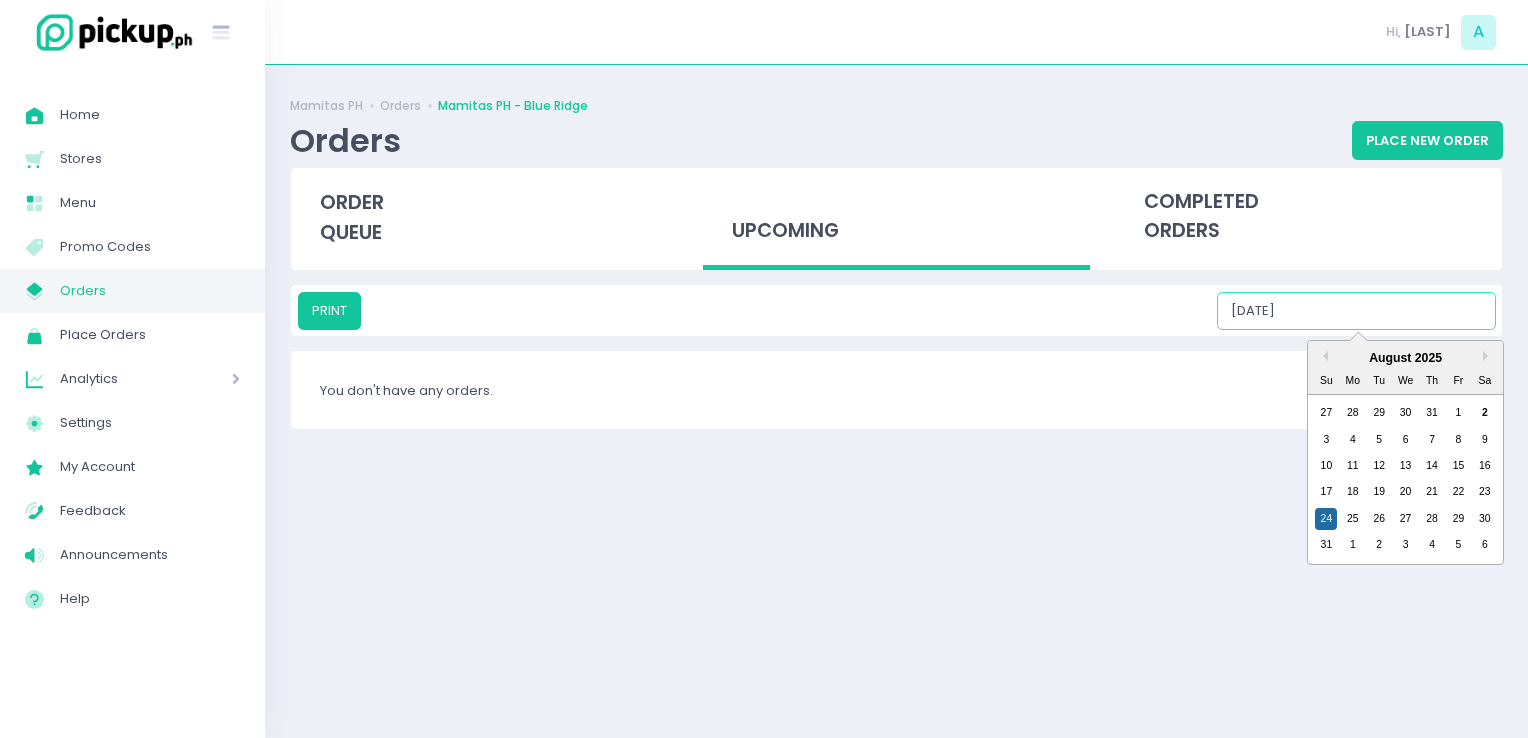 click on "[DATE]" at bounding box center (1356, 311) 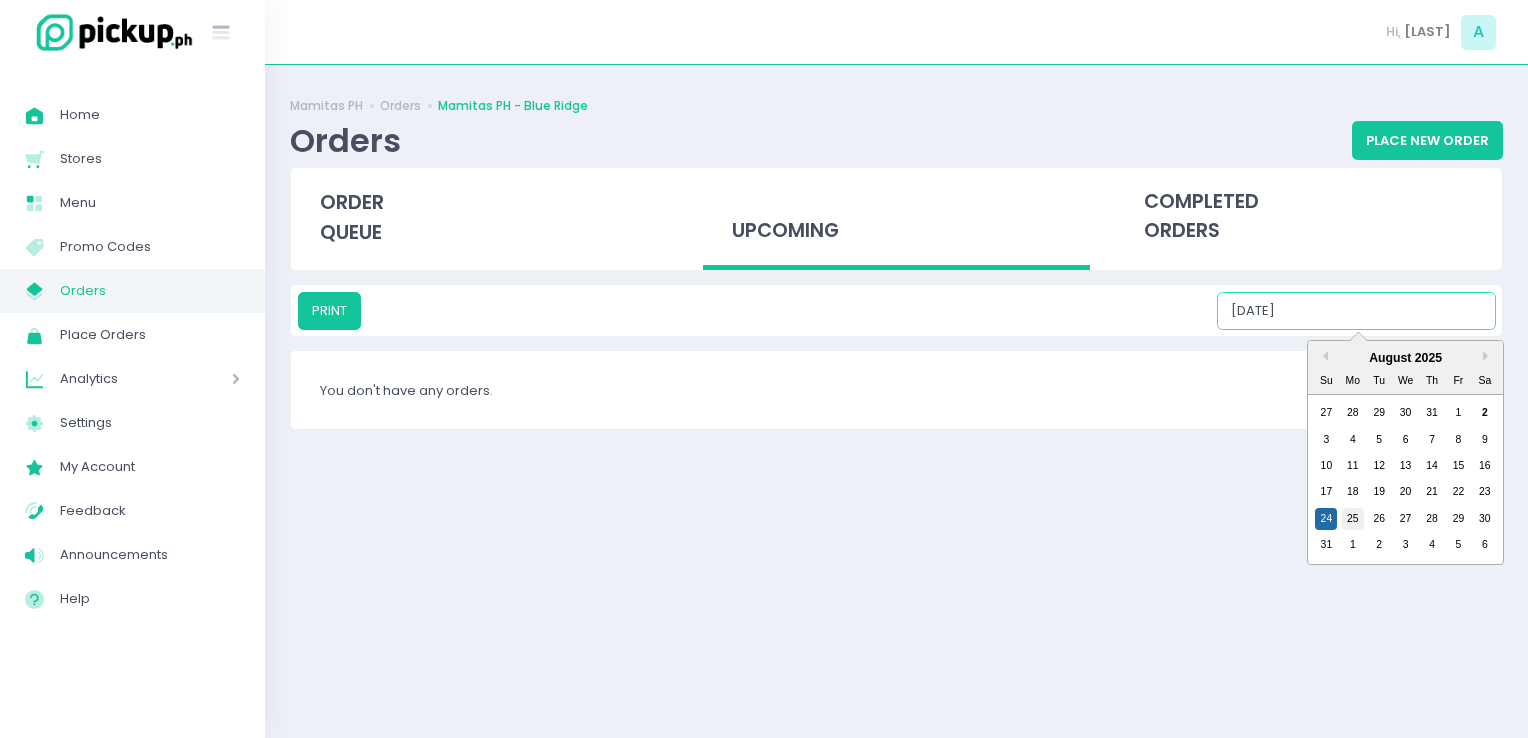 click on "25" at bounding box center (1353, 519) 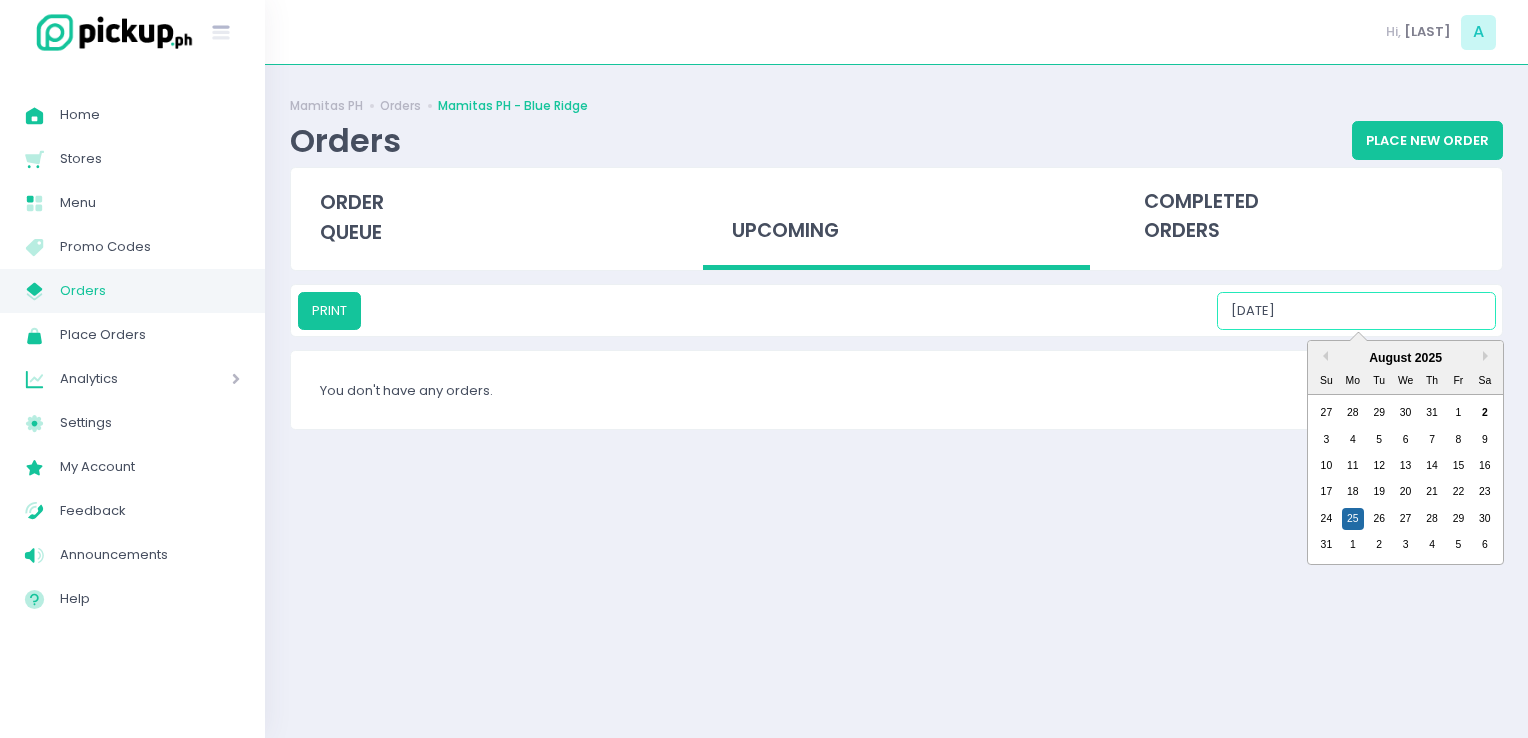 click on "[DATE]" at bounding box center (1356, 311) 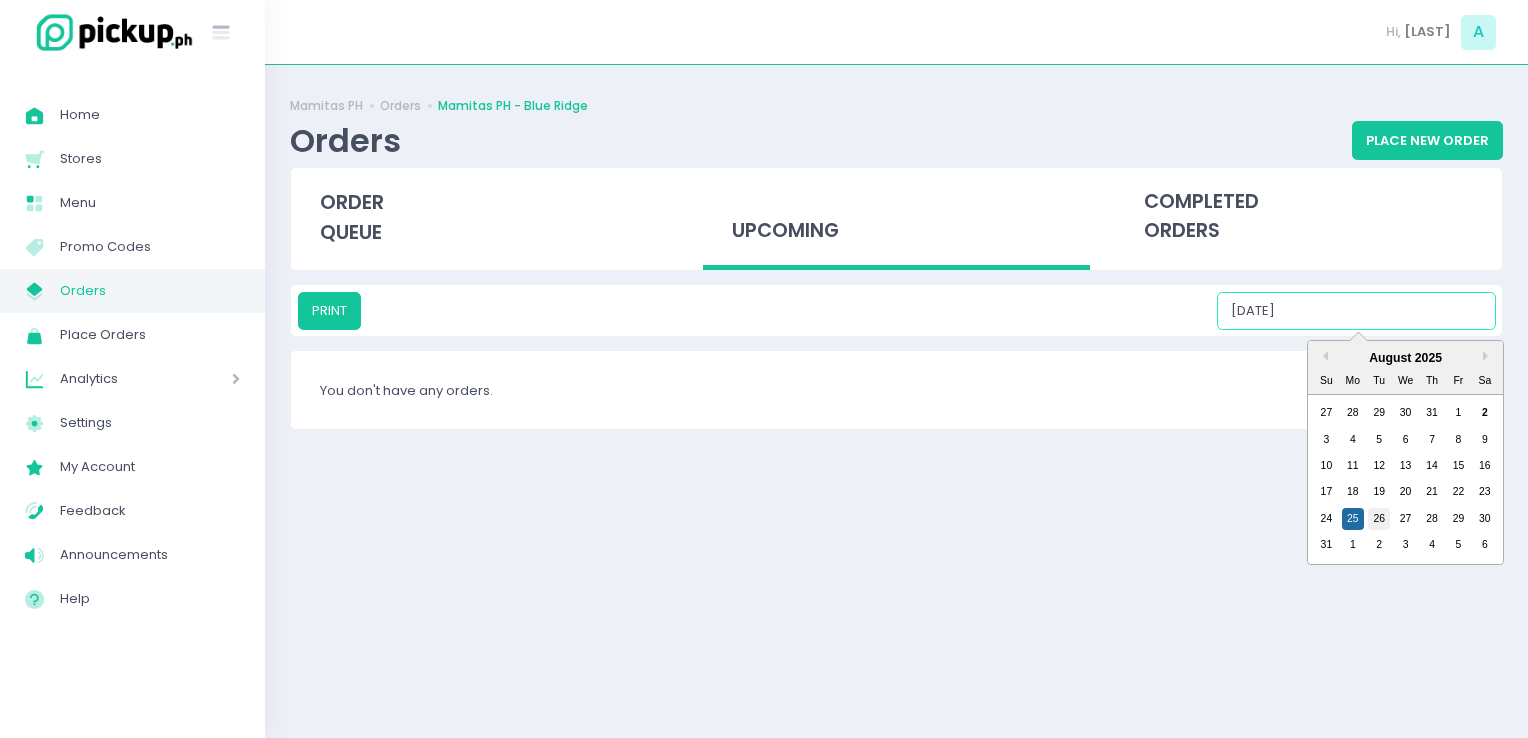 click on "26" at bounding box center (1379, 519) 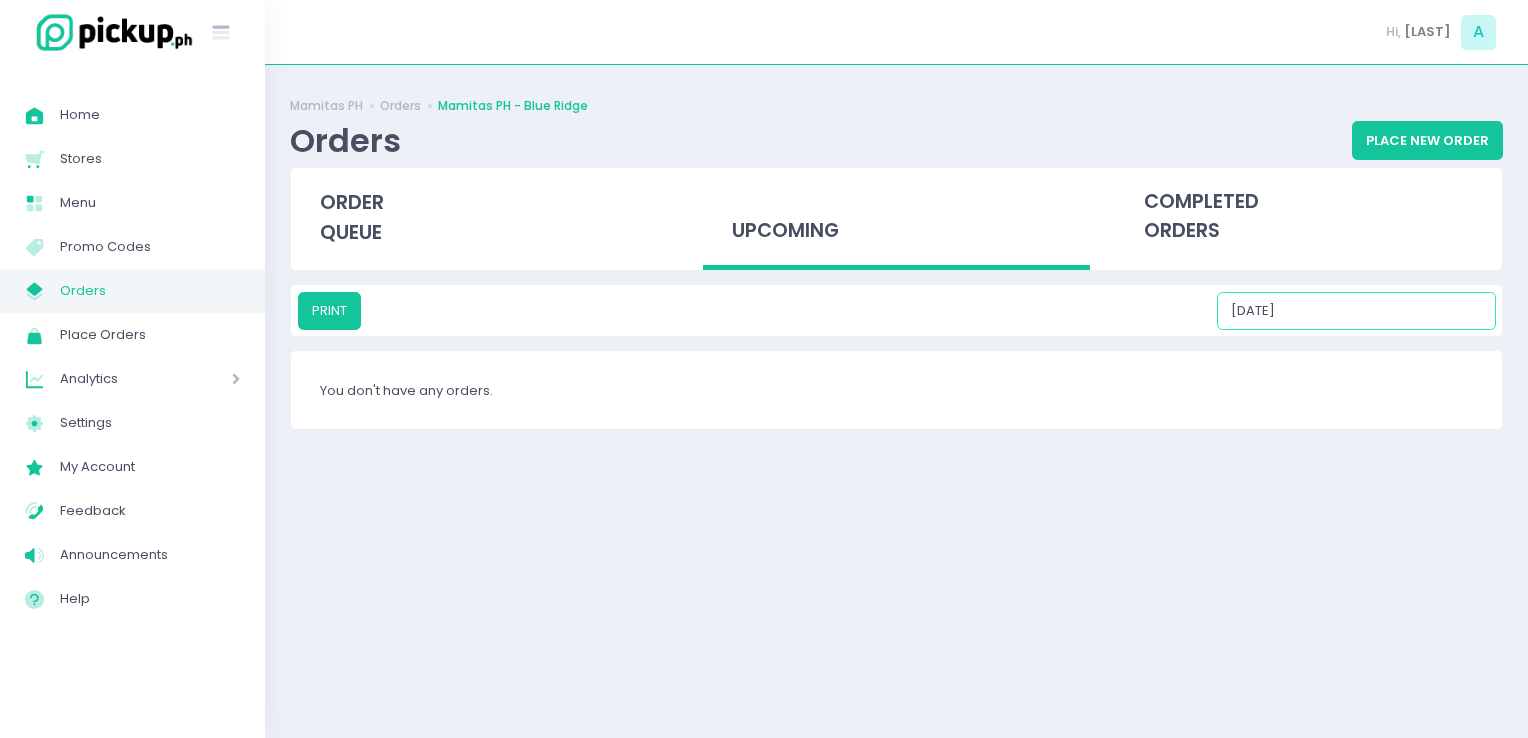 click on "[DATE]" at bounding box center (1356, 311) 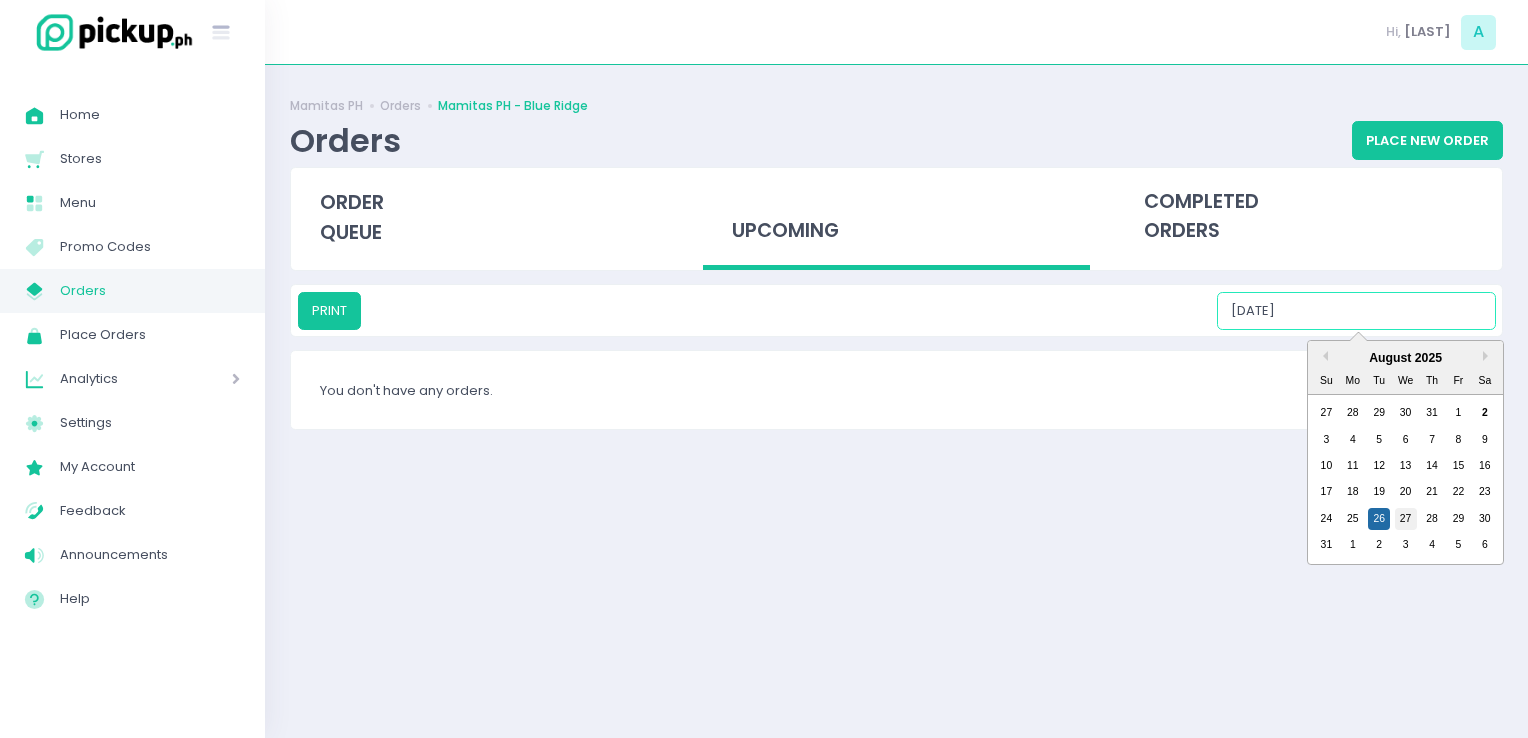 click on "27" at bounding box center [1406, 519] 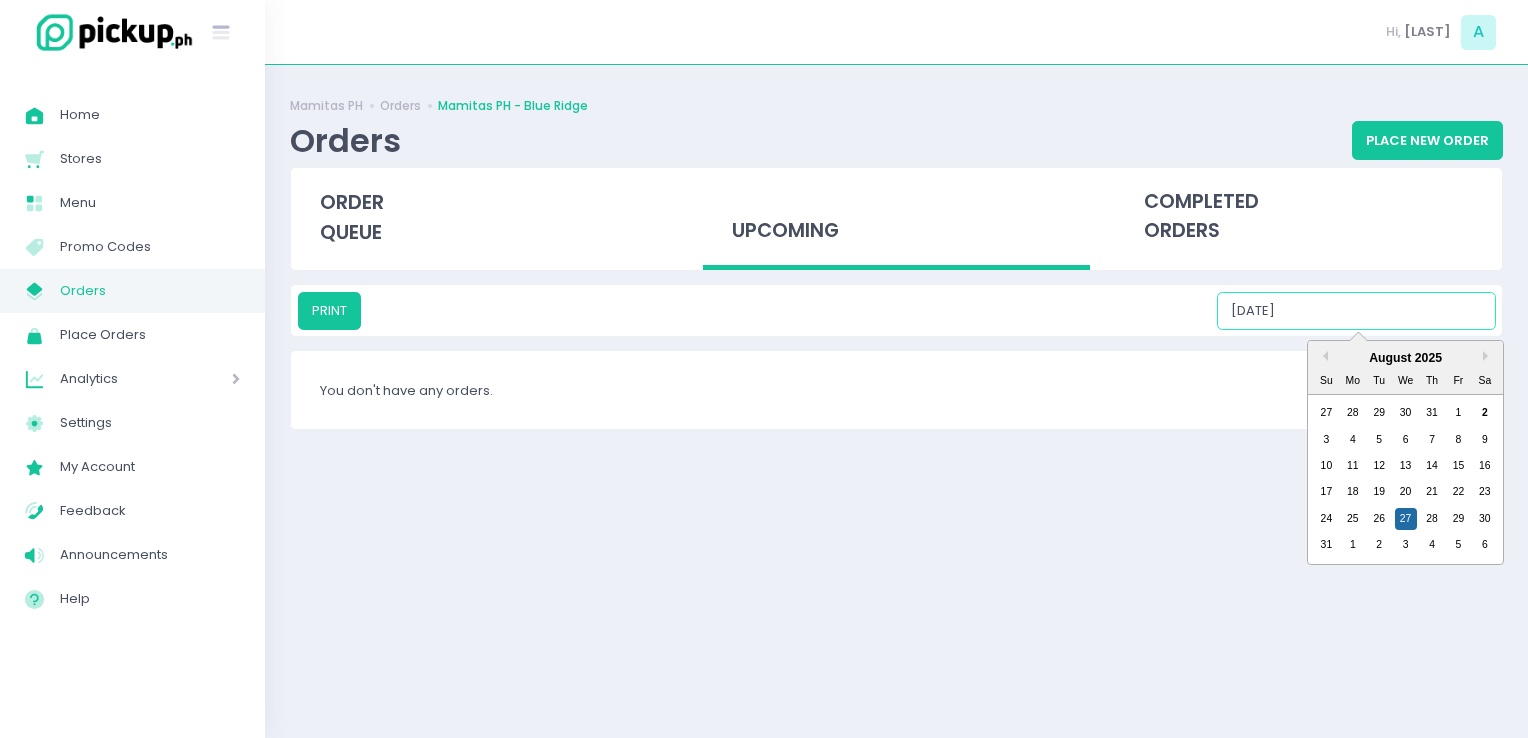 click on "[DATE]" at bounding box center [1356, 311] 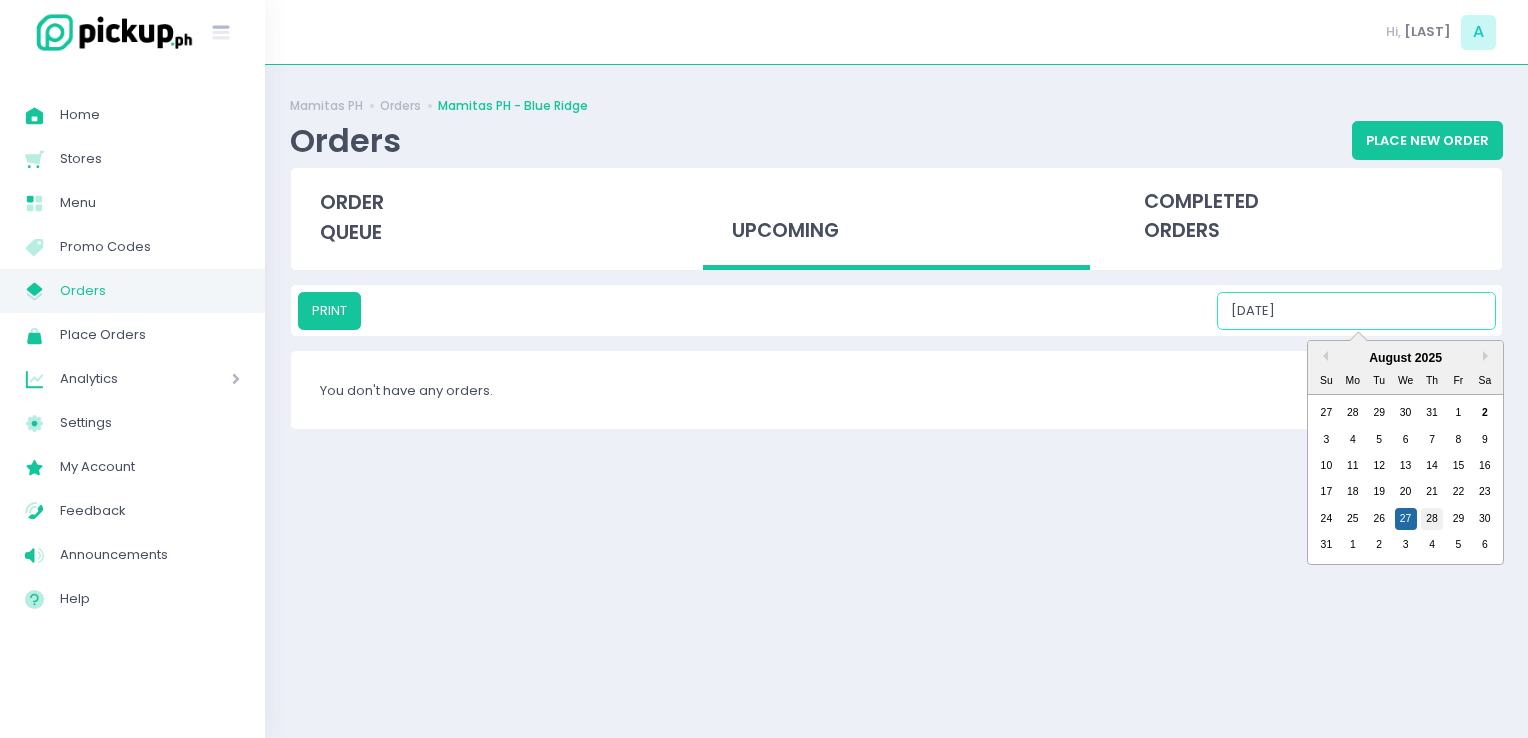 click on "28" at bounding box center (1432, 519) 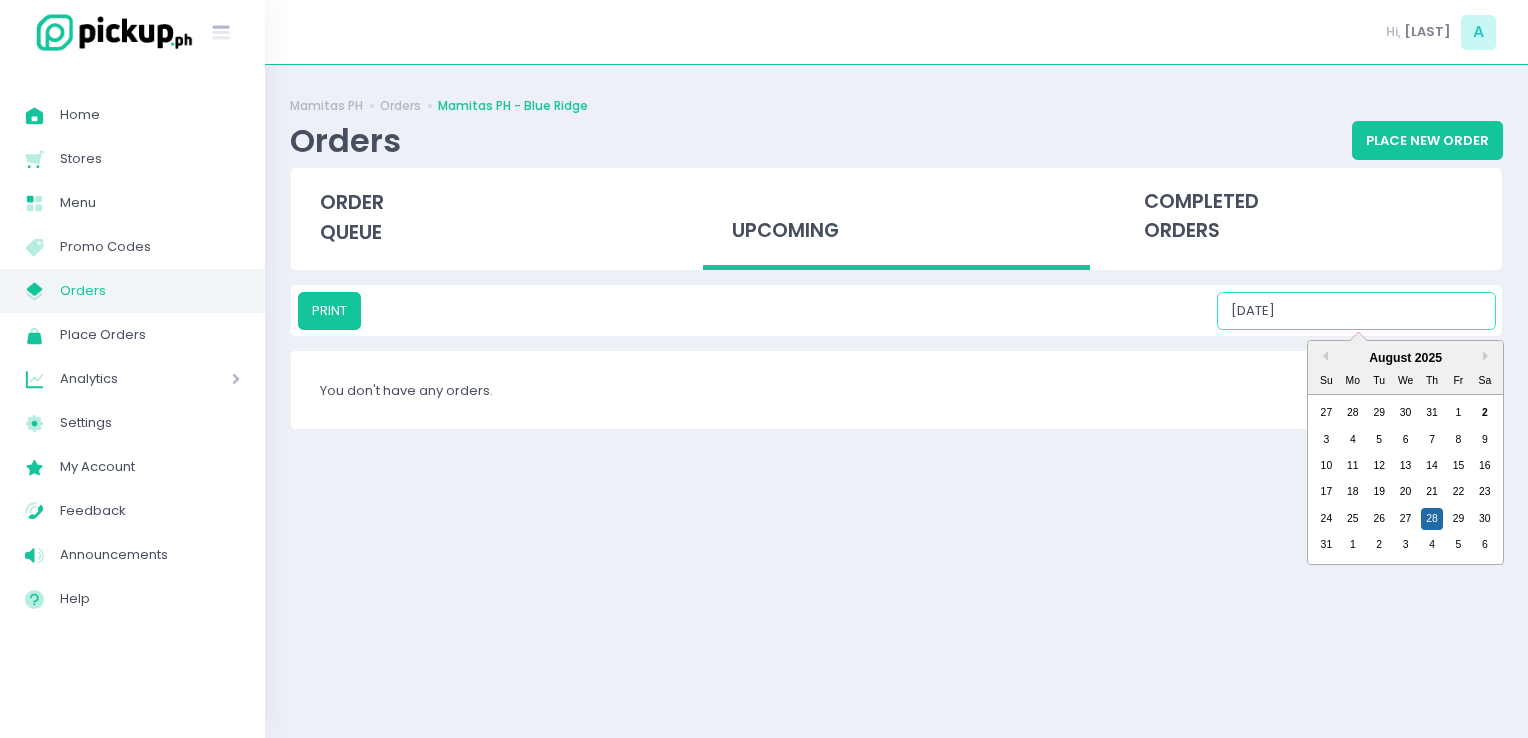 click on "[DATE]" at bounding box center [1356, 311] 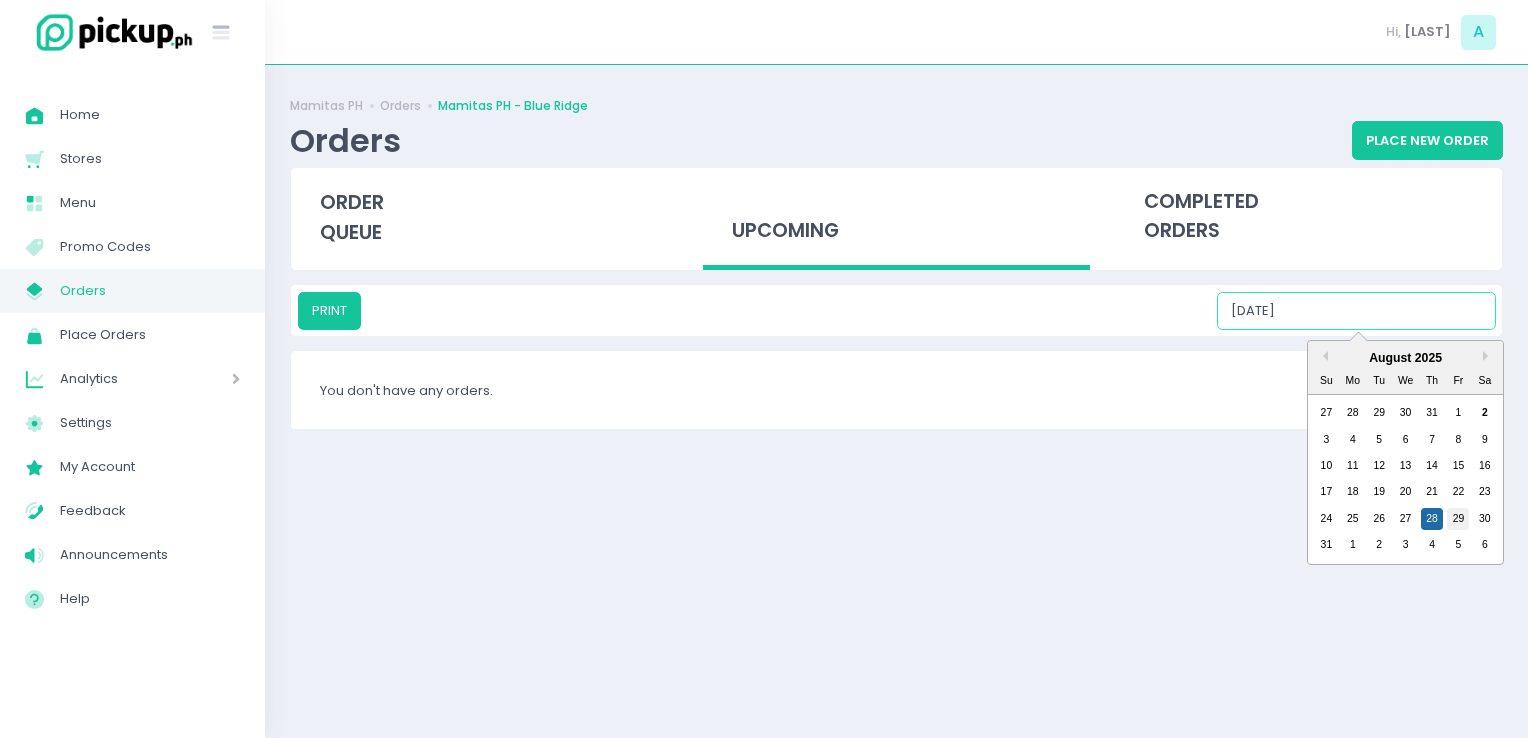 click on "29" at bounding box center [1458, 519] 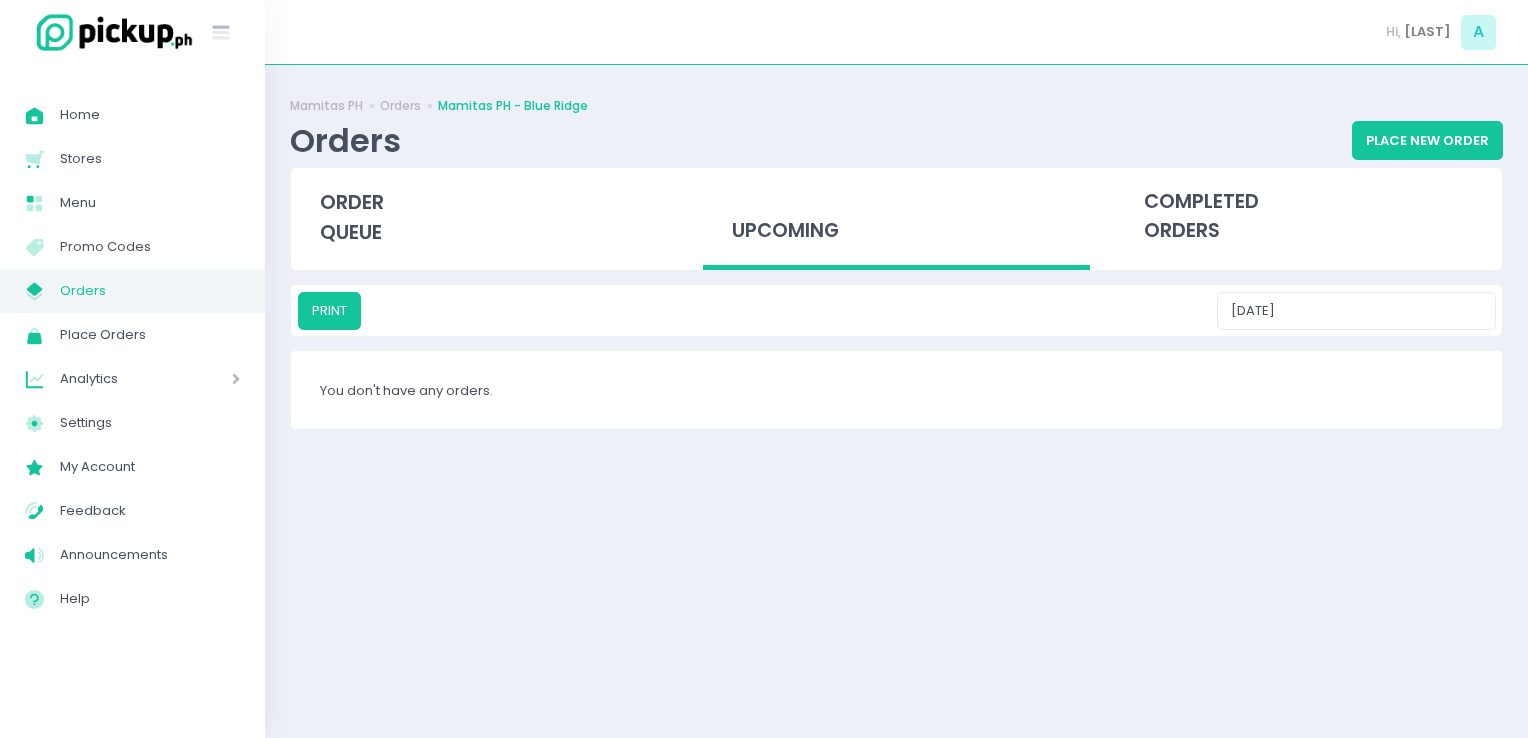 drag, startPoint x: 1347, startPoint y: 286, endPoint x: 1356, endPoint y: 298, distance: 15 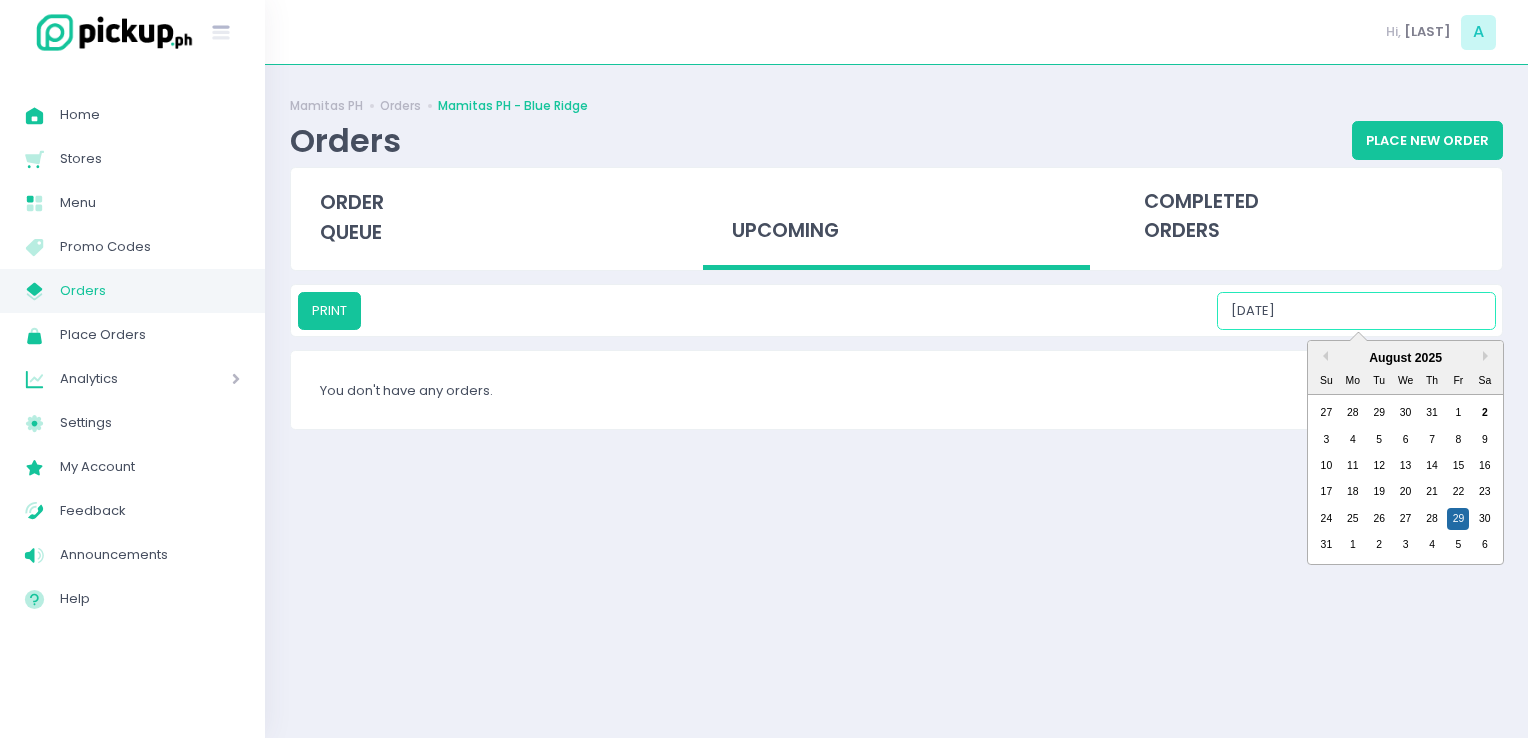 click on "[DATE]" at bounding box center (1356, 311) 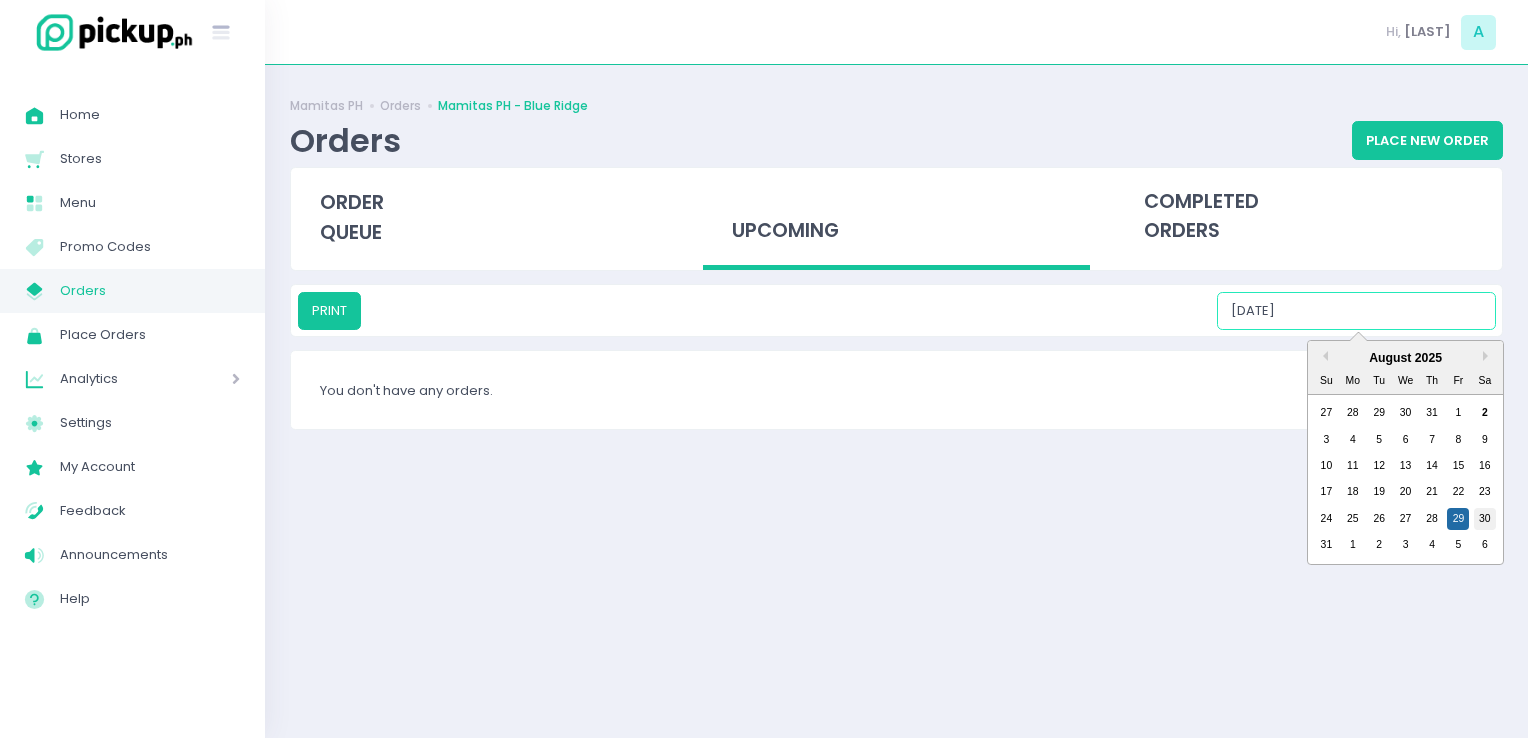 click on "30" at bounding box center (1485, 519) 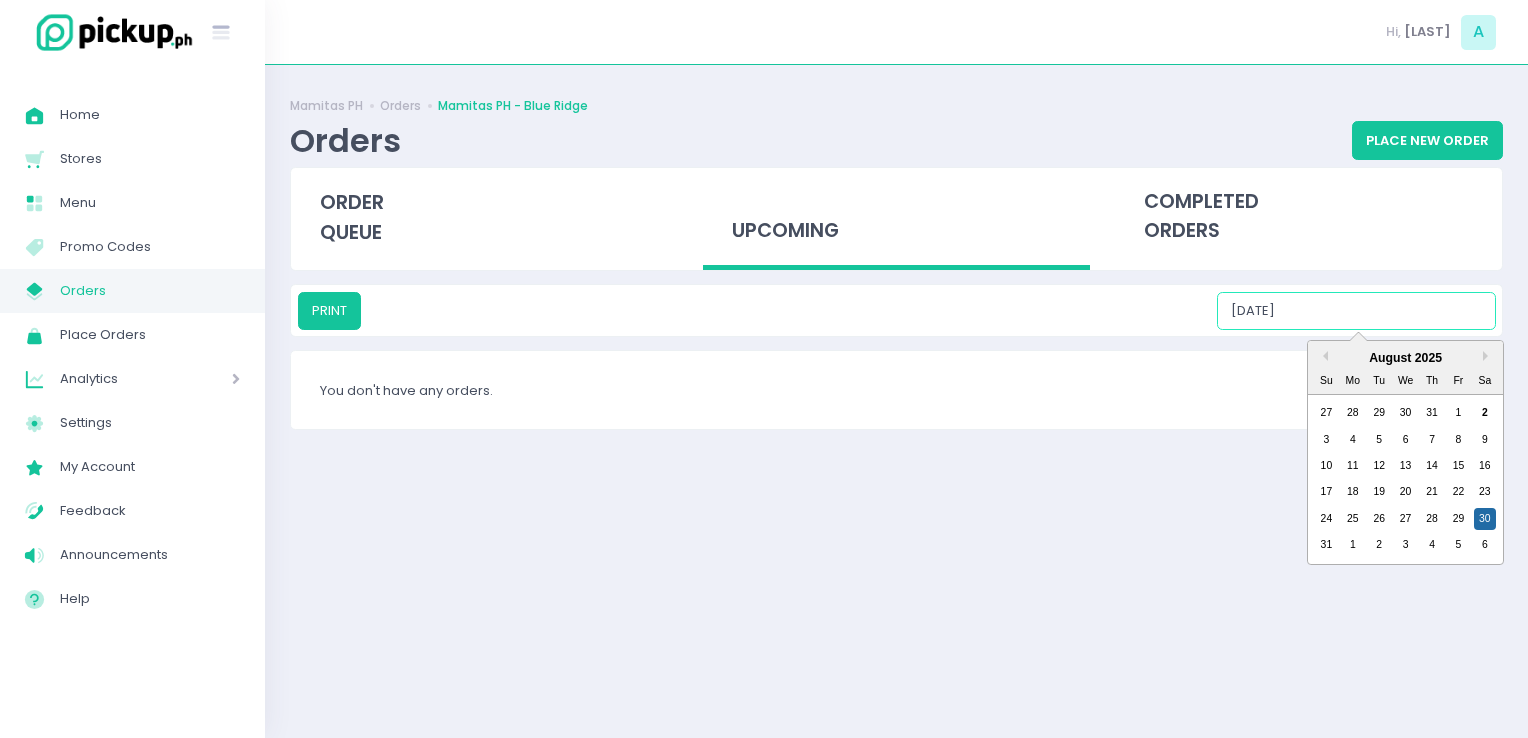 click on "[DATE]" at bounding box center (1356, 311) 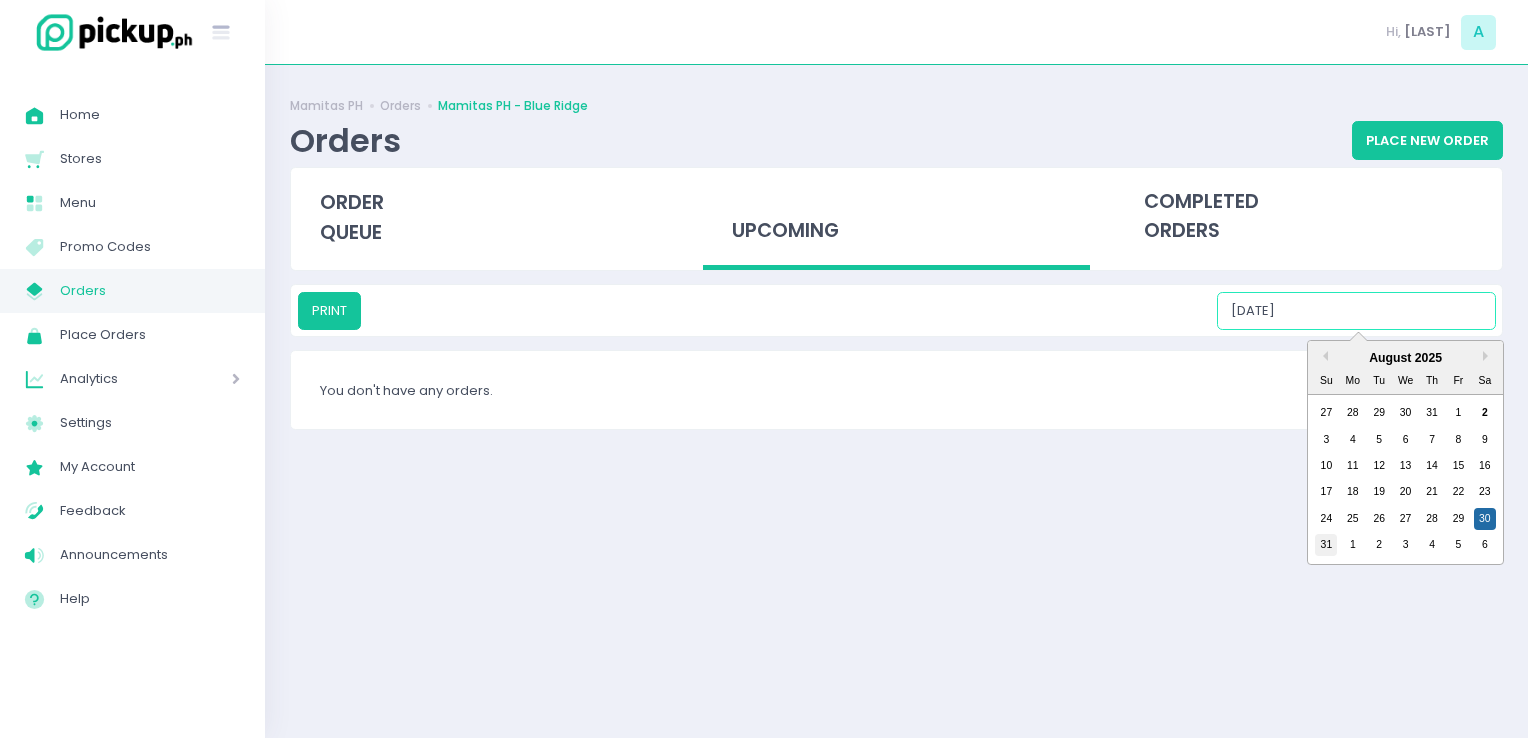 click on "31" at bounding box center [1326, 545] 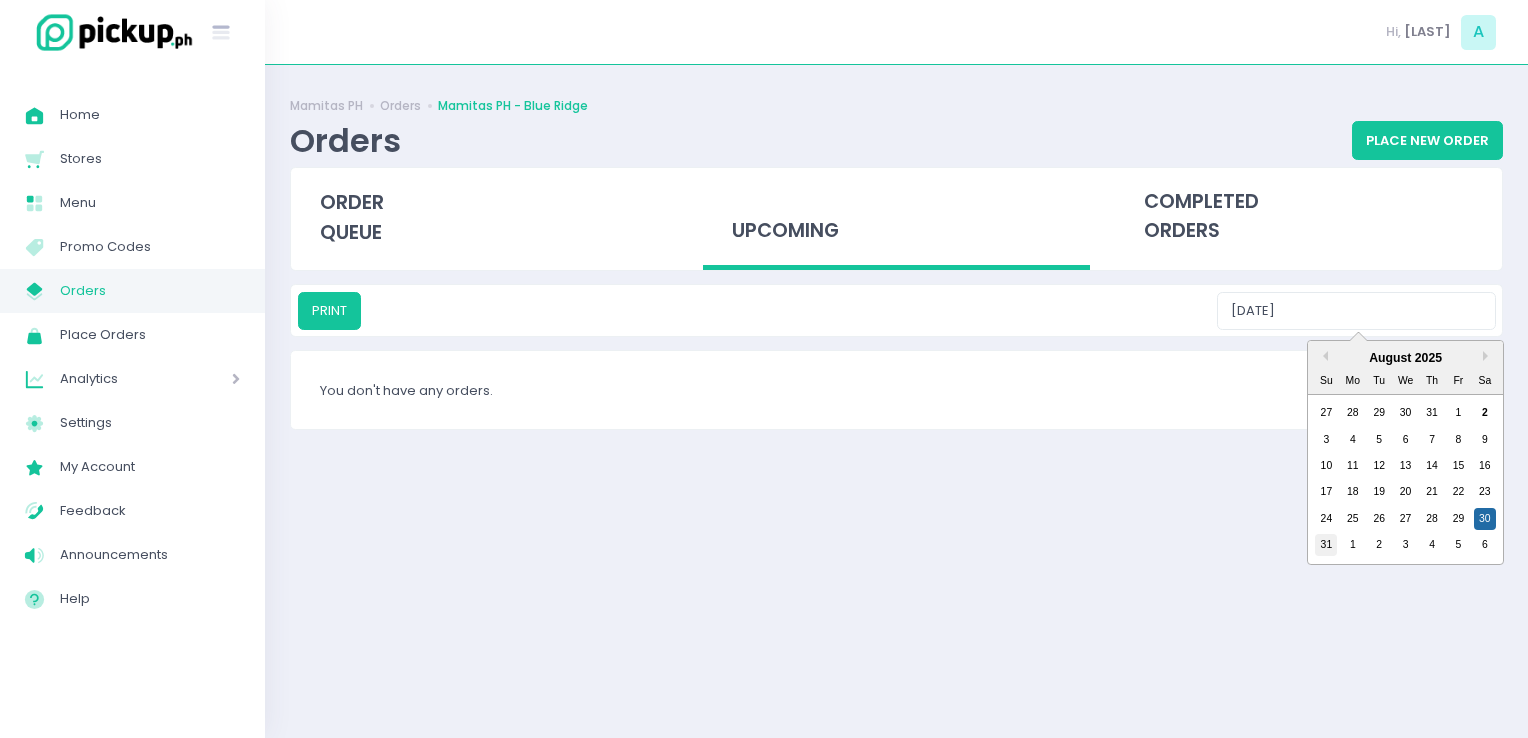 type on "[DATE]" 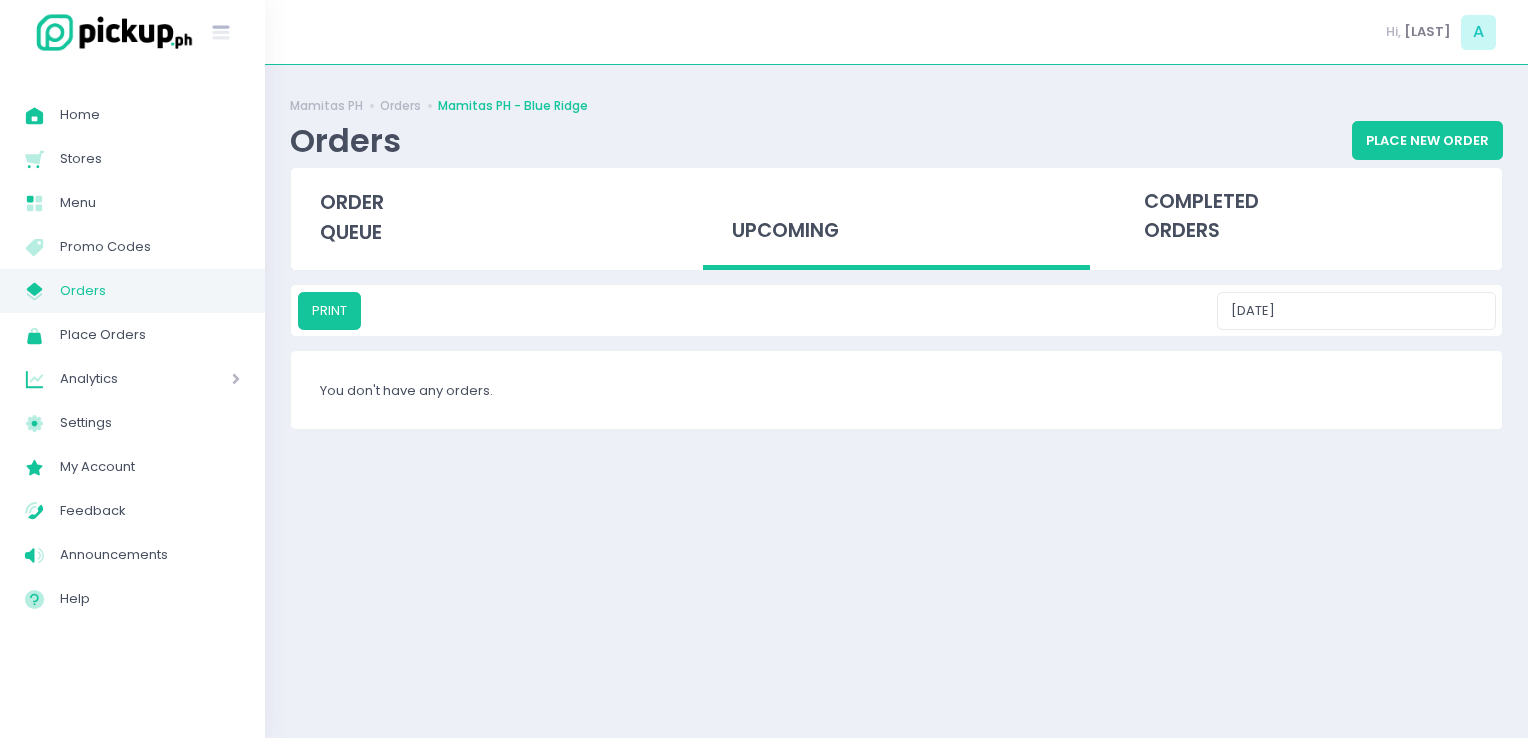 click on "Orders" at bounding box center (150, 291) 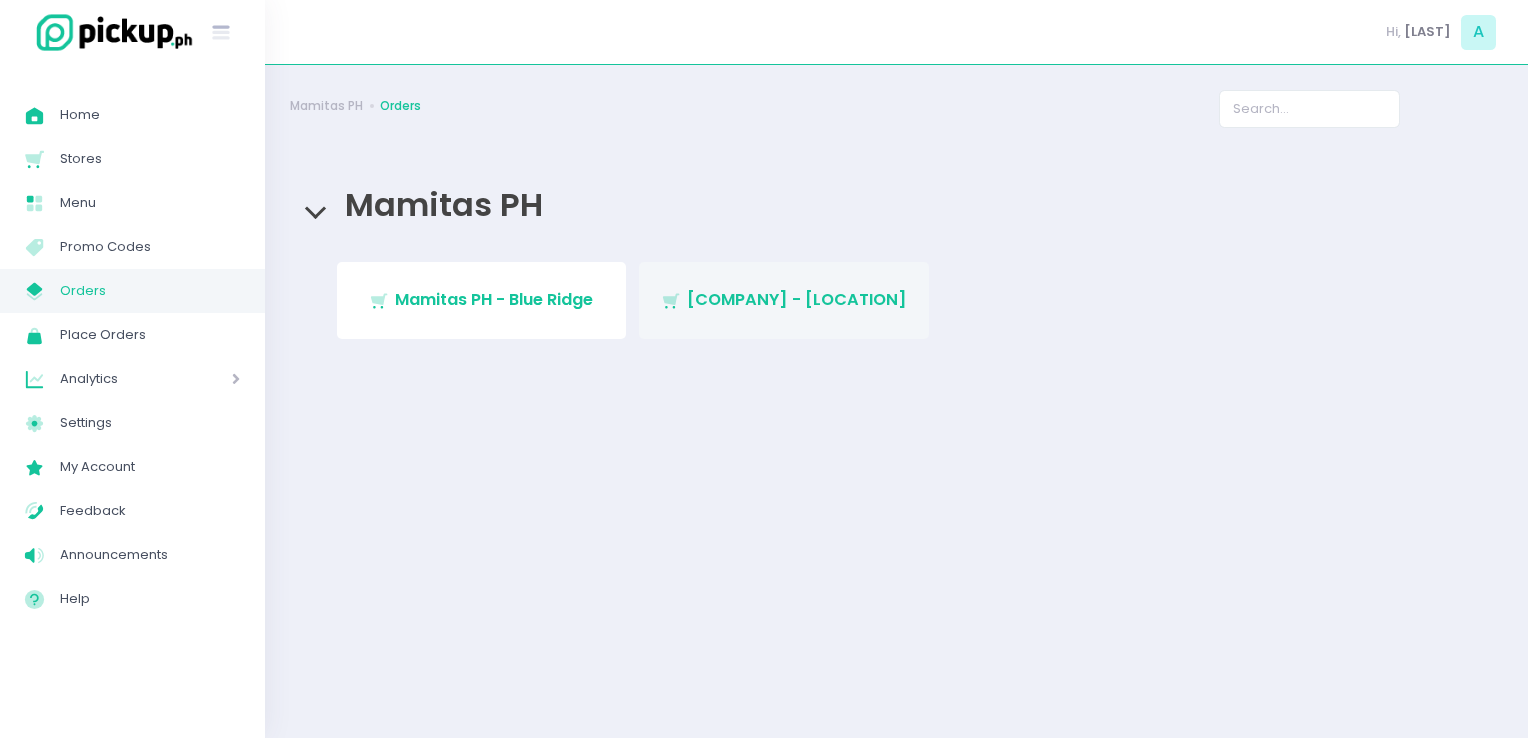 click on "[COMPANY] - [LOCATION]" at bounding box center (784, 300) 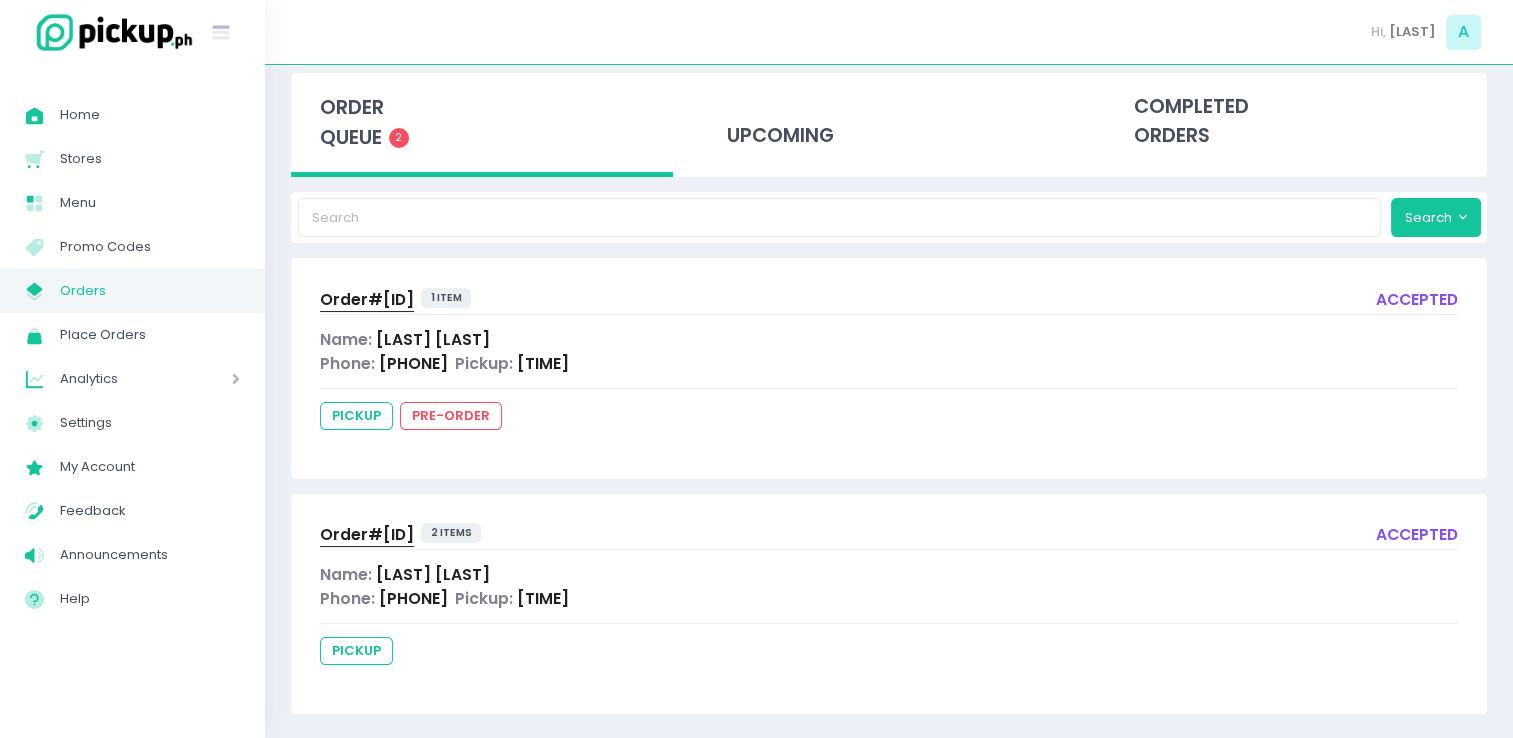 scroll, scrollTop: 106, scrollLeft: 0, axis: vertical 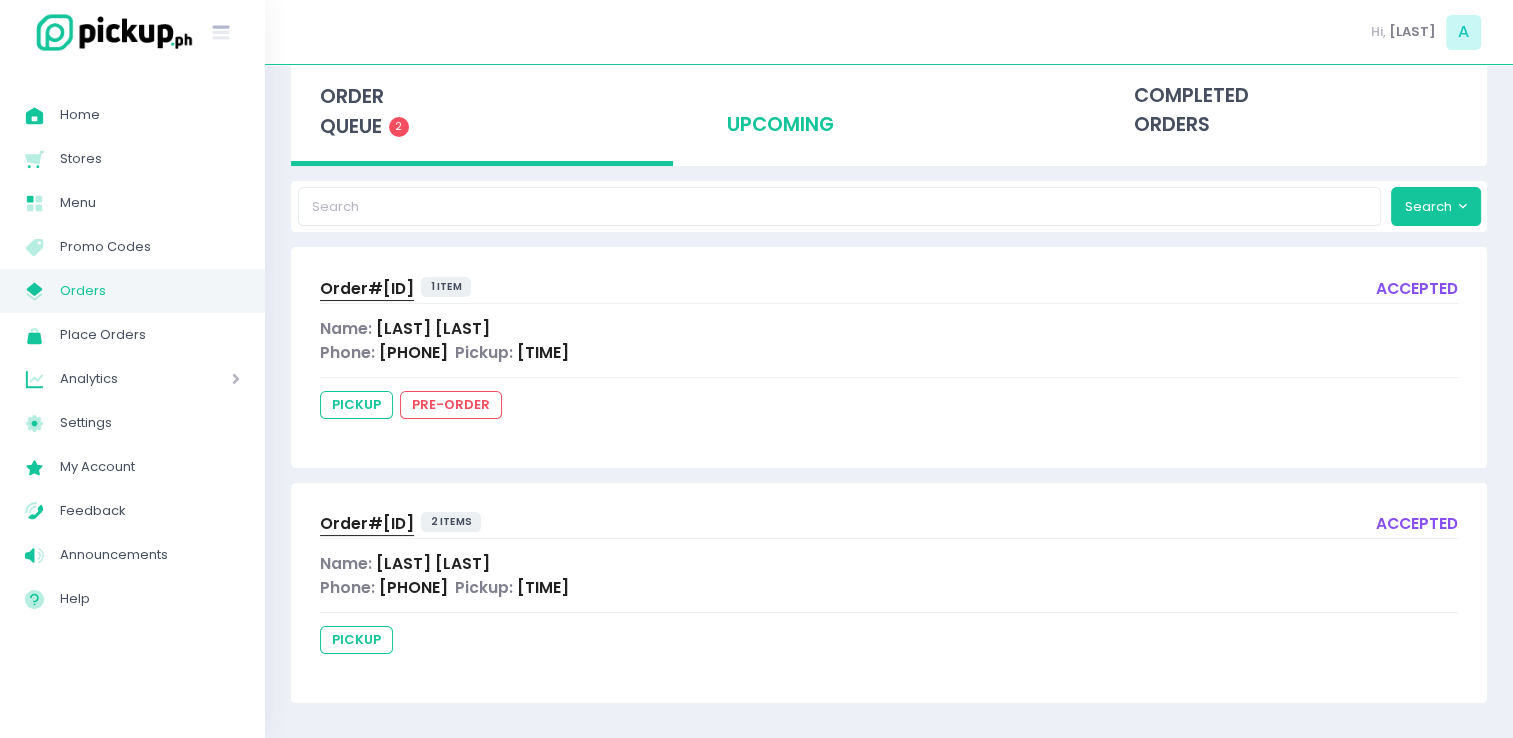 click on "upcoming" at bounding box center (889, 111) 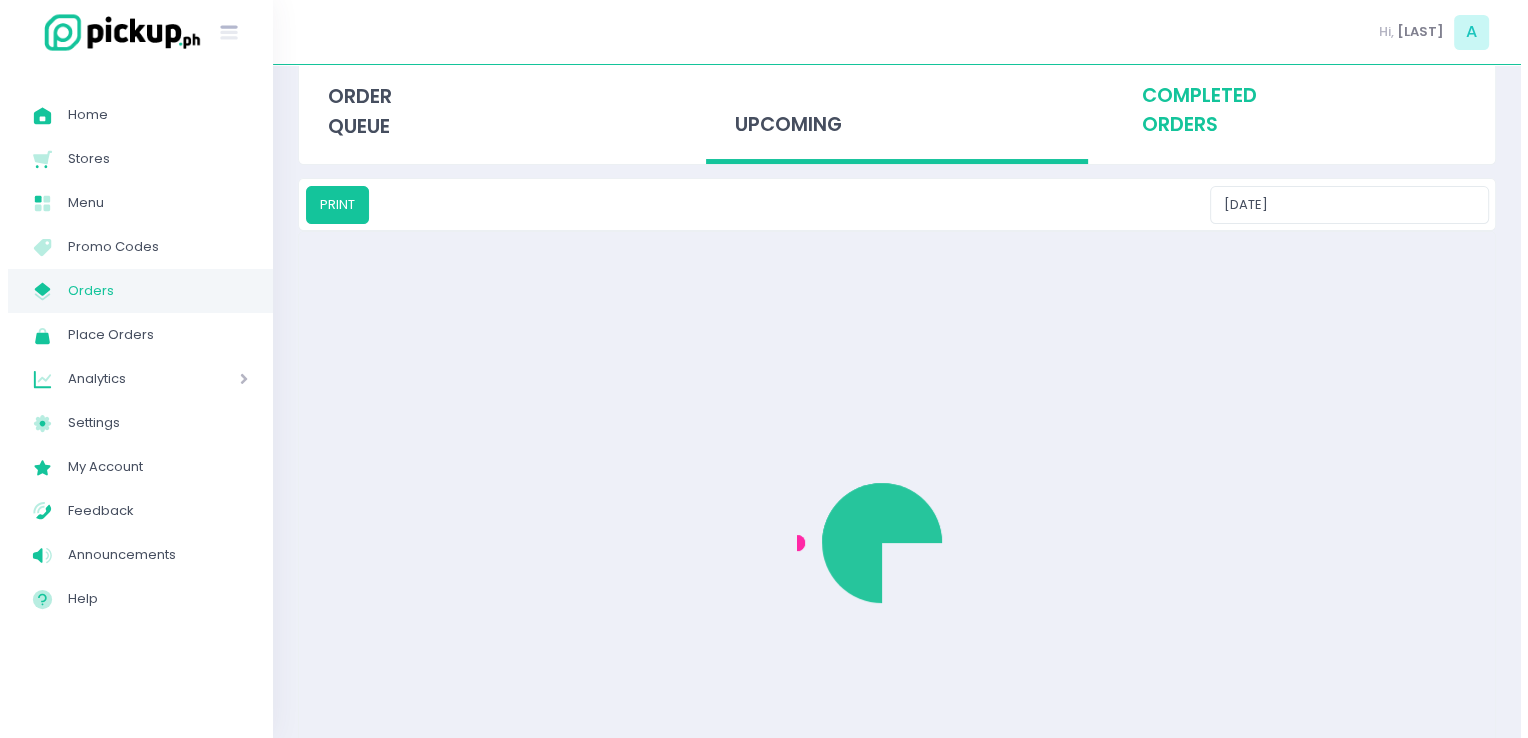 scroll, scrollTop: 0, scrollLeft: 0, axis: both 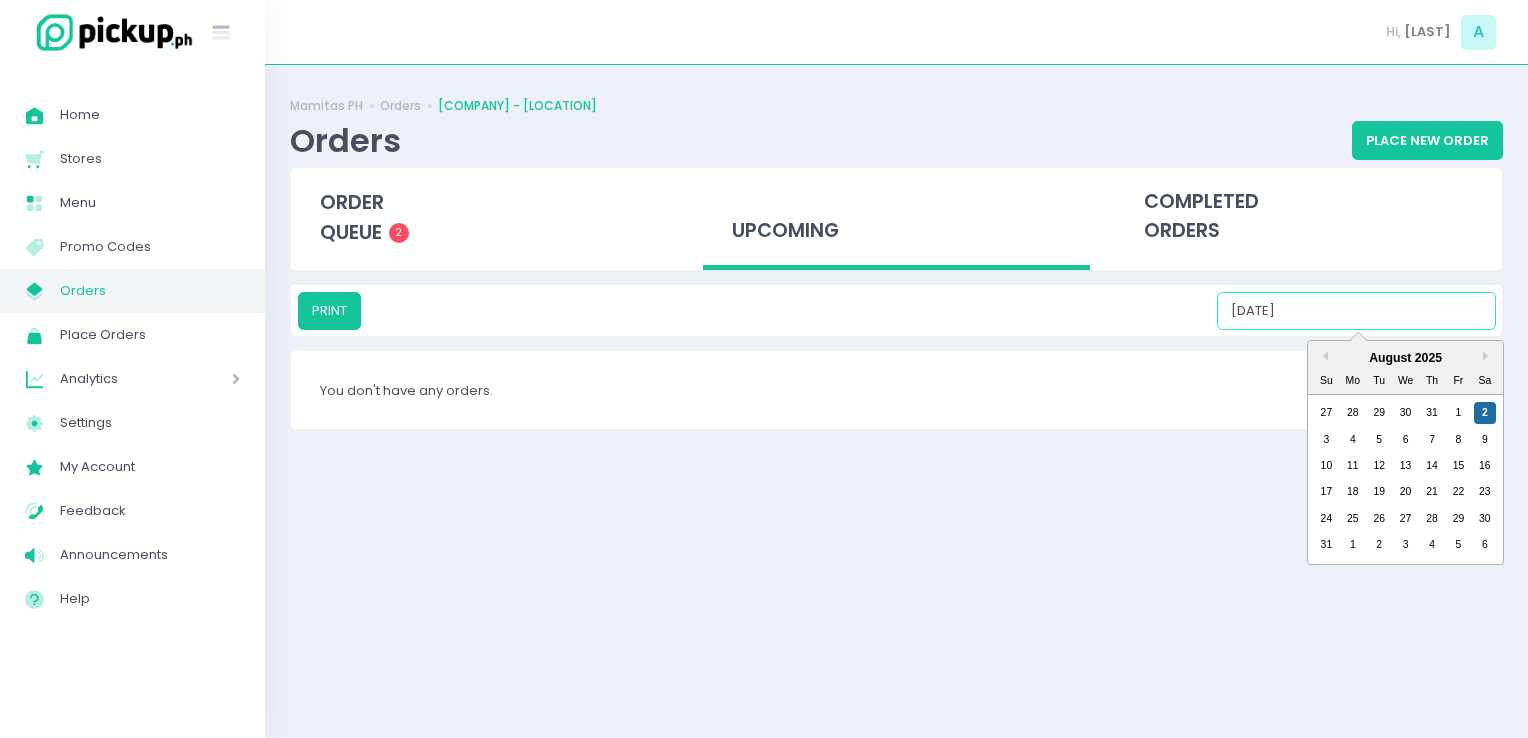 click on "[DATE]" at bounding box center [1356, 311] 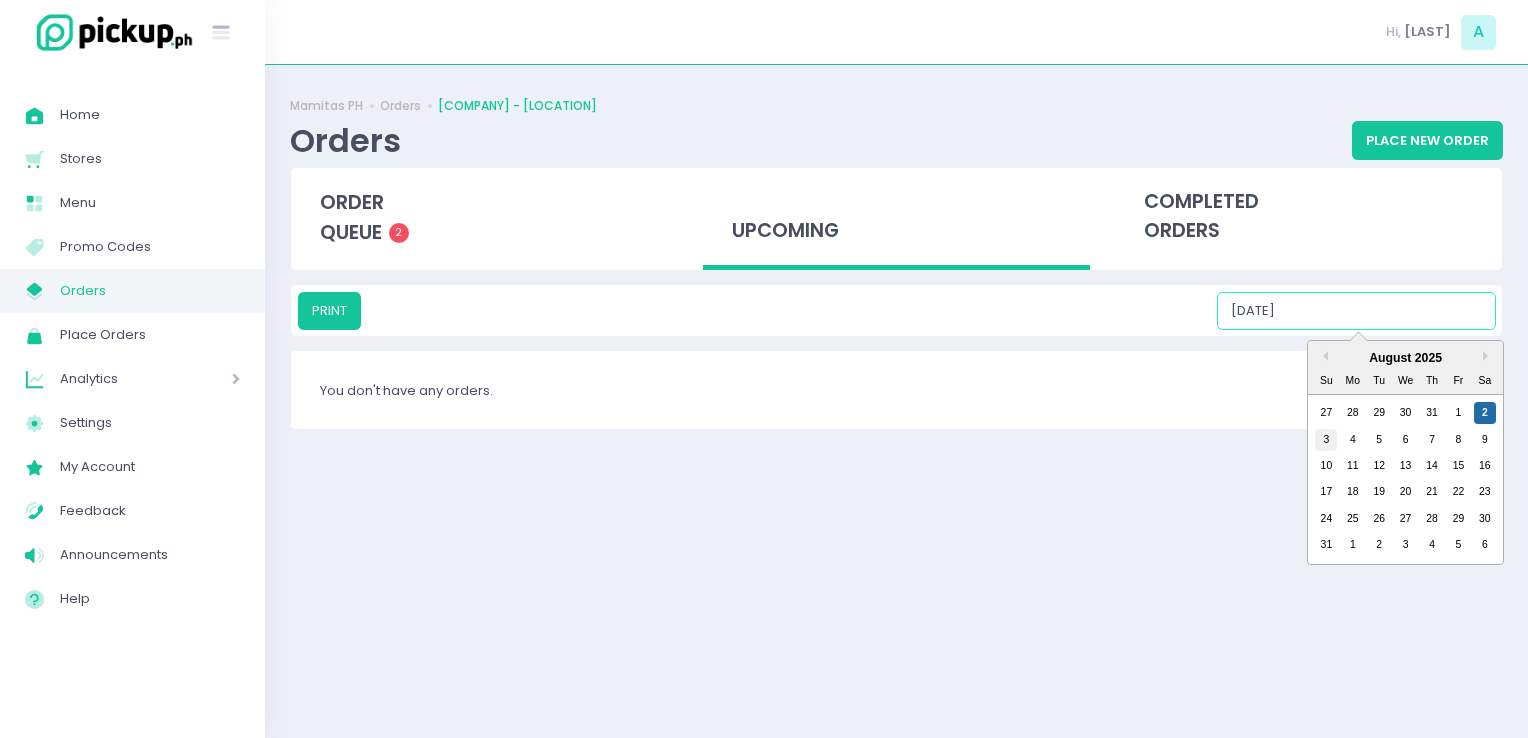 click on "3" at bounding box center [1326, 440] 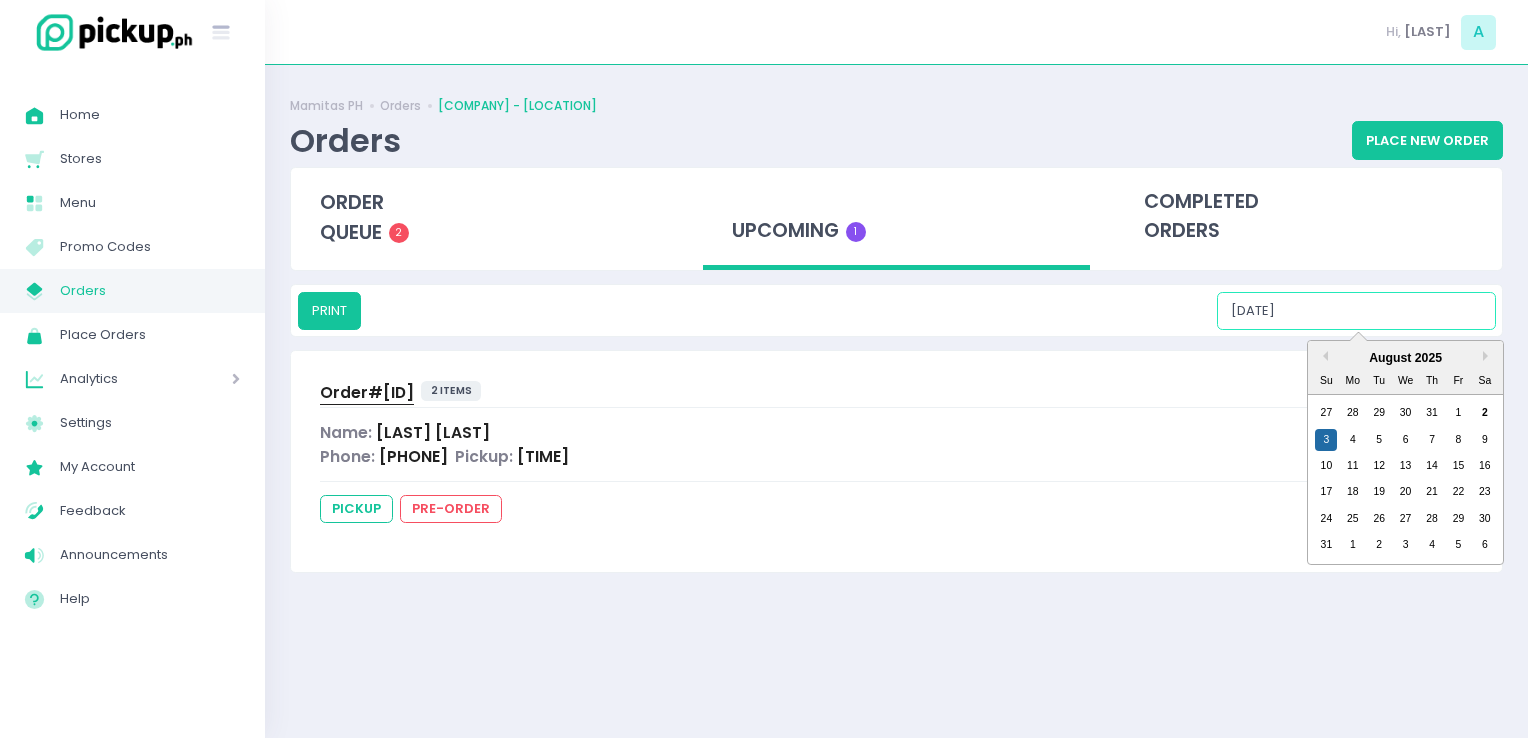 click on "[DATE]" at bounding box center (1356, 311) 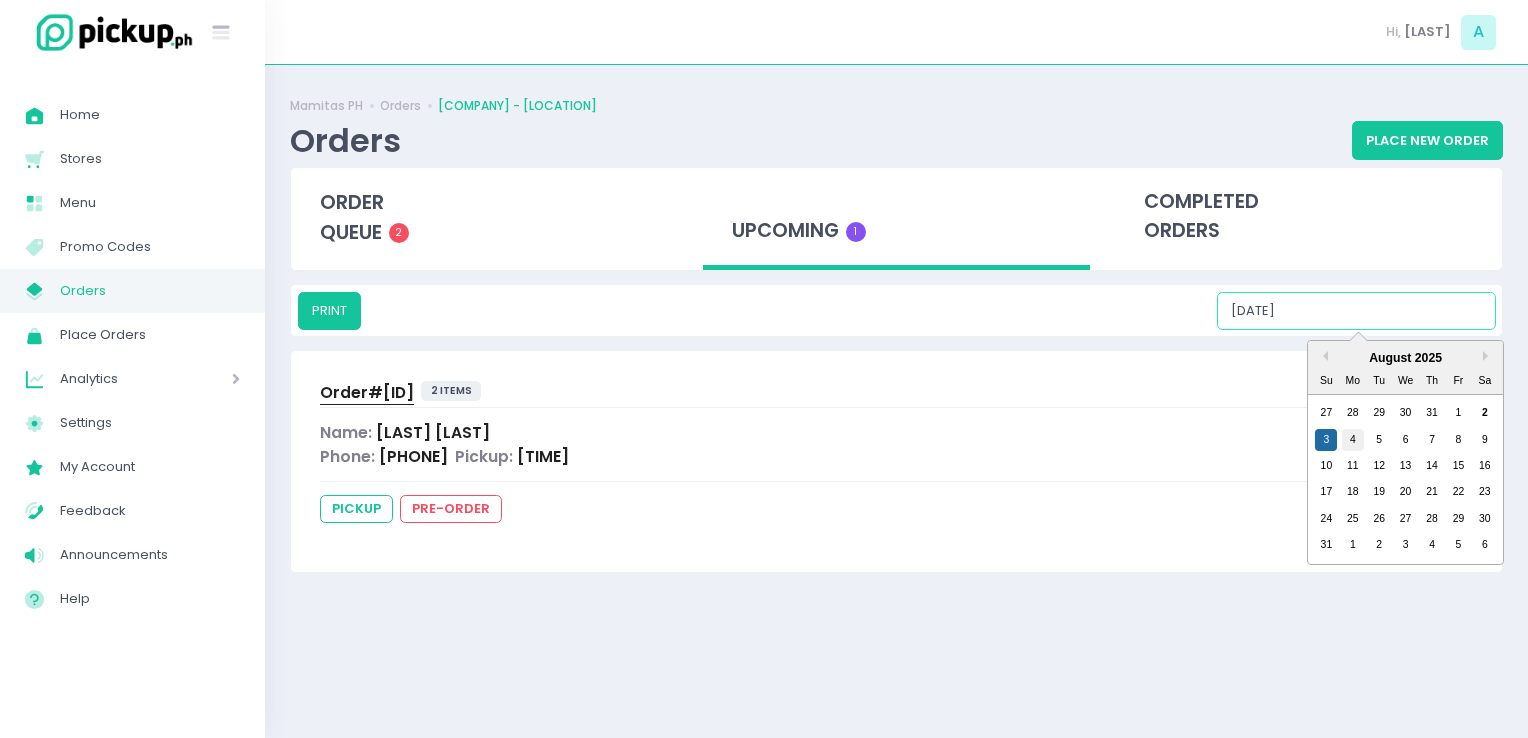 click on "4" at bounding box center [1353, 440] 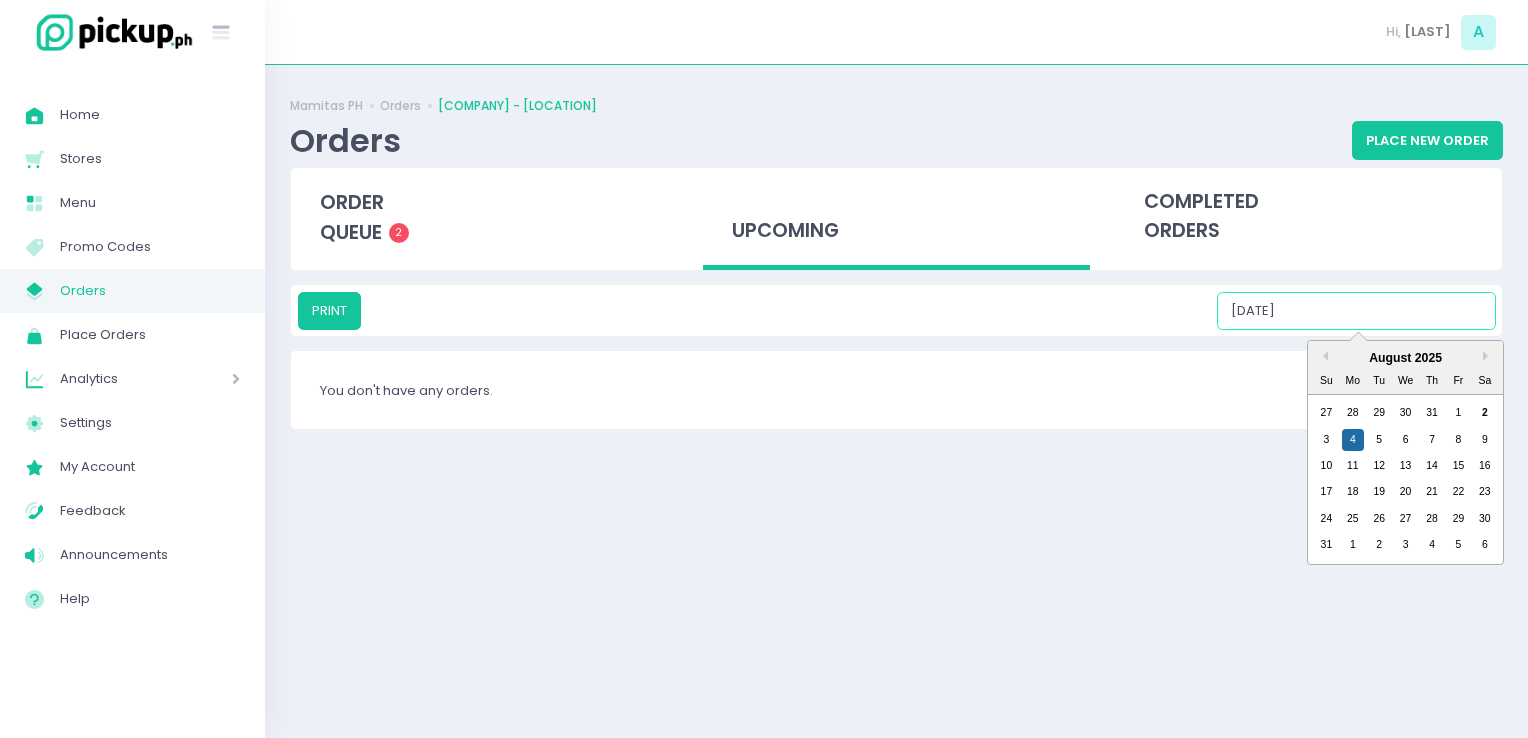 click on "[DATE]" at bounding box center (1356, 311) 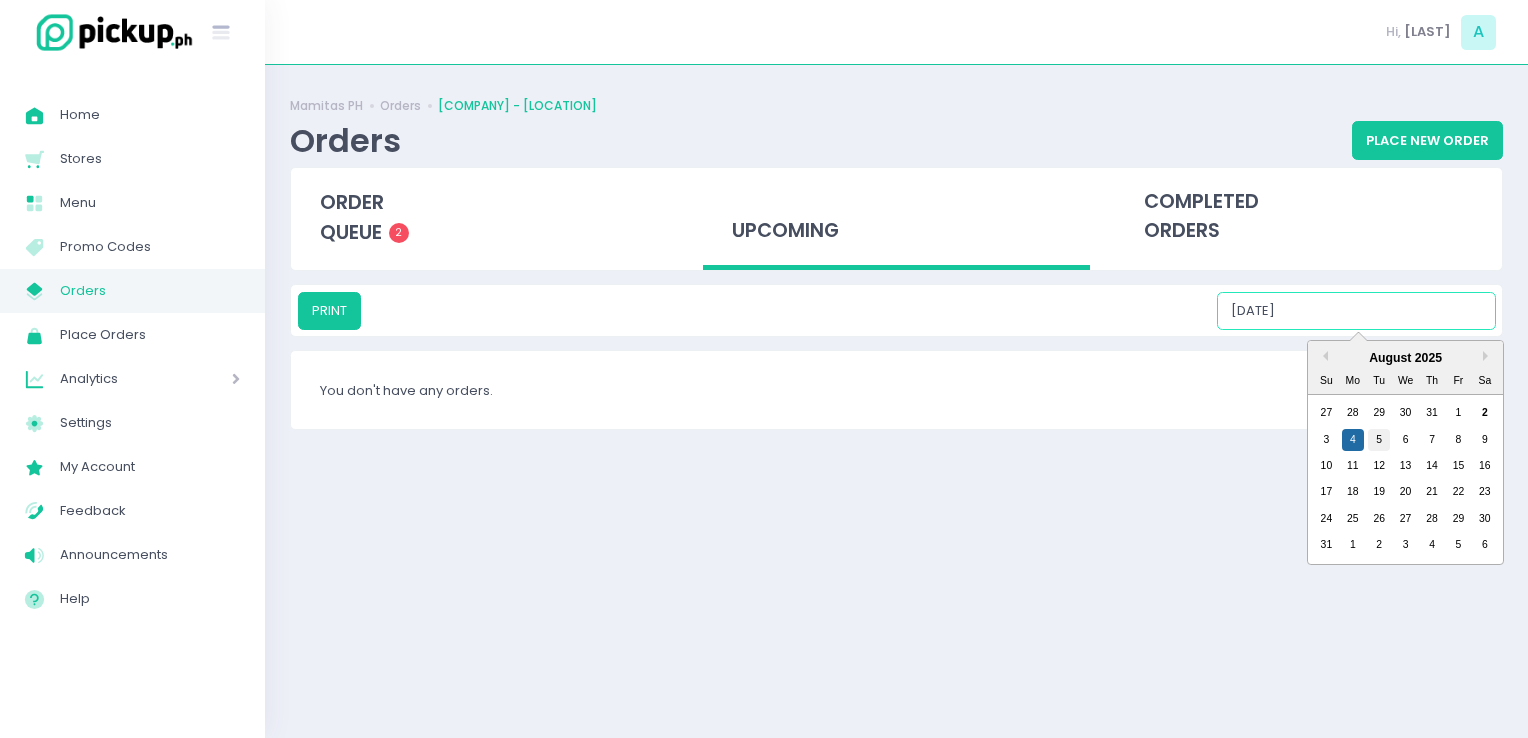 click on "5" at bounding box center (1379, 440) 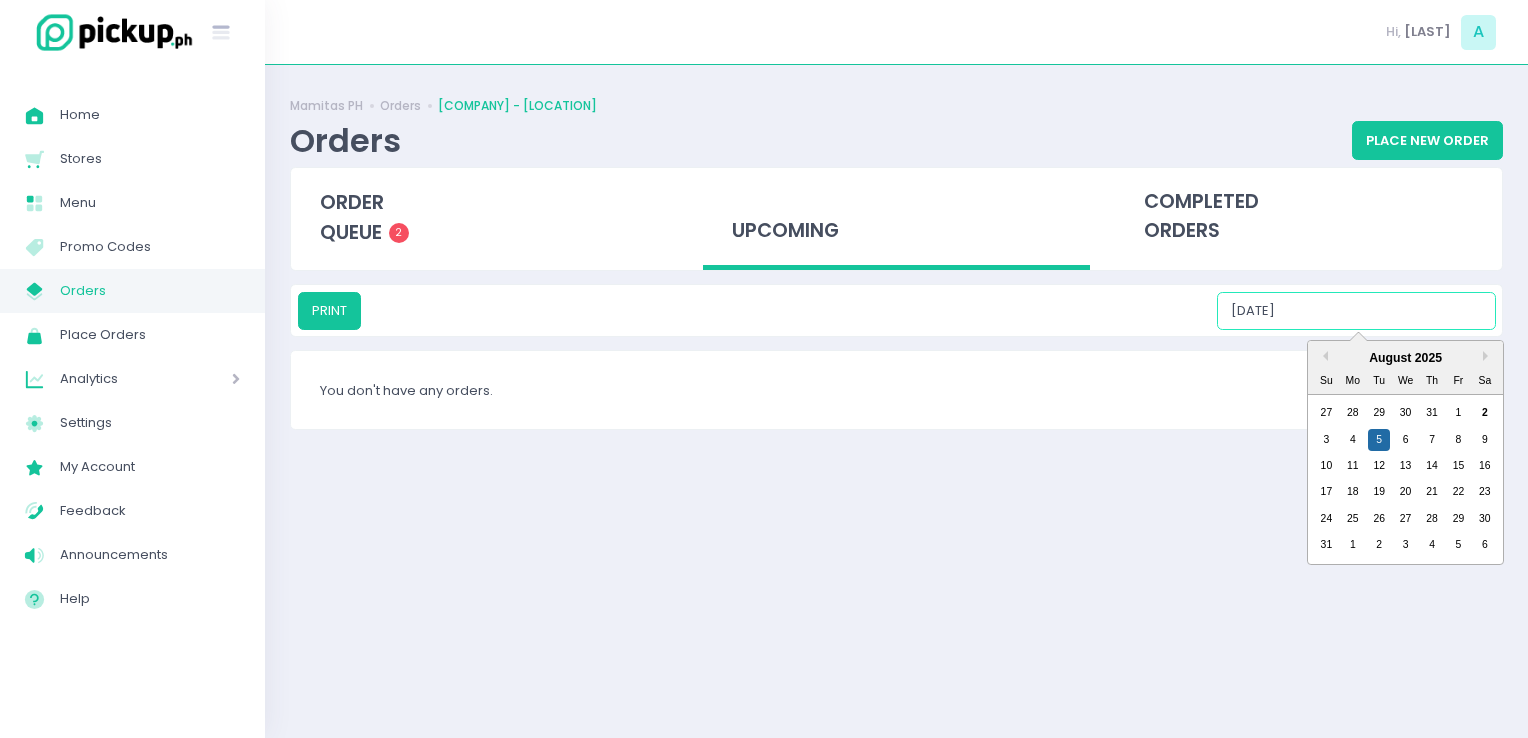 click on "[DATE]" at bounding box center [1356, 311] 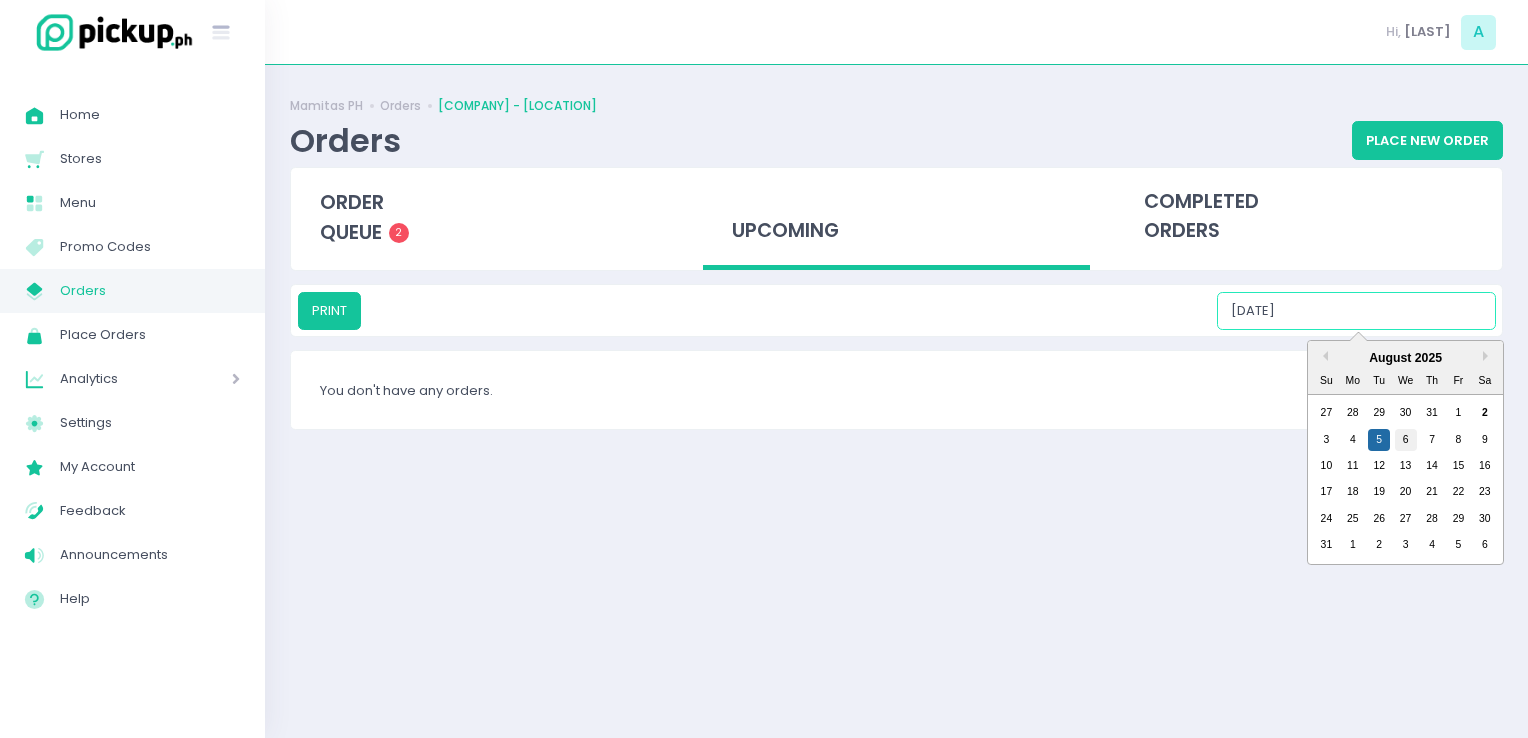 click on "6" at bounding box center [1406, 440] 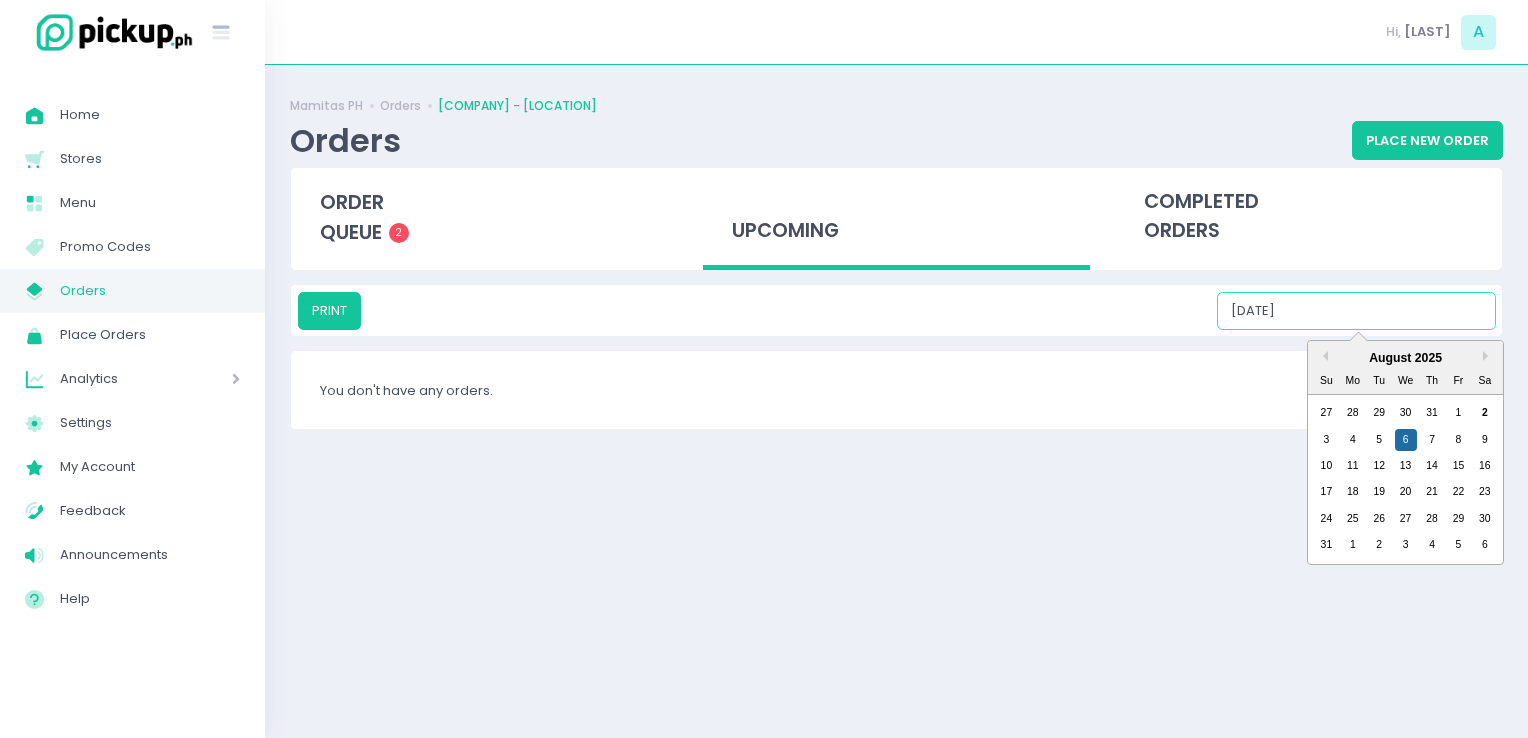 click on "[DATE]" at bounding box center [1356, 311] 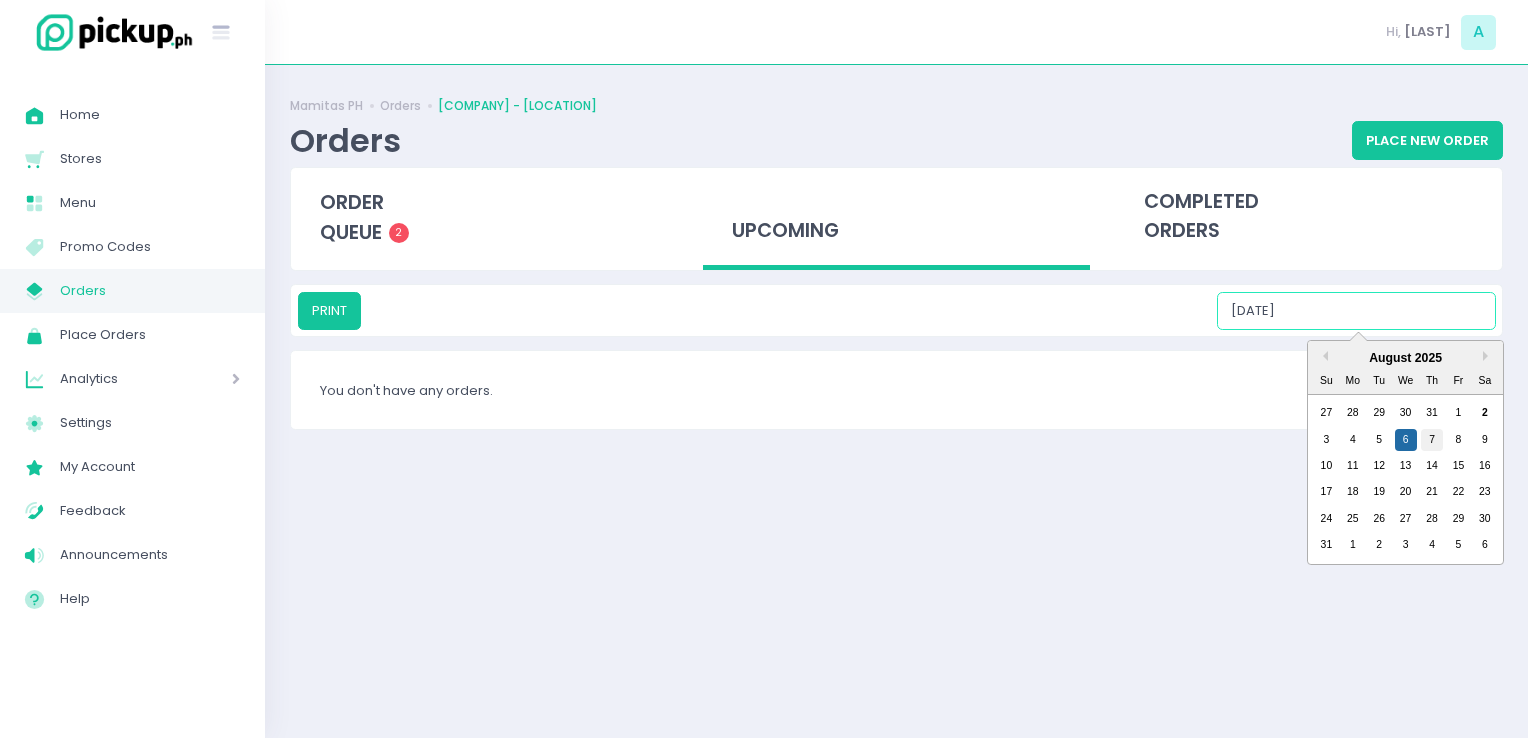 click on "7" at bounding box center (1432, 440) 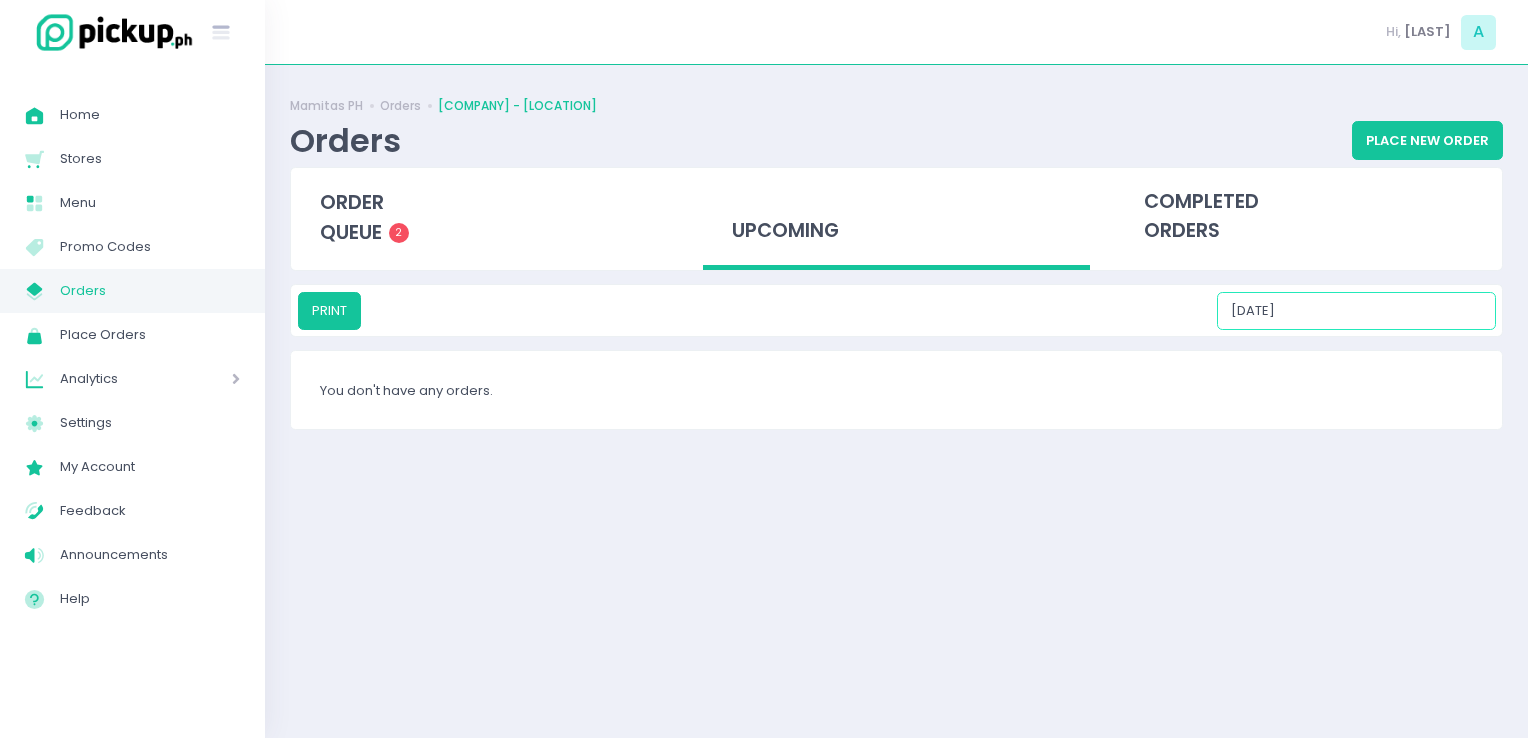 click on "[DATE]" at bounding box center [1356, 311] 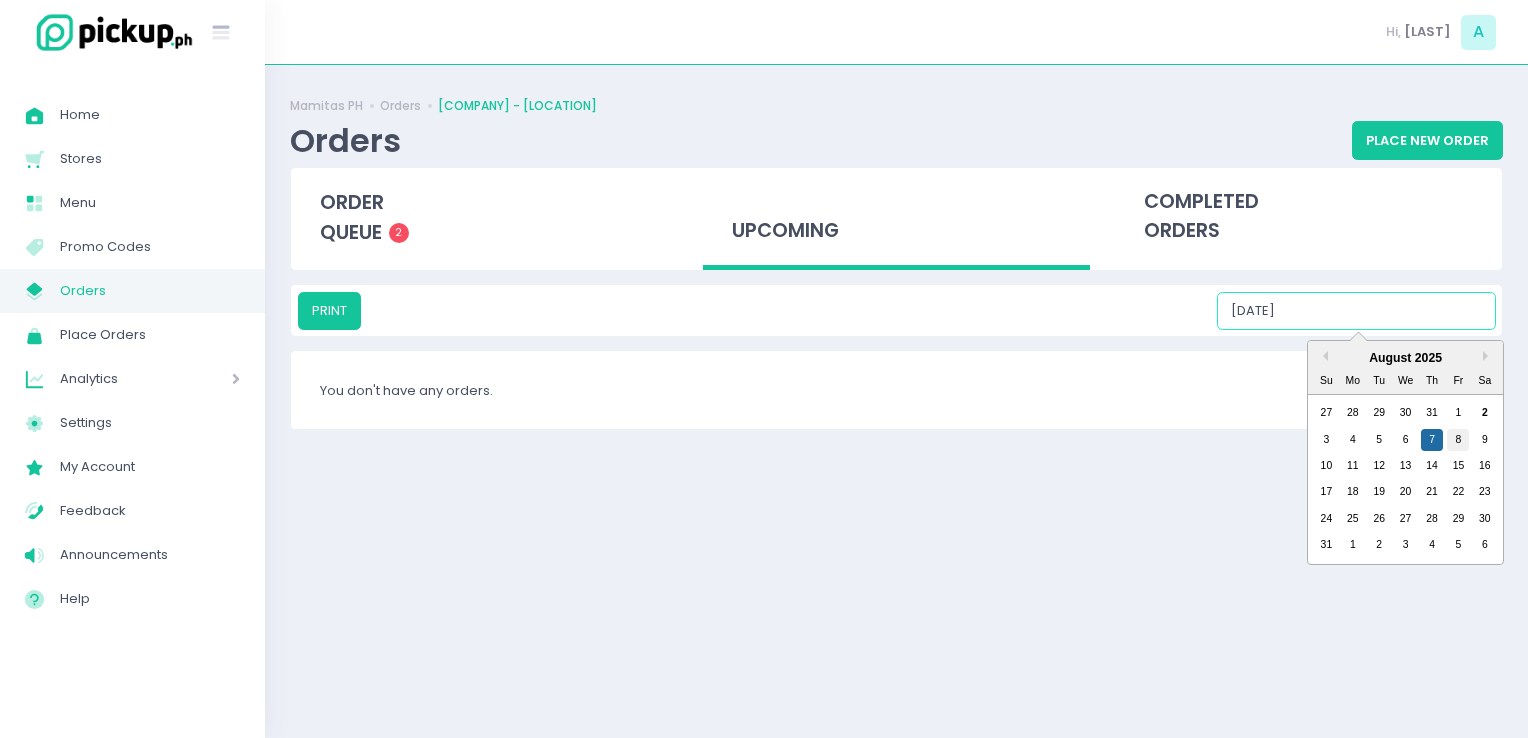 click on "8" at bounding box center (1458, 440) 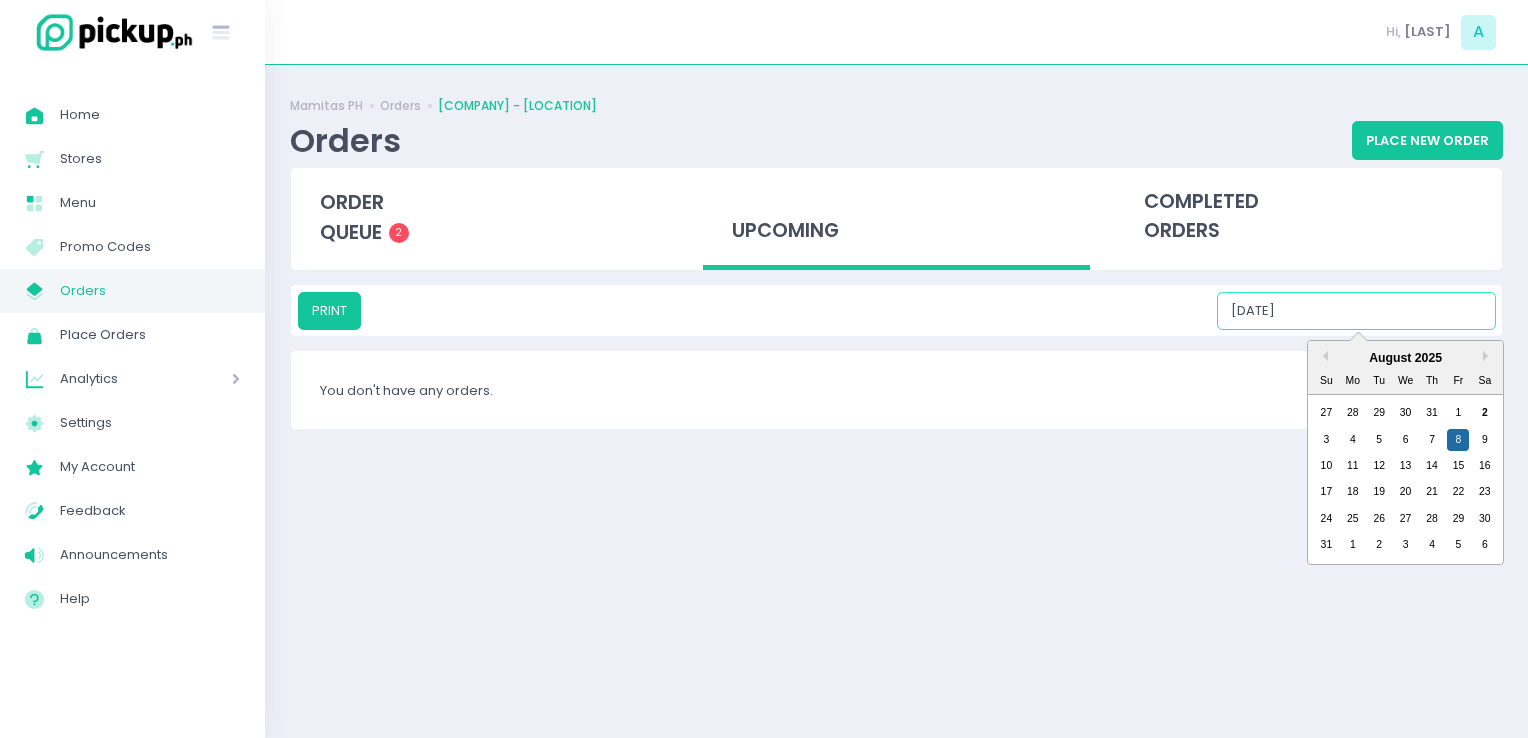 click on "[DATE]" at bounding box center [1356, 311] 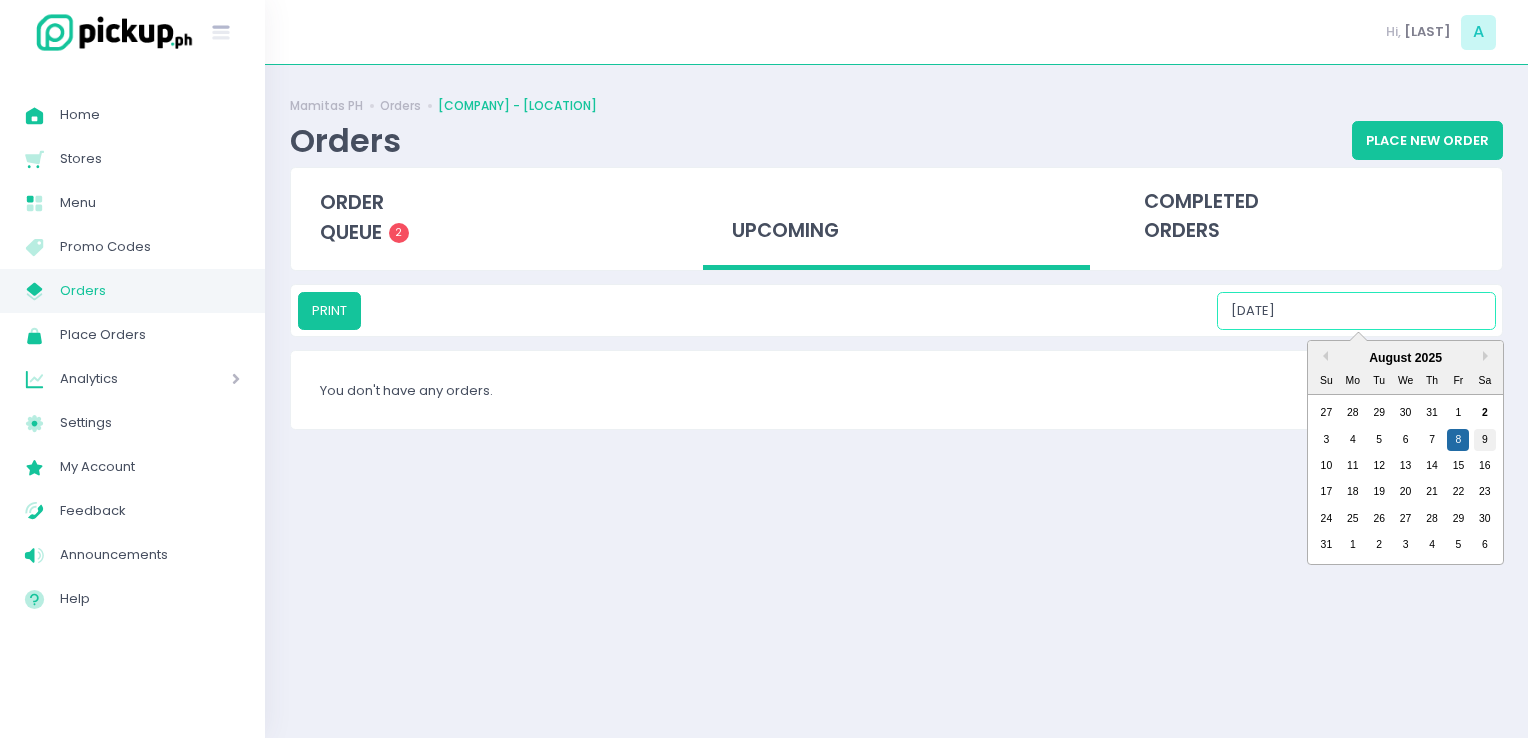 click on "9" at bounding box center (1485, 440) 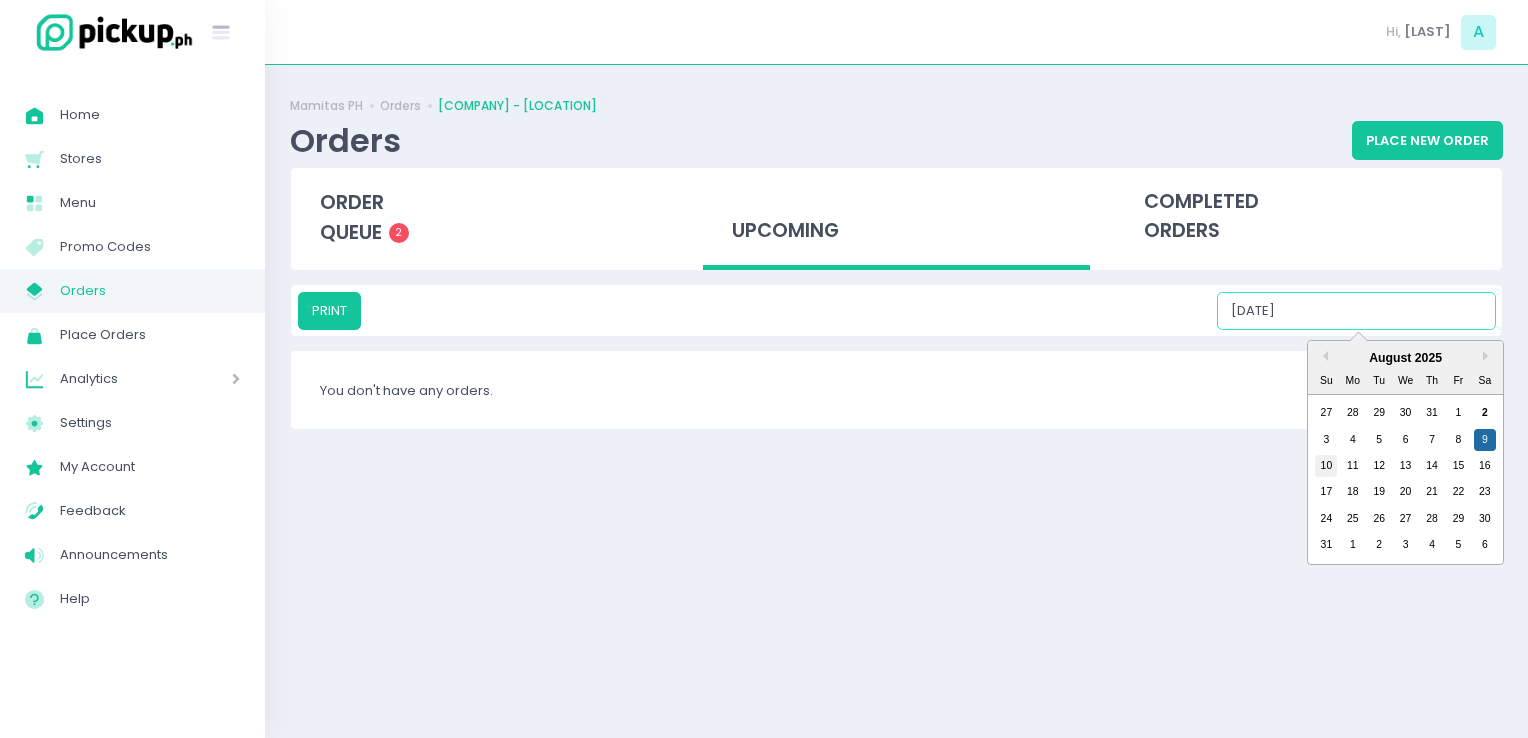 drag, startPoint x: 1333, startPoint y: 308, endPoint x: 1327, endPoint y: 472, distance: 164.10973 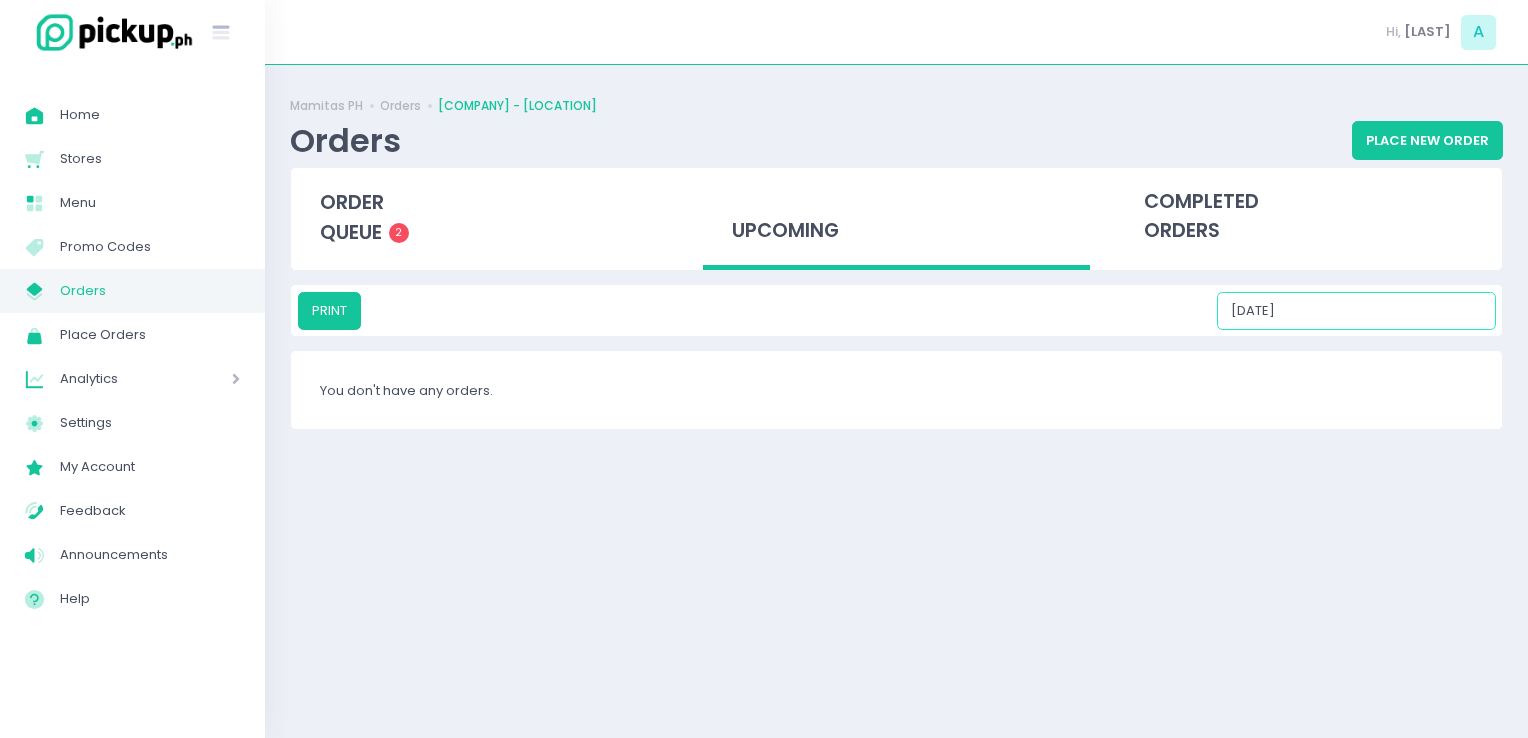 click on "[DATE]" at bounding box center (1356, 311) 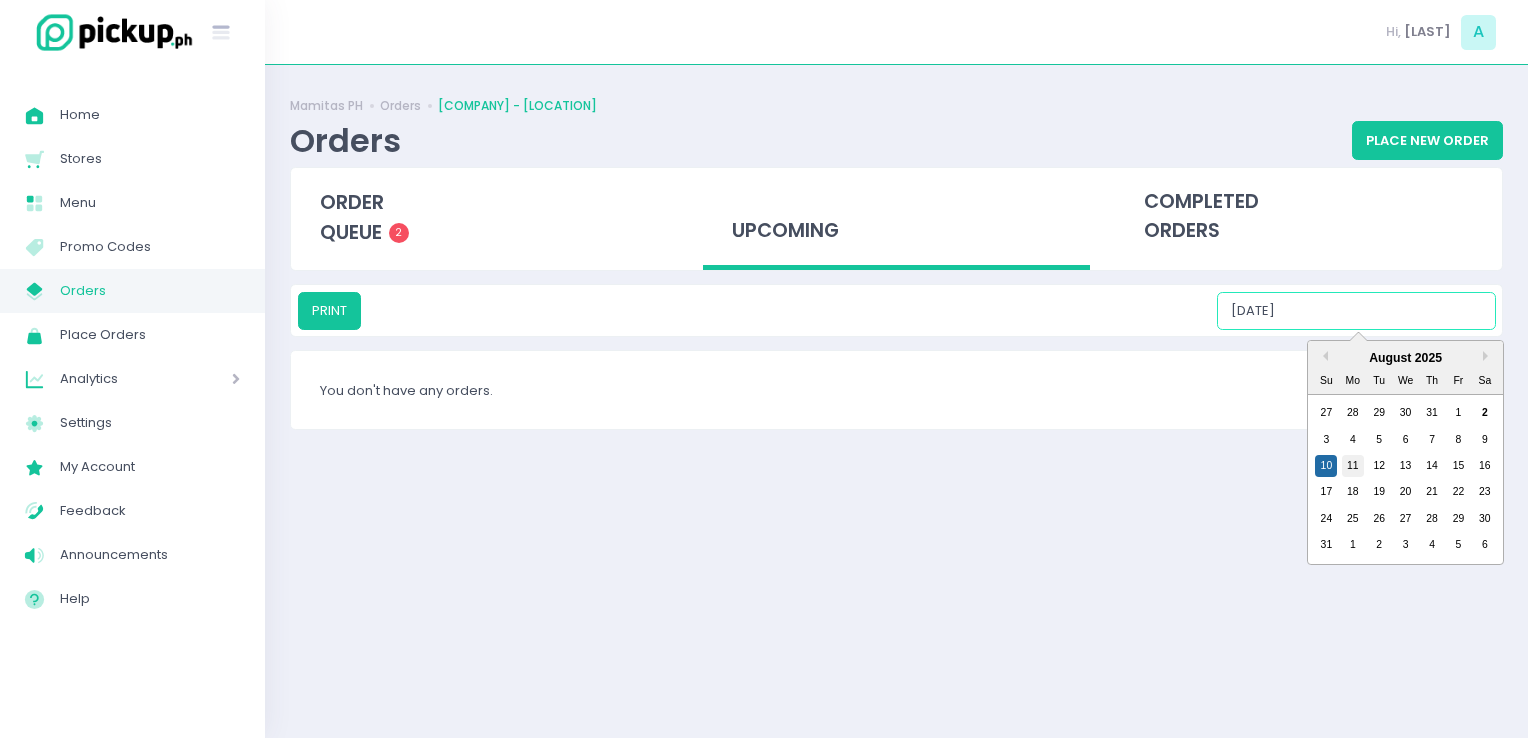 click on "11" at bounding box center (1353, 466) 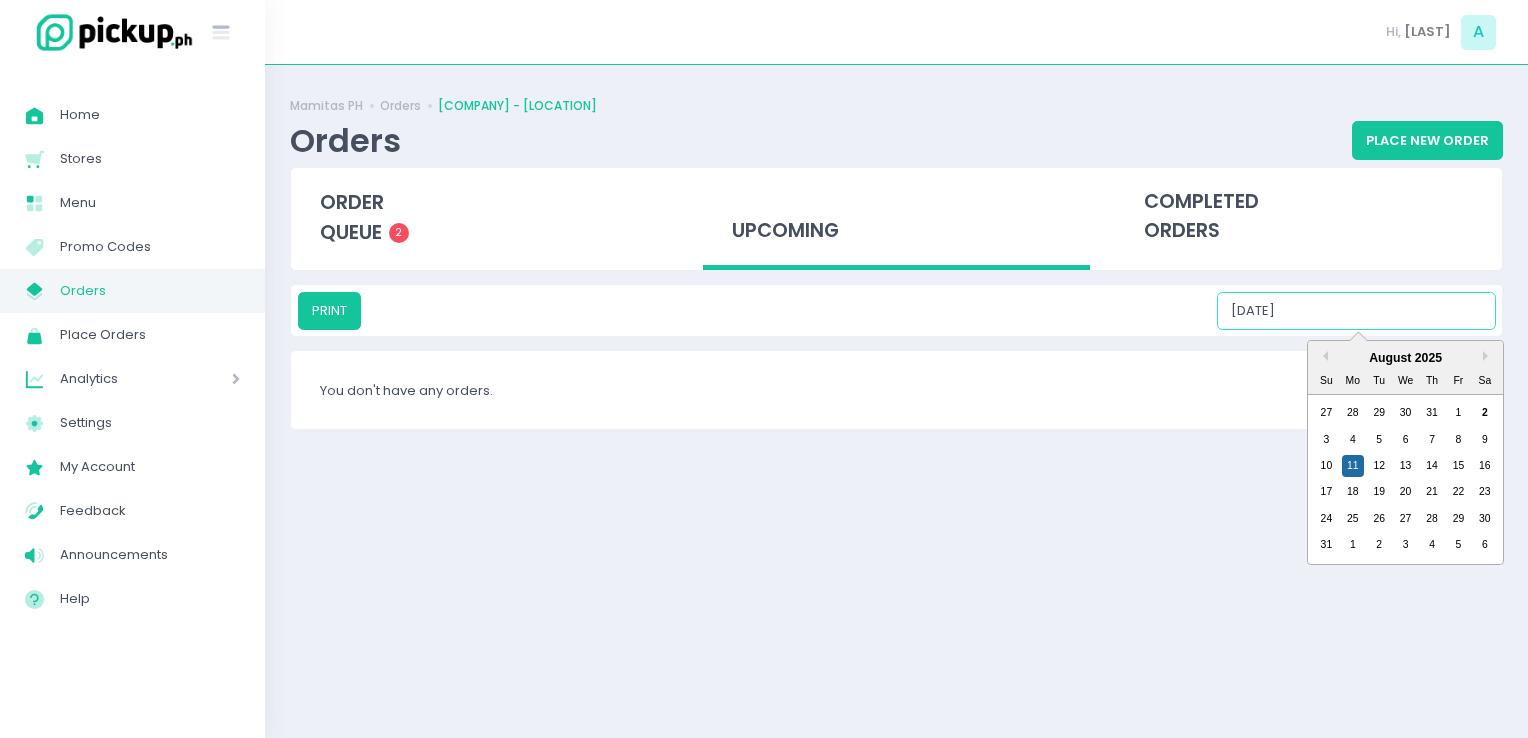 click on "[DATE]" at bounding box center [1356, 311] 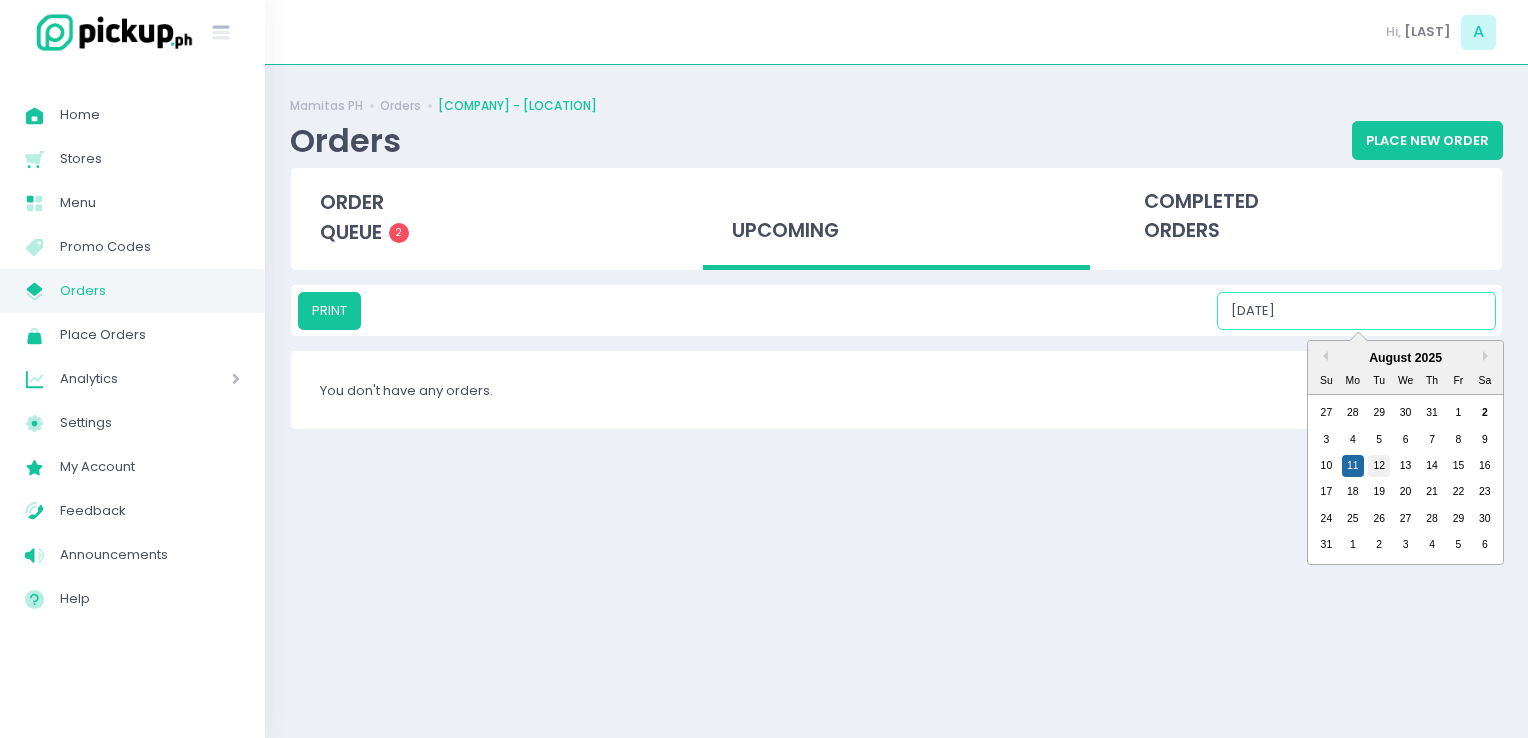click on "12" at bounding box center (1379, 466) 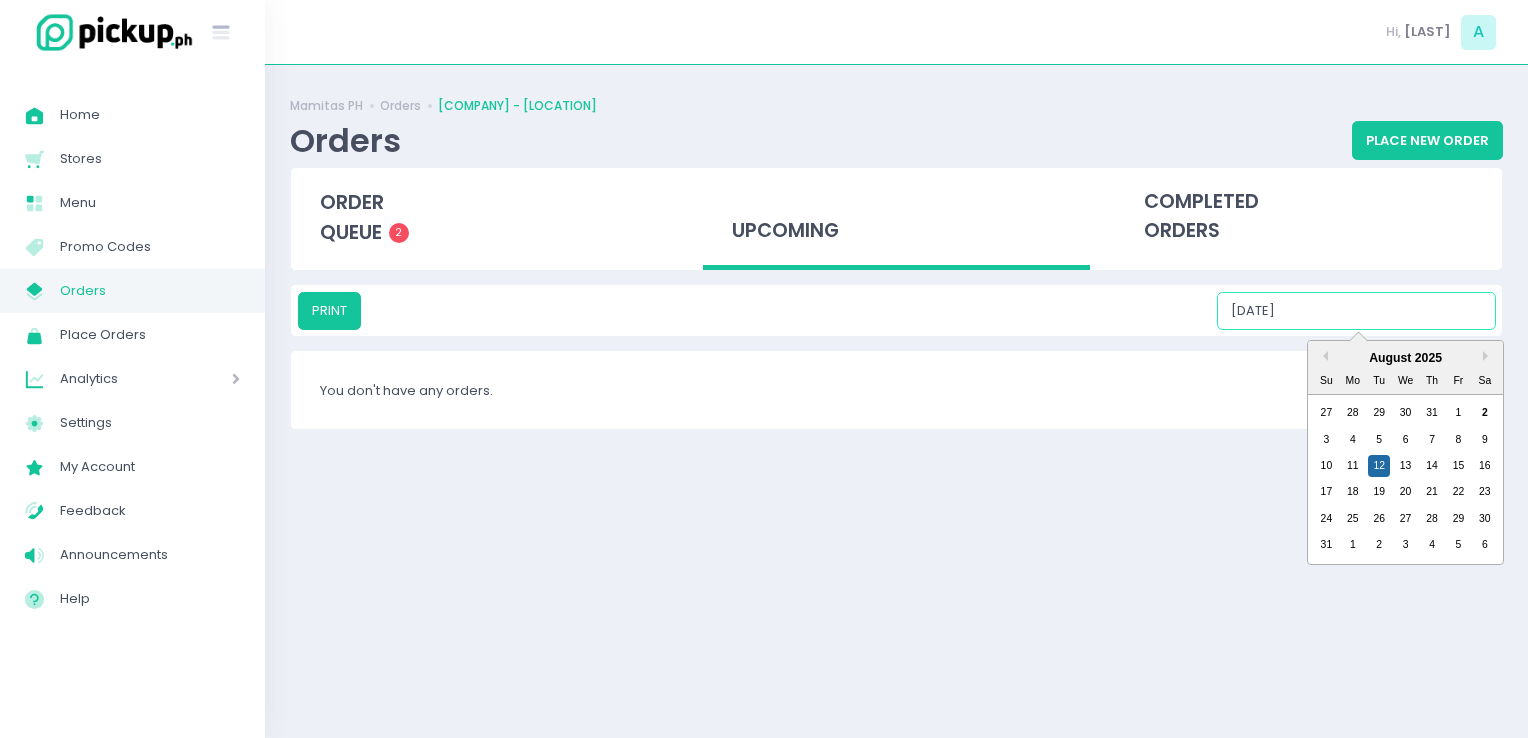 click on "[DATE]" at bounding box center [1356, 311] 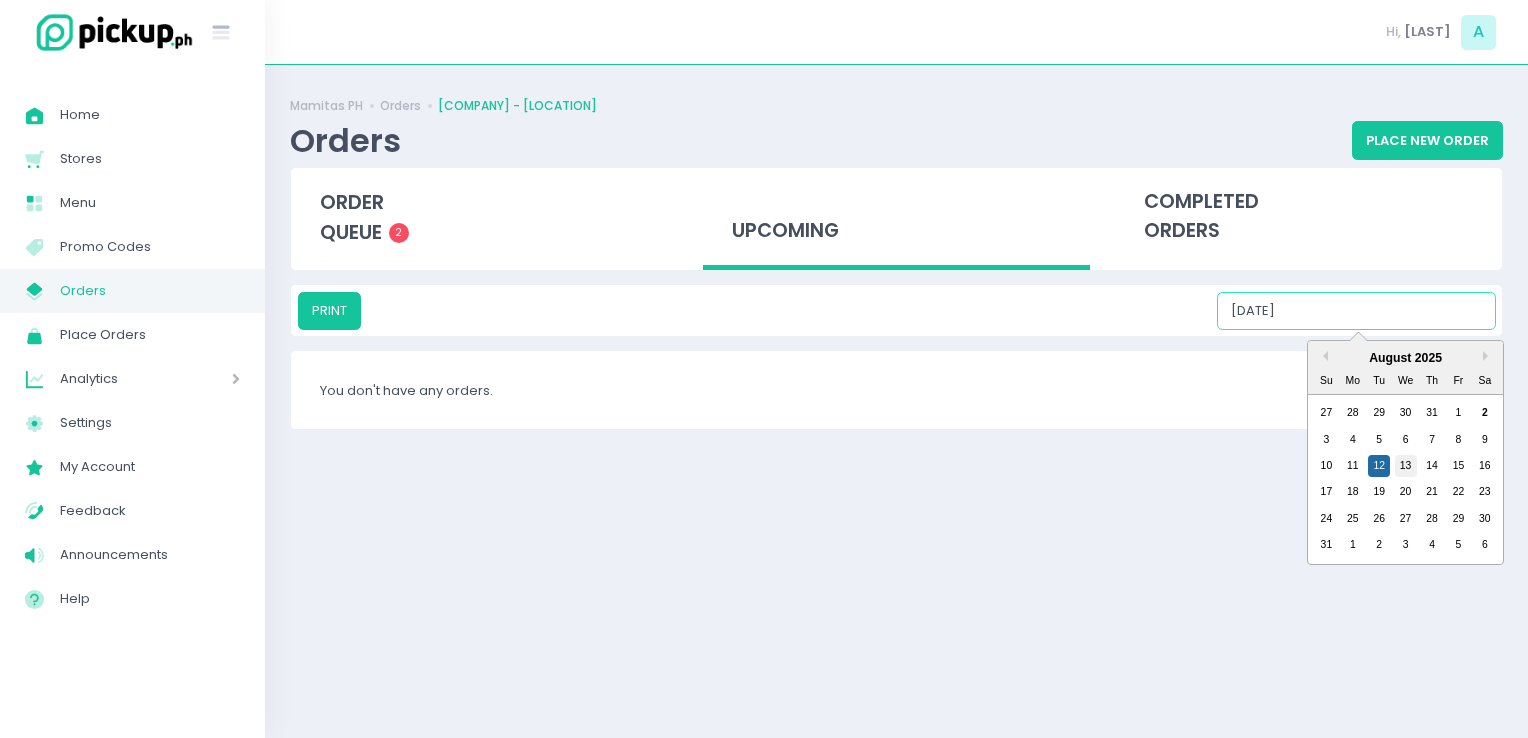 click on "13" at bounding box center (1406, 466) 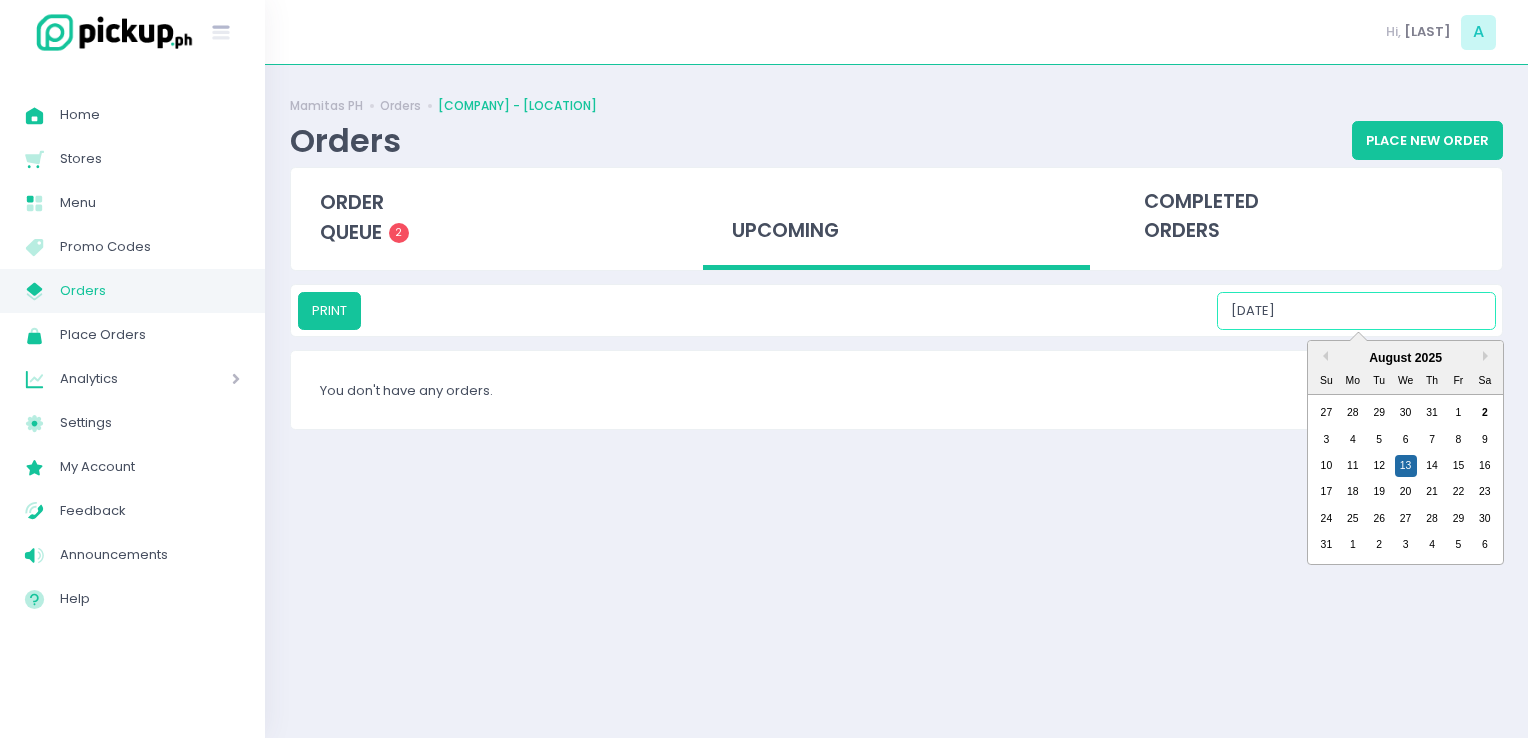 click on "[DATE]" at bounding box center [1356, 311] 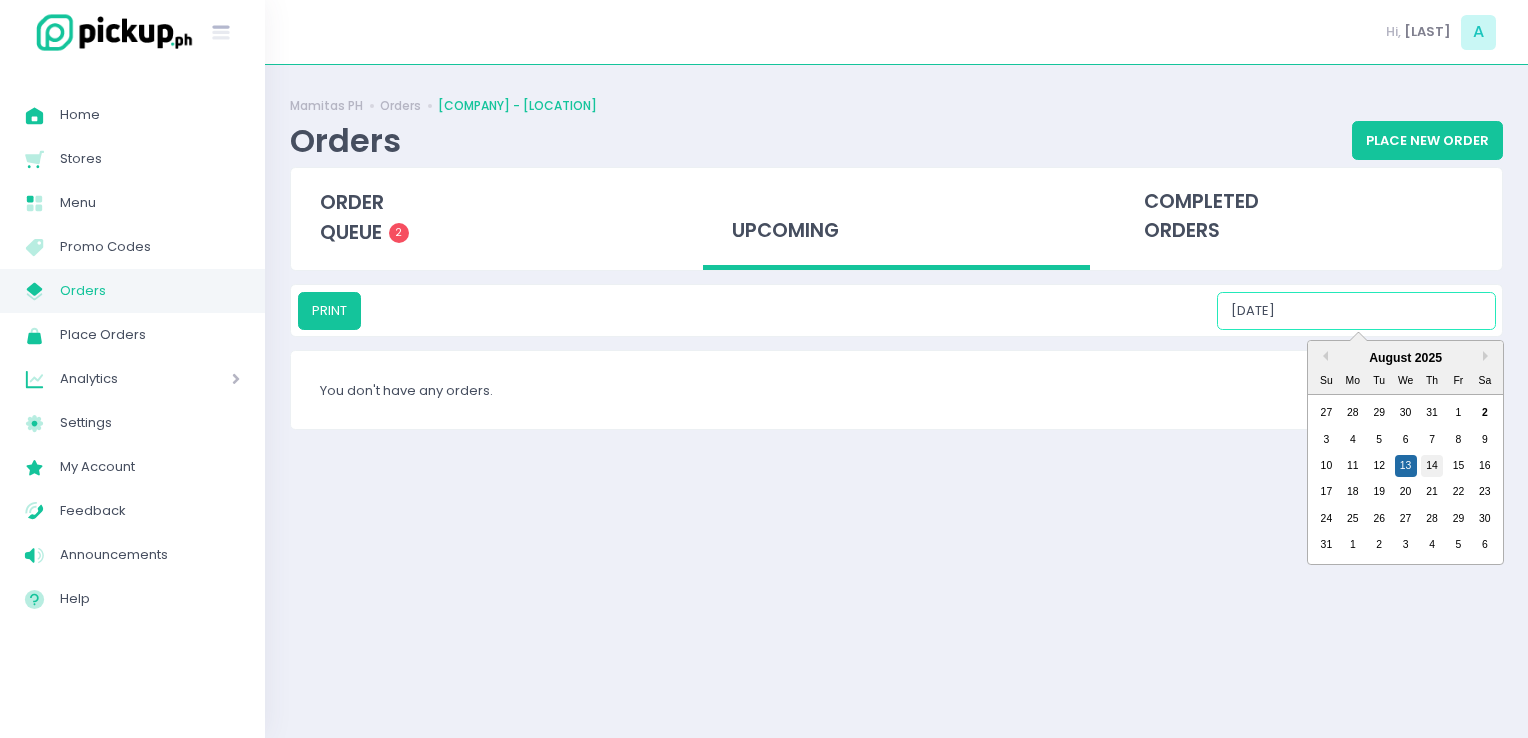 click on "14" at bounding box center [1432, 466] 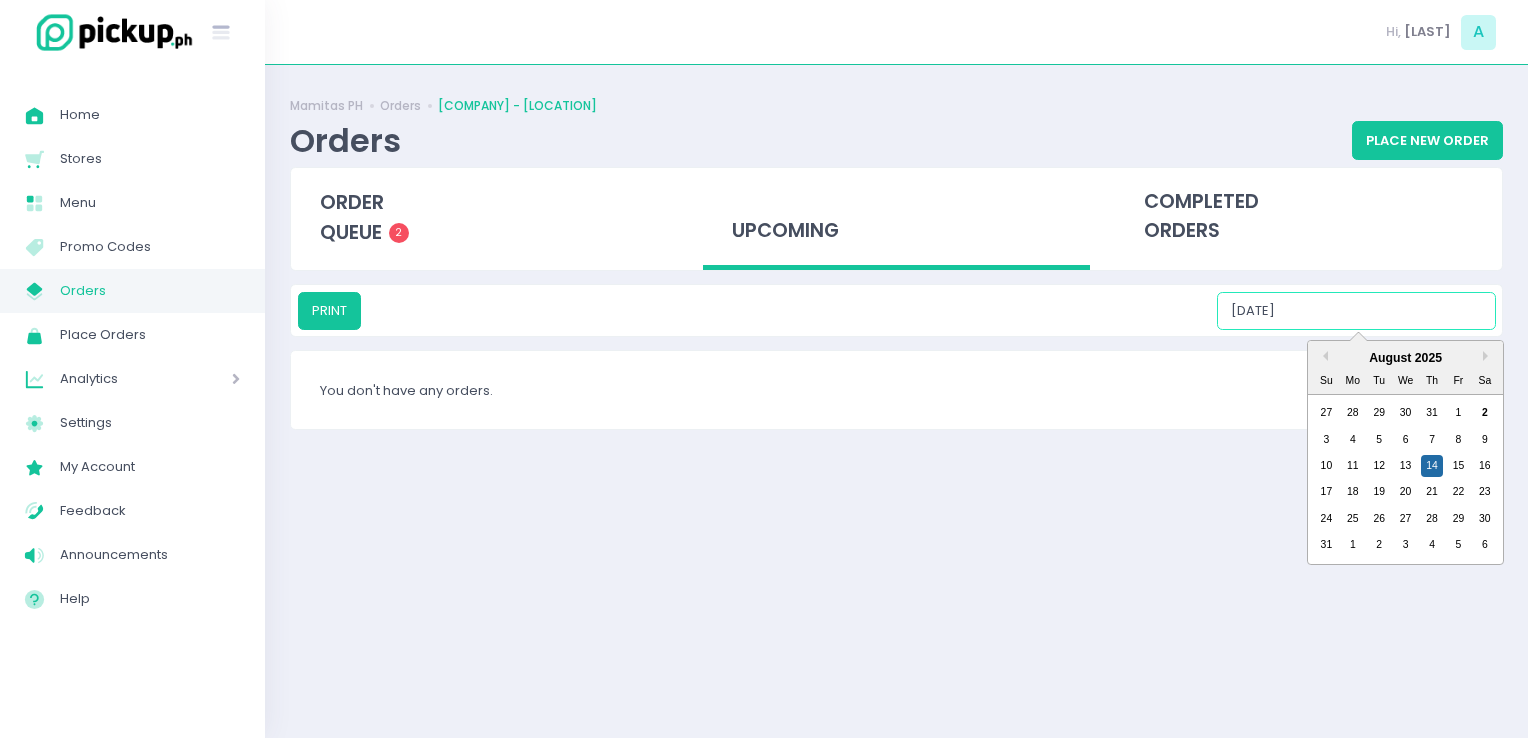 click on "[DATE]" at bounding box center (1356, 311) 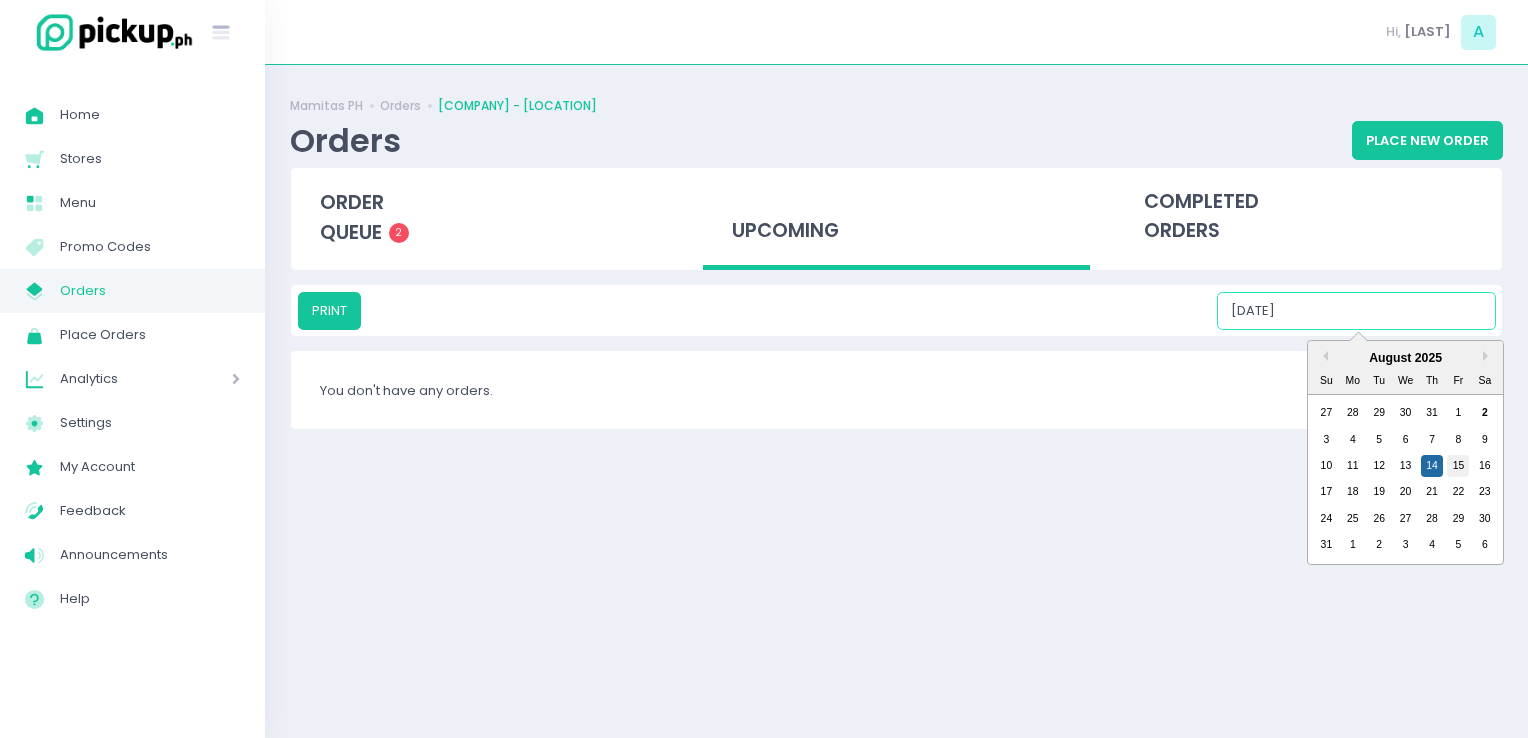 click on "15" at bounding box center (1458, 466) 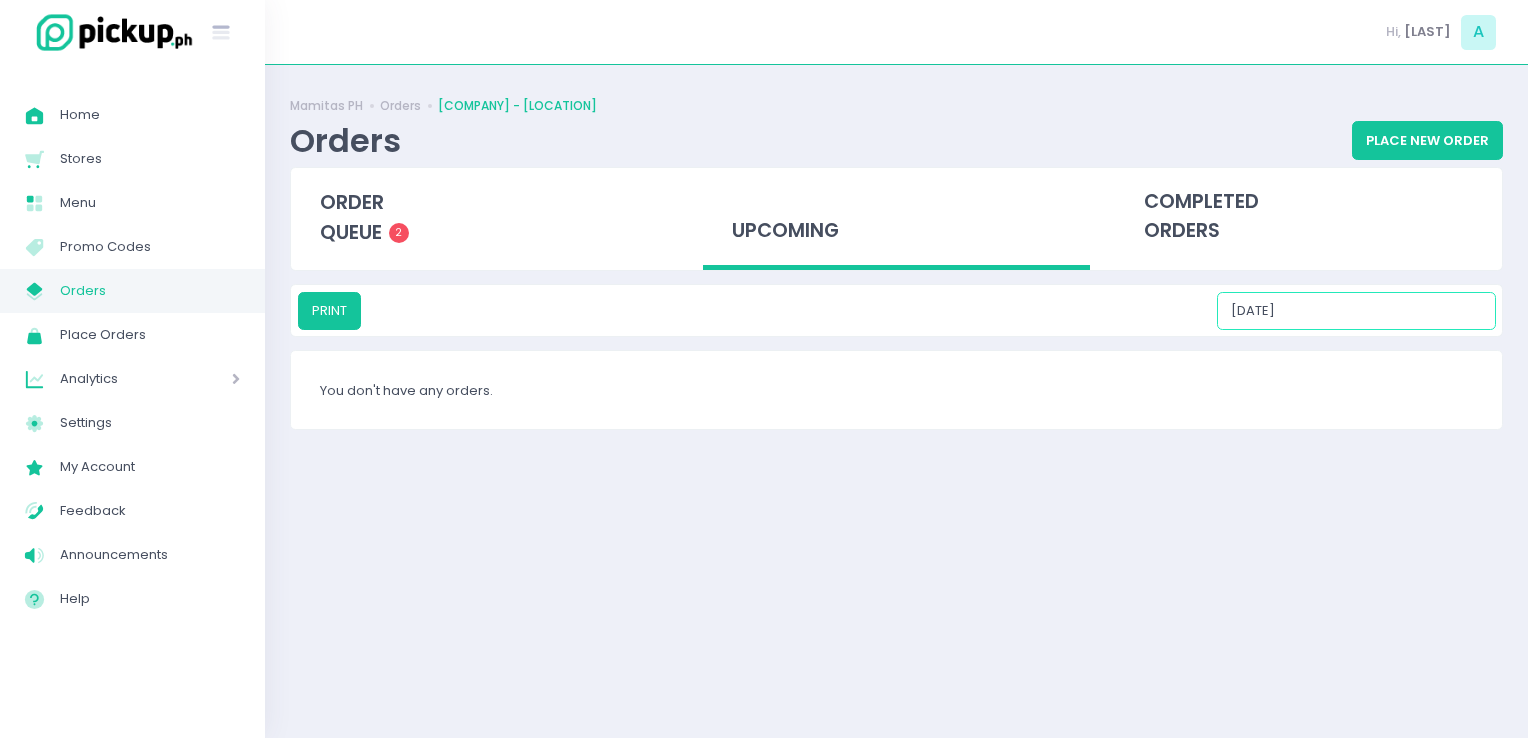 click on "[DATE]" at bounding box center (1356, 311) 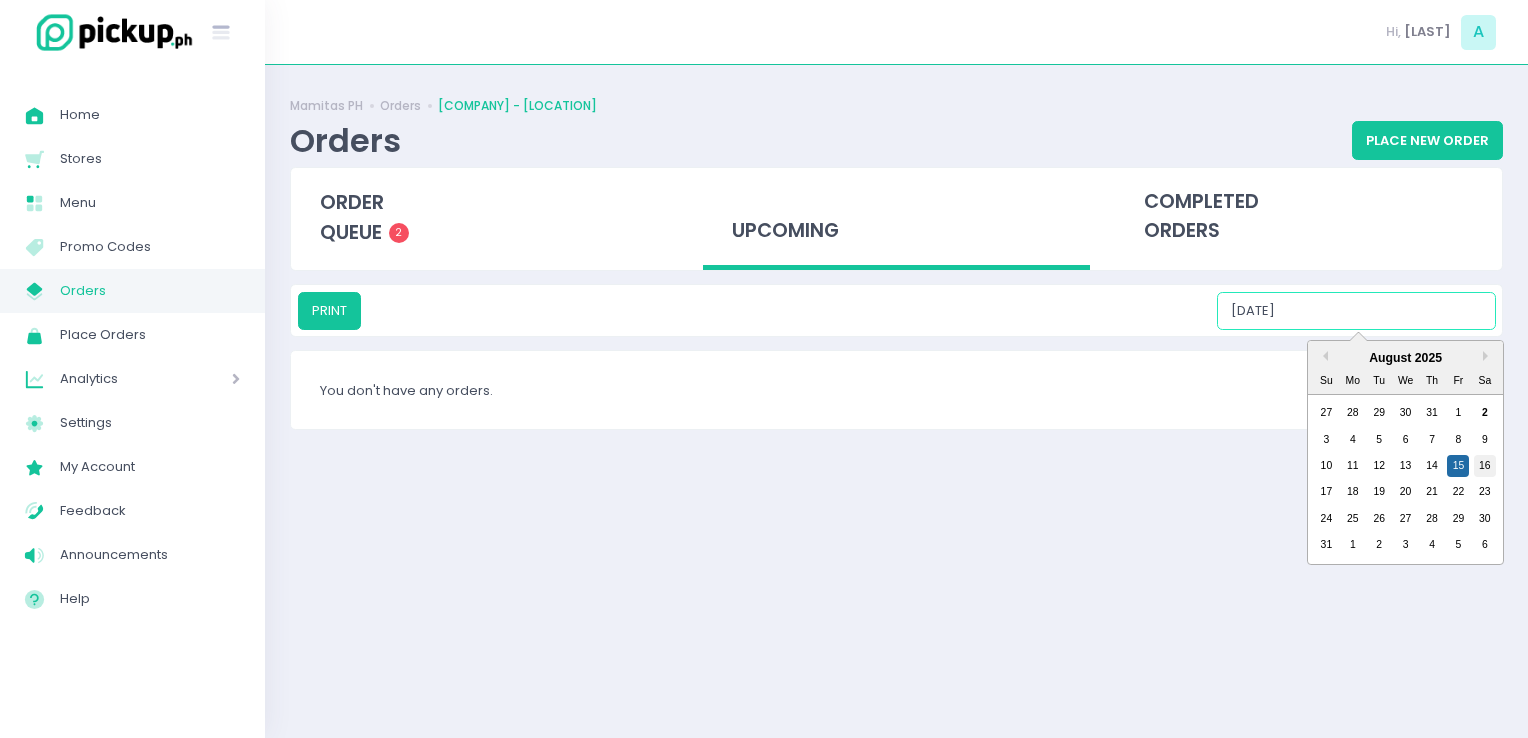 click on "16" at bounding box center (1485, 466) 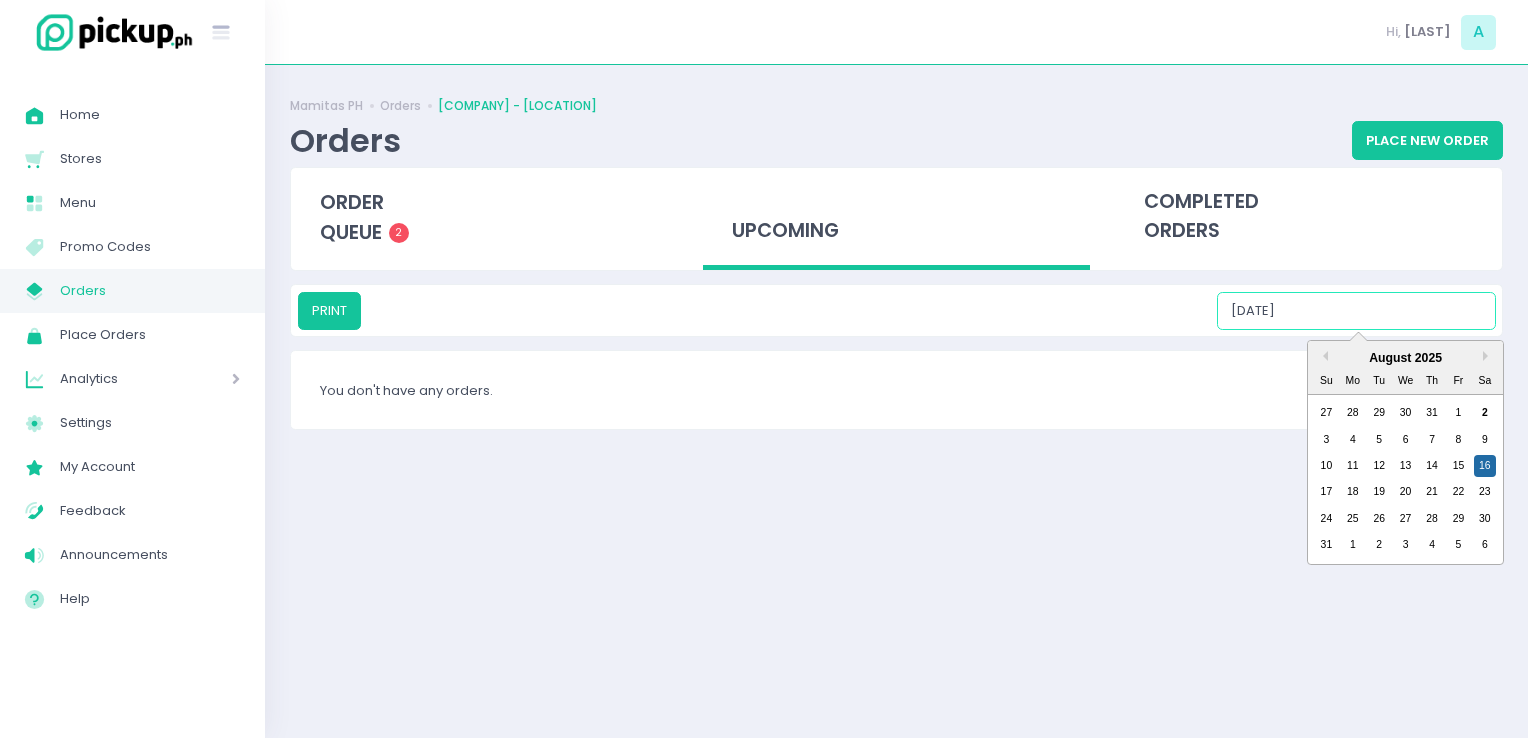 click on "[DATE]" at bounding box center (1356, 311) 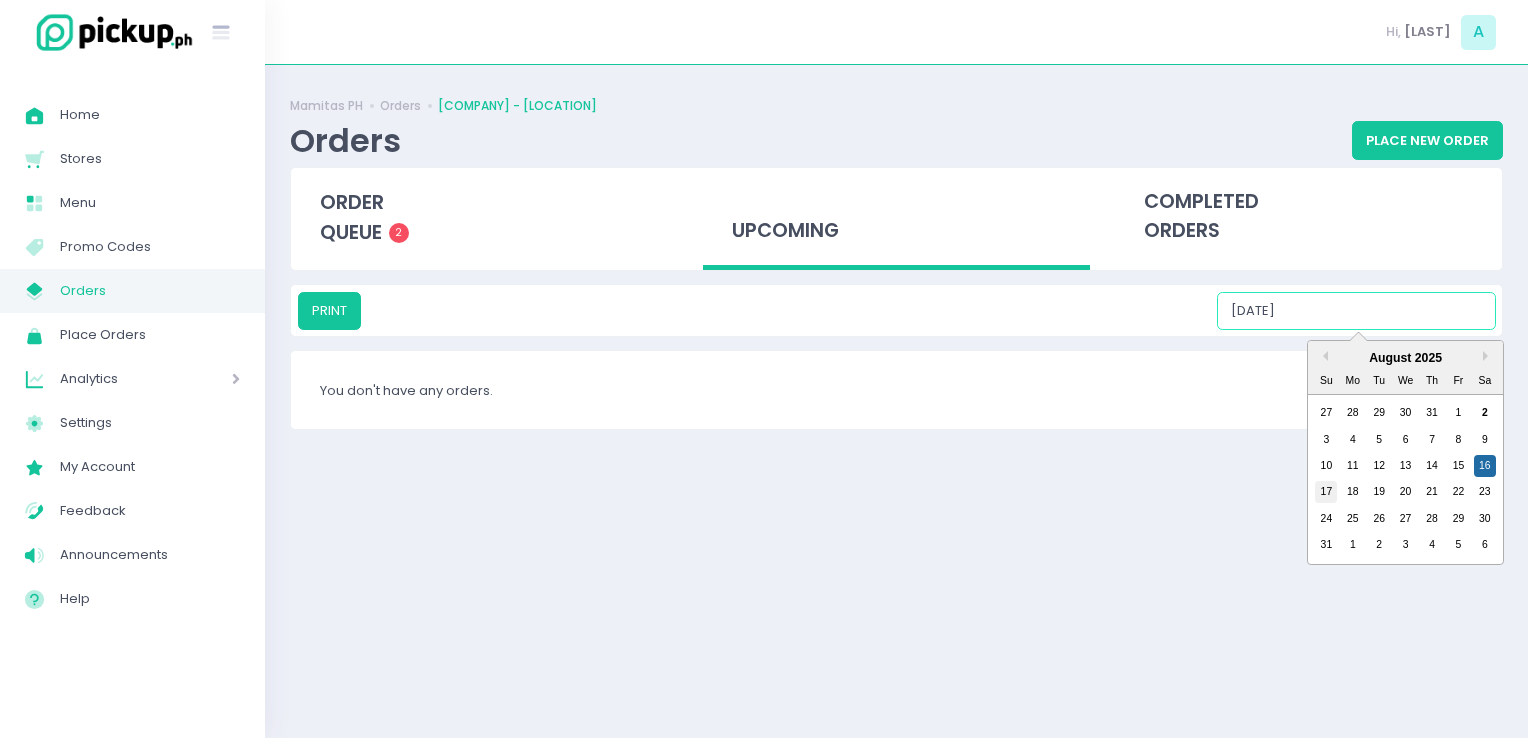 click on "17" at bounding box center [1326, 492] 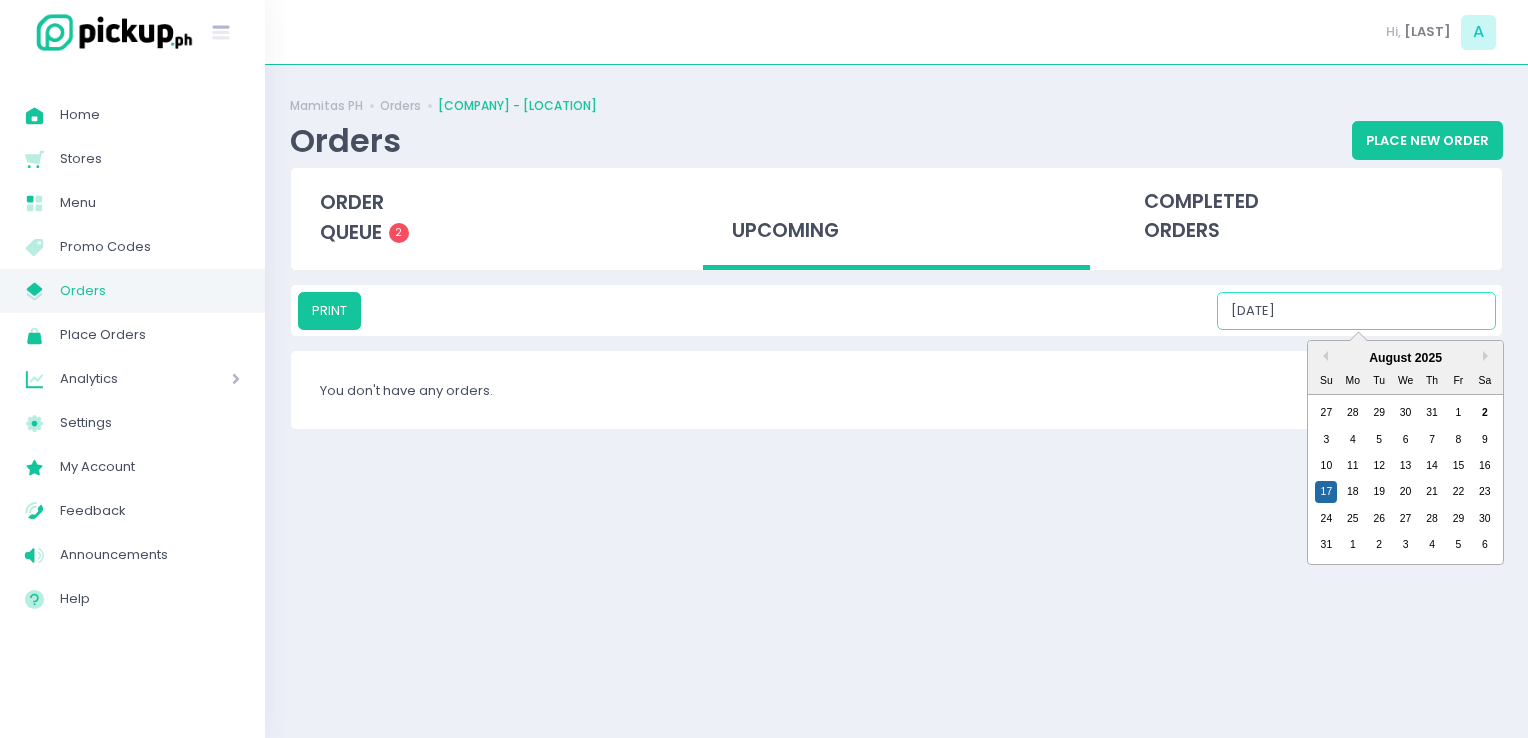 click on "[DATE]" at bounding box center [1356, 311] 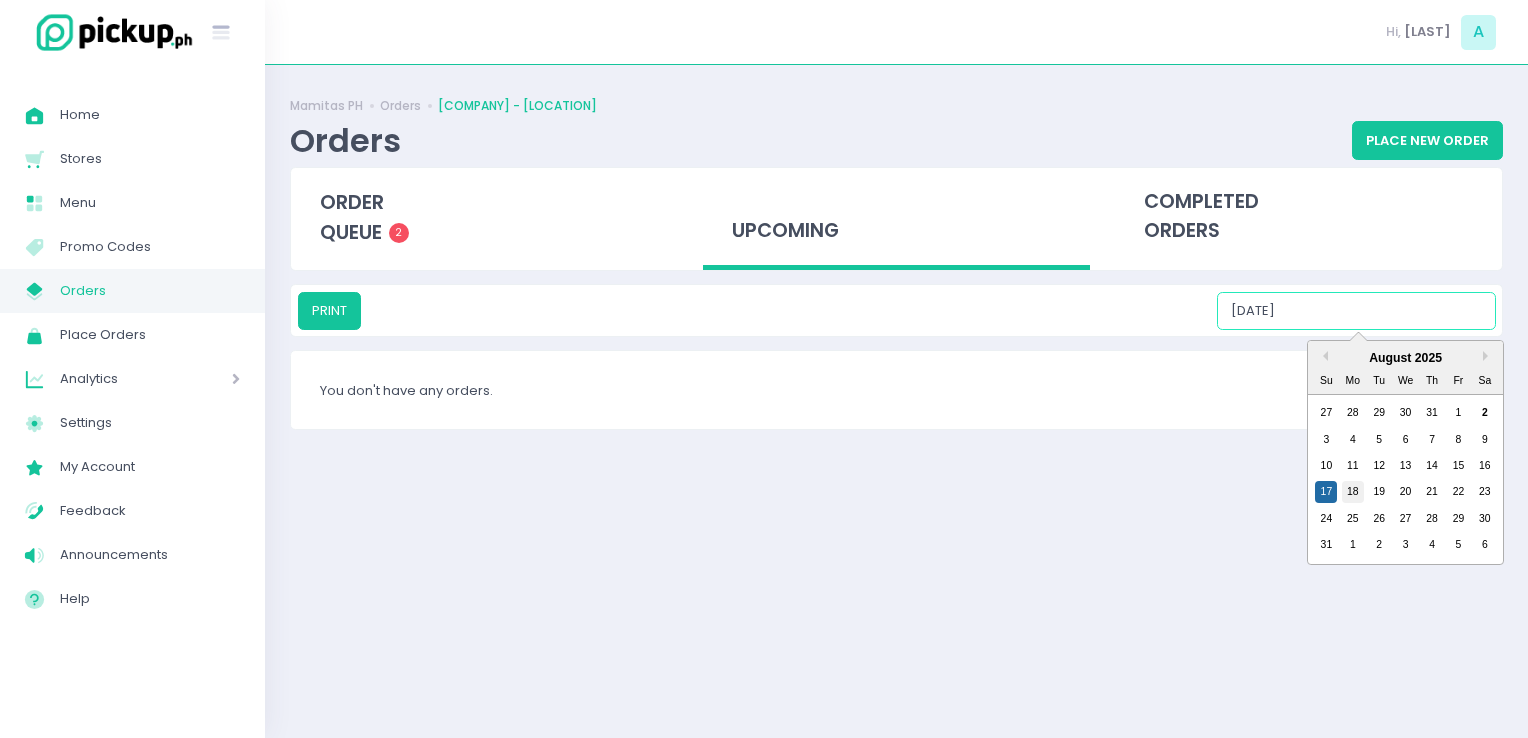 click on "18" at bounding box center (1353, 492) 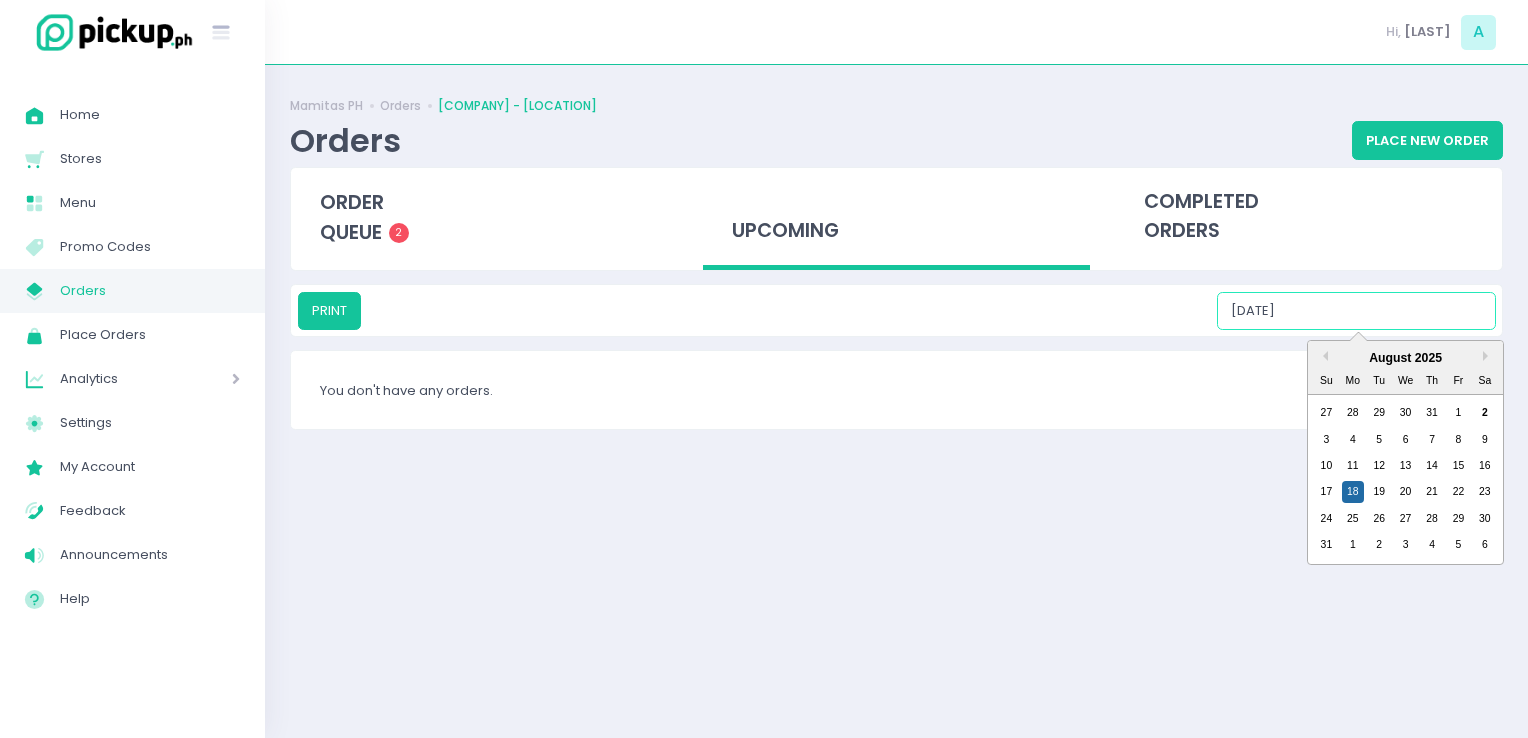 click on "[DATE]" at bounding box center (1356, 311) 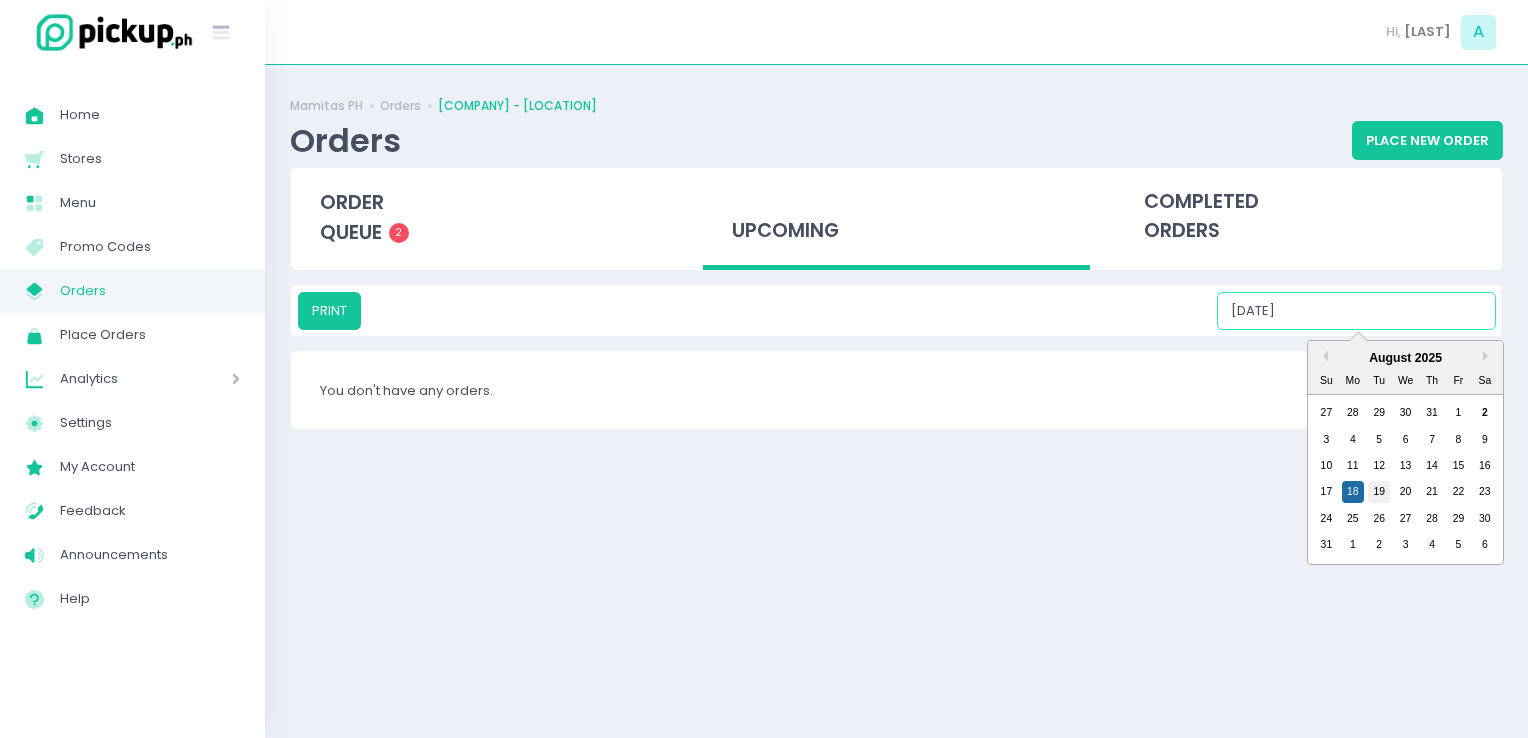 click on "19" at bounding box center (1379, 492) 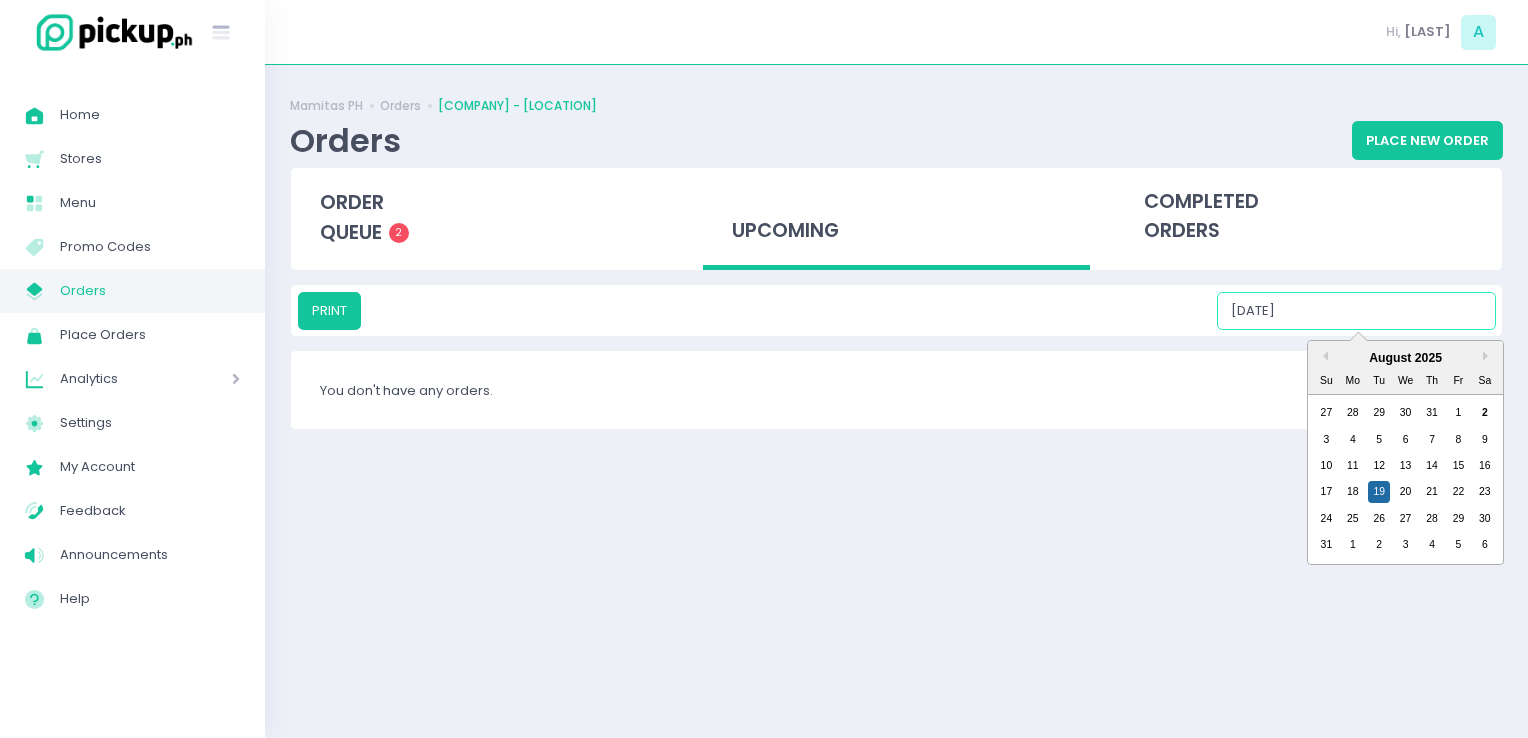 click on "[DATE]" at bounding box center [1356, 311] 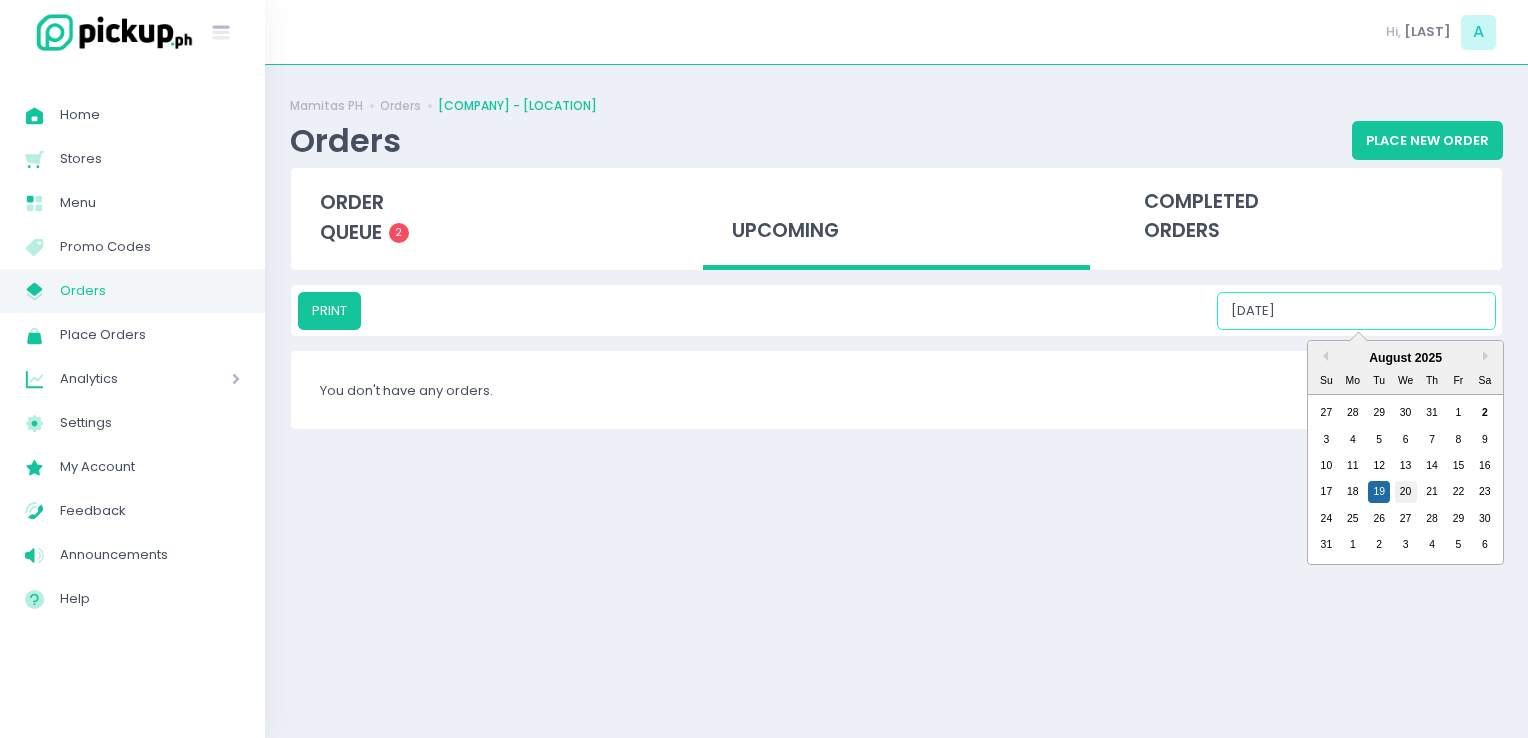 click on "20" at bounding box center (1406, 492) 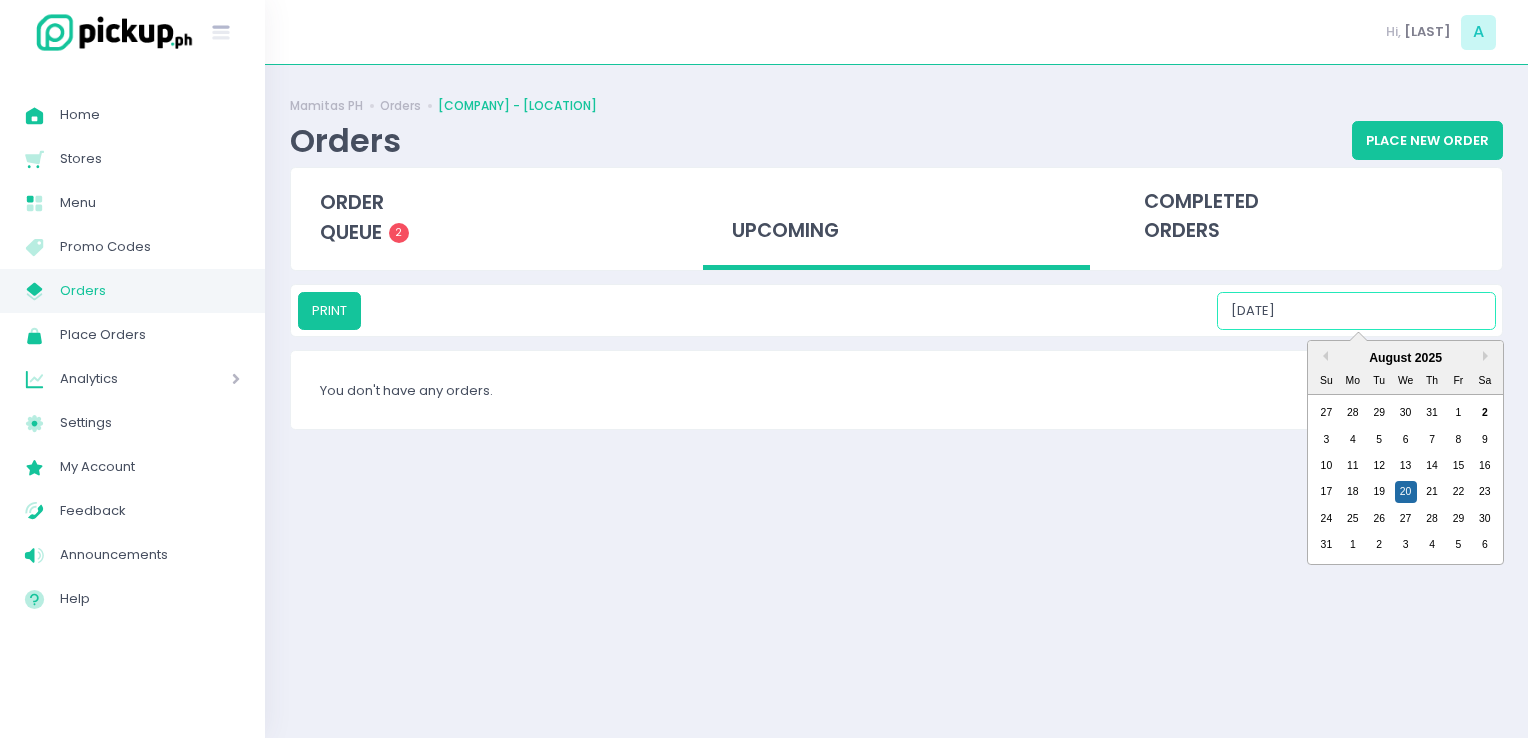 click on "[DATE]" at bounding box center [1356, 311] 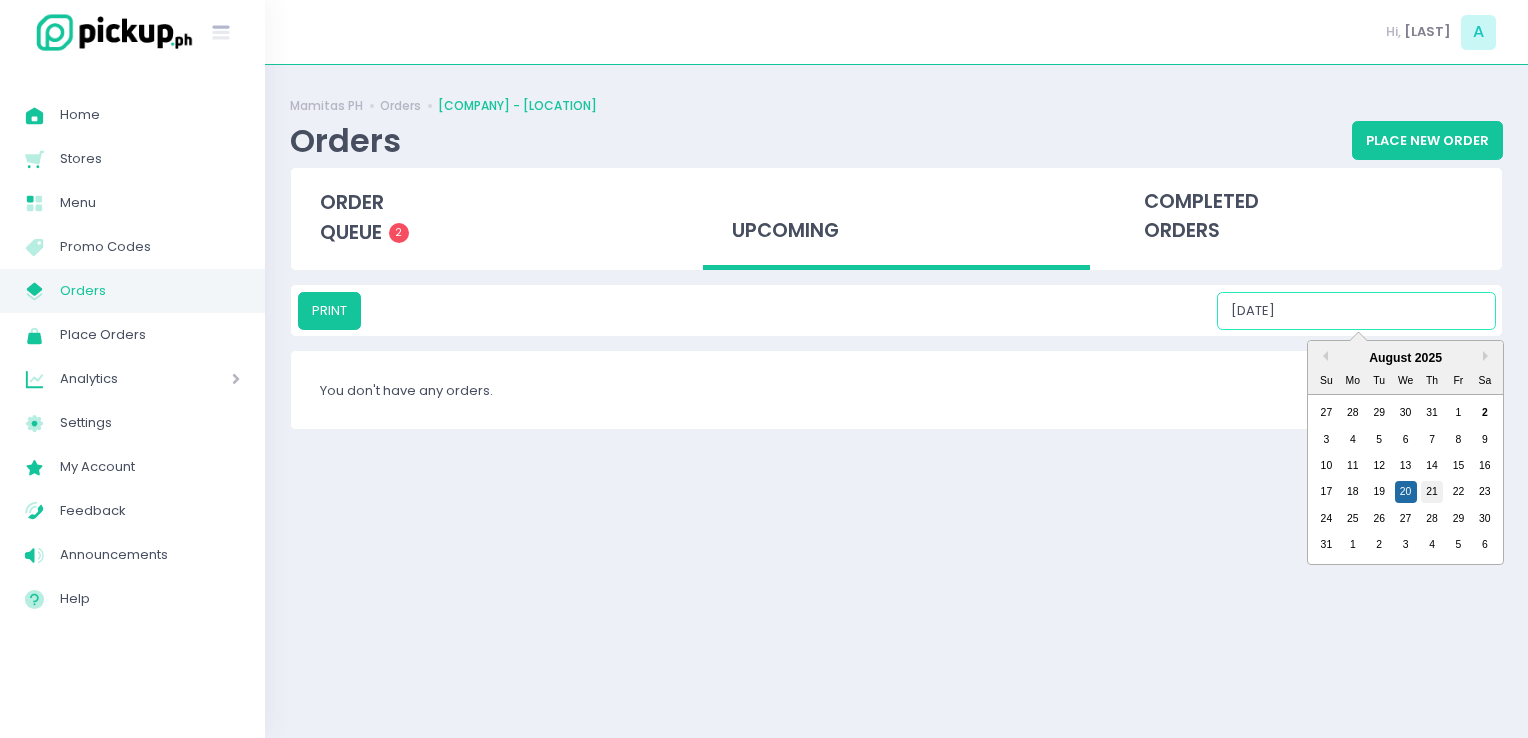 click on "21" at bounding box center [1432, 492] 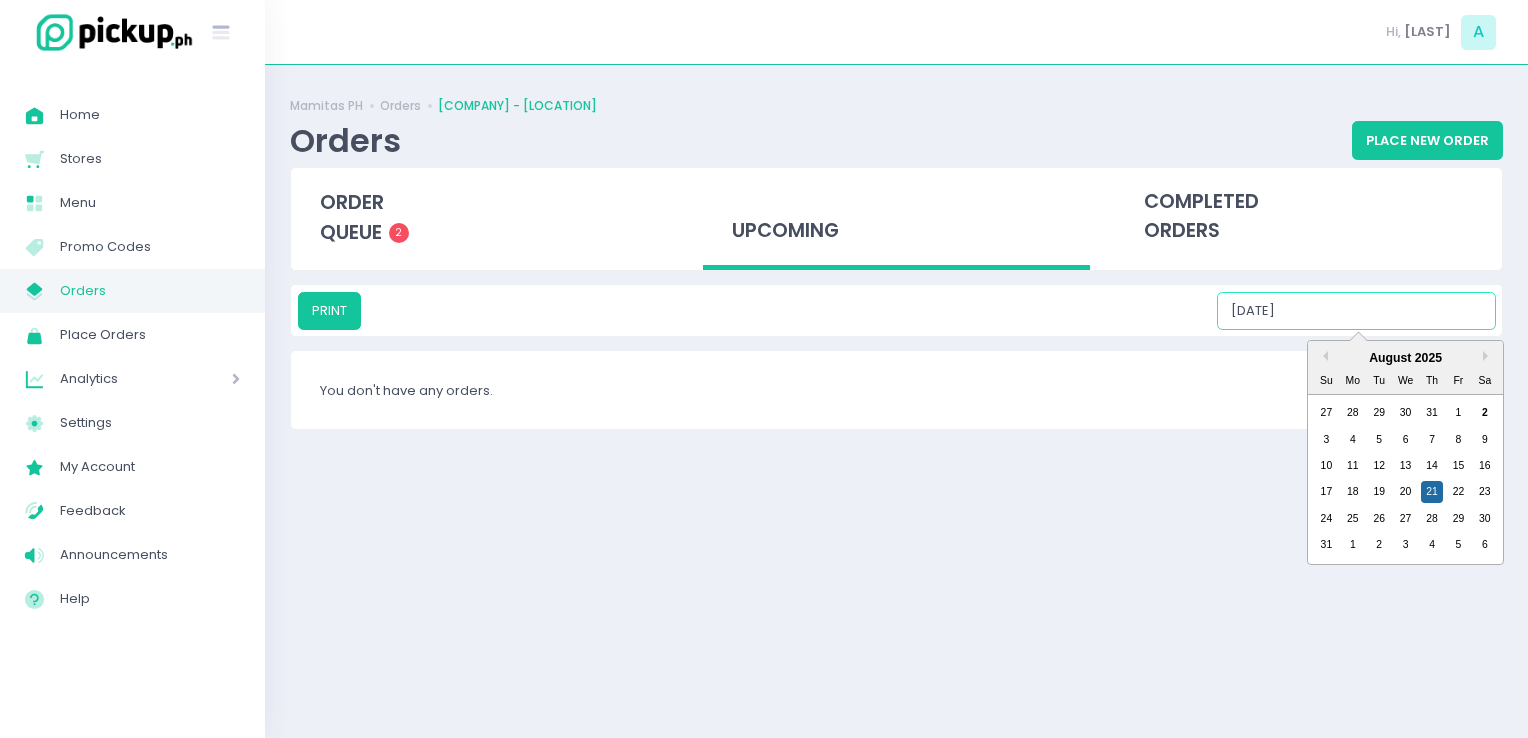 click on "[DATE]" at bounding box center [1356, 311] 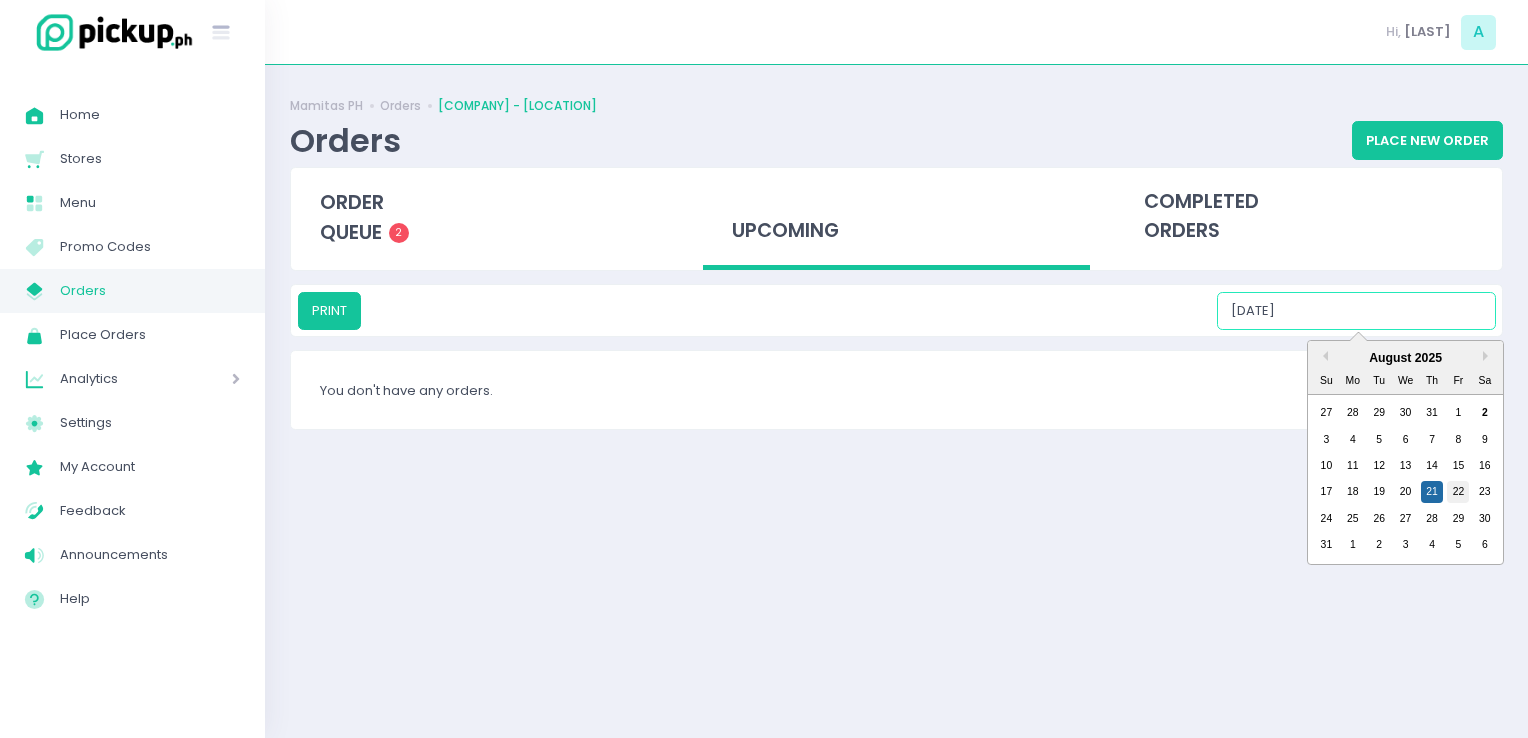 click on "22" at bounding box center [1458, 492] 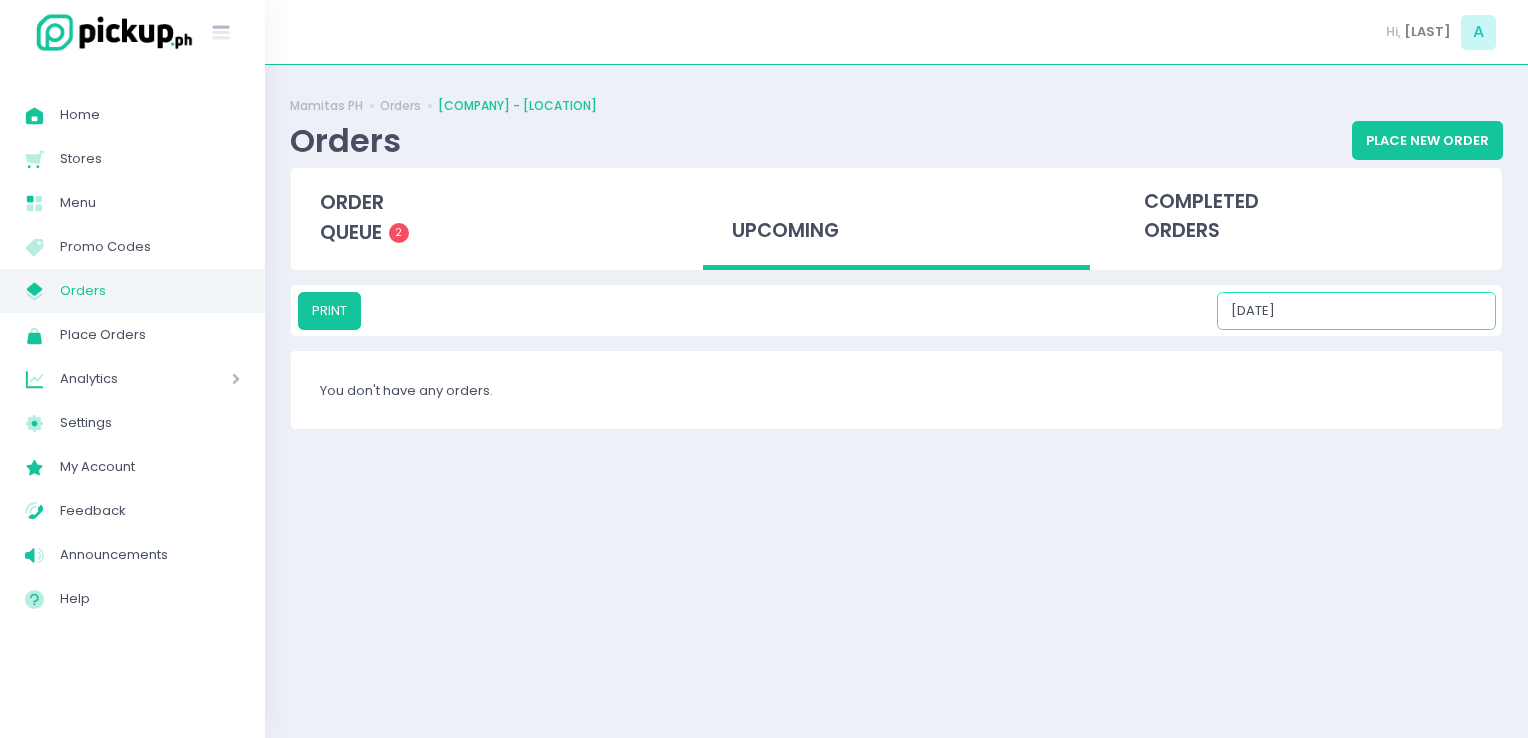 click on "[DATE]" at bounding box center (1356, 311) 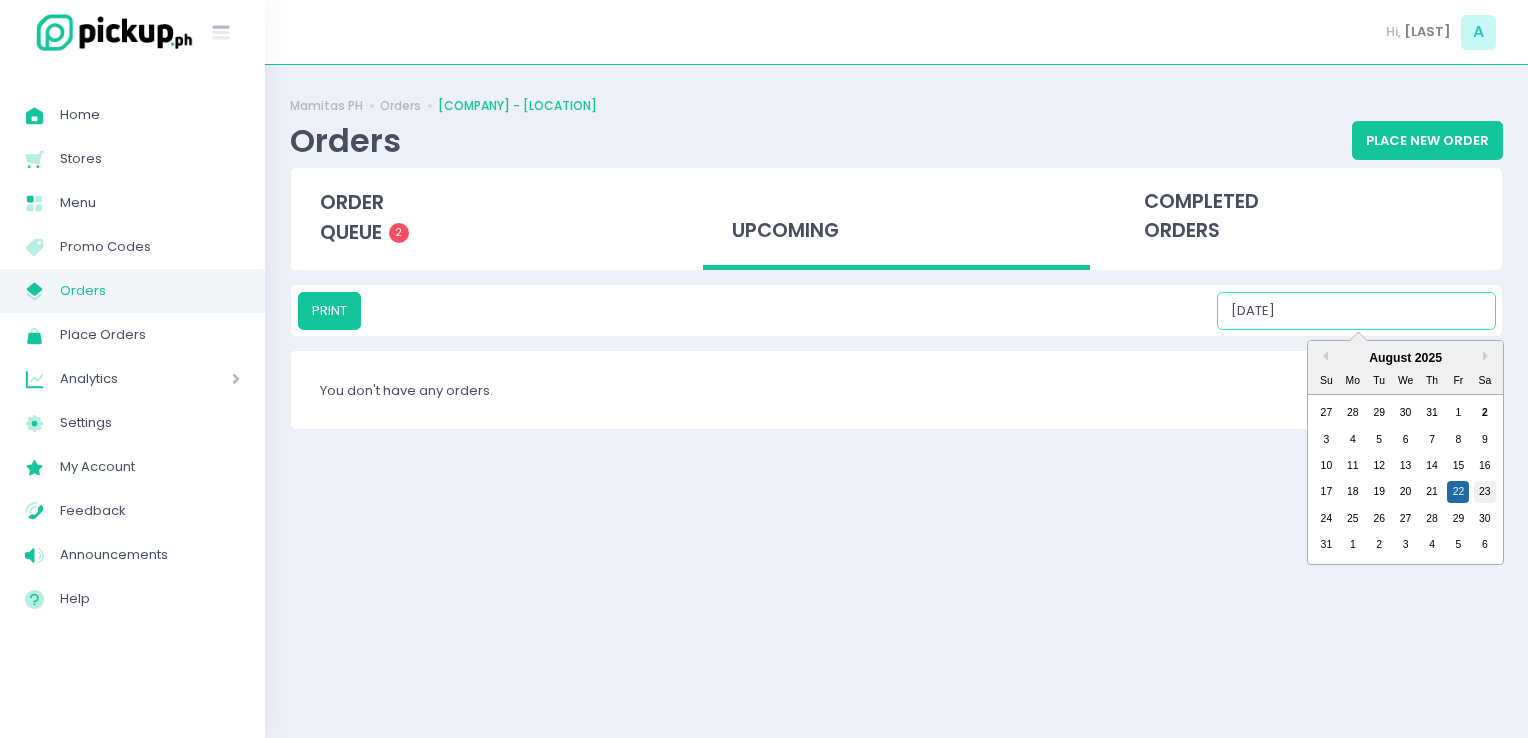 click on "23" at bounding box center [1485, 492] 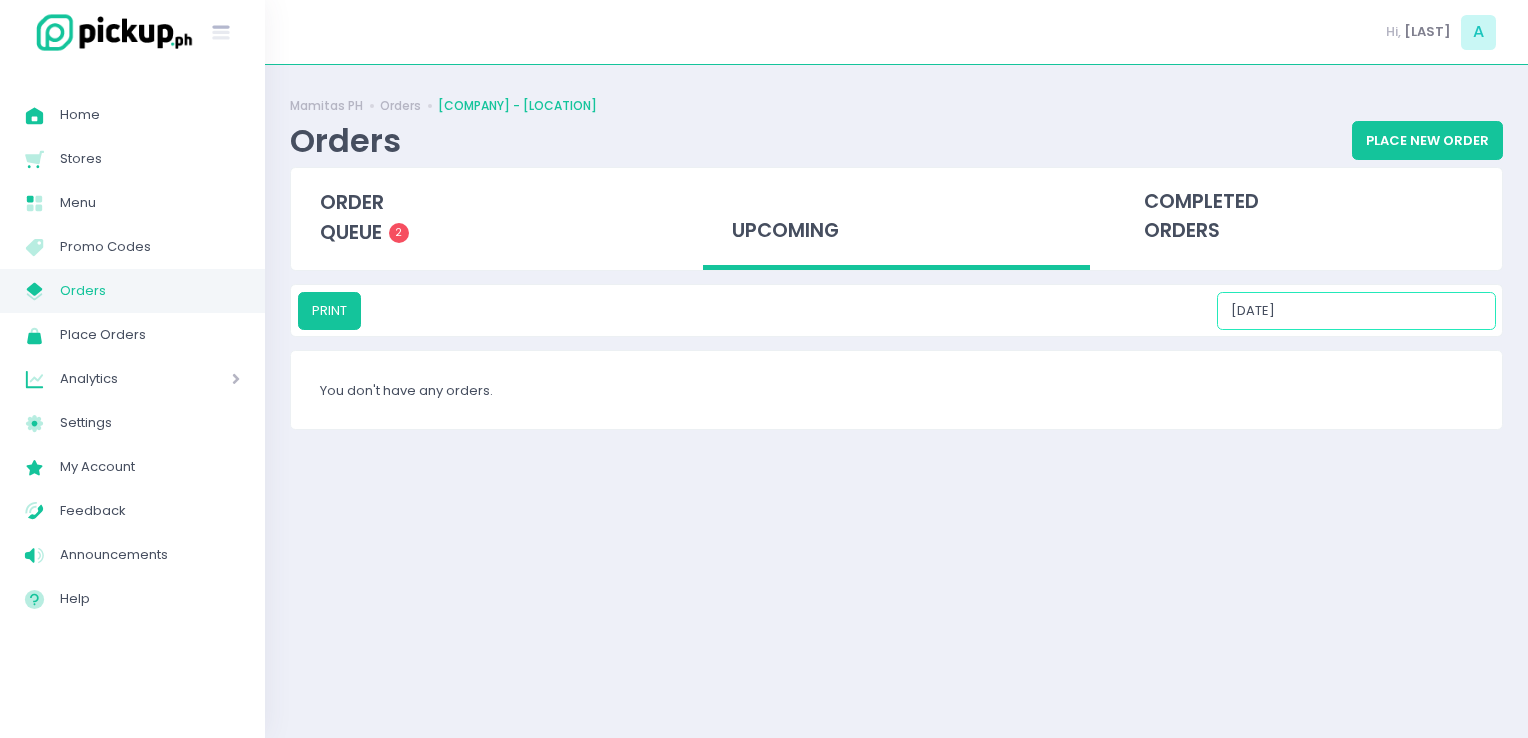 click on "[DATE]" at bounding box center (1356, 311) 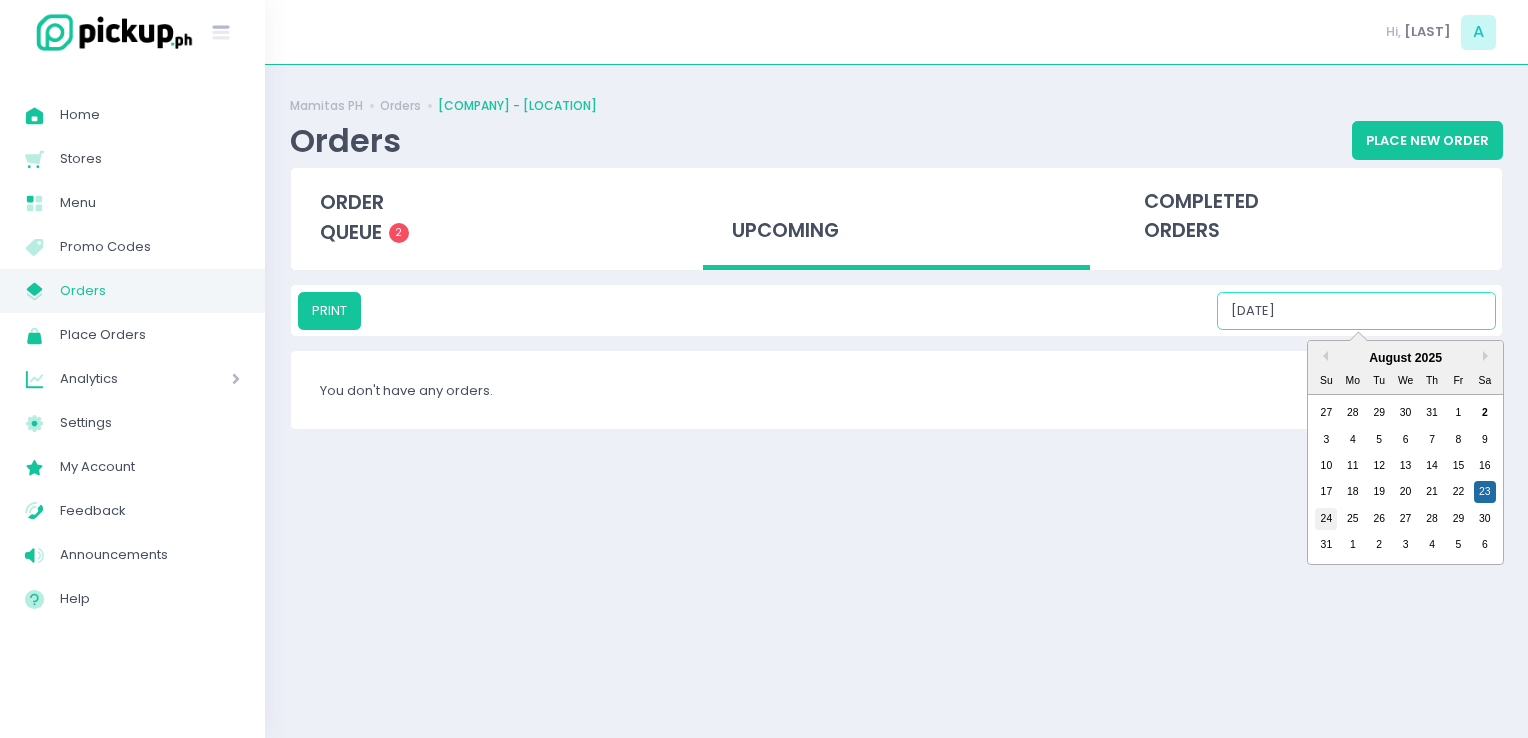 click on "24" at bounding box center [1326, 519] 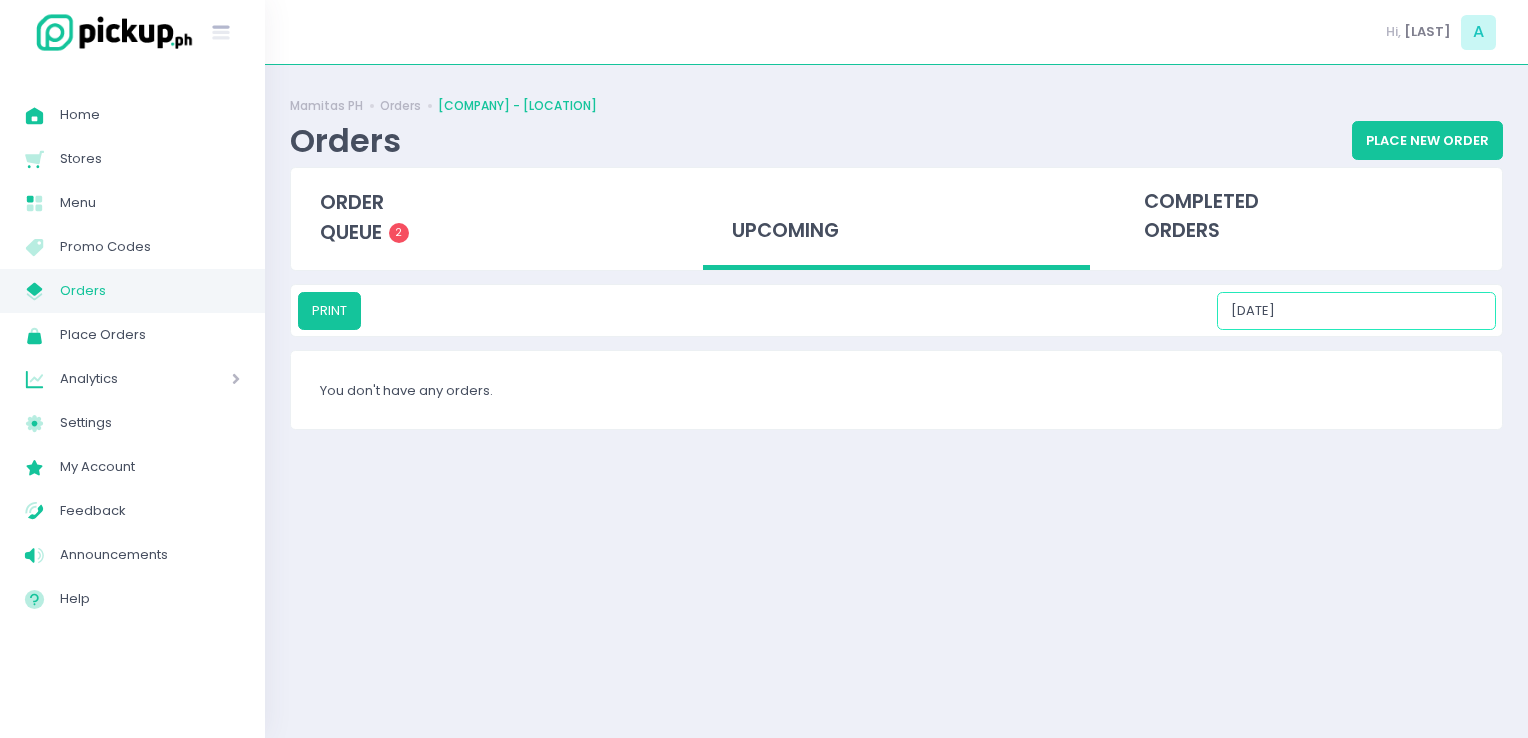 click on "[DATE]" at bounding box center (1356, 311) 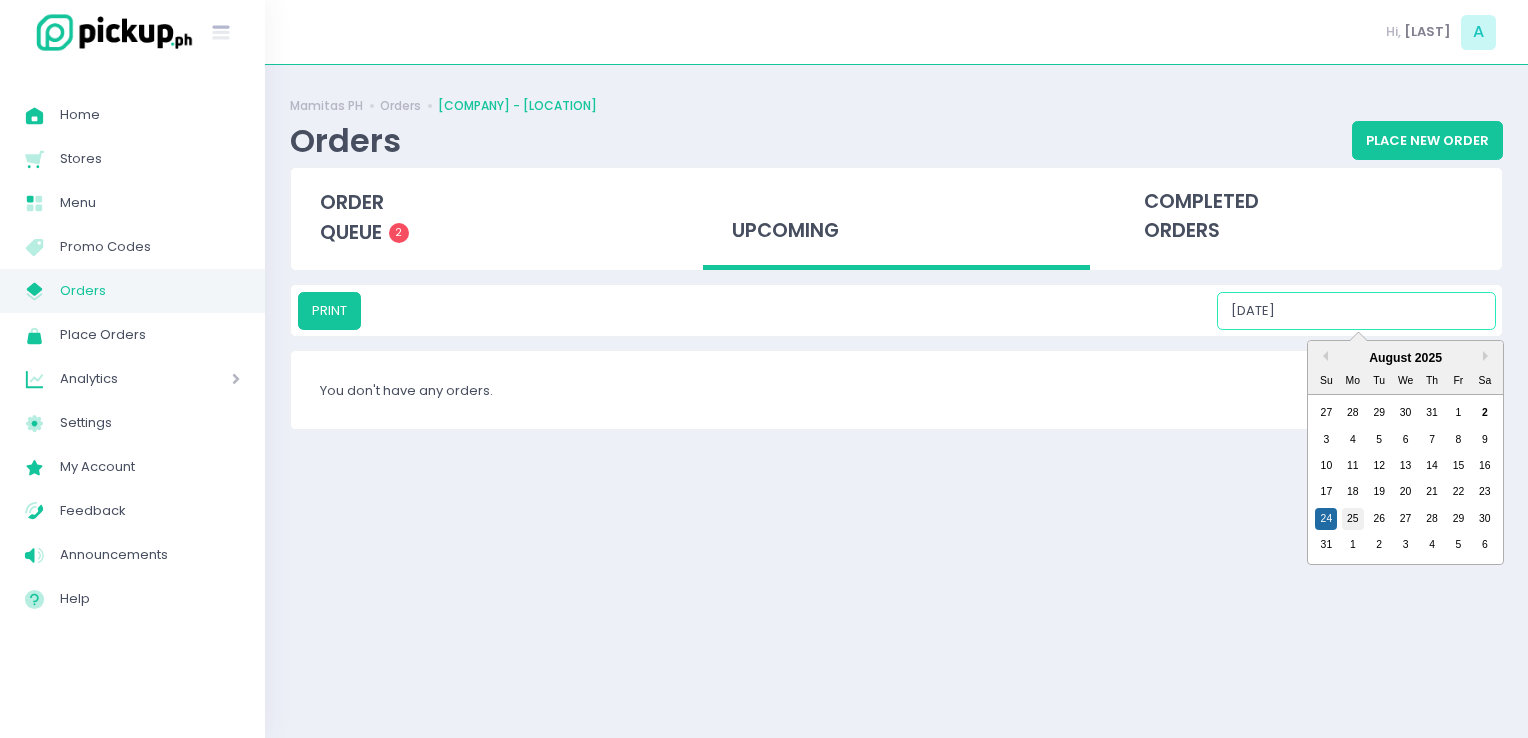 click on "25" at bounding box center (1353, 519) 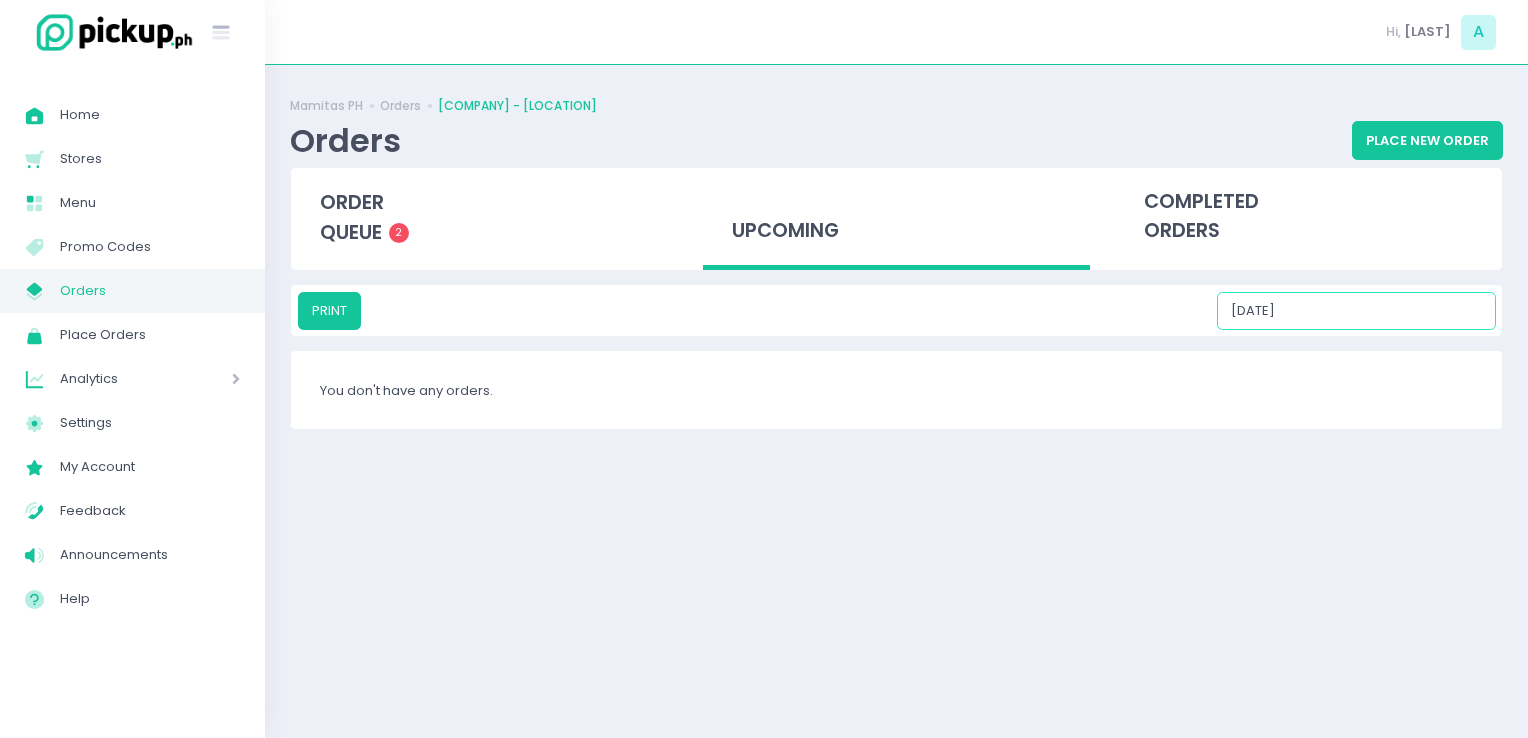click on "[DATE]" at bounding box center (1356, 311) 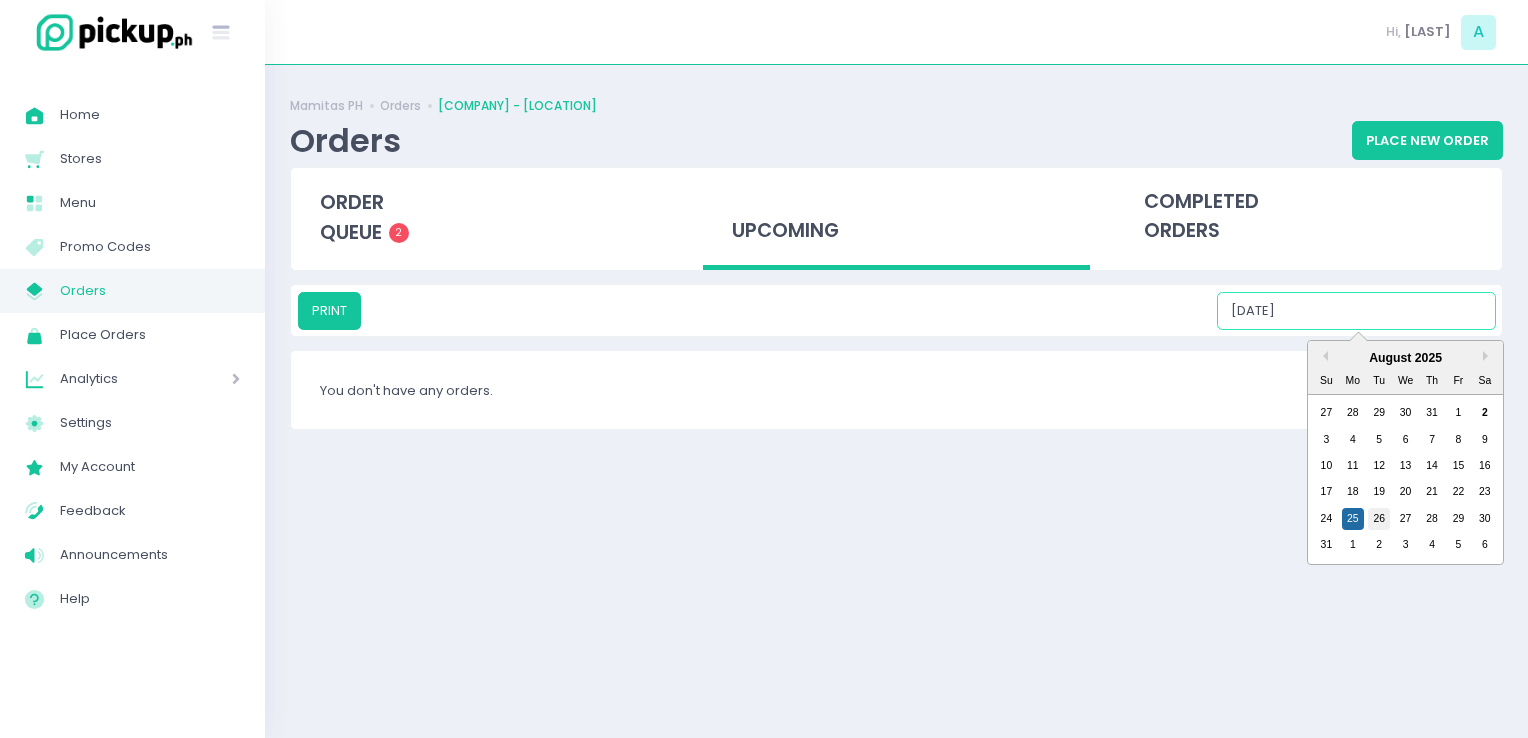 click on "26" at bounding box center (1379, 519) 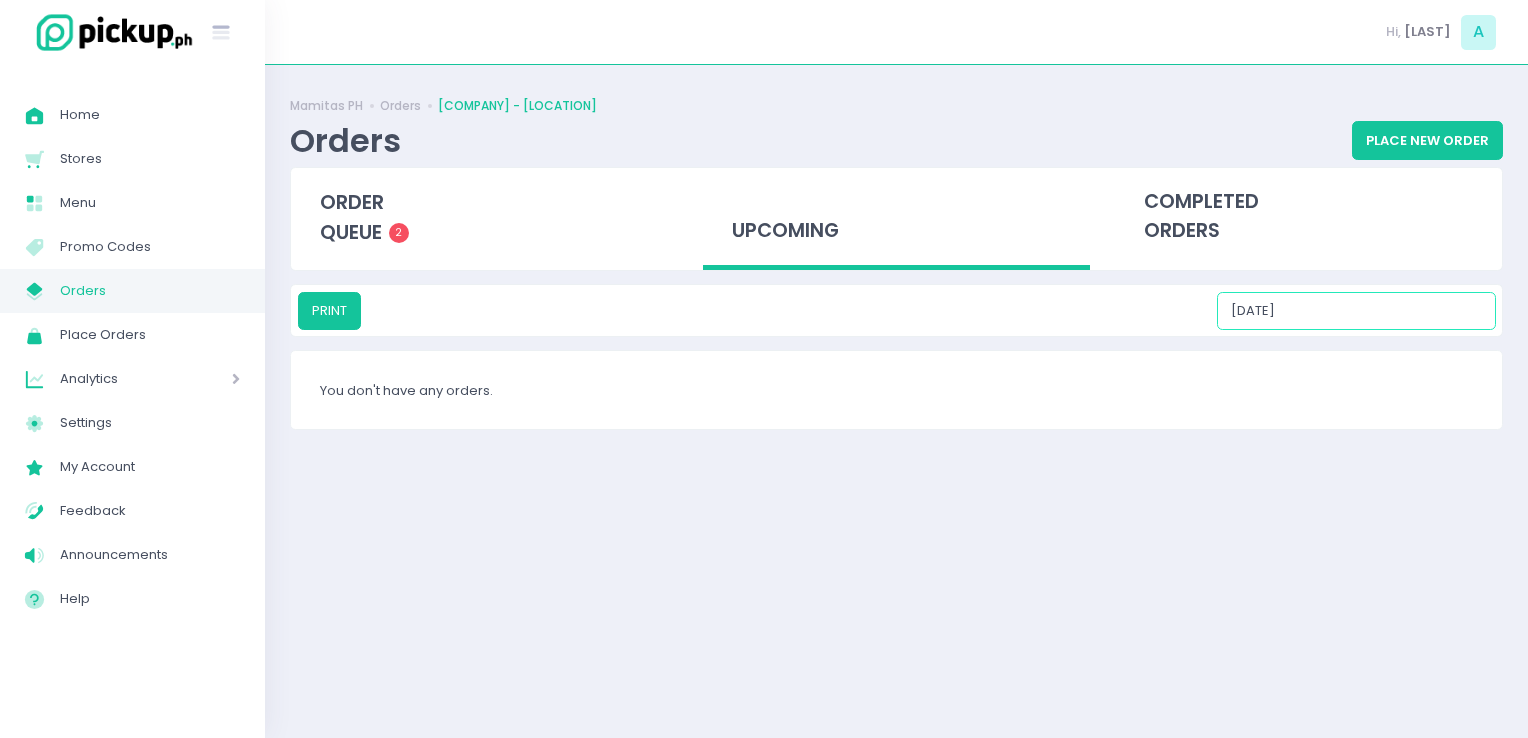 click on "[DATE]" at bounding box center (1356, 311) 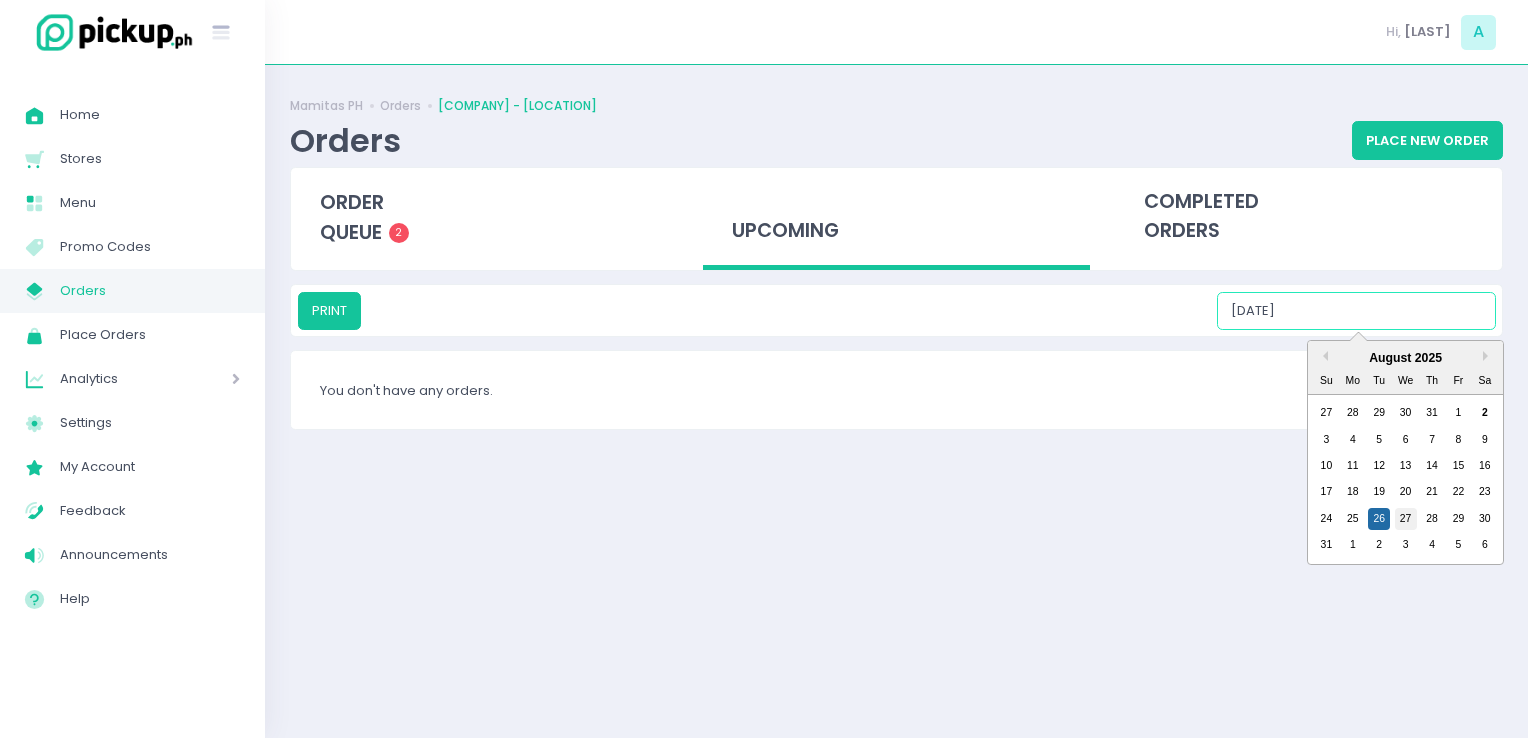 click on "27" at bounding box center (1406, 519) 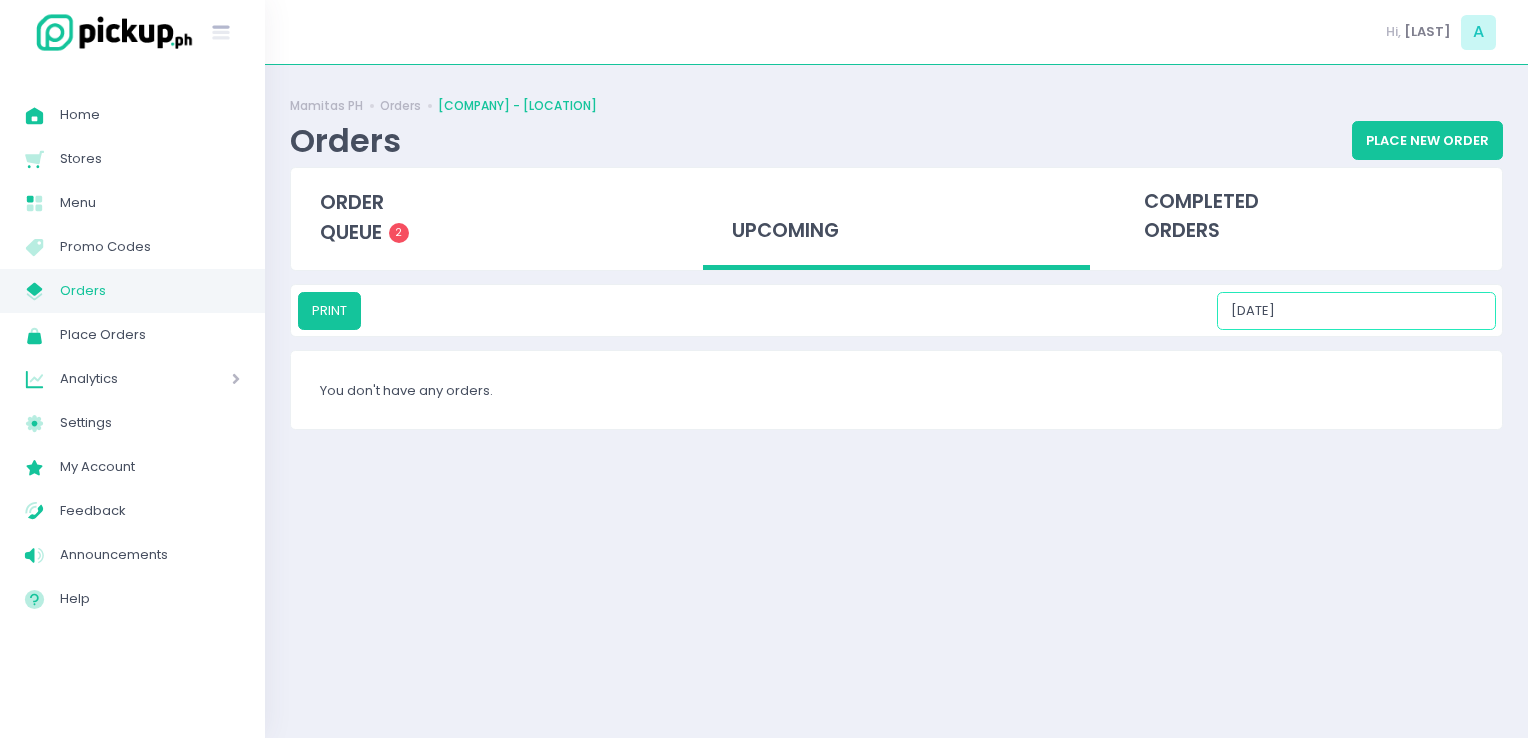 click on "[DATE]" at bounding box center (1356, 311) 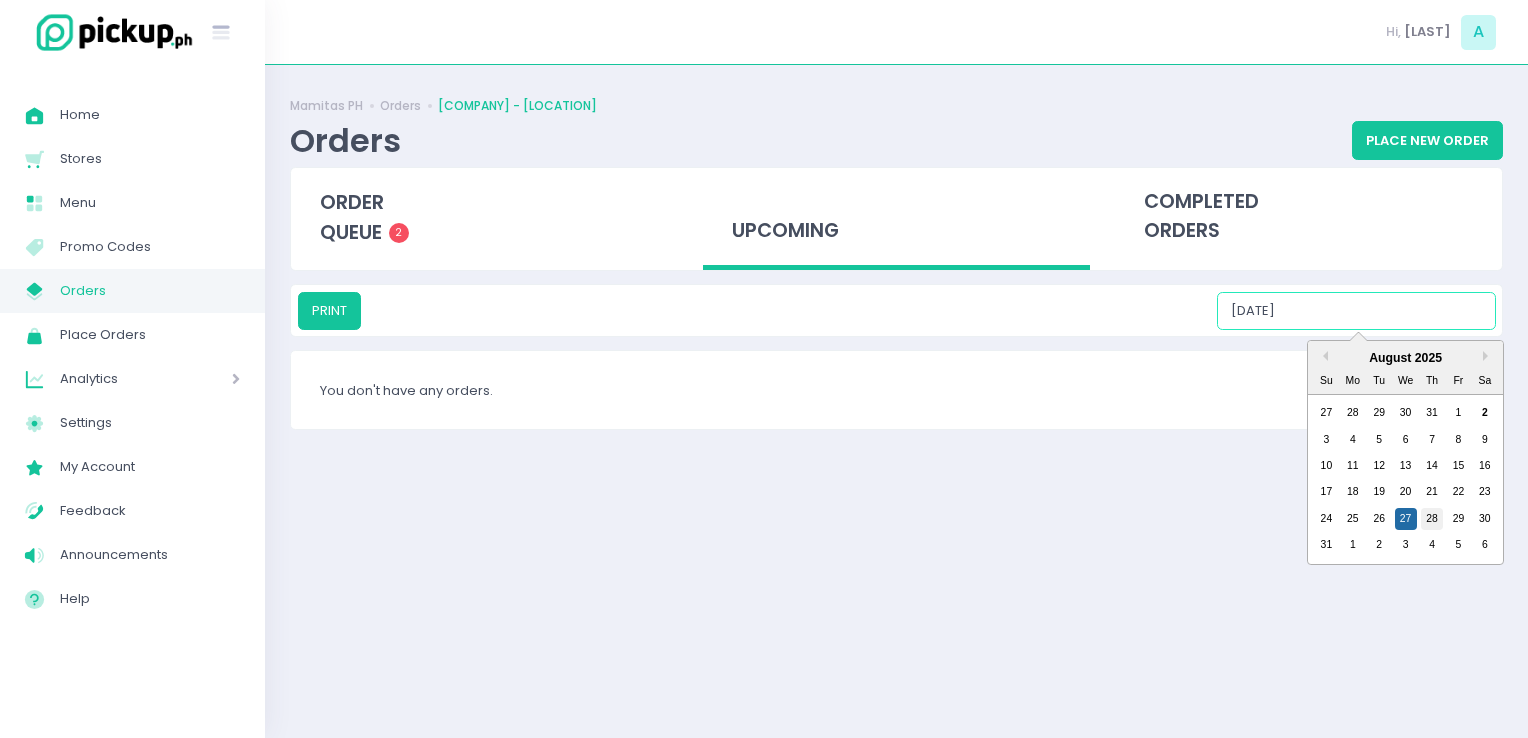 click on "28" at bounding box center (1432, 519) 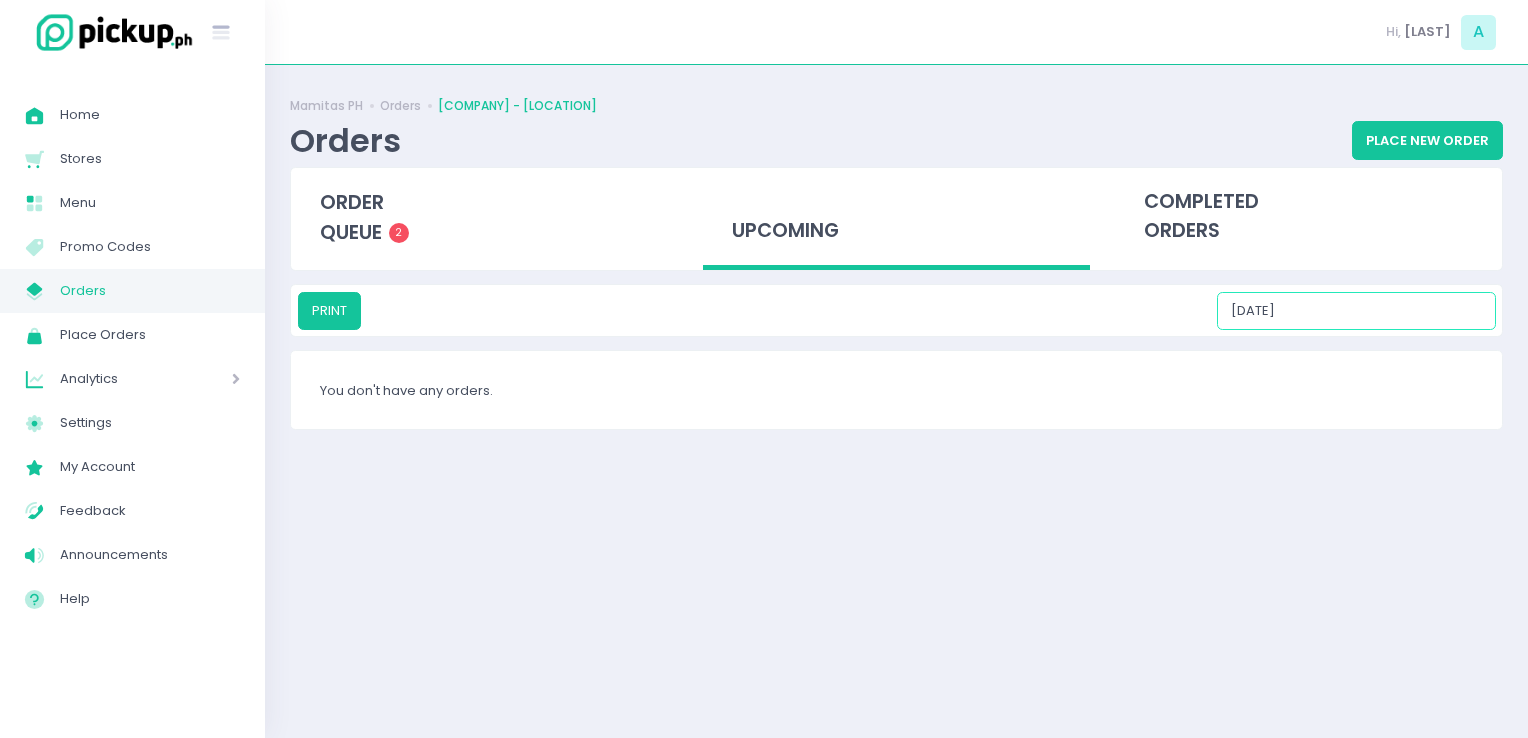 click on "[DATE]" at bounding box center (1356, 311) 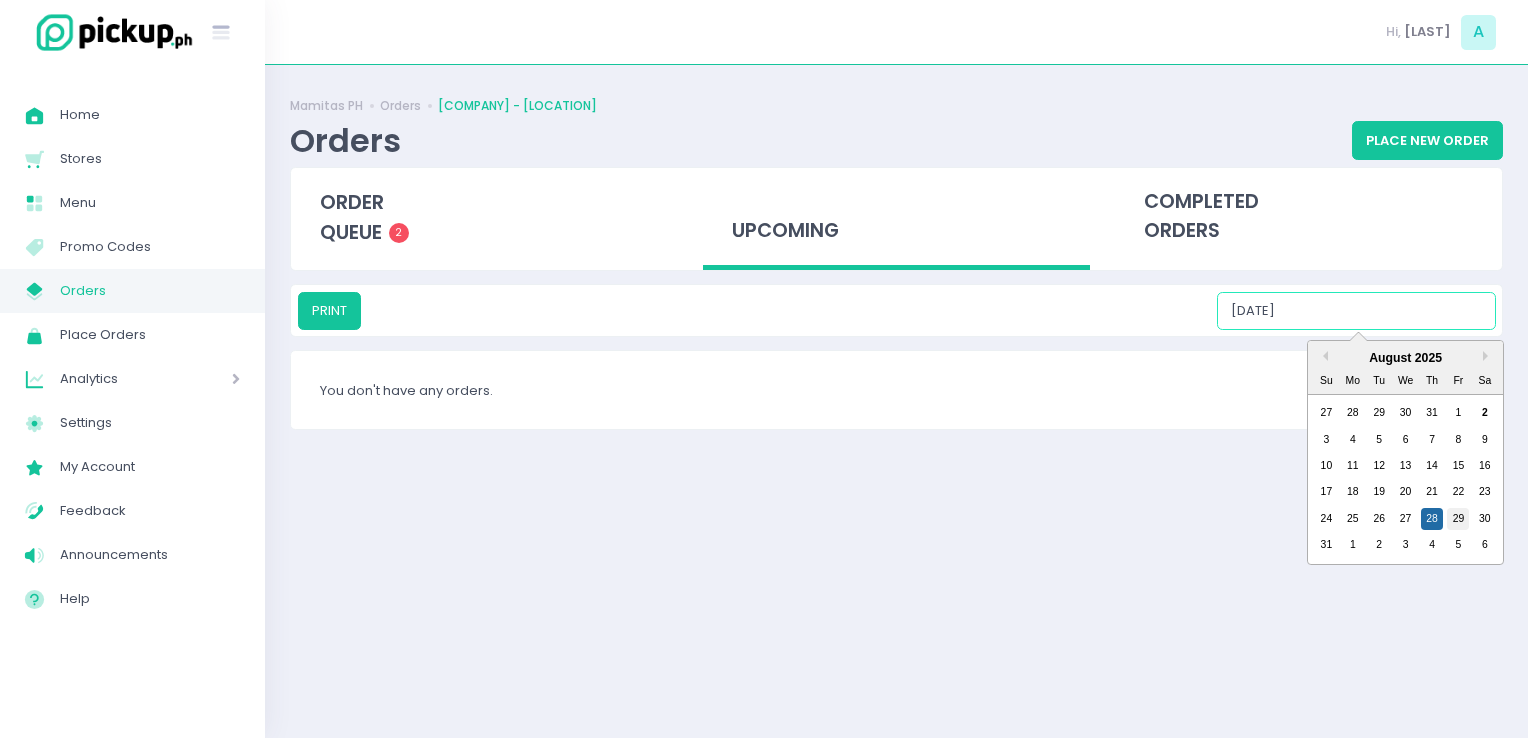 click on "29" at bounding box center [1458, 519] 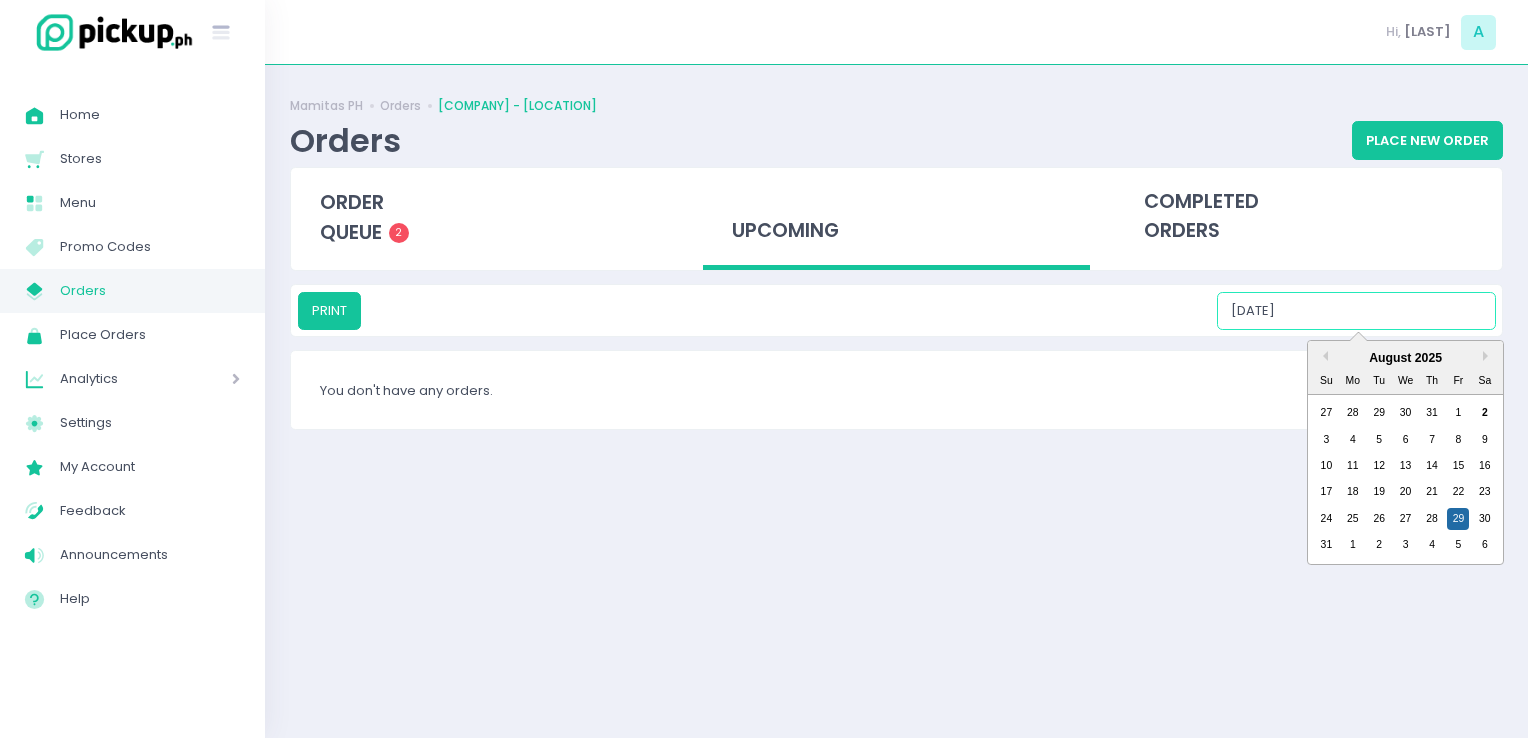 click on "[DATE]" at bounding box center (1356, 311) 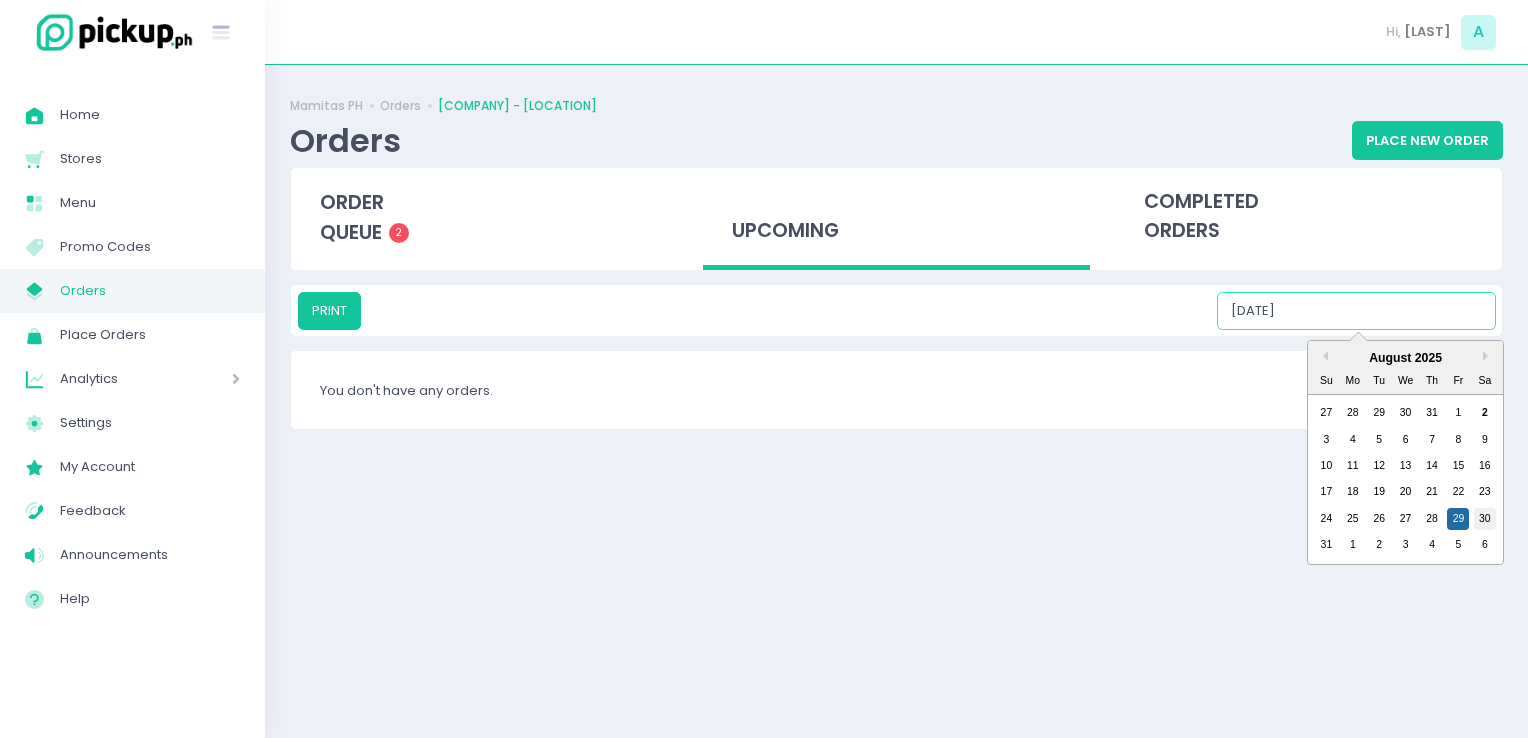 click on "30" at bounding box center [1485, 519] 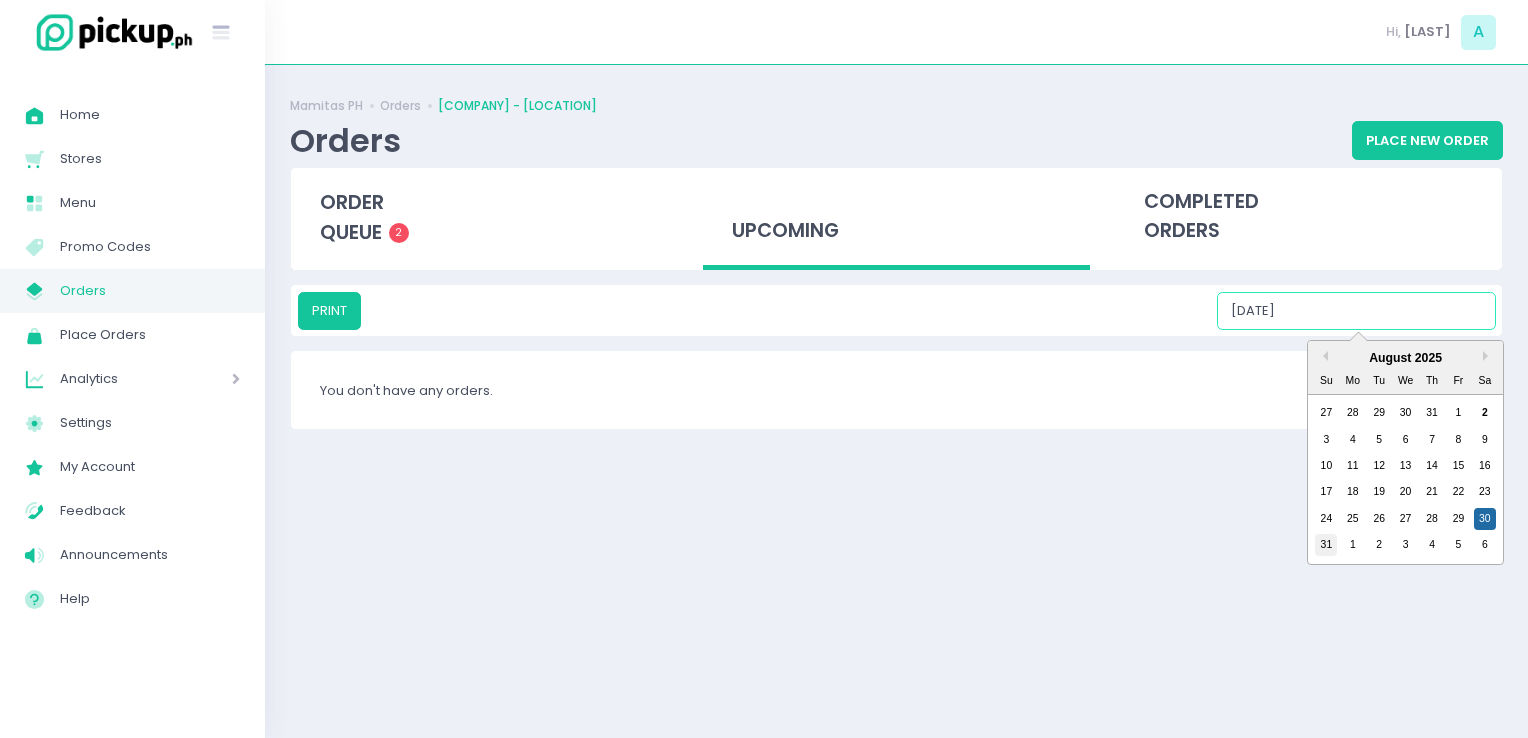 drag, startPoint x: 1348, startPoint y: 302, endPoint x: 1332, endPoint y: 546, distance: 244.52403 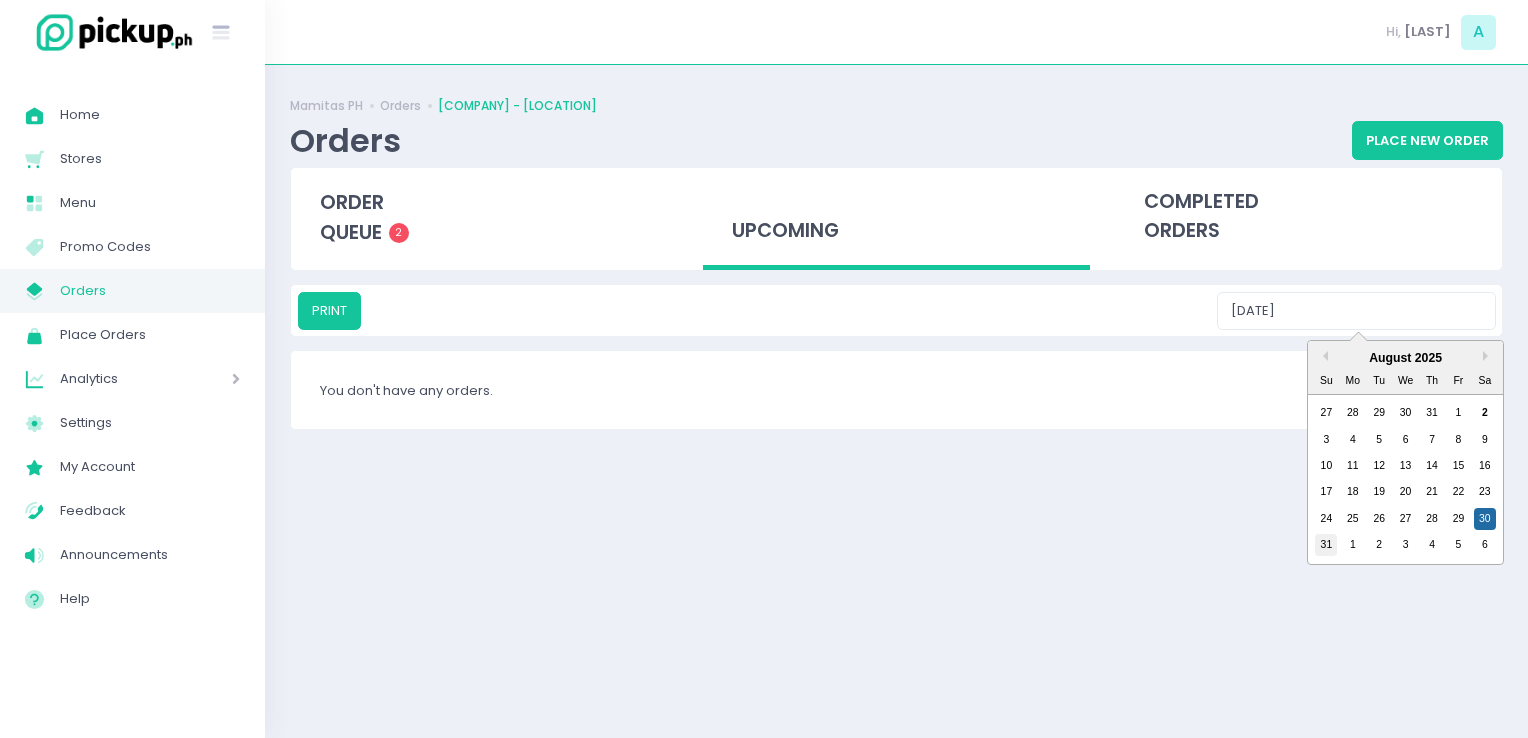 type on "[DATE]" 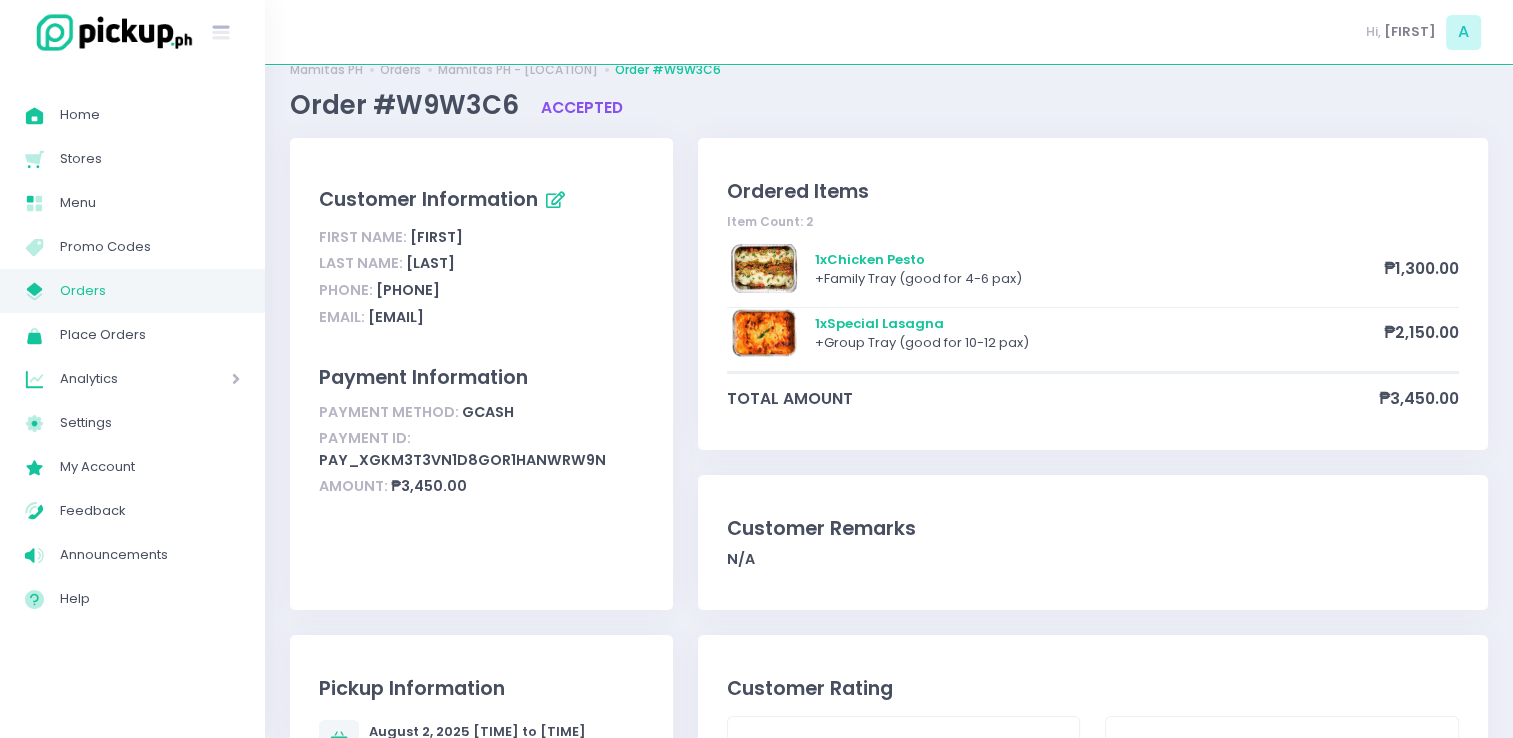 scroll, scrollTop: 80, scrollLeft: 0, axis: vertical 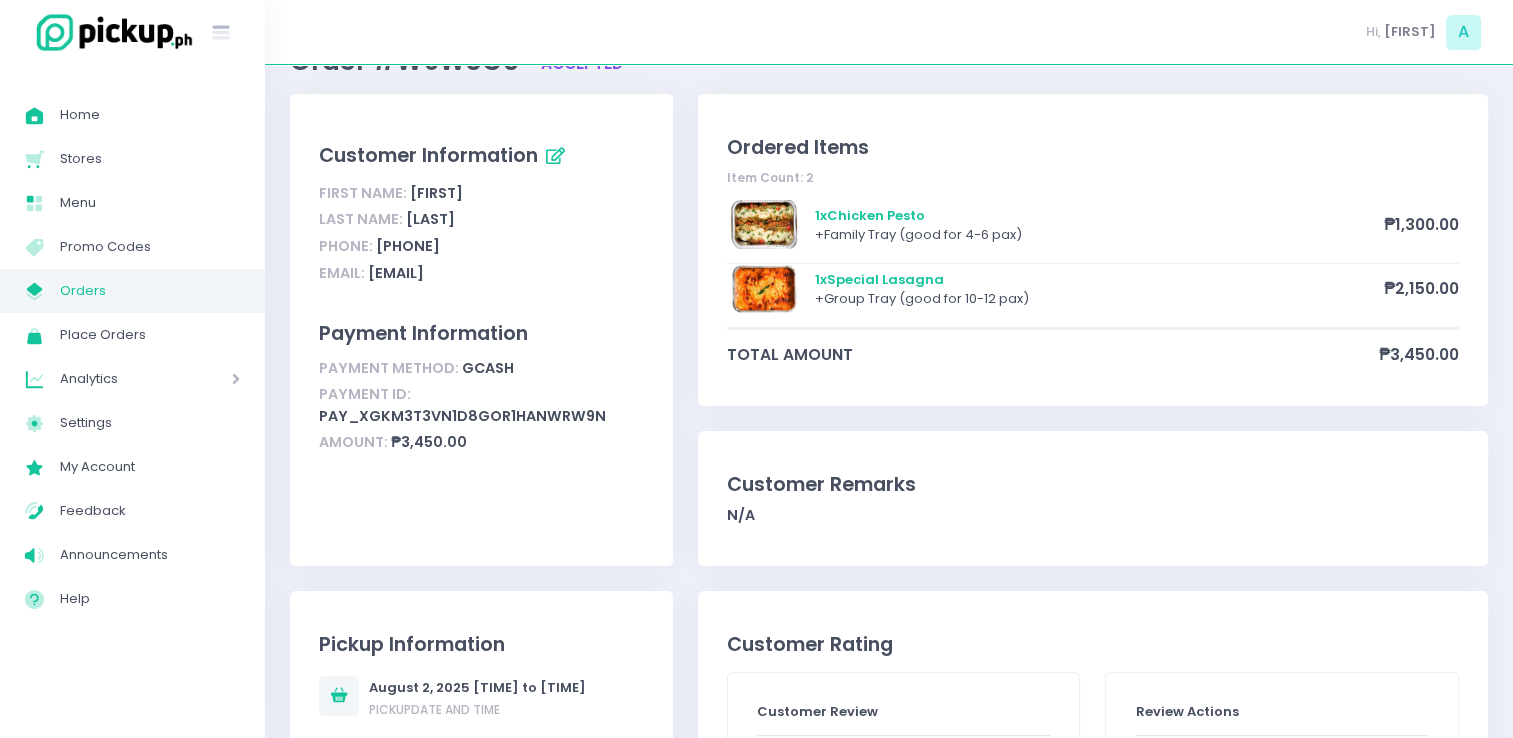 click on "Orders" at bounding box center (150, 291) 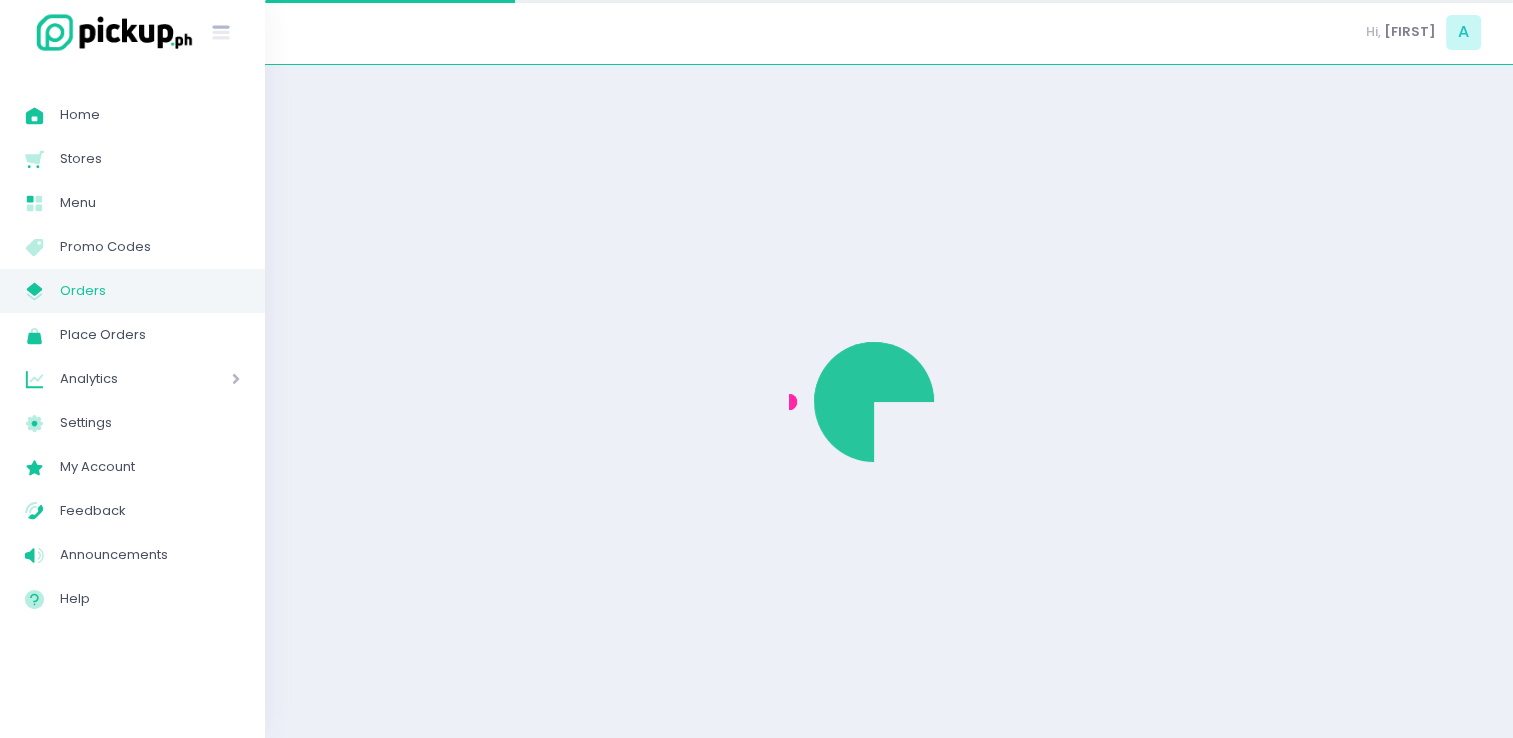 scroll, scrollTop: 0, scrollLeft: 0, axis: both 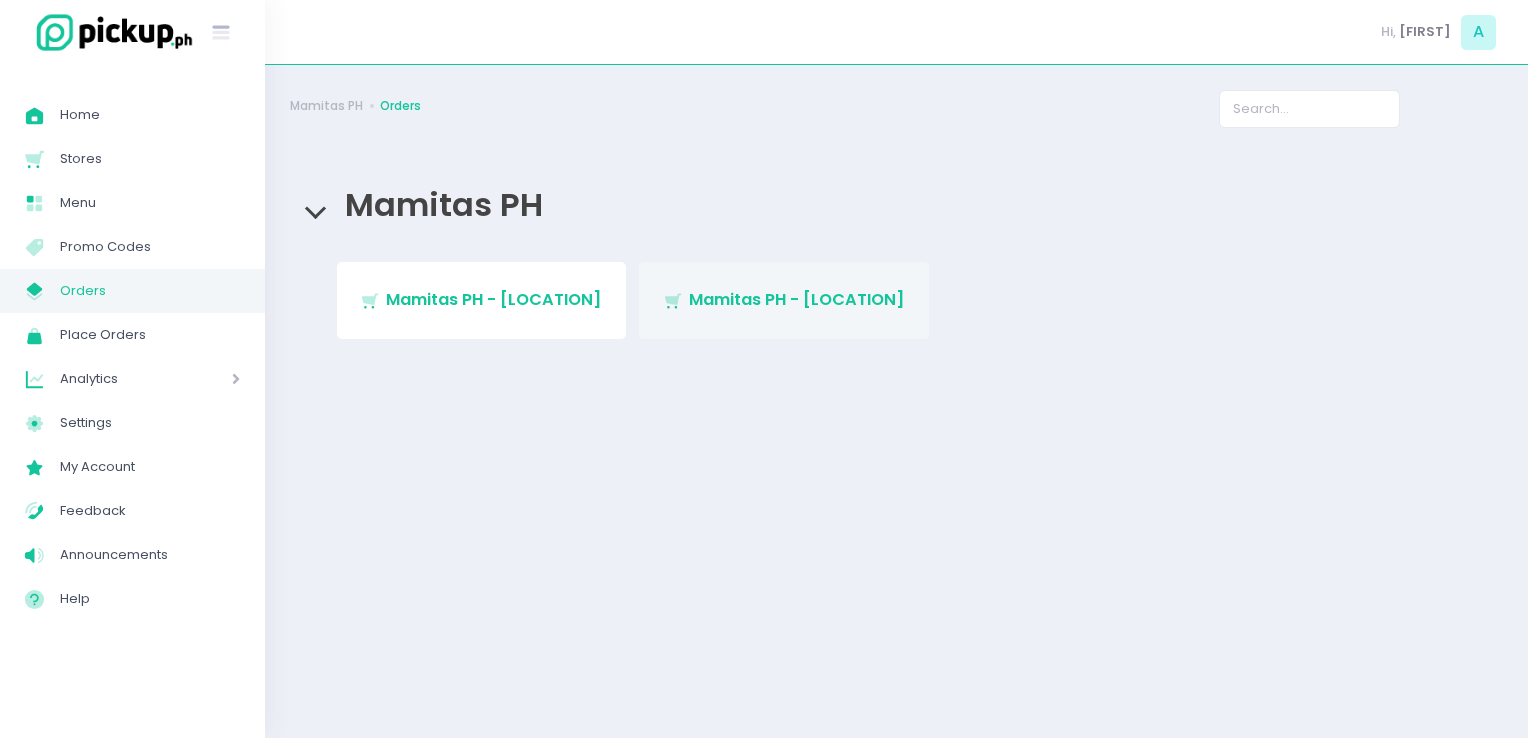 click on "Mamitas PH - Sct Gandia" at bounding box center [797, 299] 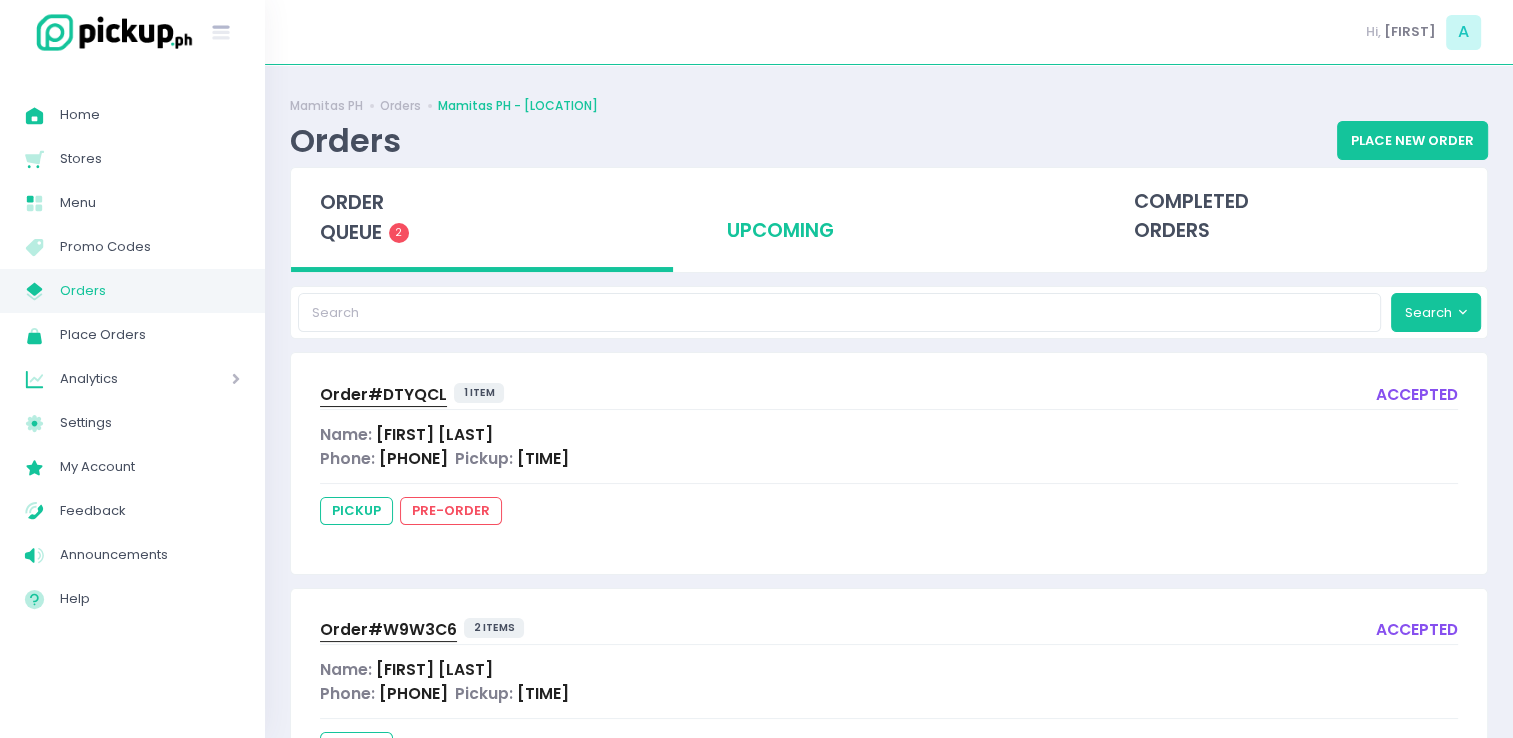 click on "upcoming" at bounding box center (889, 217) 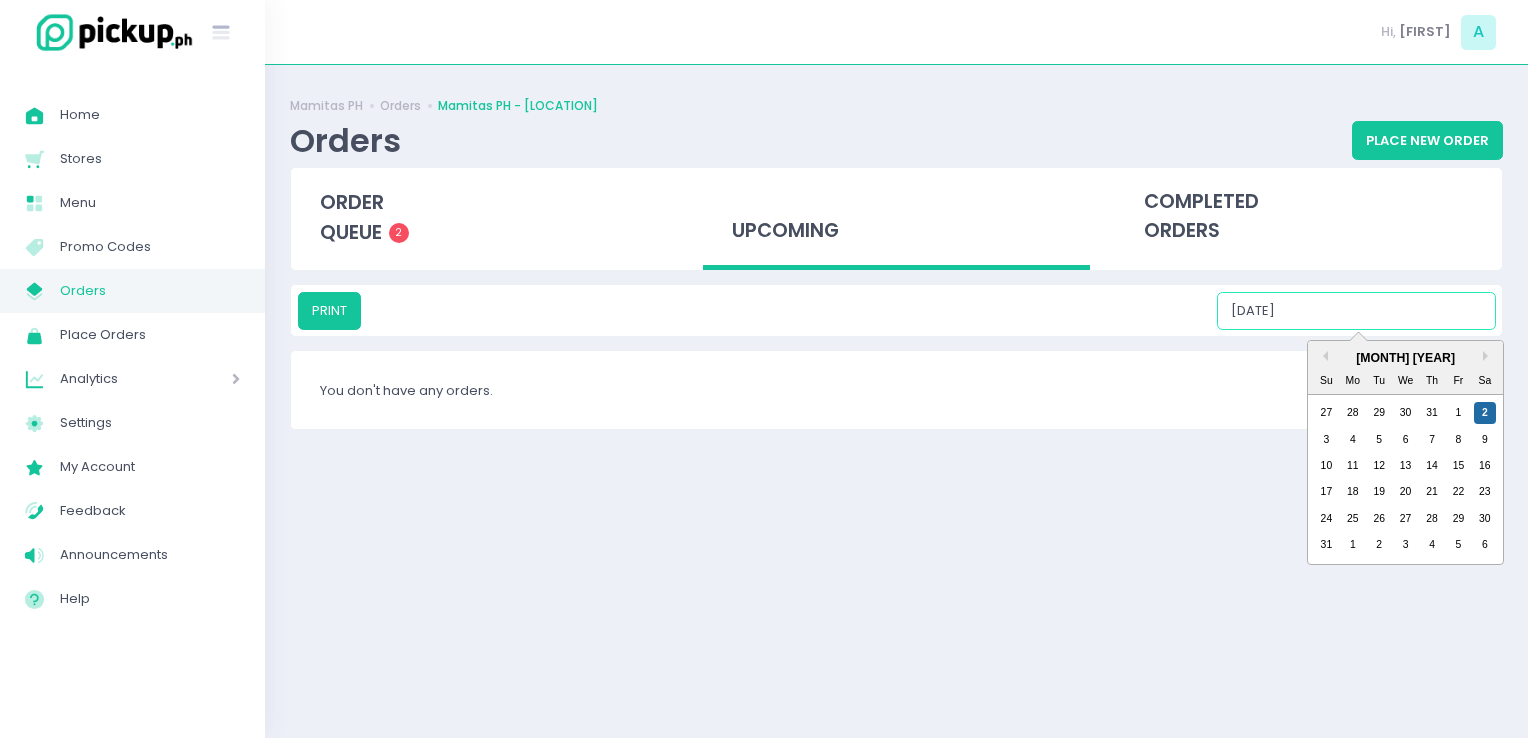 click on "[DATE]" at bounding box center (1356, 311) 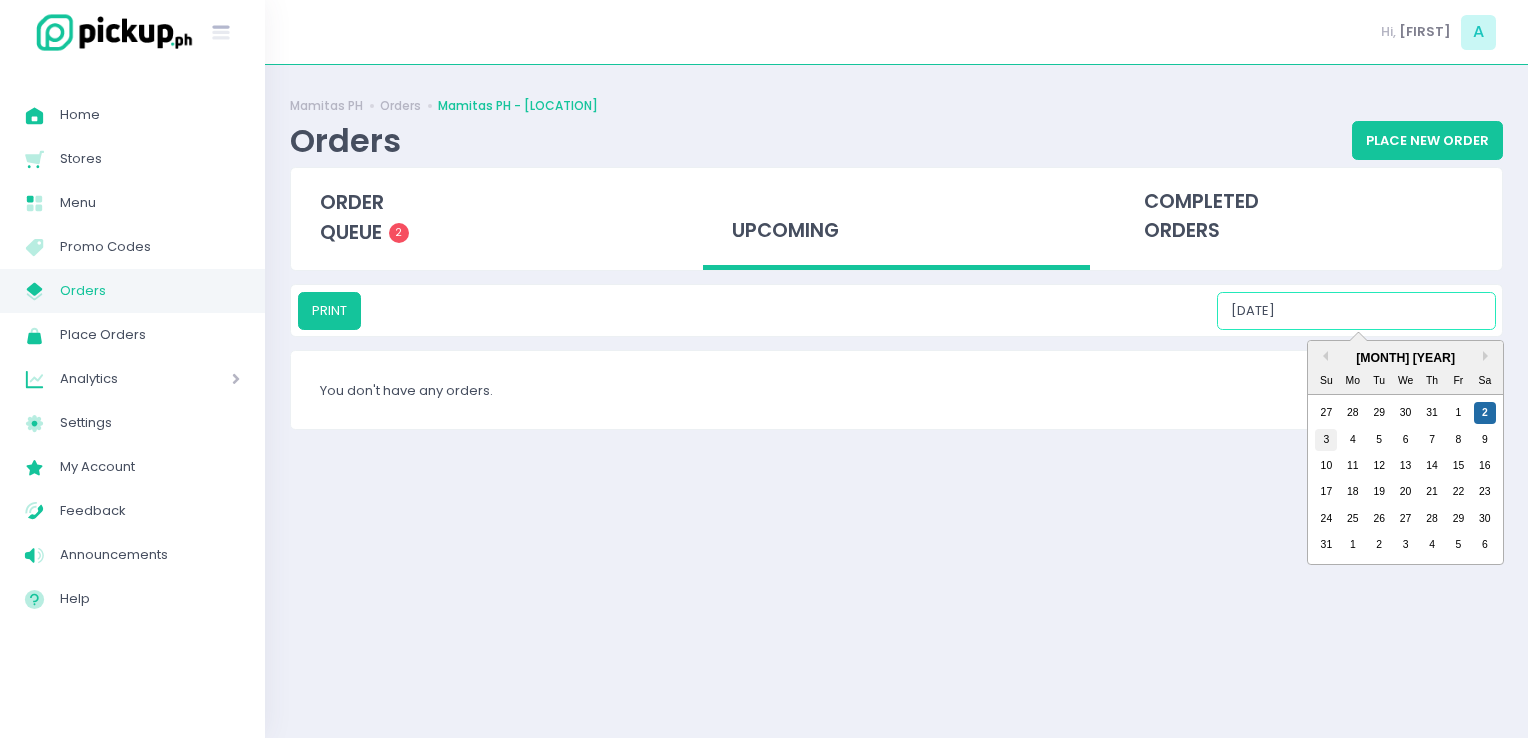 click on "3" at bounding box center (1326, 440) 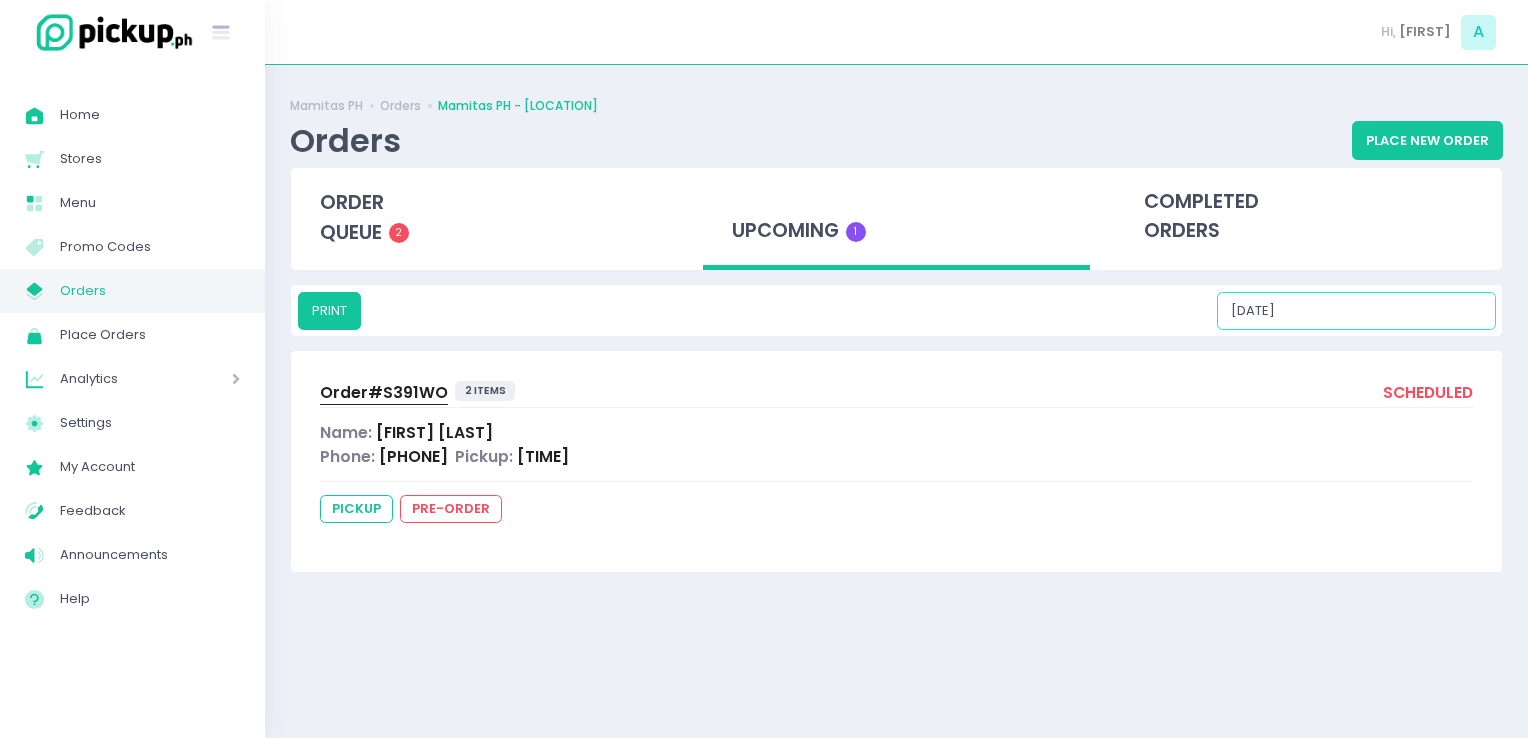click on "[DATE]" at bounding box center (1356, 311) 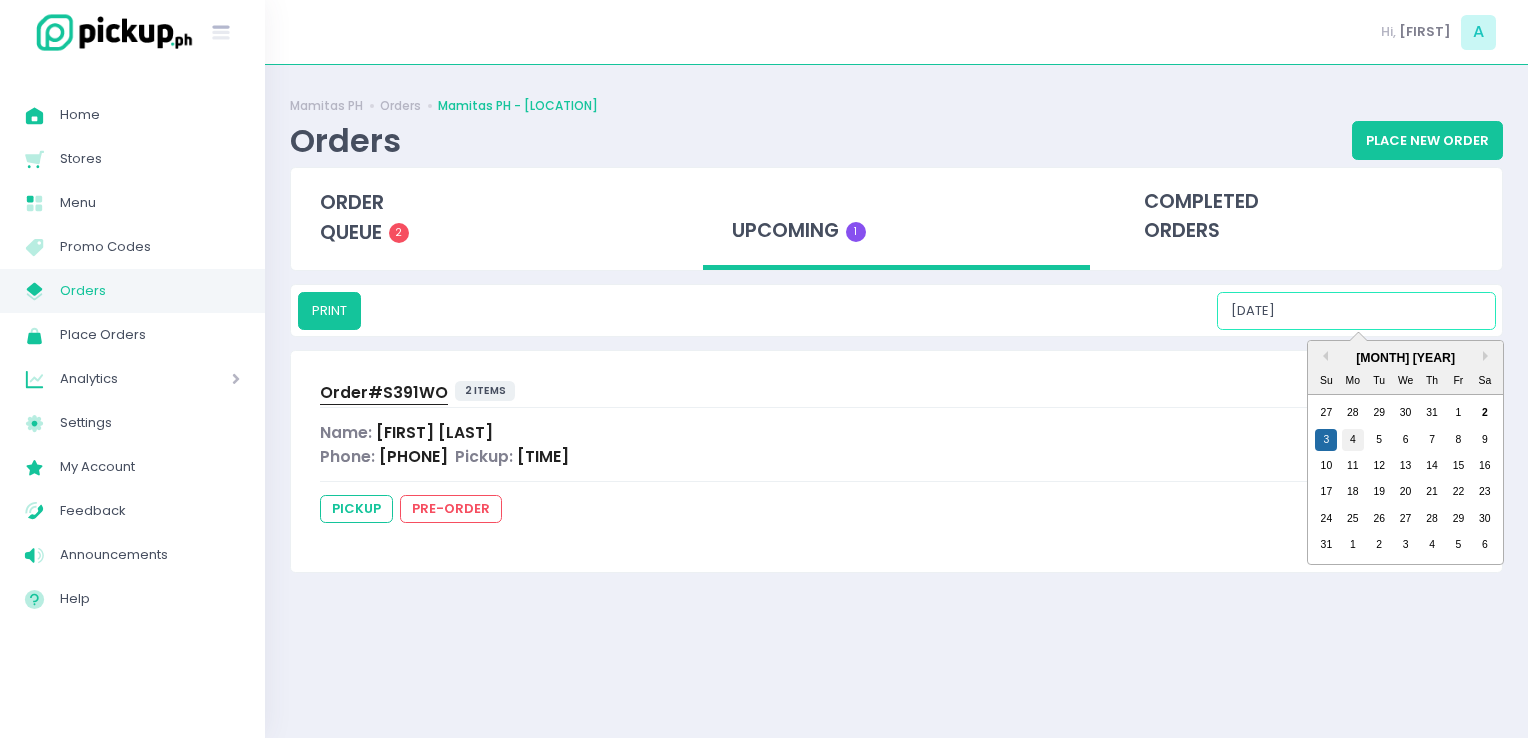 click on "4" at bounding box center [1353, 440] 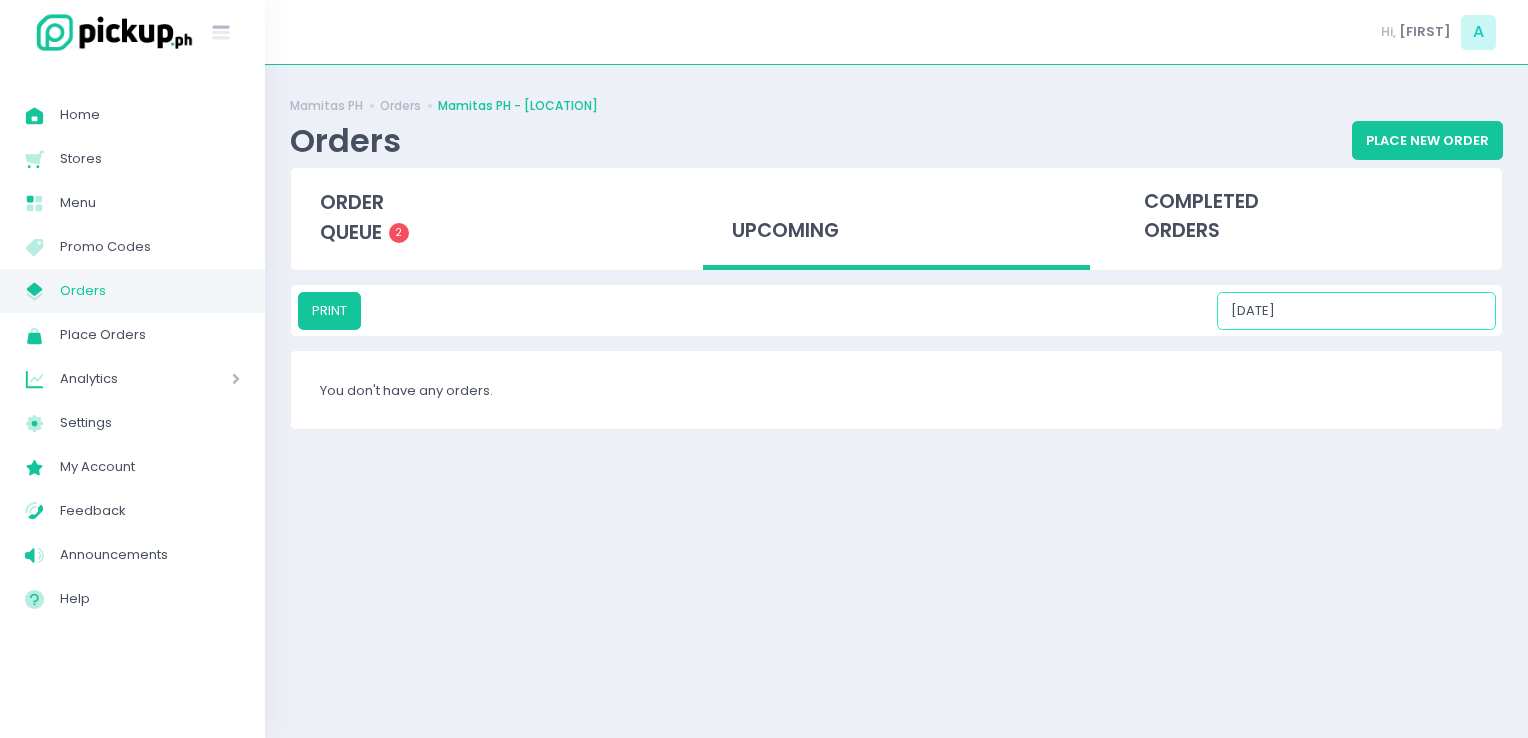 click on "08/04/2025" at bounding box center (1356, 311) 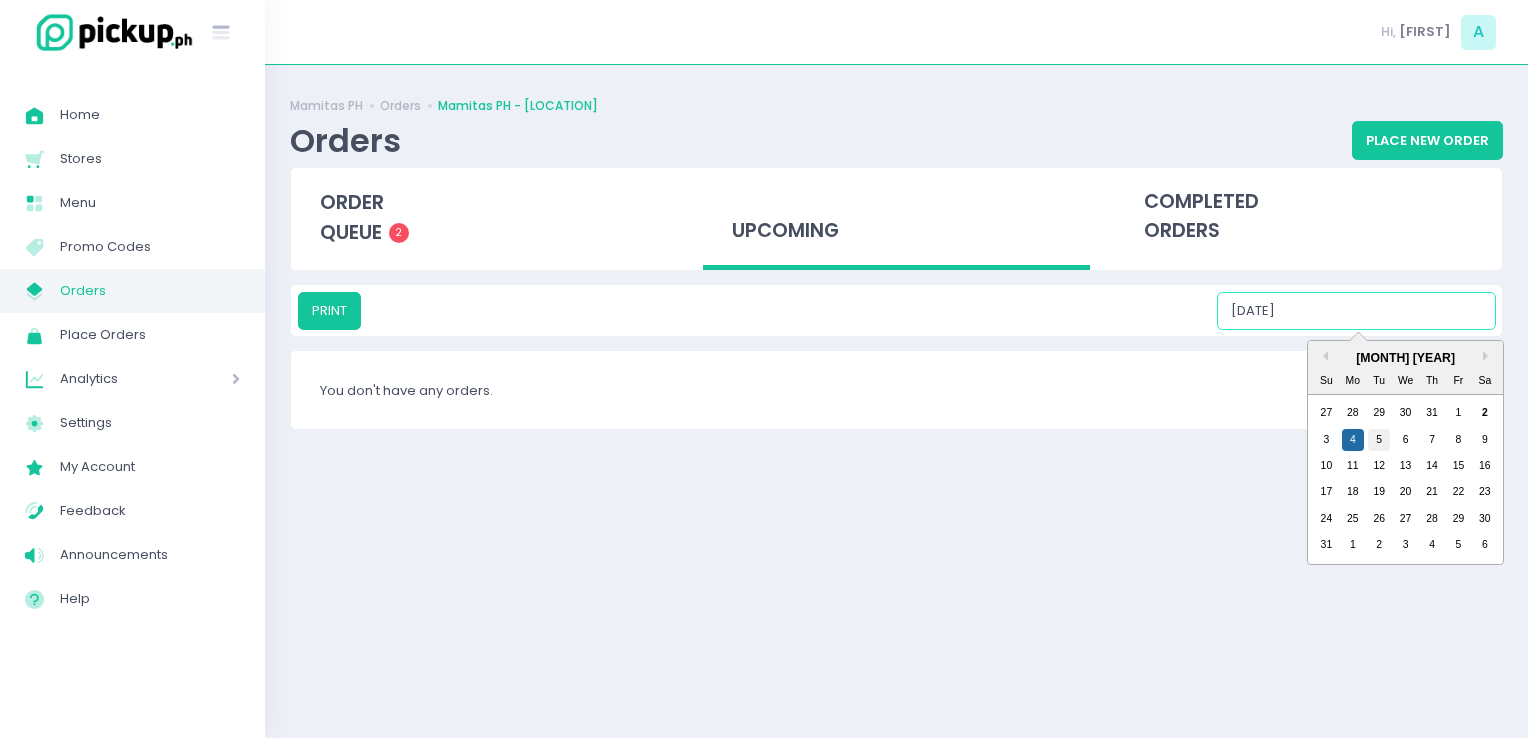 click on "5" at bounding box center (1379, 440) 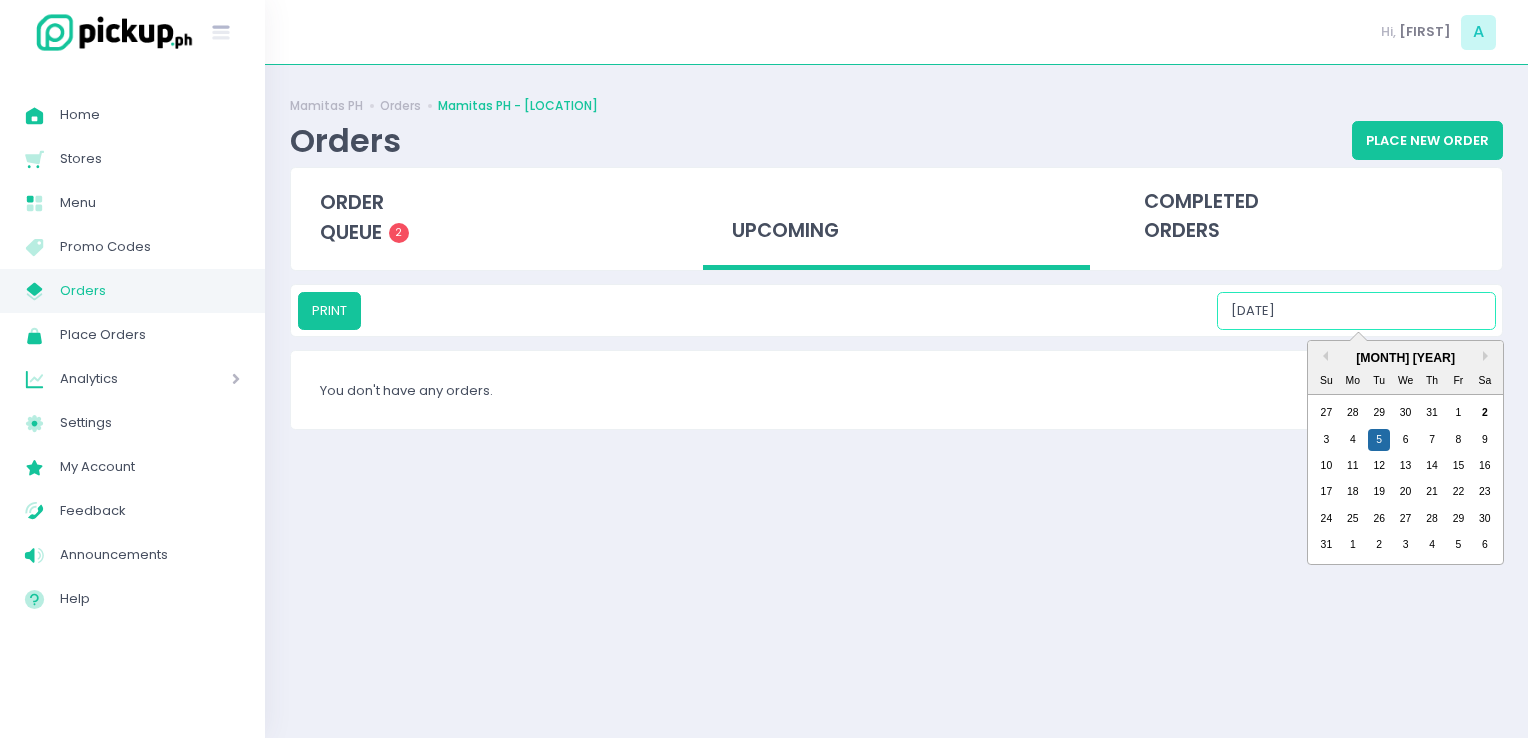 click on "08/05/2025" at bounding box center (1356, 311) 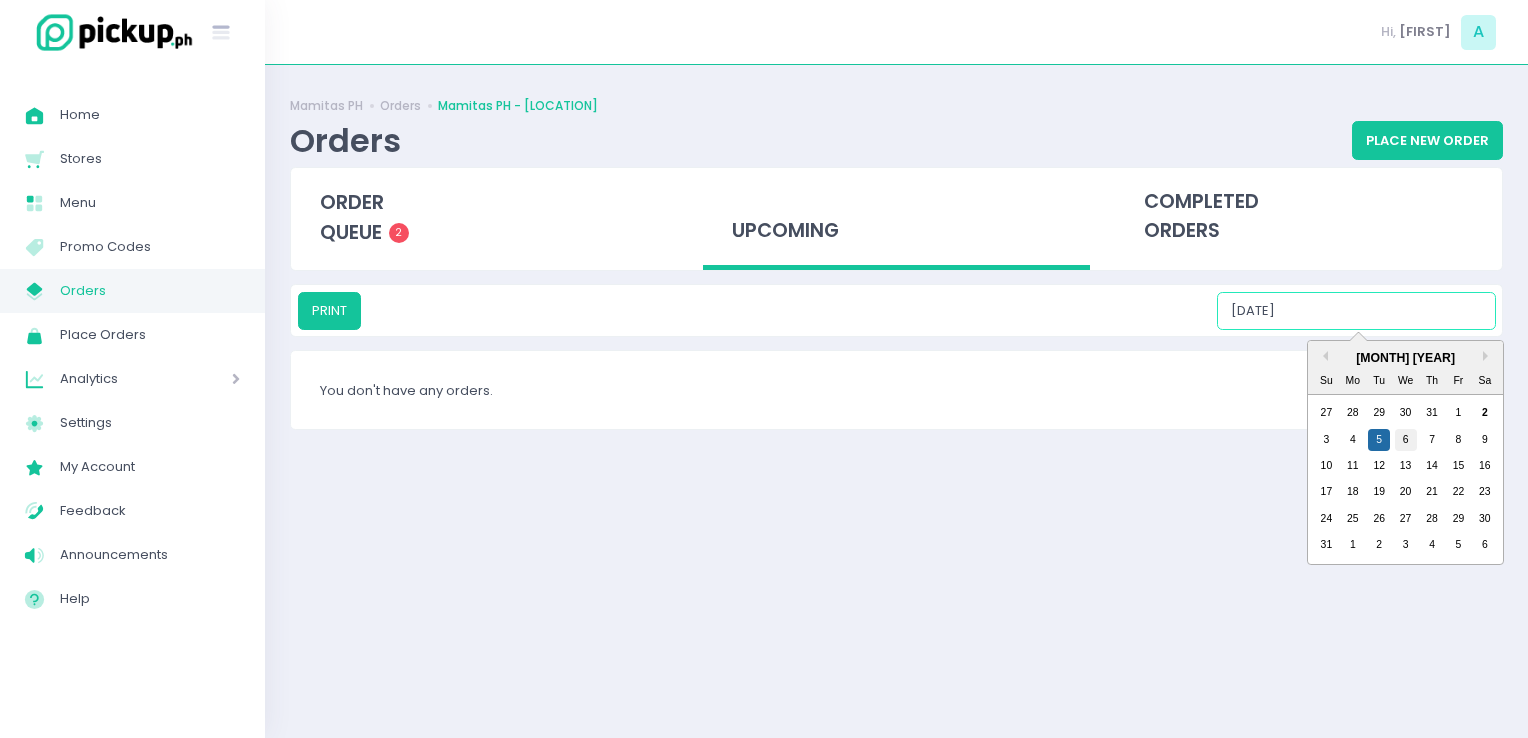 click on "6" at bounding box center (1406, 440) 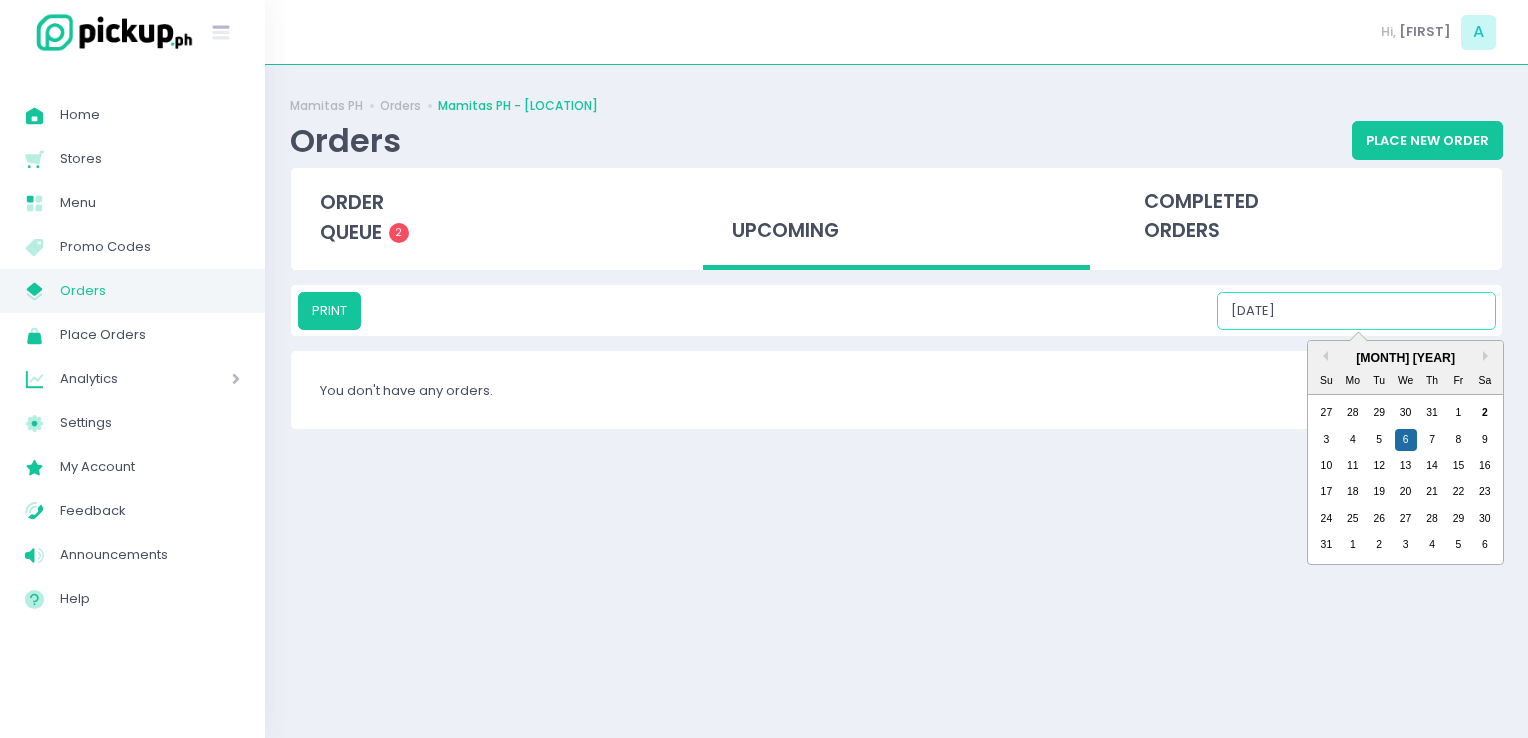 click on "08/06/2025" at bounding box center (1356, 311) 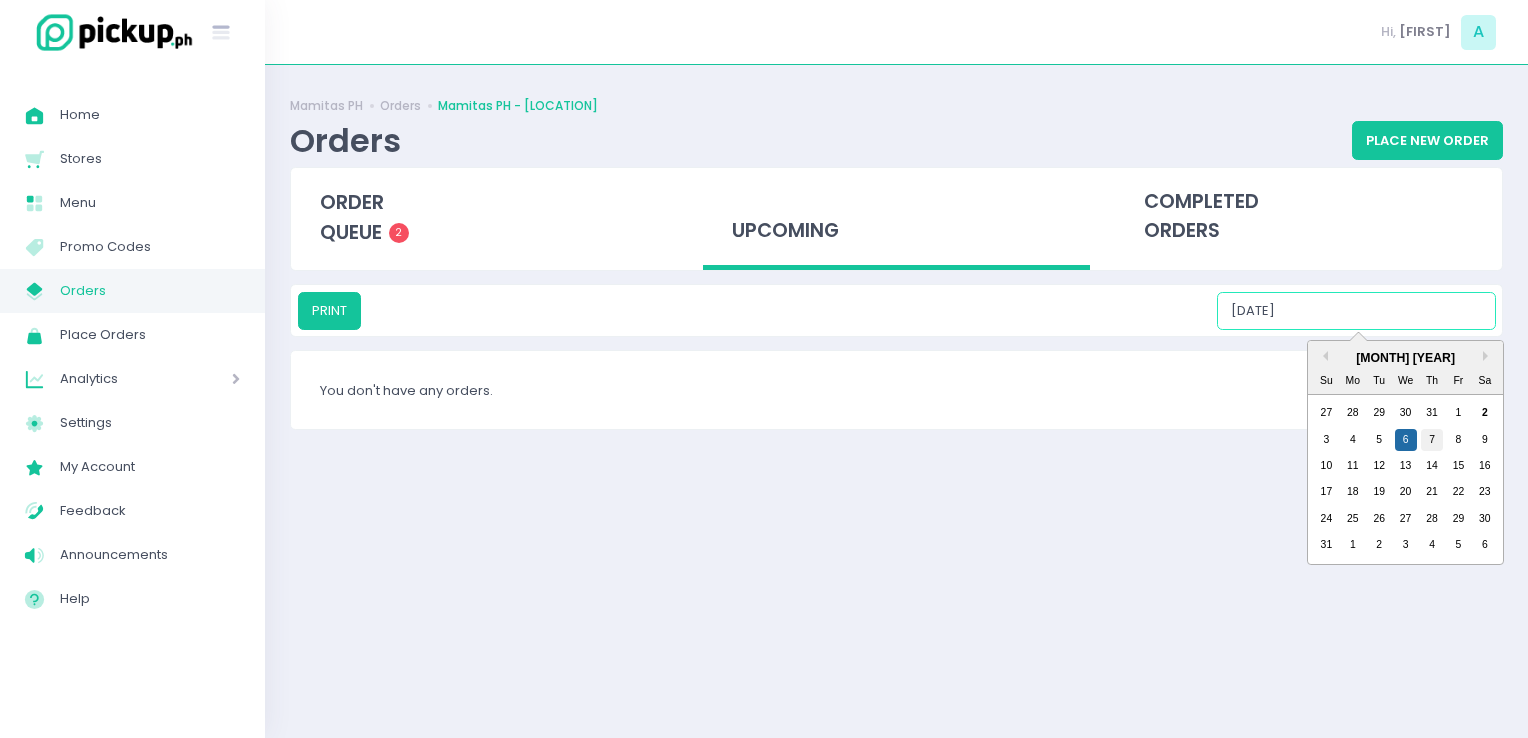 click on "7" at bounding box center [1432, 440] 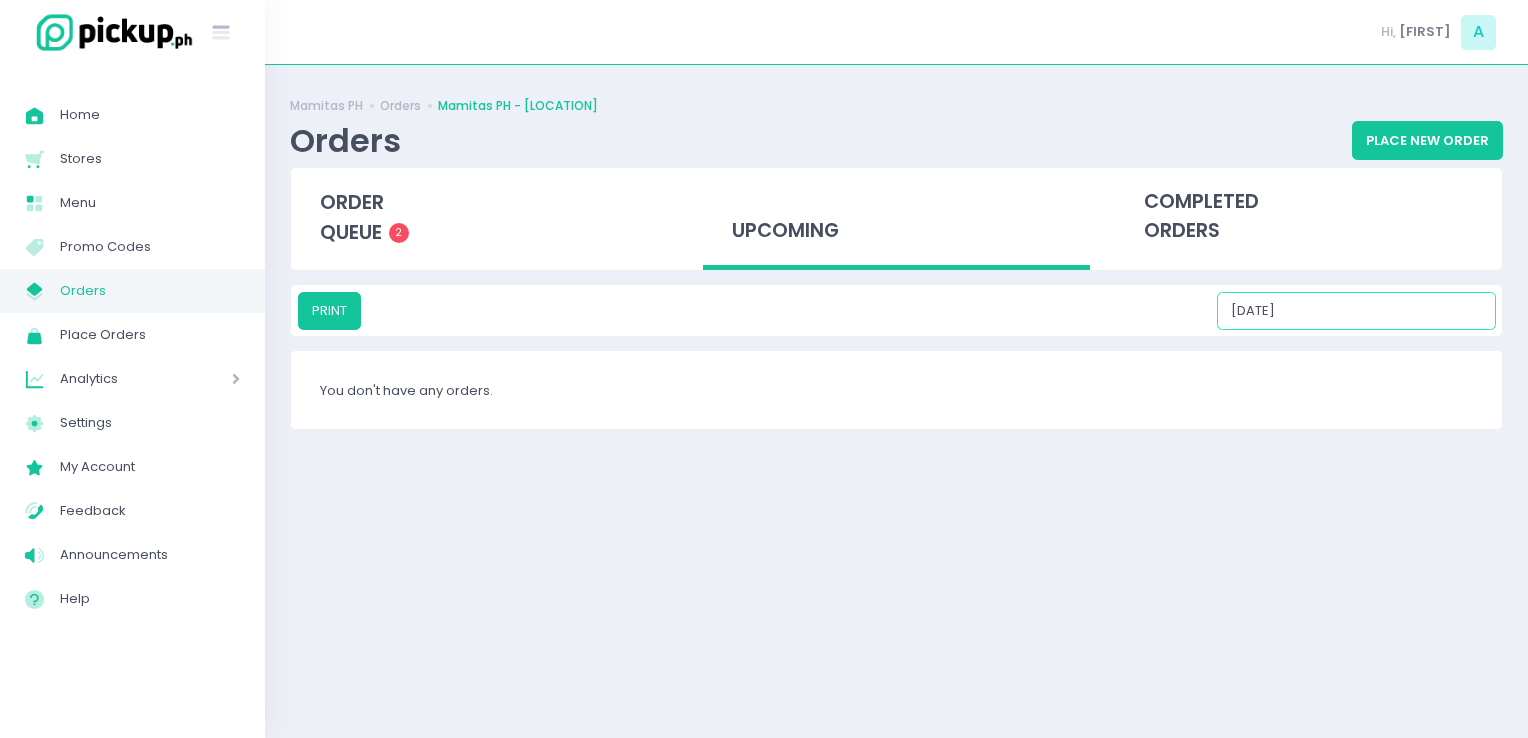 click on "[DATE]" at bounding box center [1356, 311] 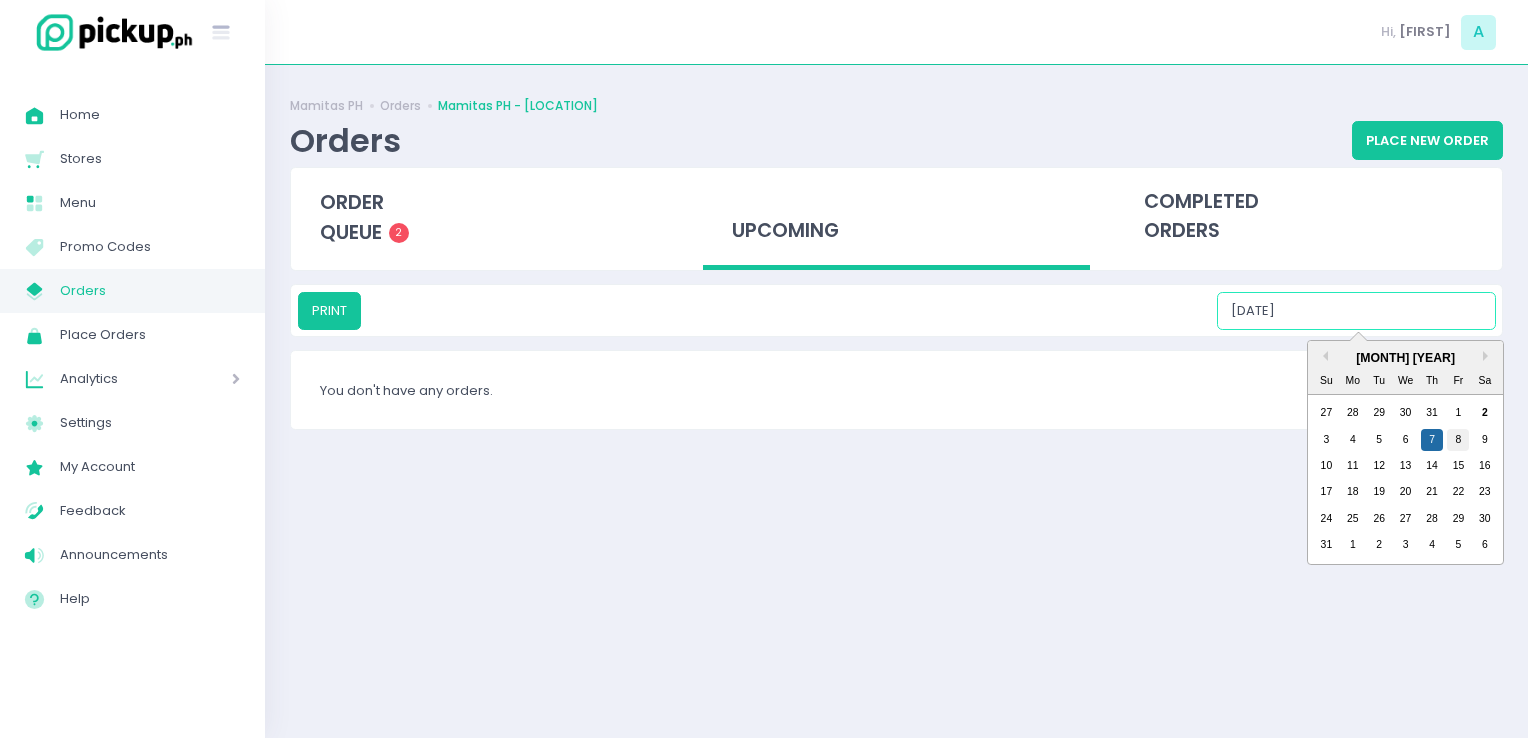 click on "8" at bounding box center [1458, 440] 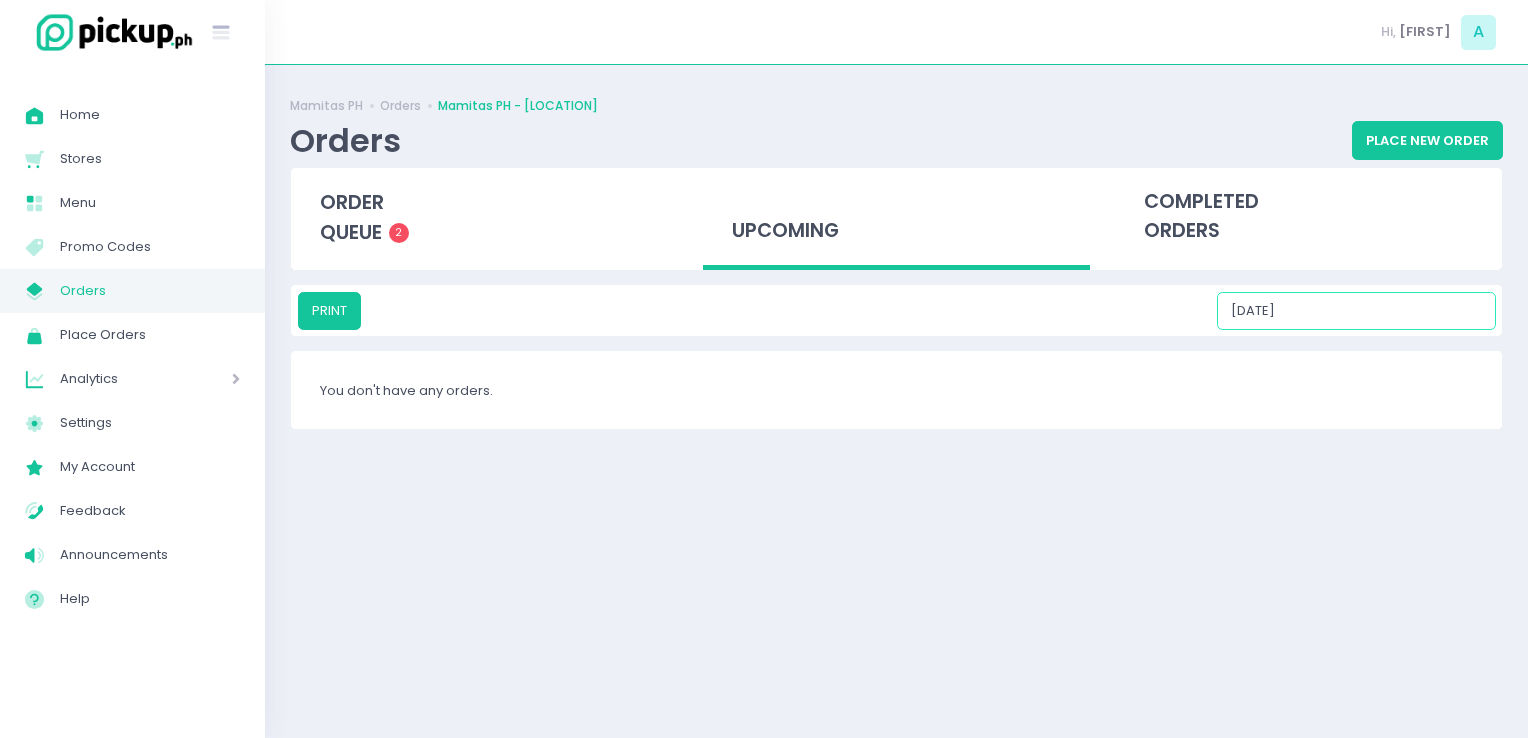 click on "[DATE]" at bounding box center [1356, 311] 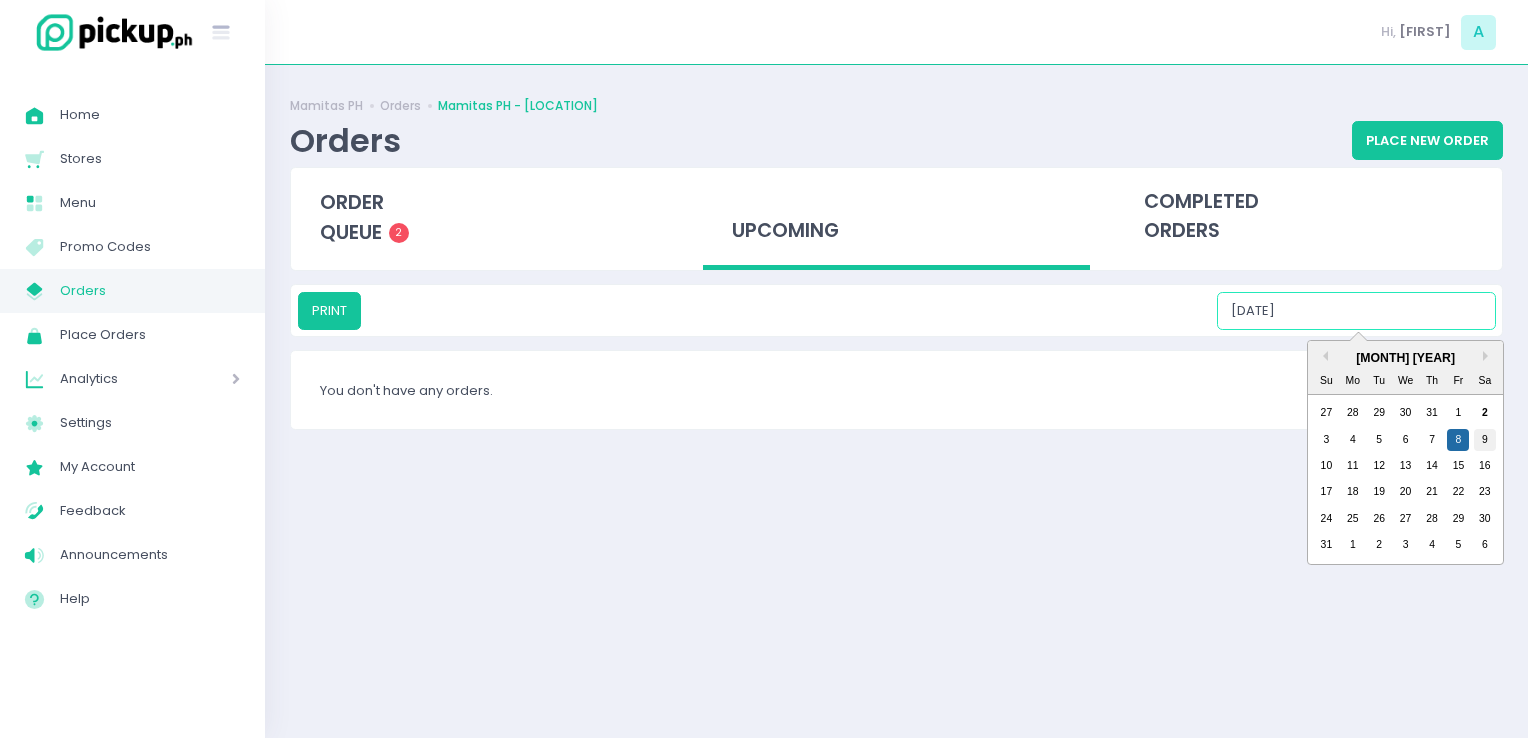click on "9" at bounding box center [1485, 440] 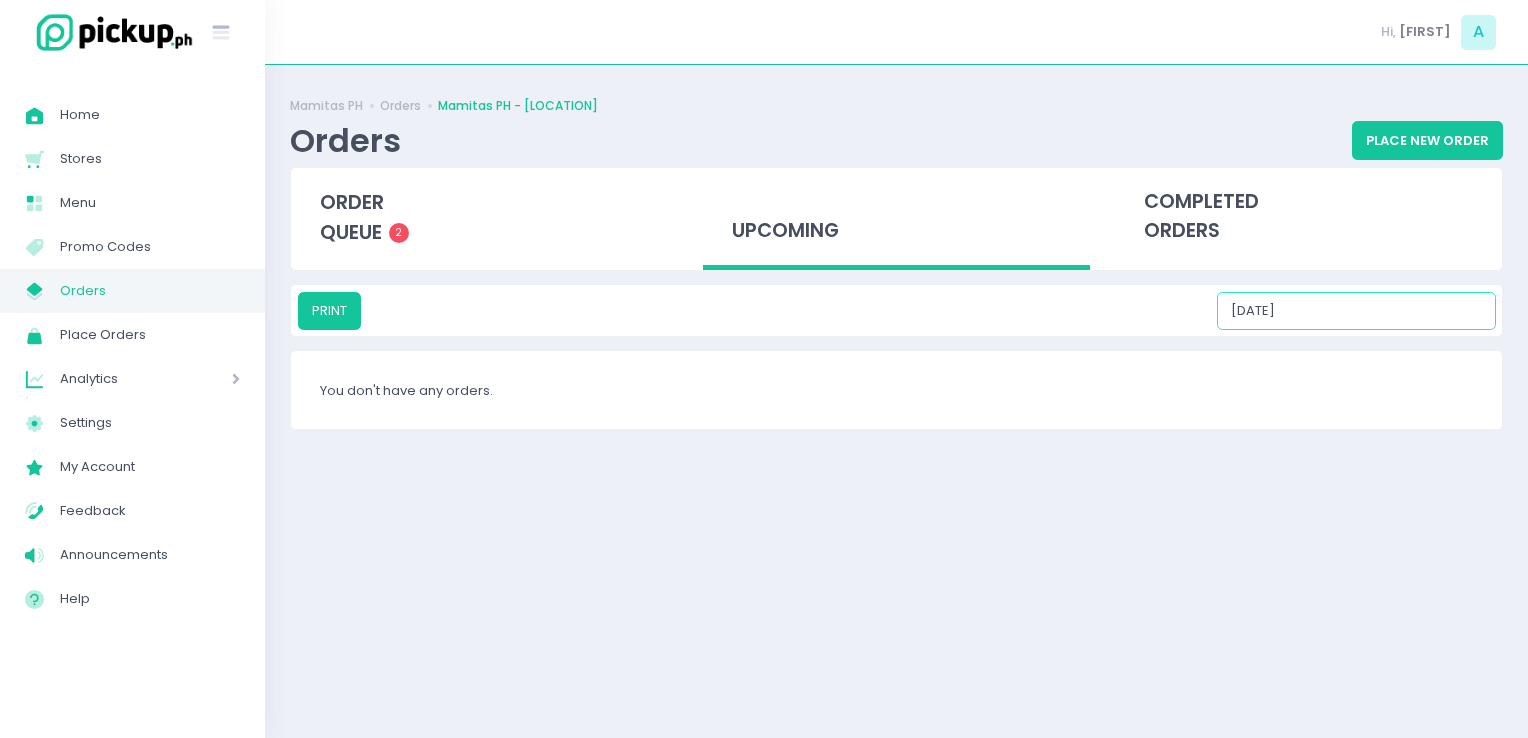 click on "[DATE]" at bounding box center [1356, 311] 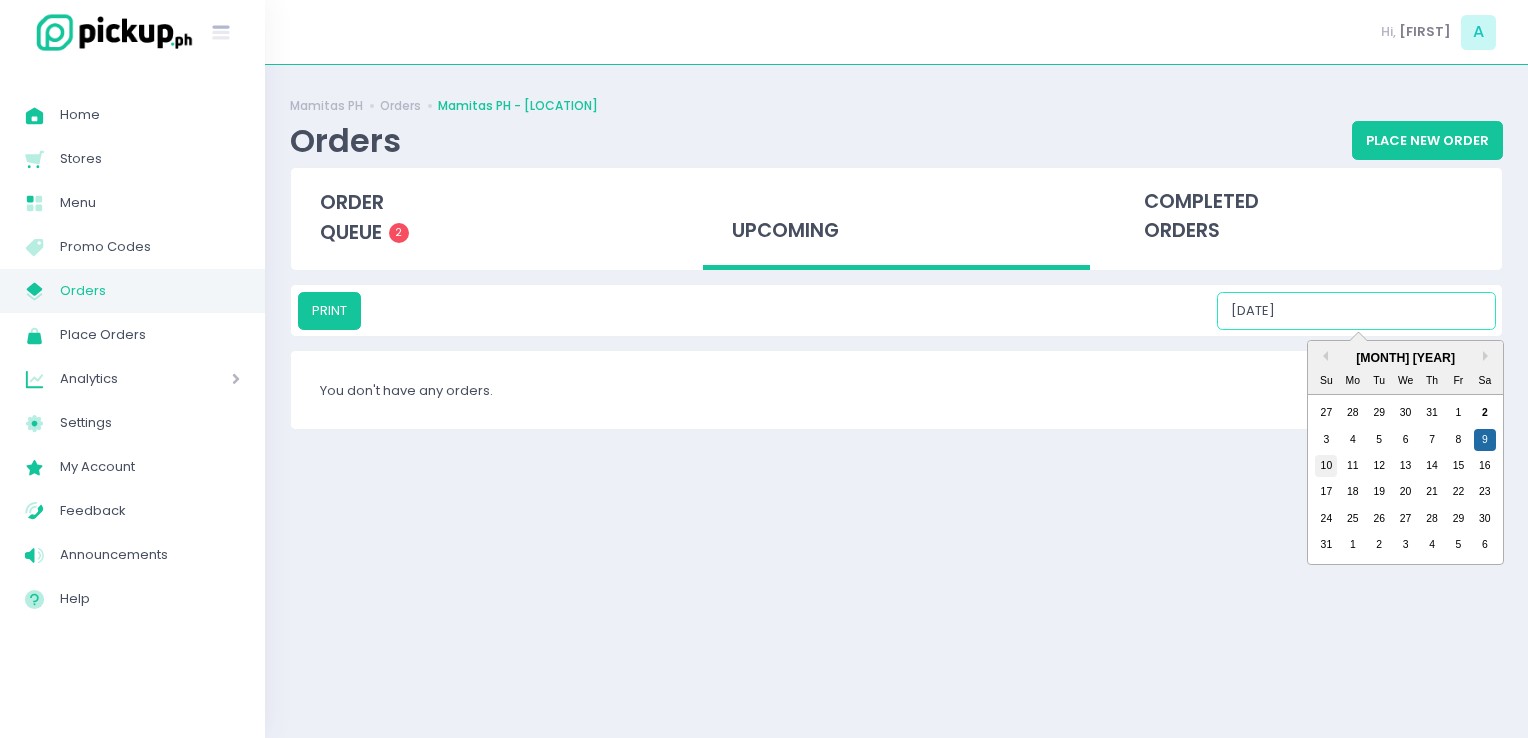 click on "10" at bounding box center (1326, 466) 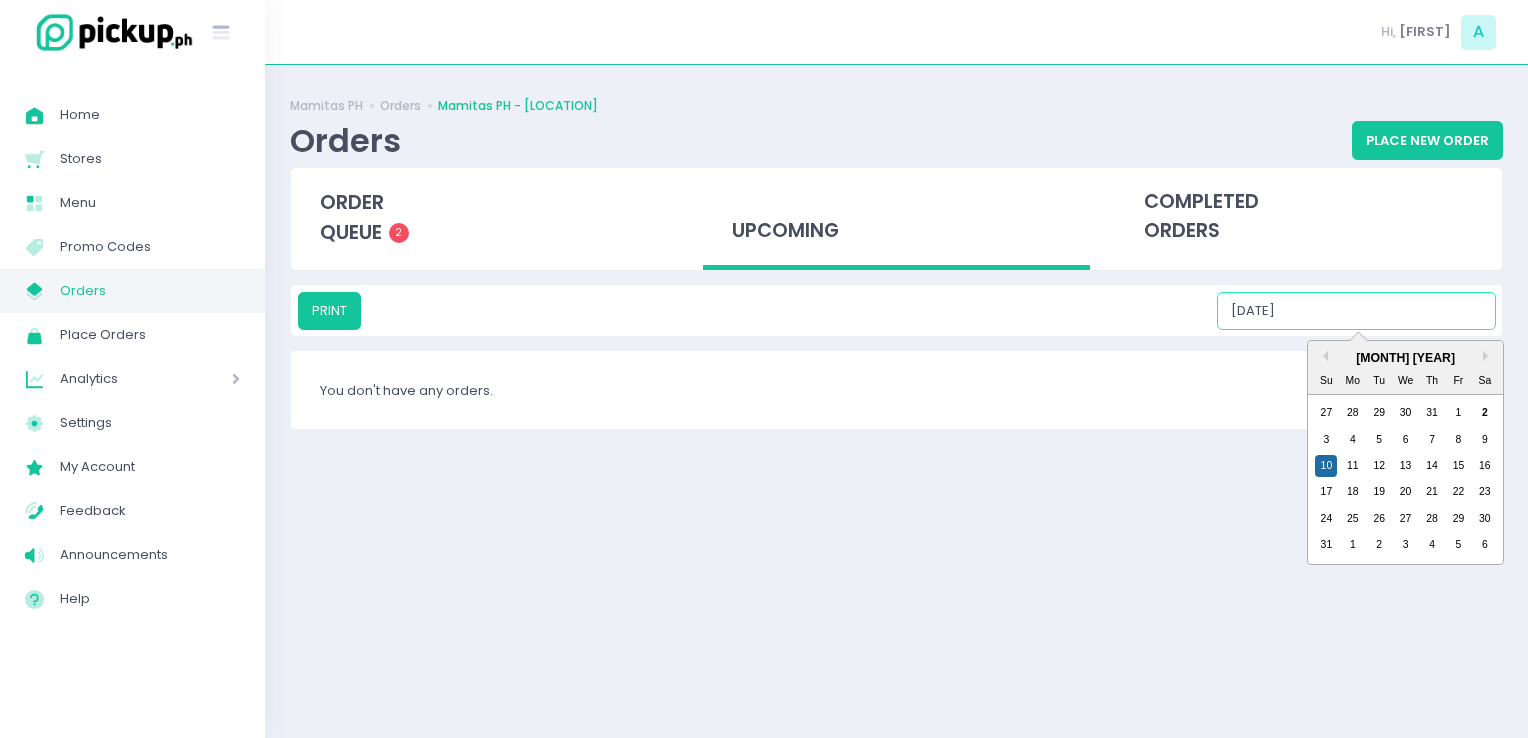 click on "[DATE]" at bounding box center [1356, 311] 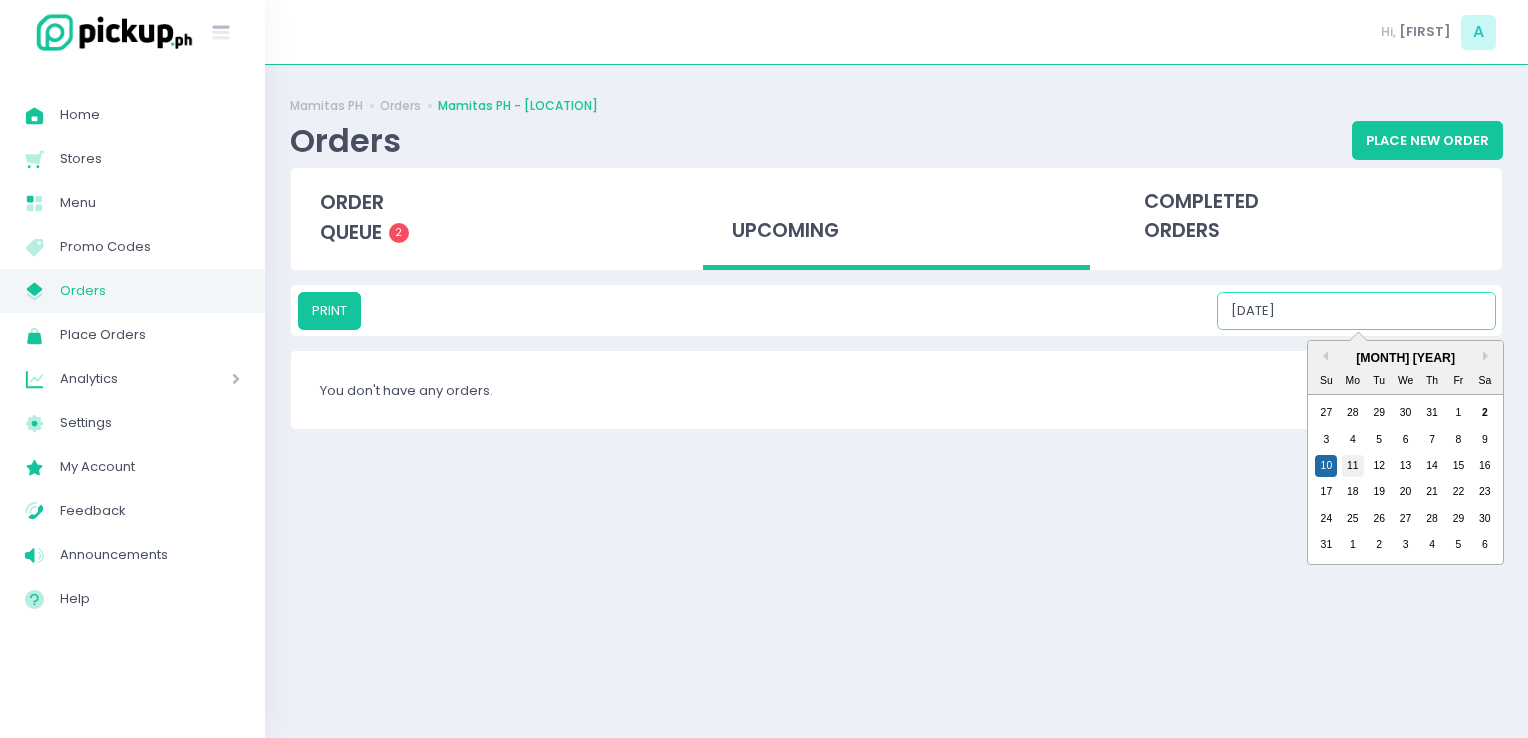click on "11" at bounding box center [1353, 466] 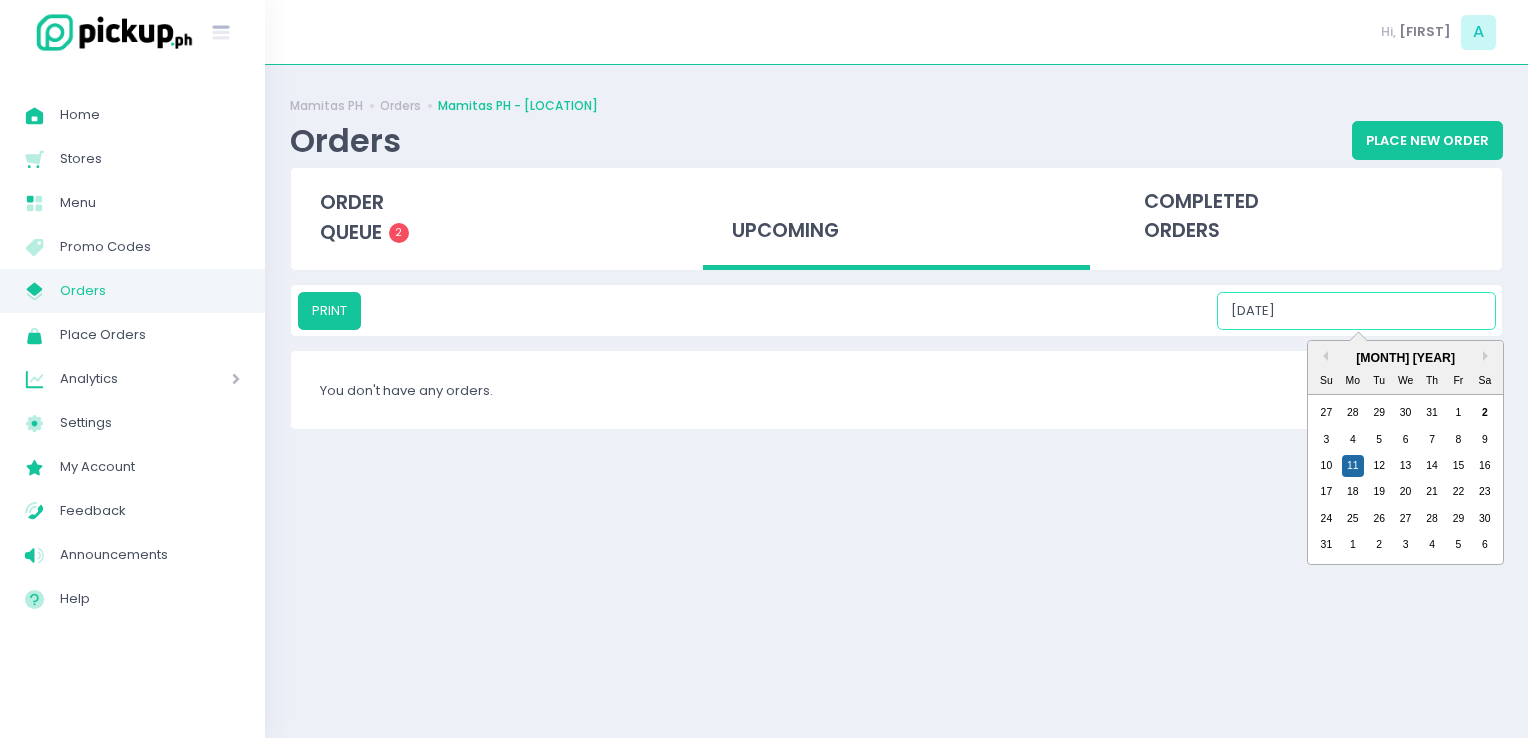 click on "[DATE]" at bounding box center [1356, 311] 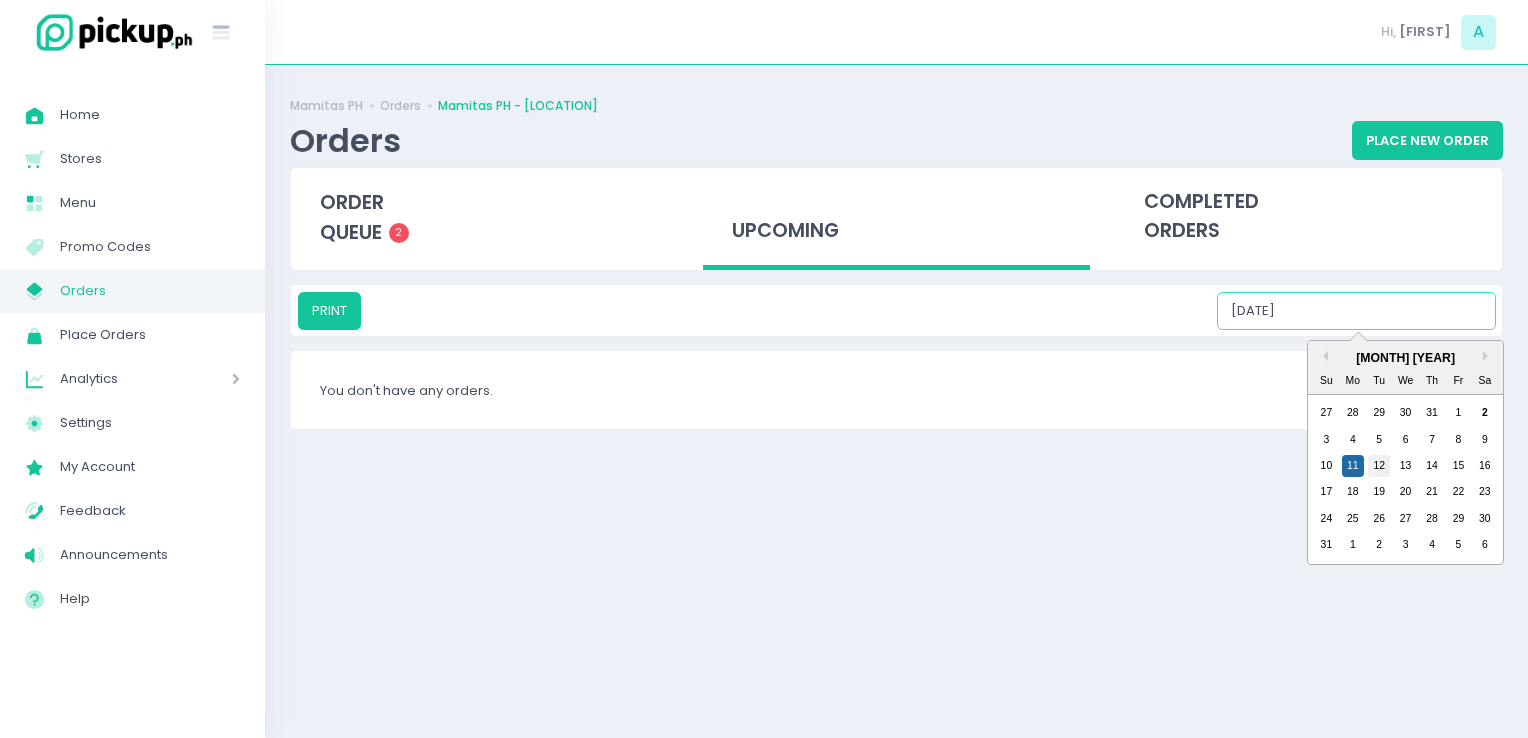 click on "12" at bounding box center [1379, 466] 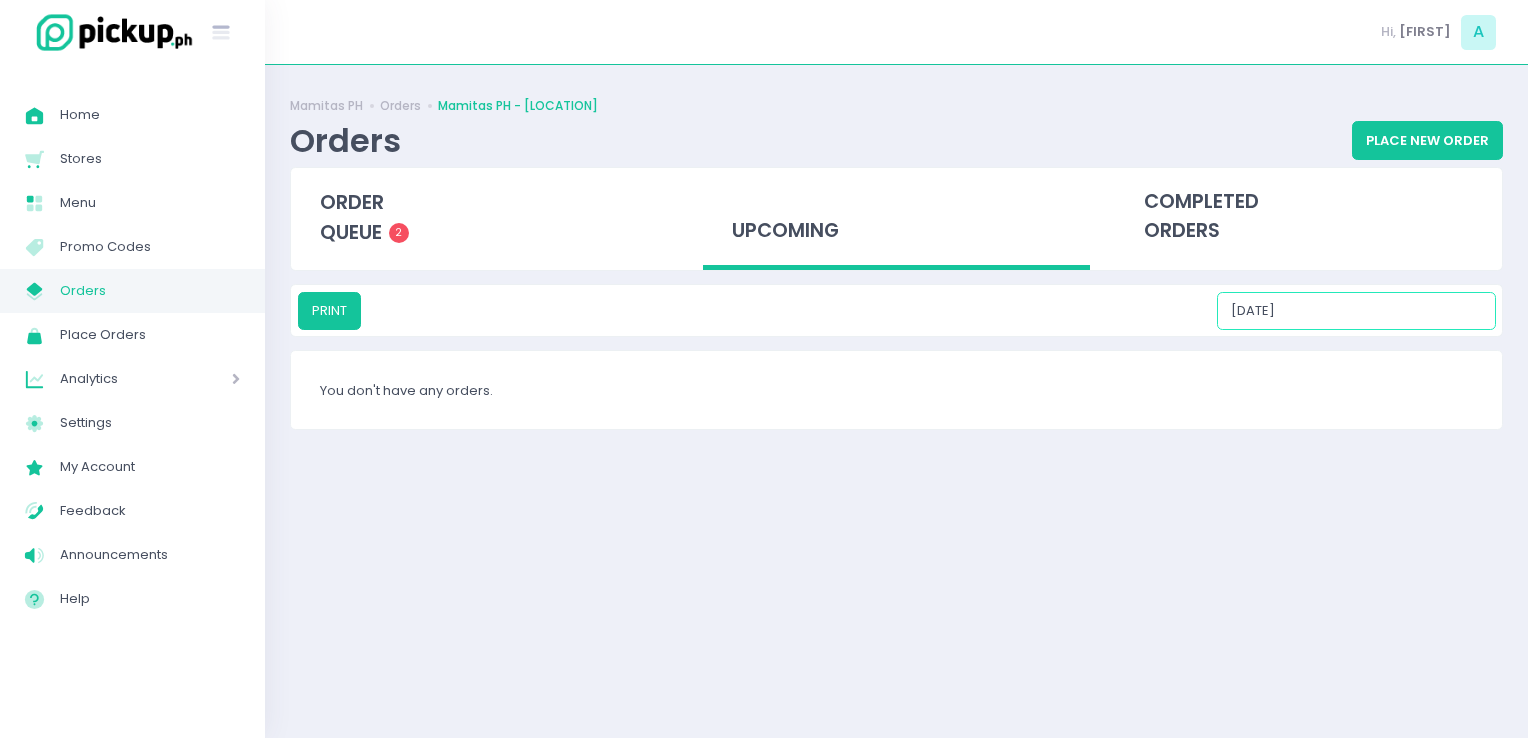 click on "[DATE]" at bounding box center [1356, 311] 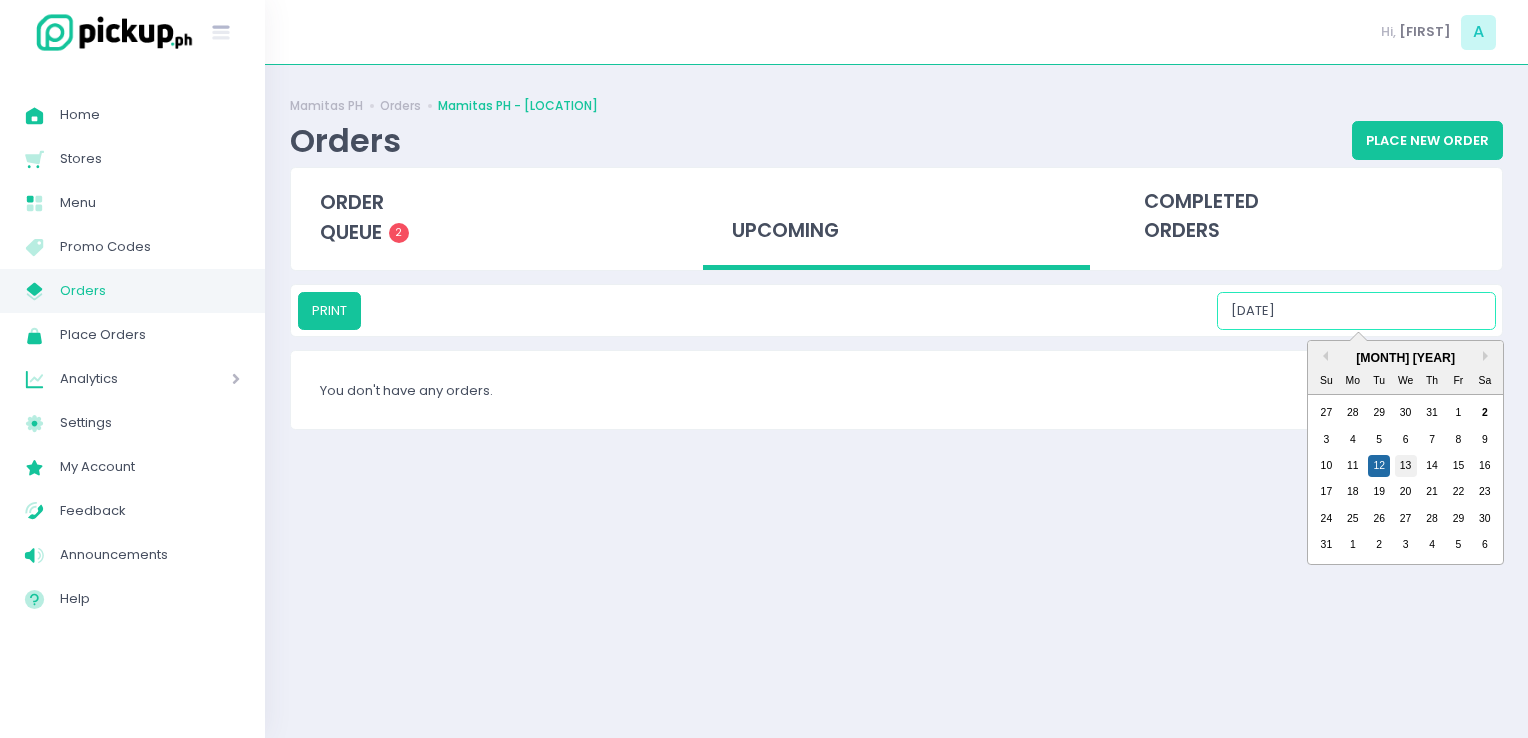 click on "13" at bounding box center [1406, 466] 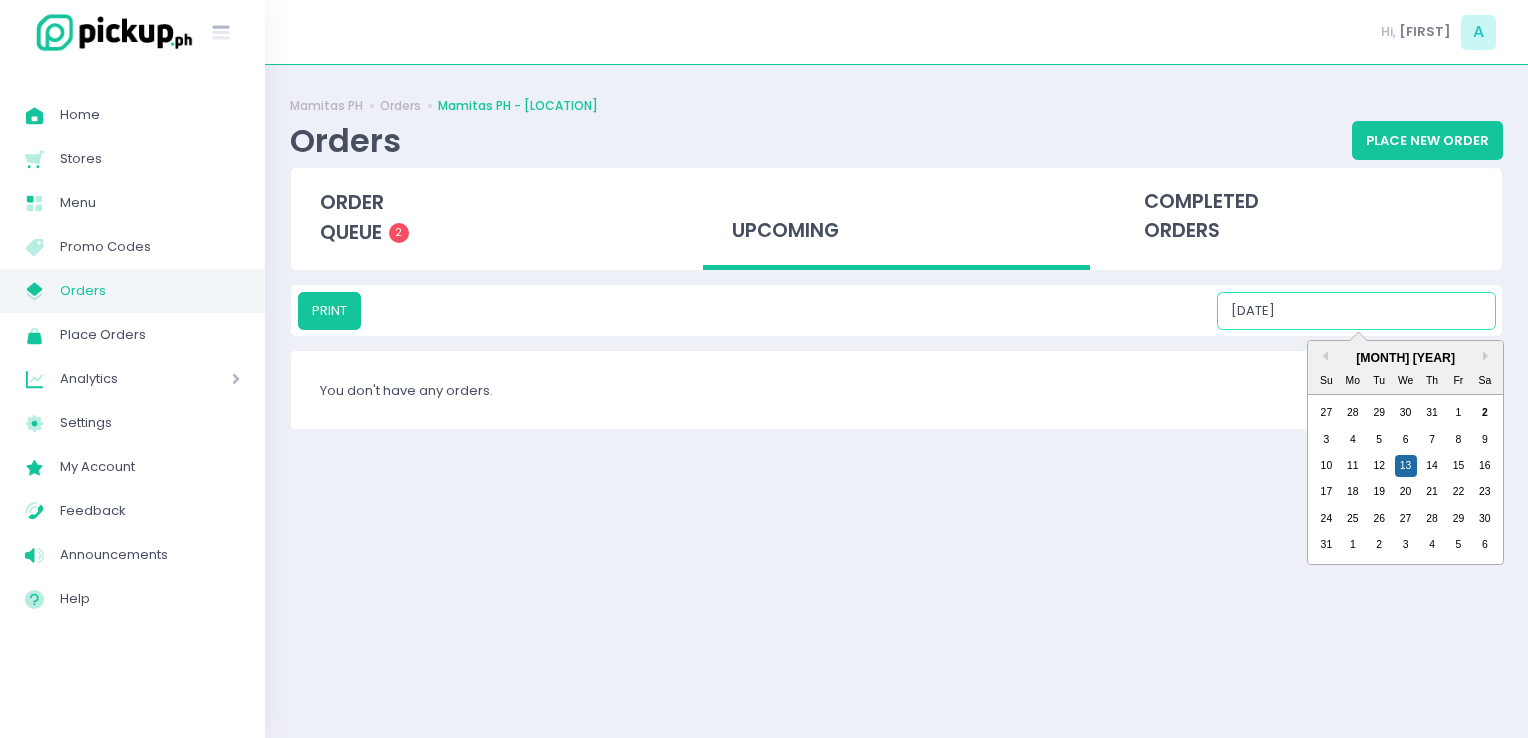 click on "[DATE]" at bounding box center (1356, 311) 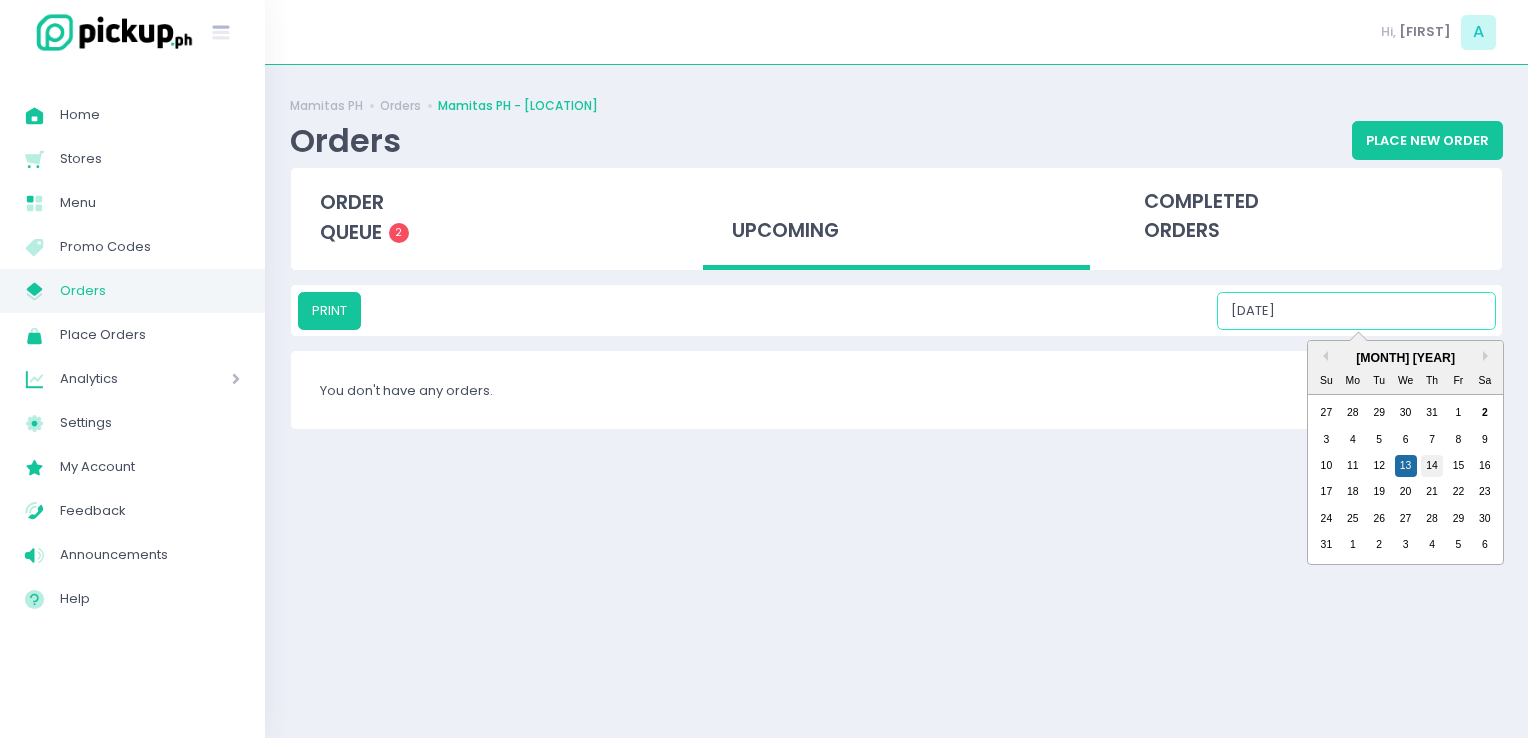 click on "14" at bounding box center [1432, 466] 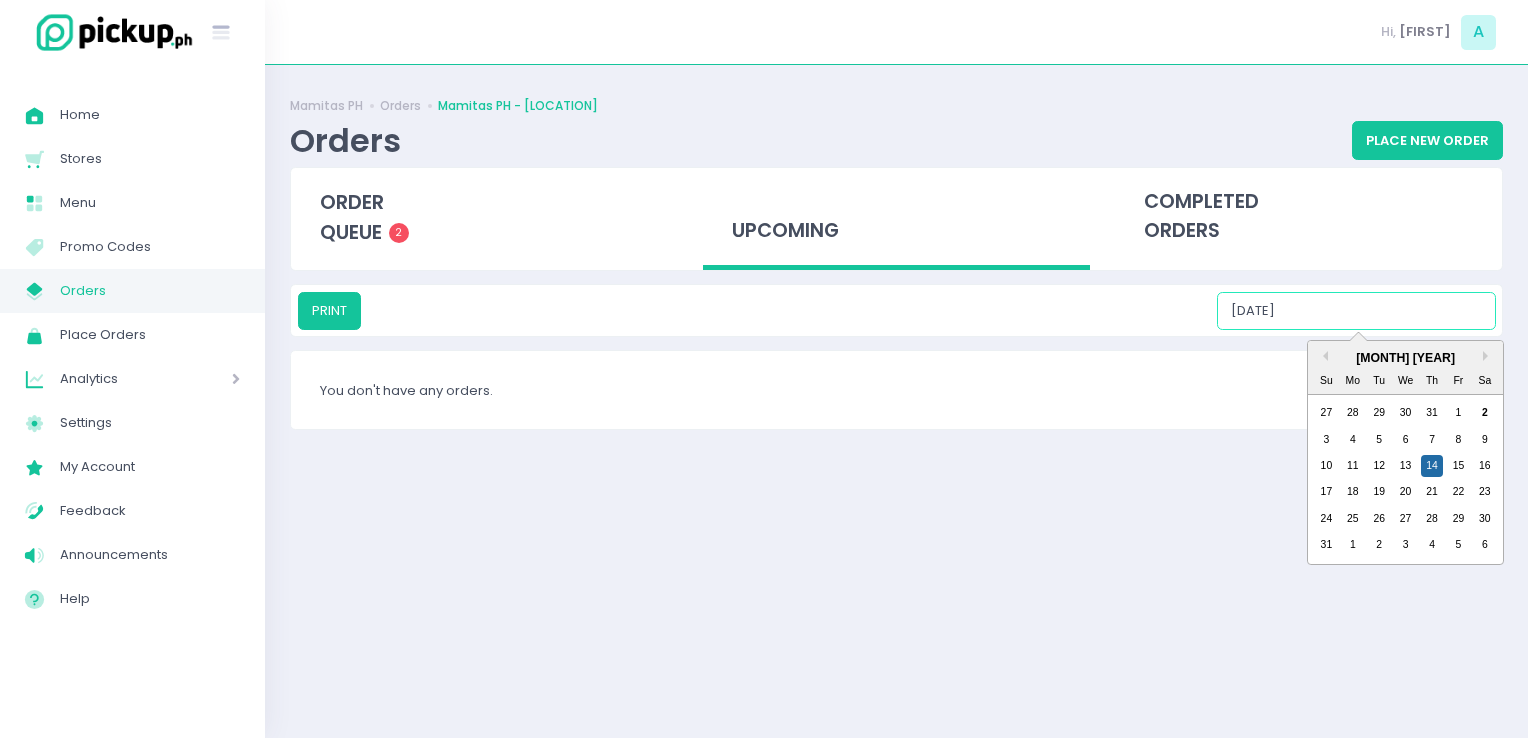 click on "[DATE]" at bounding box center (1356, 311) 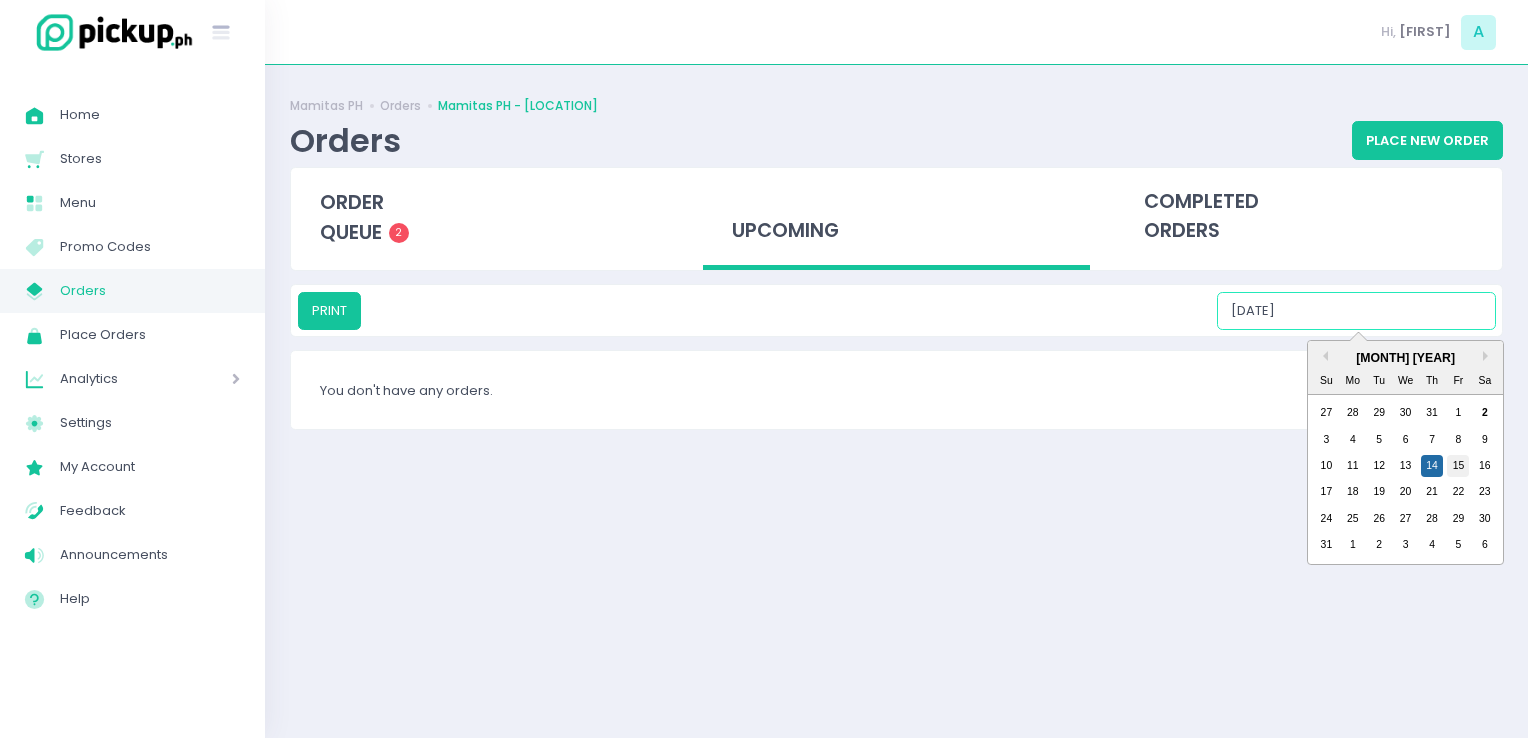 click on "15" at bounding box center (1458, 466) 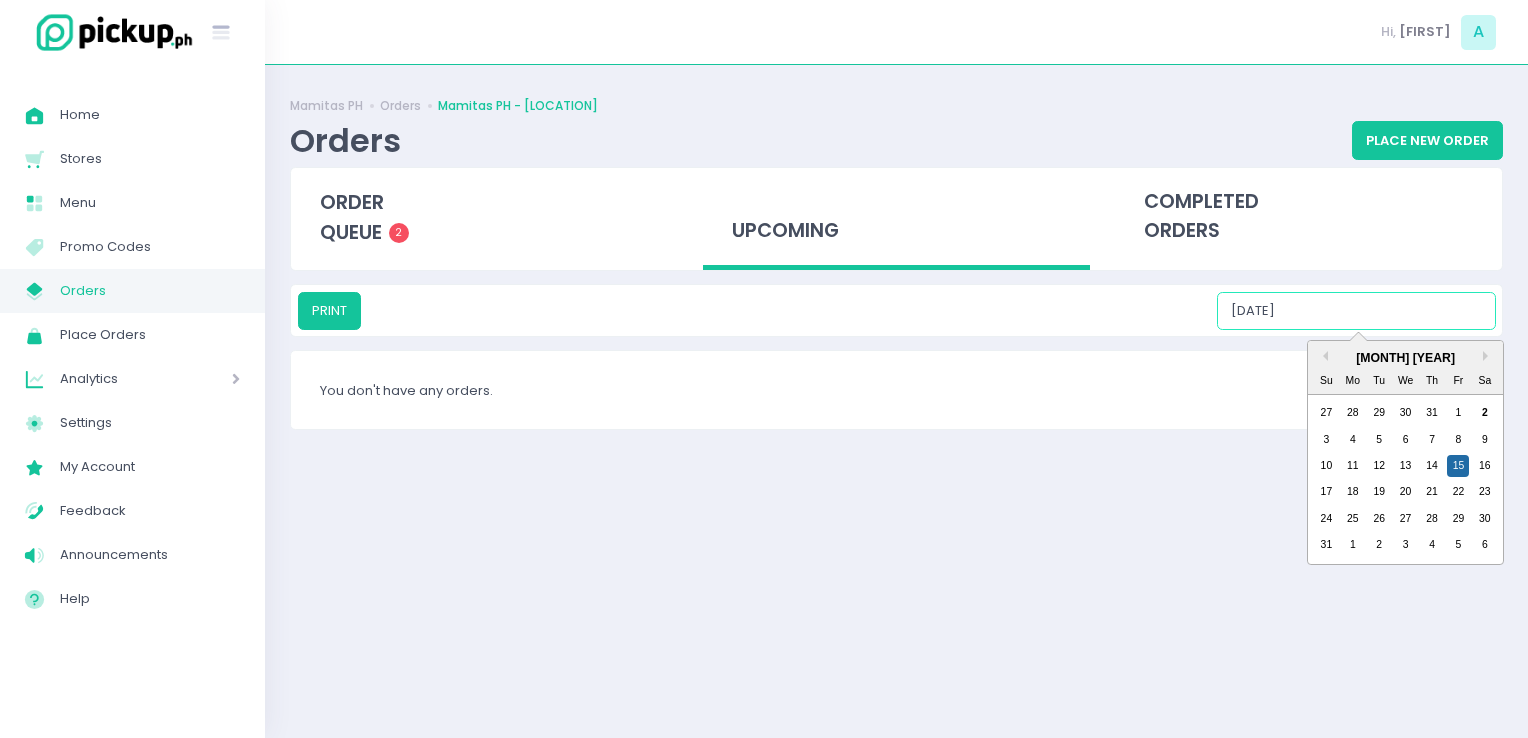 click on "[DATE]" at bounding box center [1356, 311] 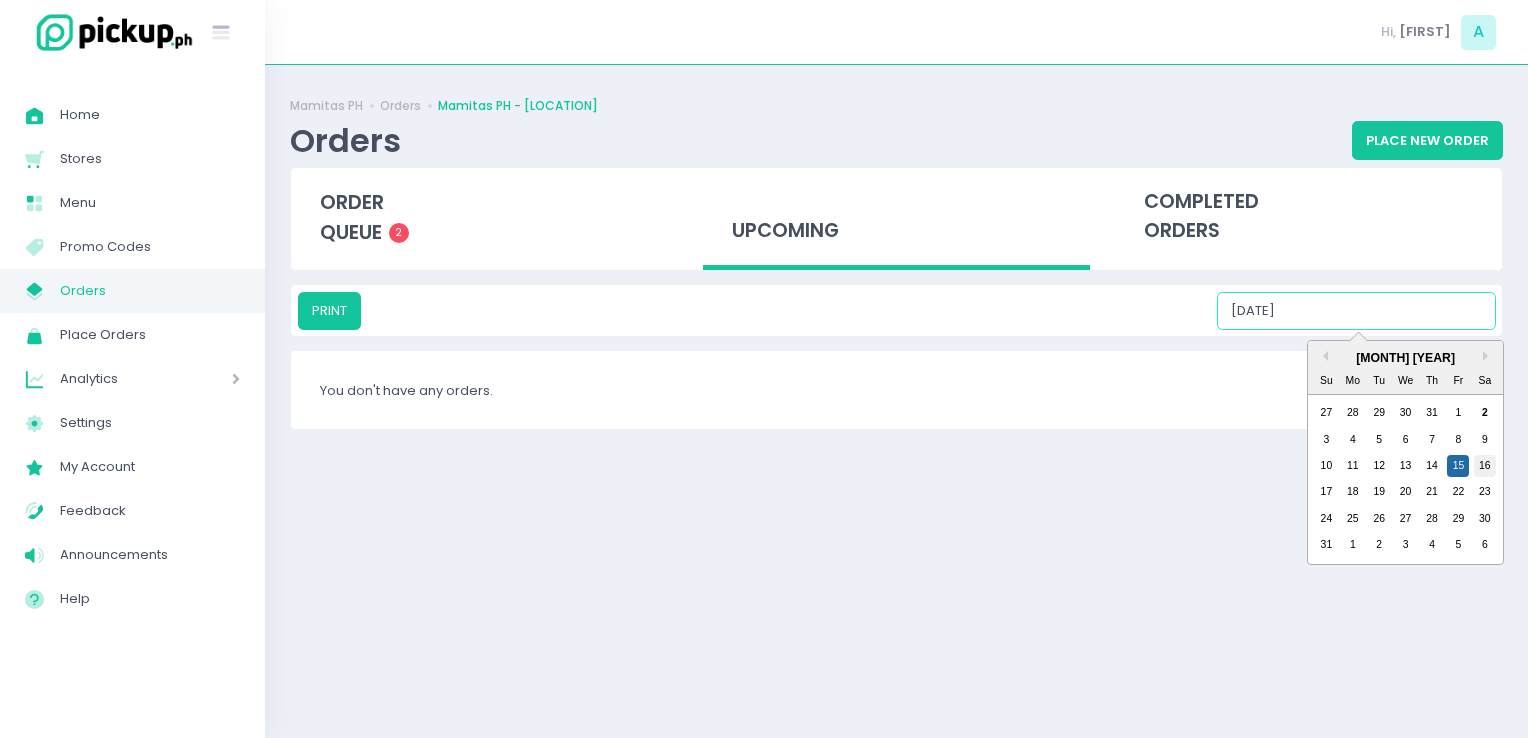 click on "16" at bounding box center (1485, 466) 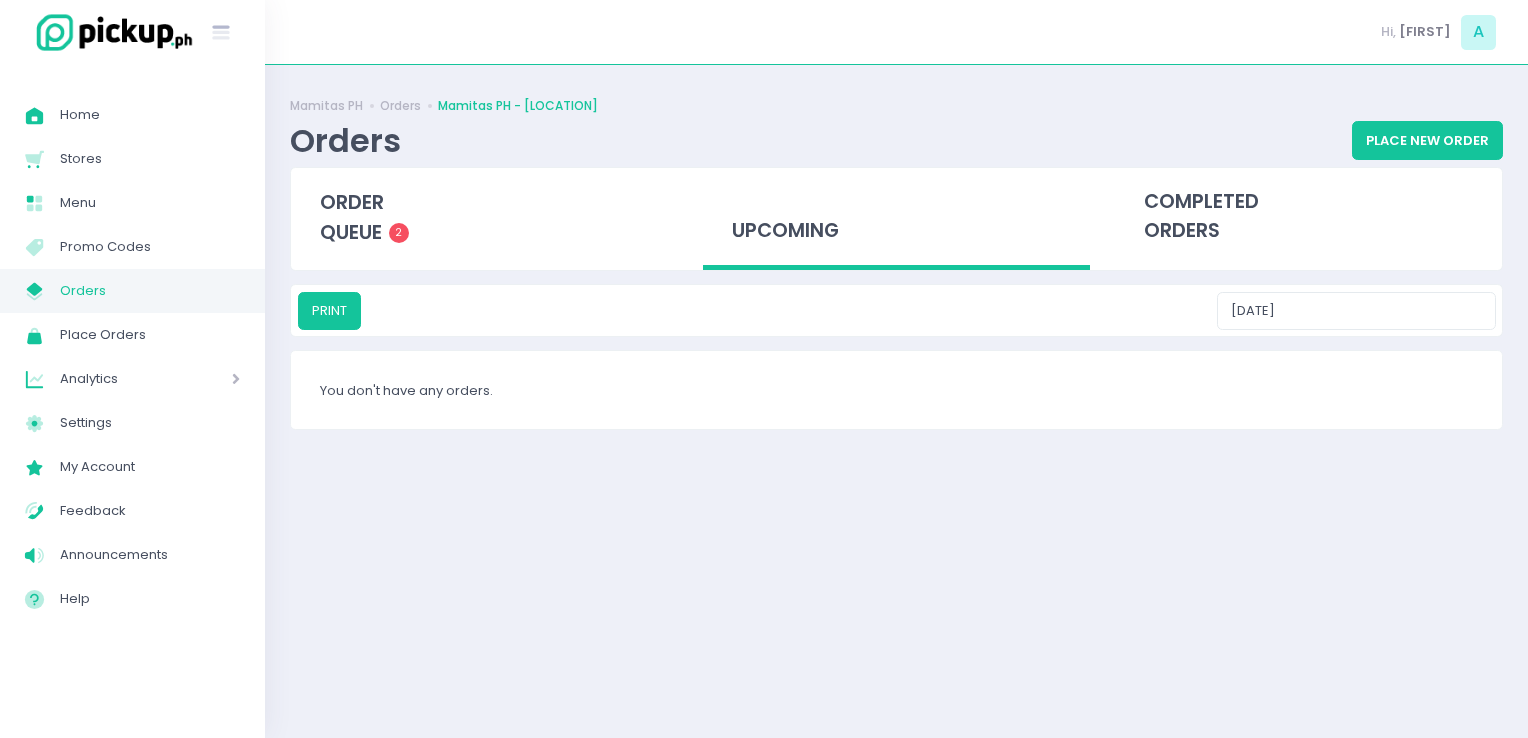 drag, startPoint x: 1296, startPoint y: 299, endPoint x: 1312, endPoint y: 301, distance: 16.124516 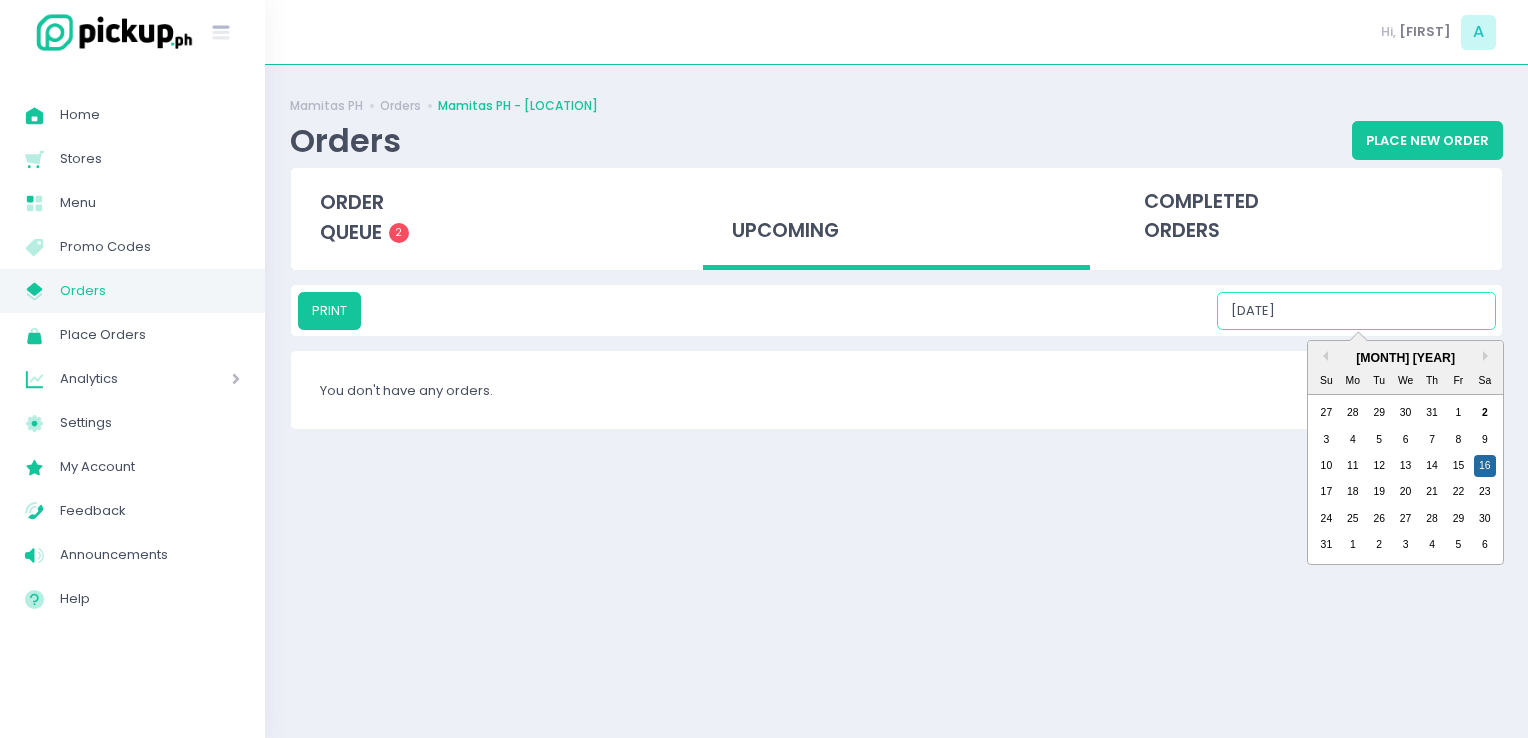 click on "[DATE]" at bounding box center [1356, 311] 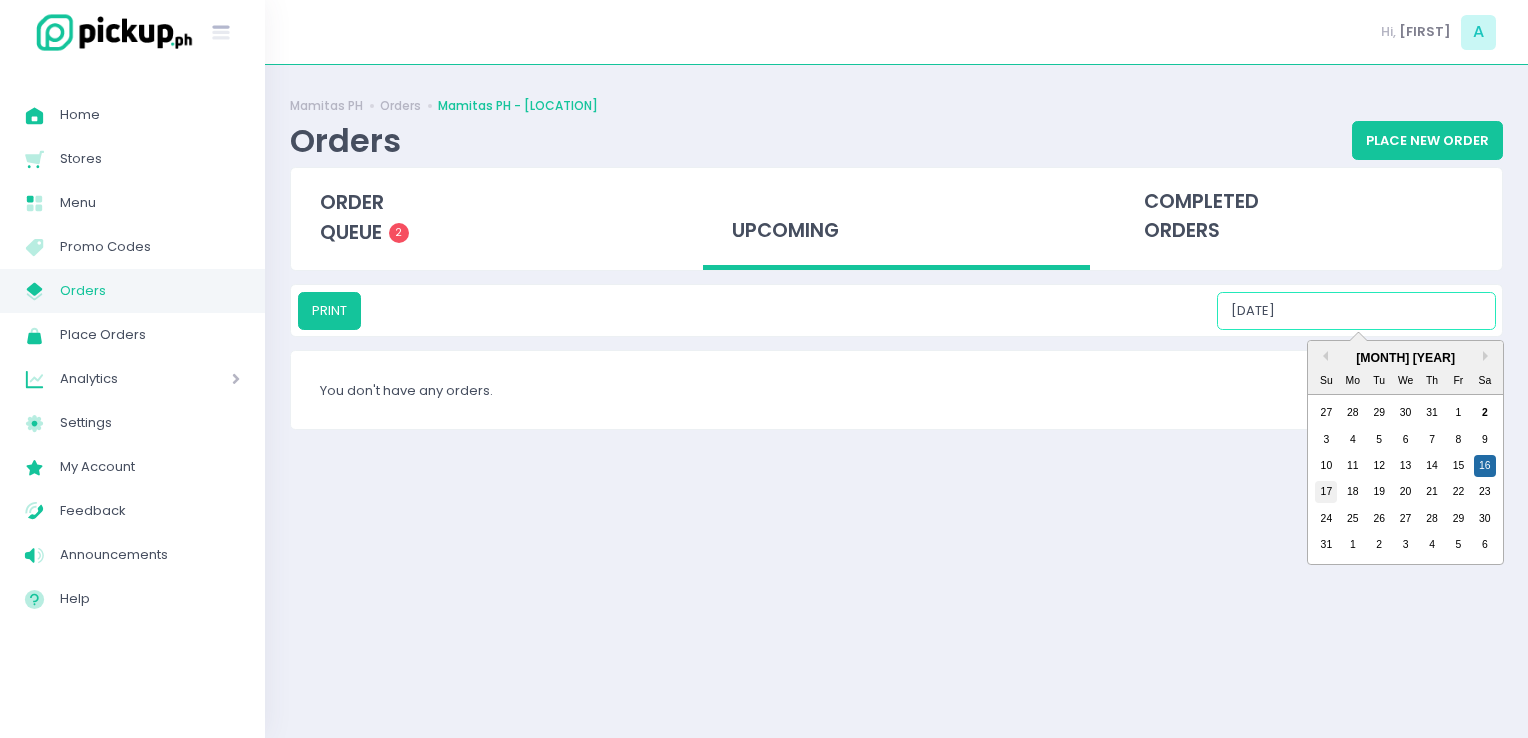 click on "17" at bounding box center [1326, 492] 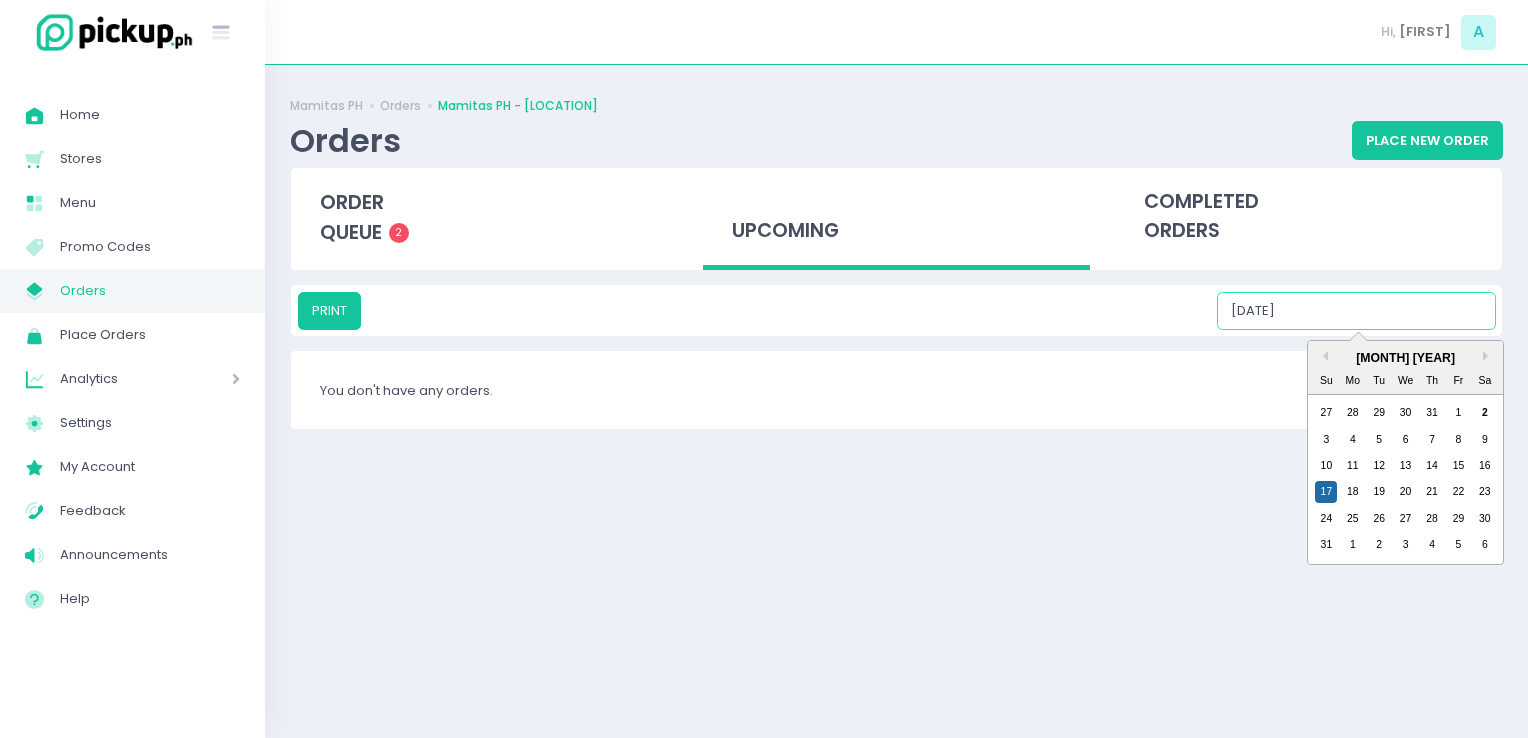 click on "[DATE]" at bounding box center (1356, 311) 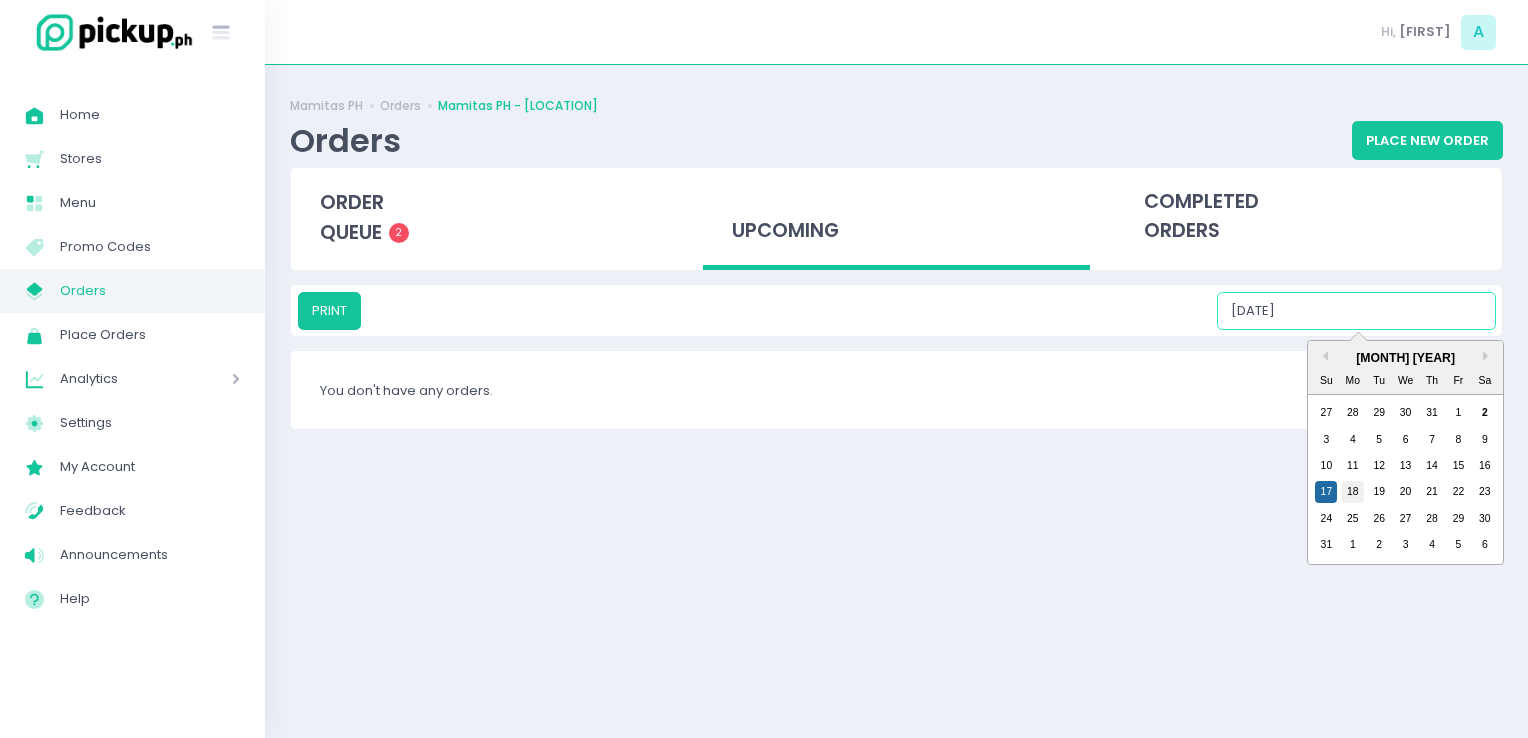 click on "18" at bounding box center [1353, 492] 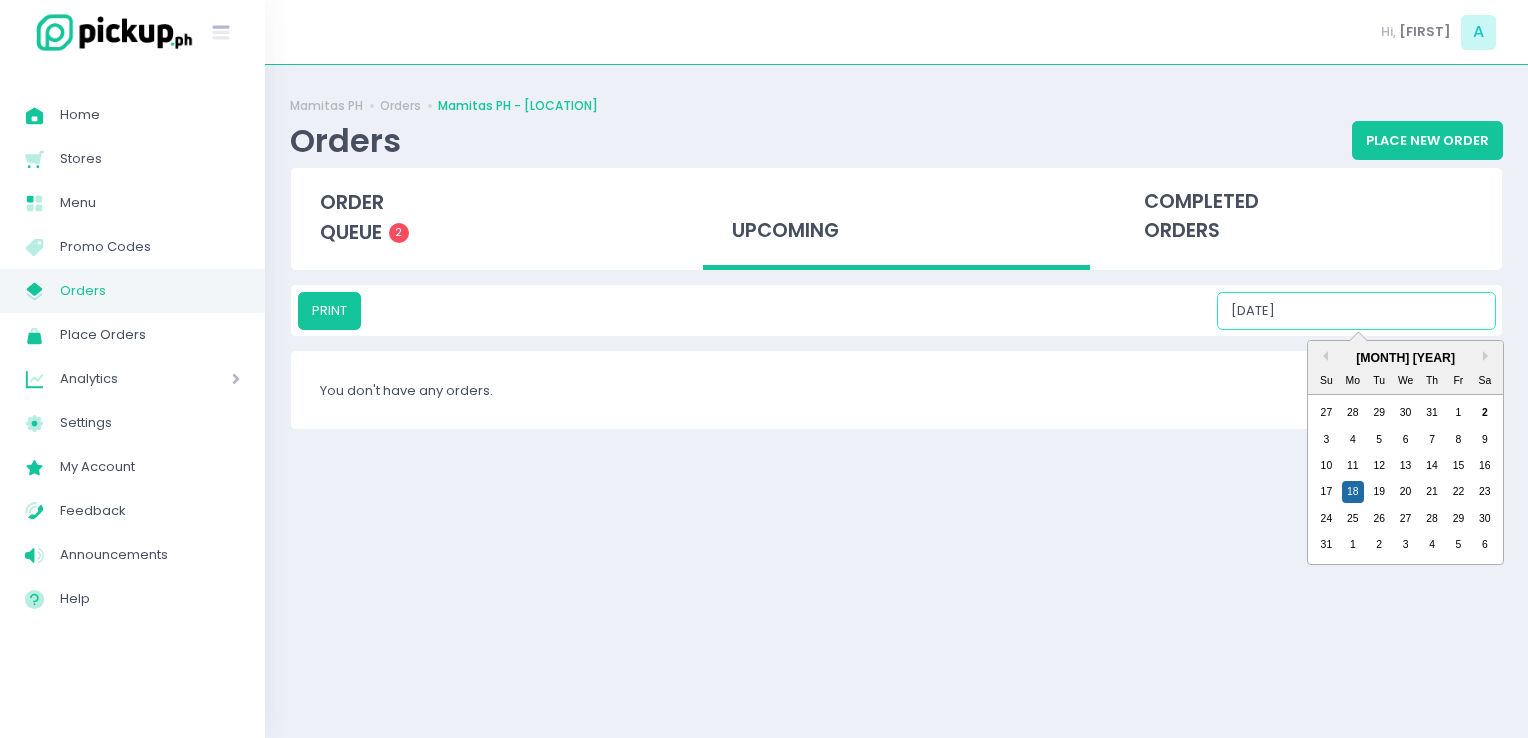 click on "[DATE]" at bounding box center (1356, 311) 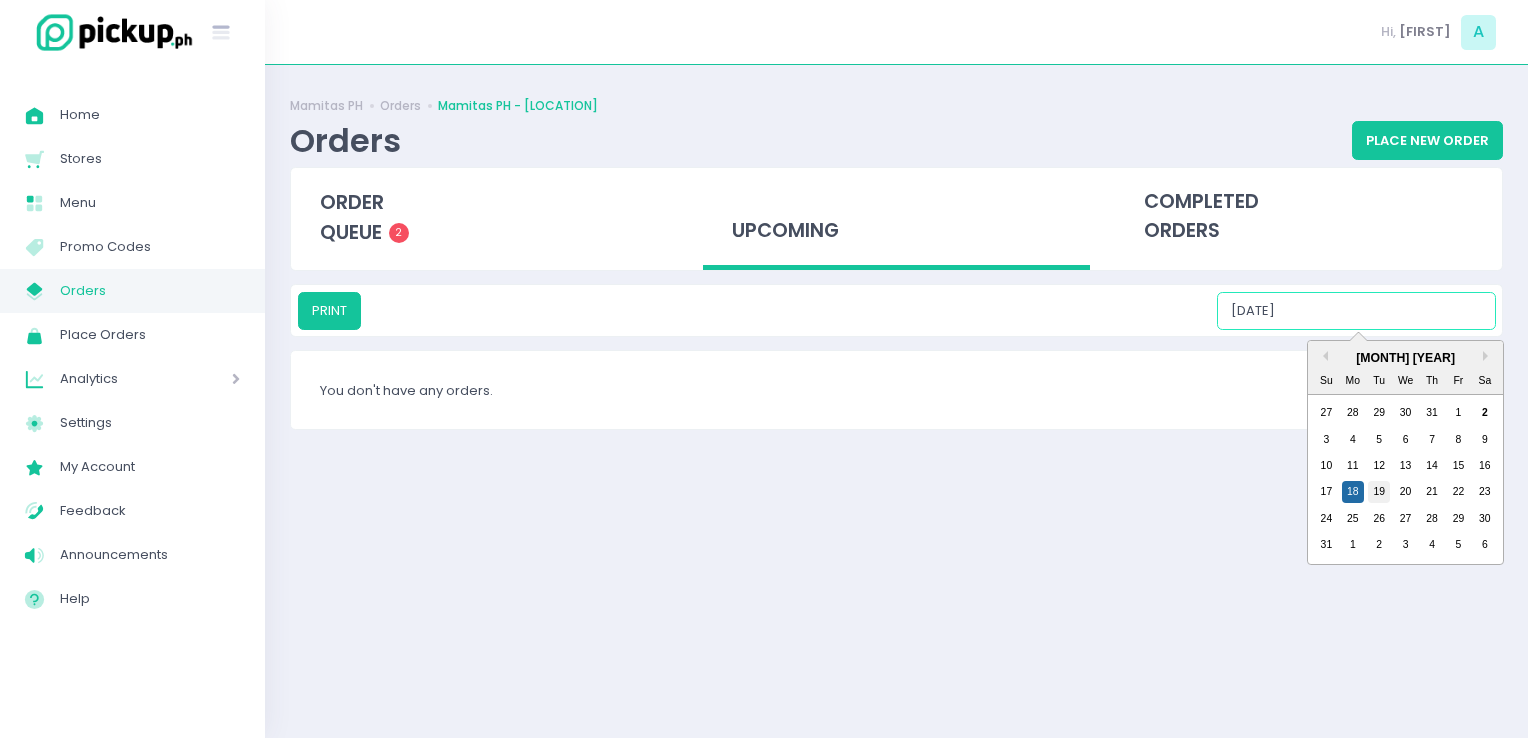 click on "19" at bounding box center (1379, 492) 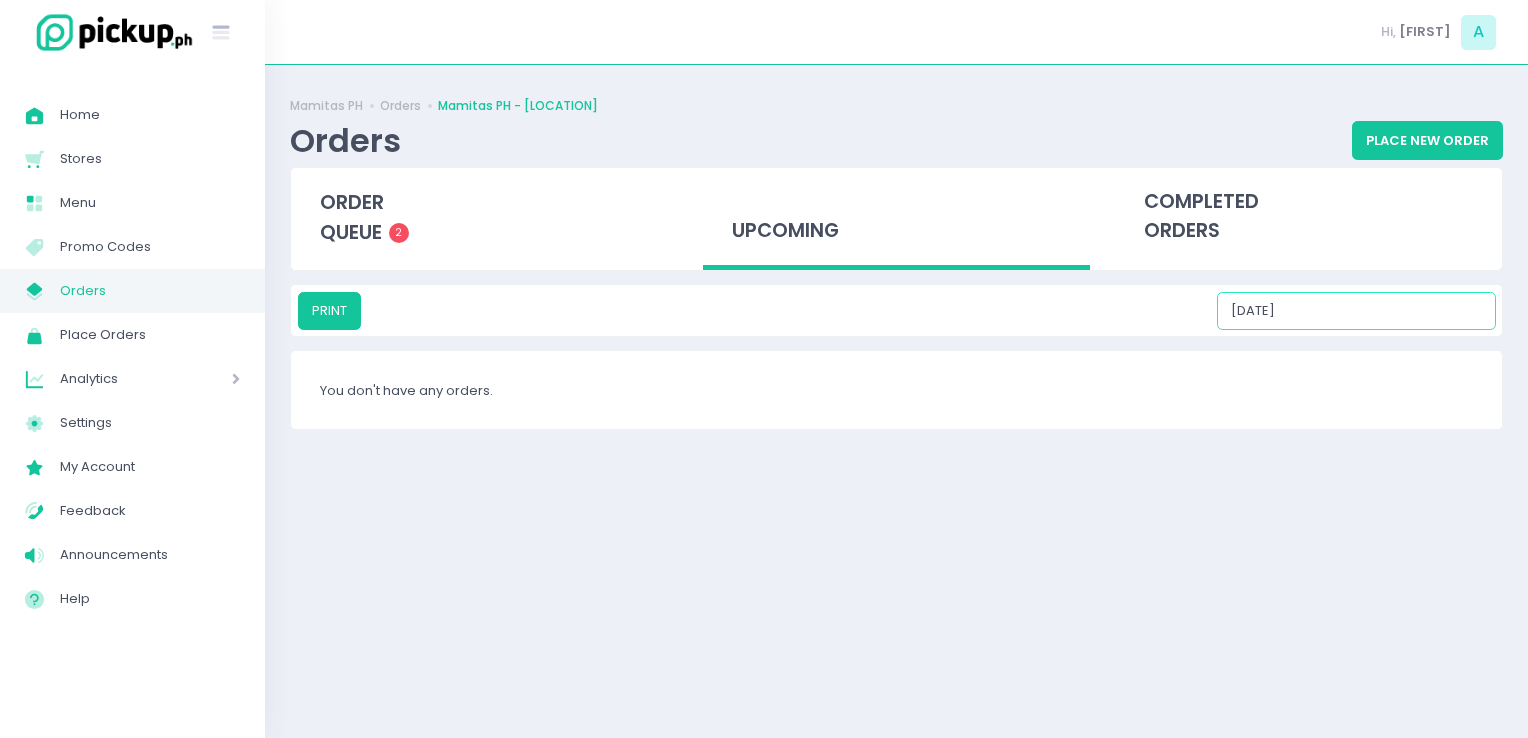 click on "[DATE]" at bounding box center (1356, 311) 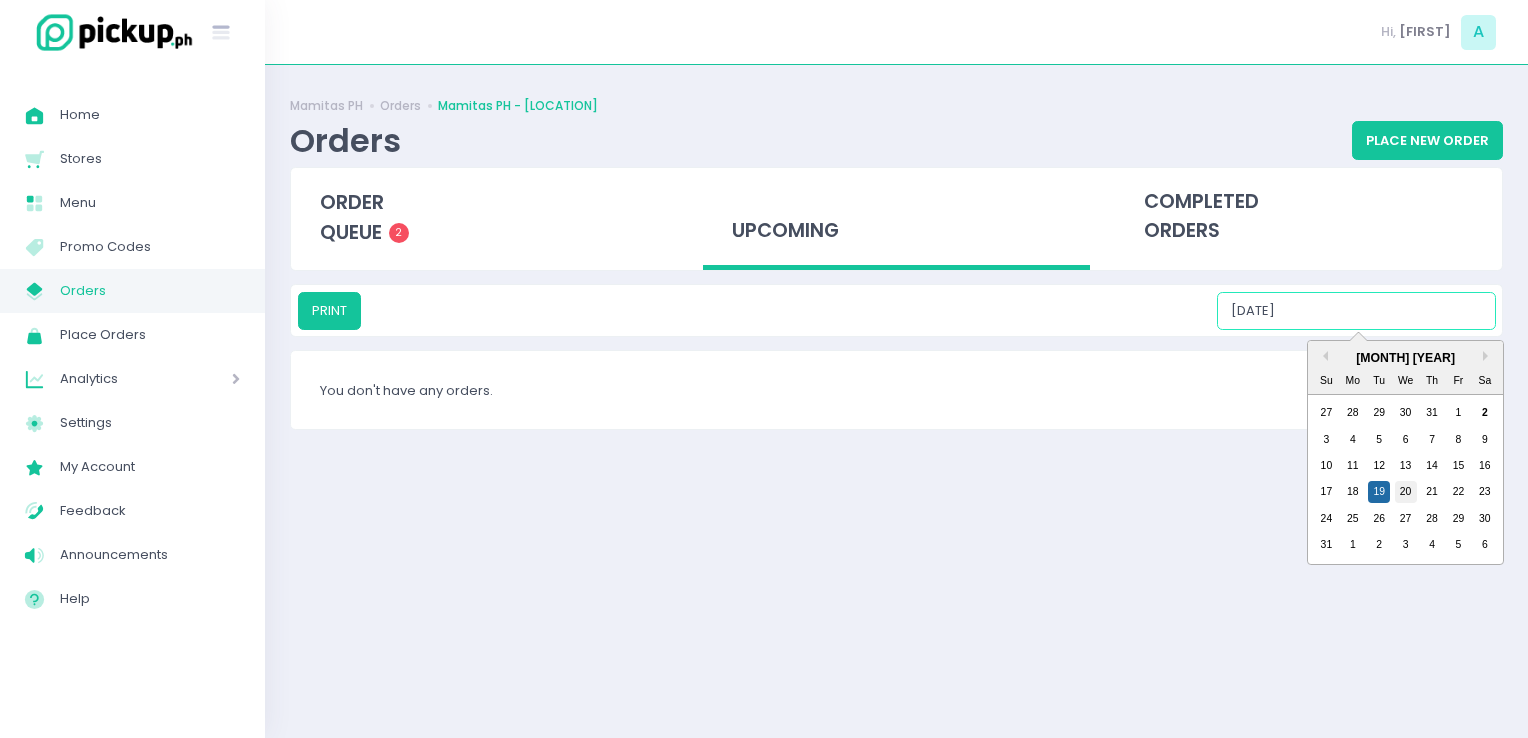 click on "20" at bounding box center [1406, 492] 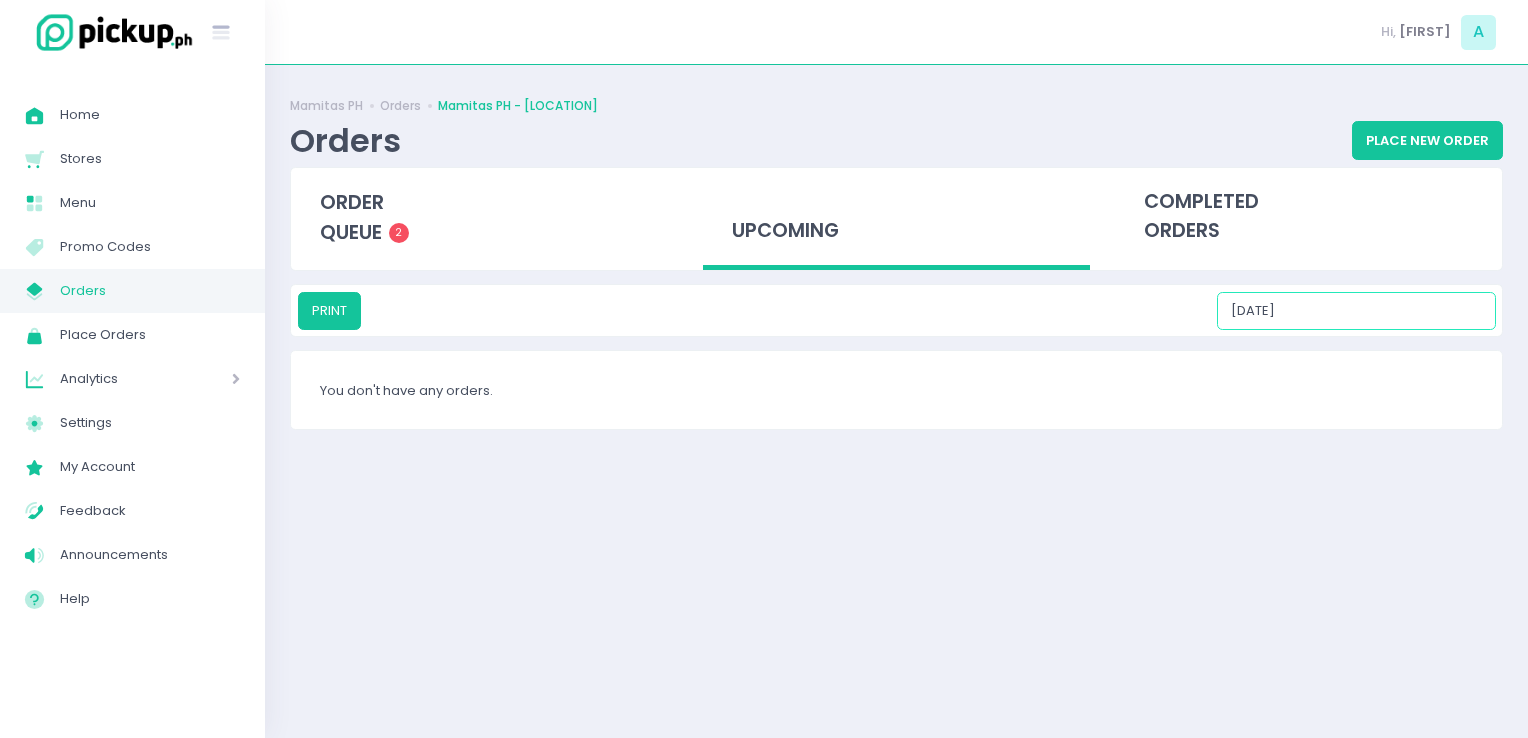 click on "[DATE]" at bounding box center [1356, 311] 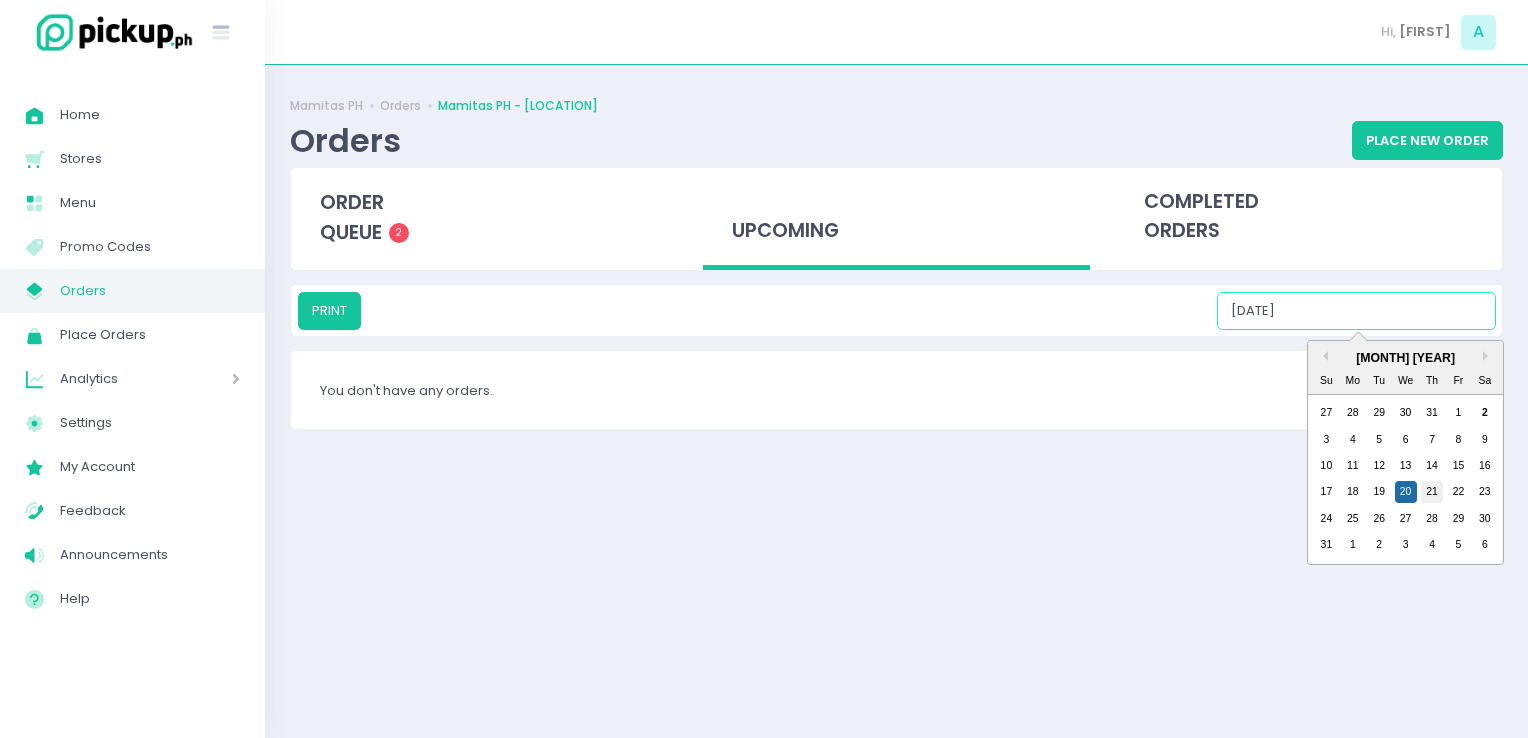 click on "21" at bounding box center (1432, 492) 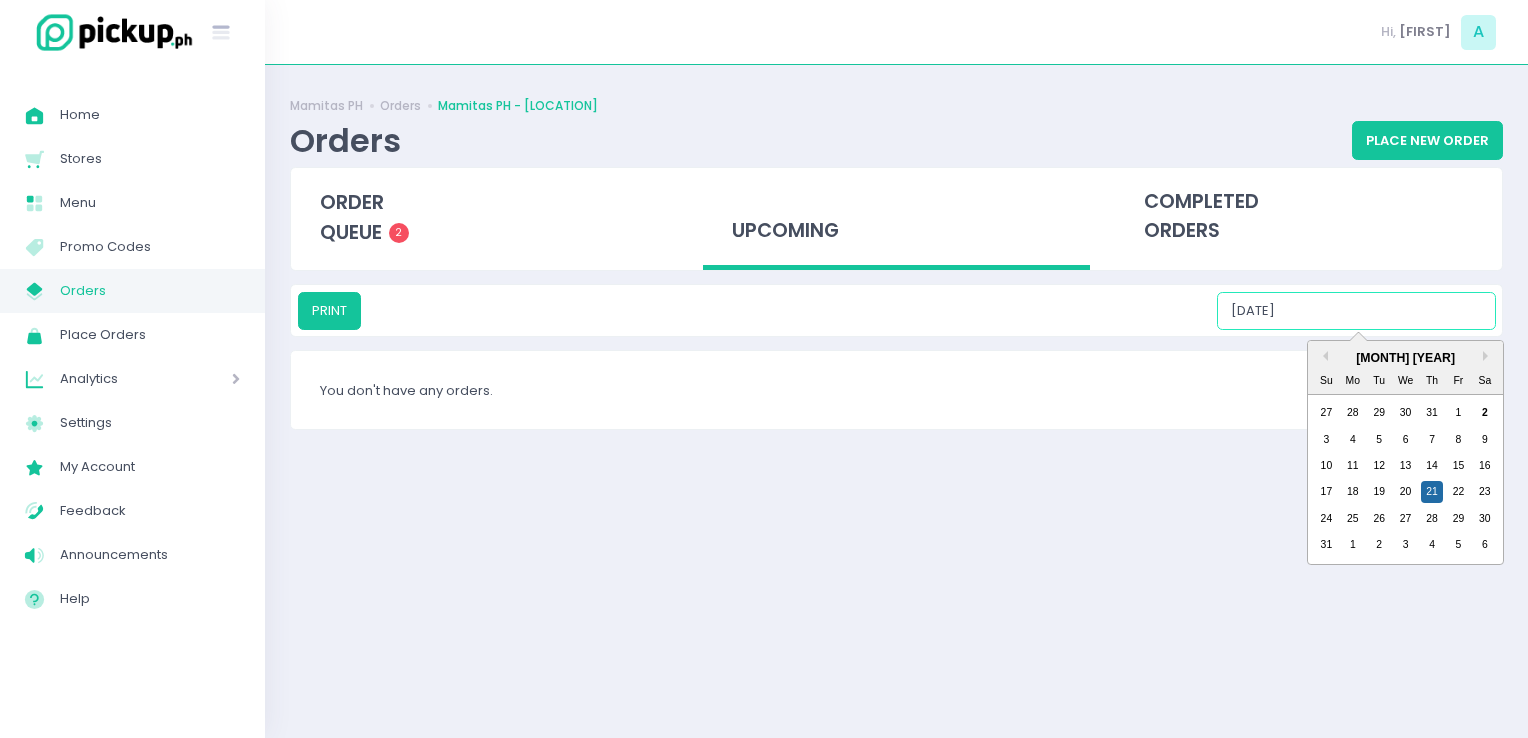click on "[DATE]" at bounding box center [1356, 311] 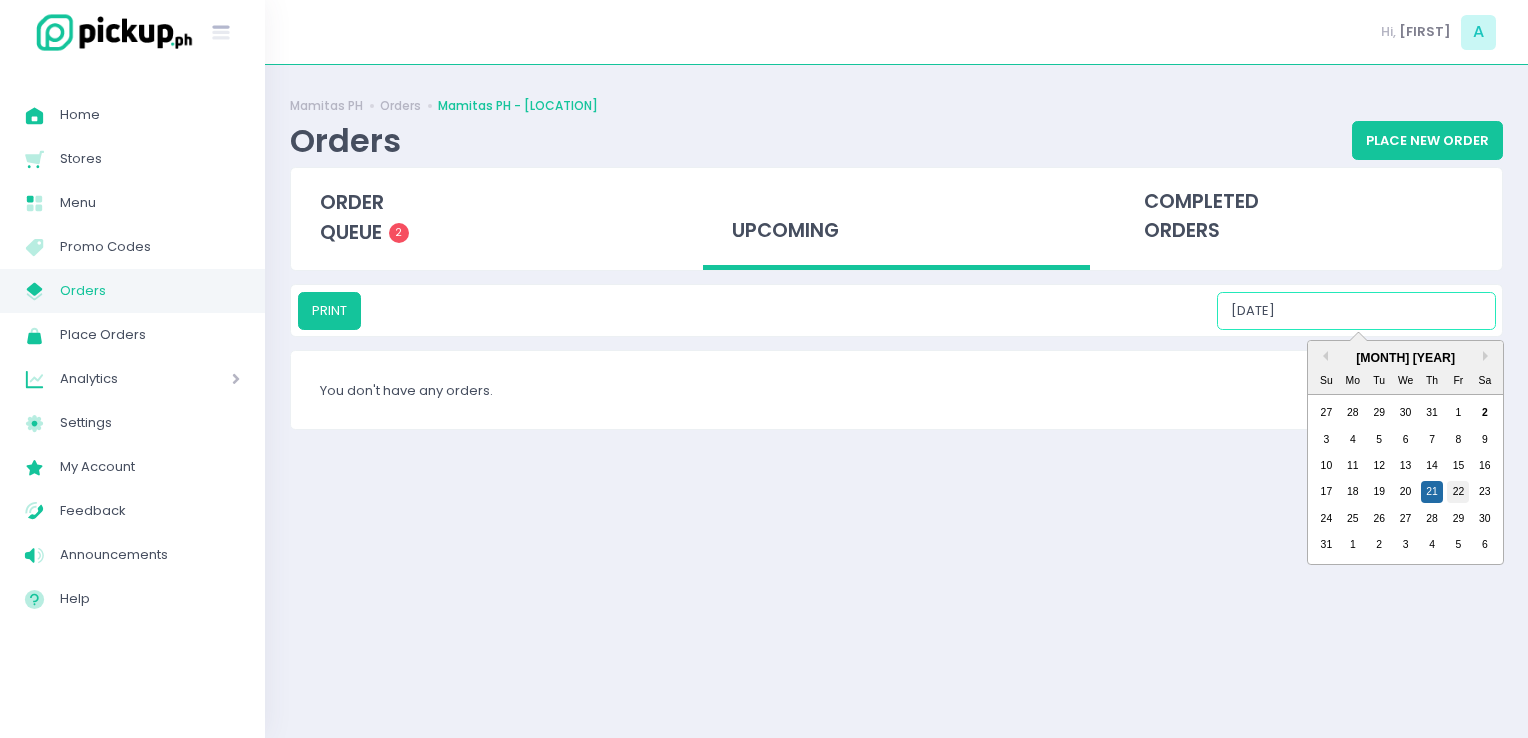 click on "22" at bounding box center [1458, 492] 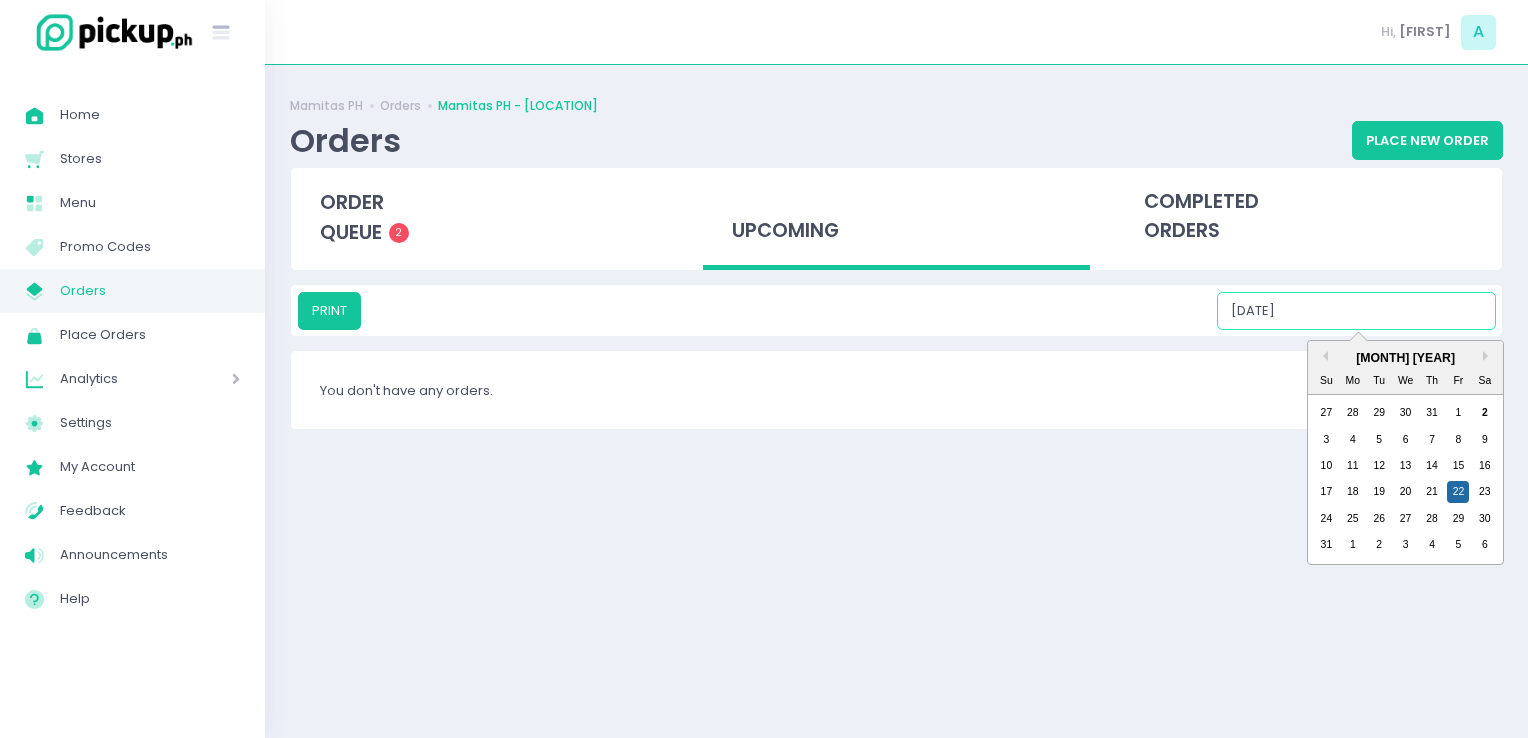 click on "[DATE]" at bounding box center (1356, 311) 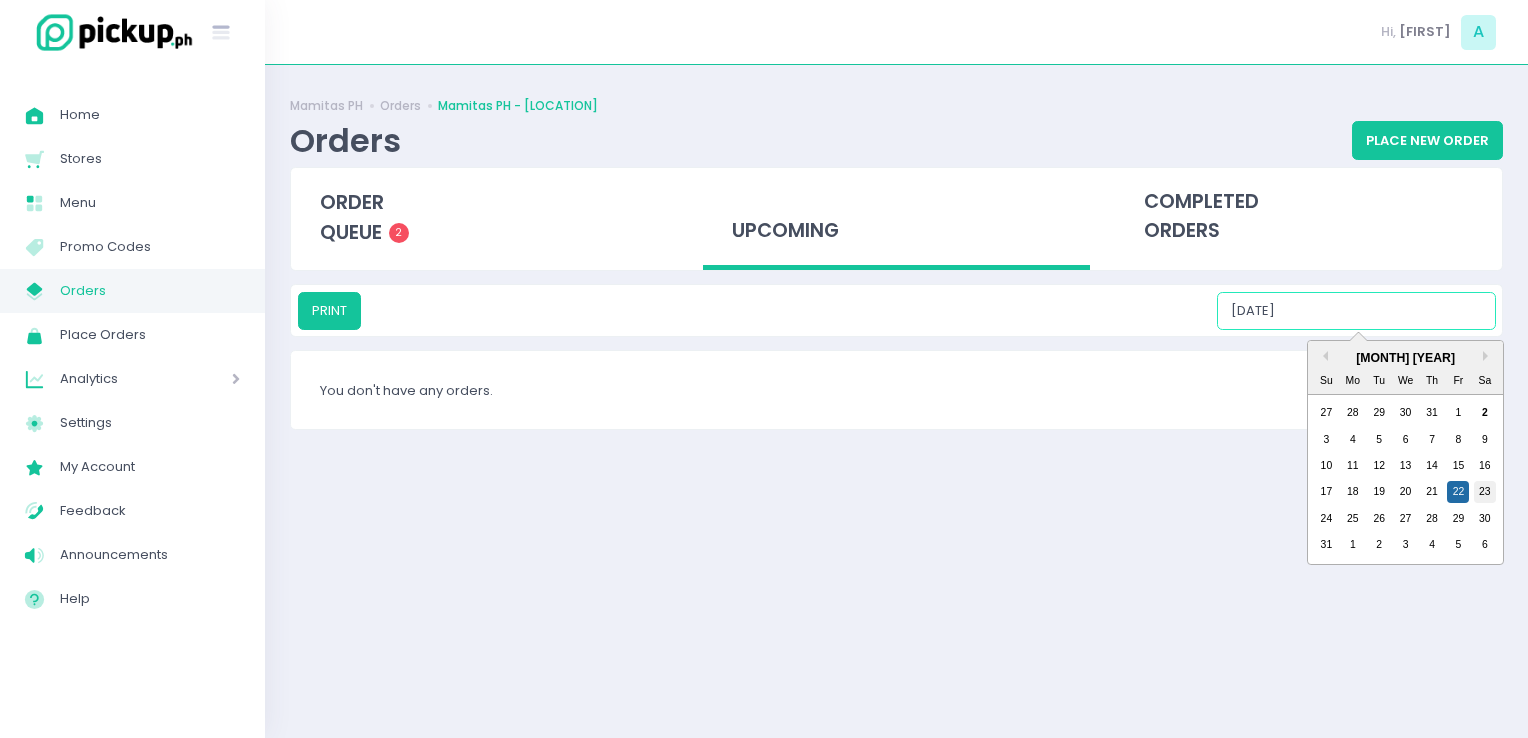 click on "23" at bounding box center [1485, 492] 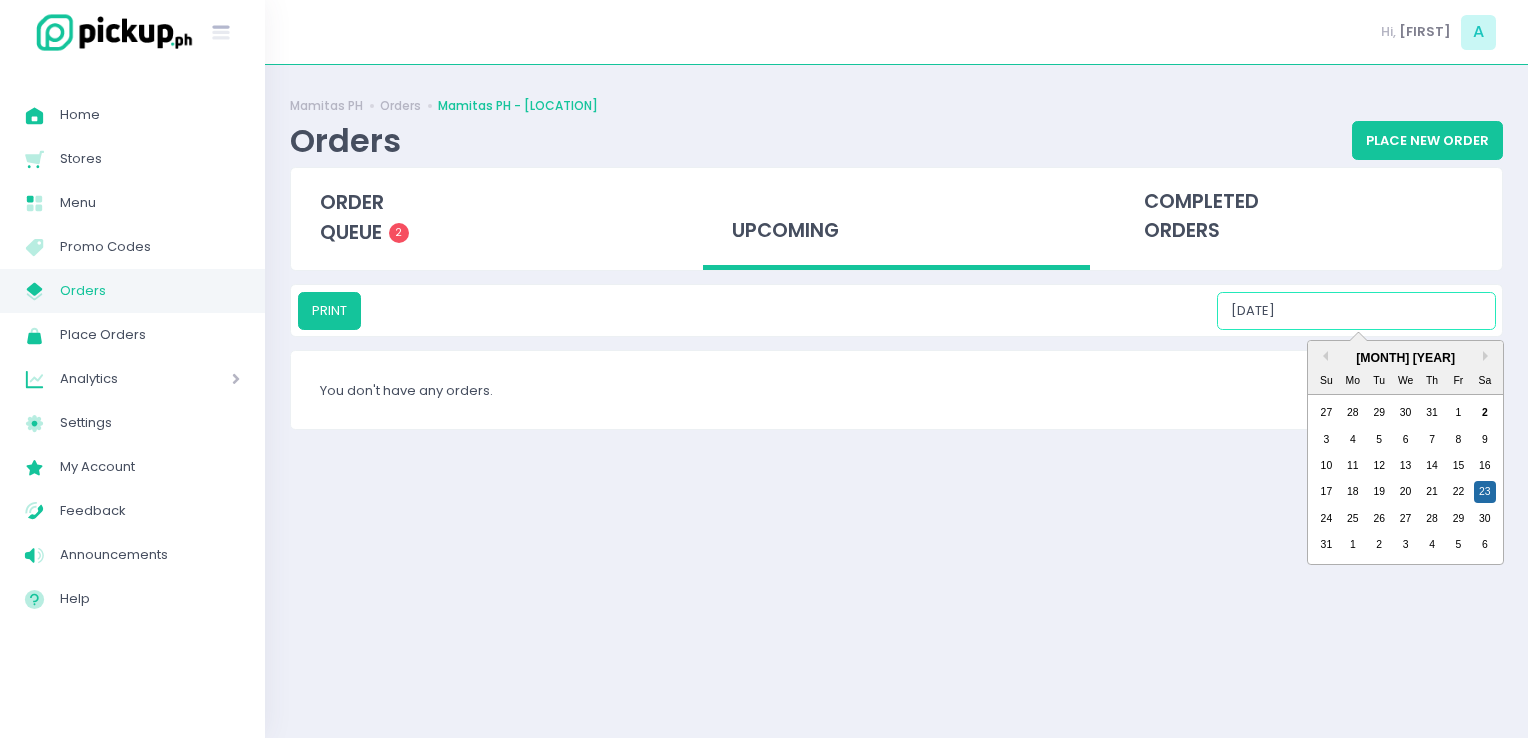 click on "[DATE]" at bounding box center [1356, 311] 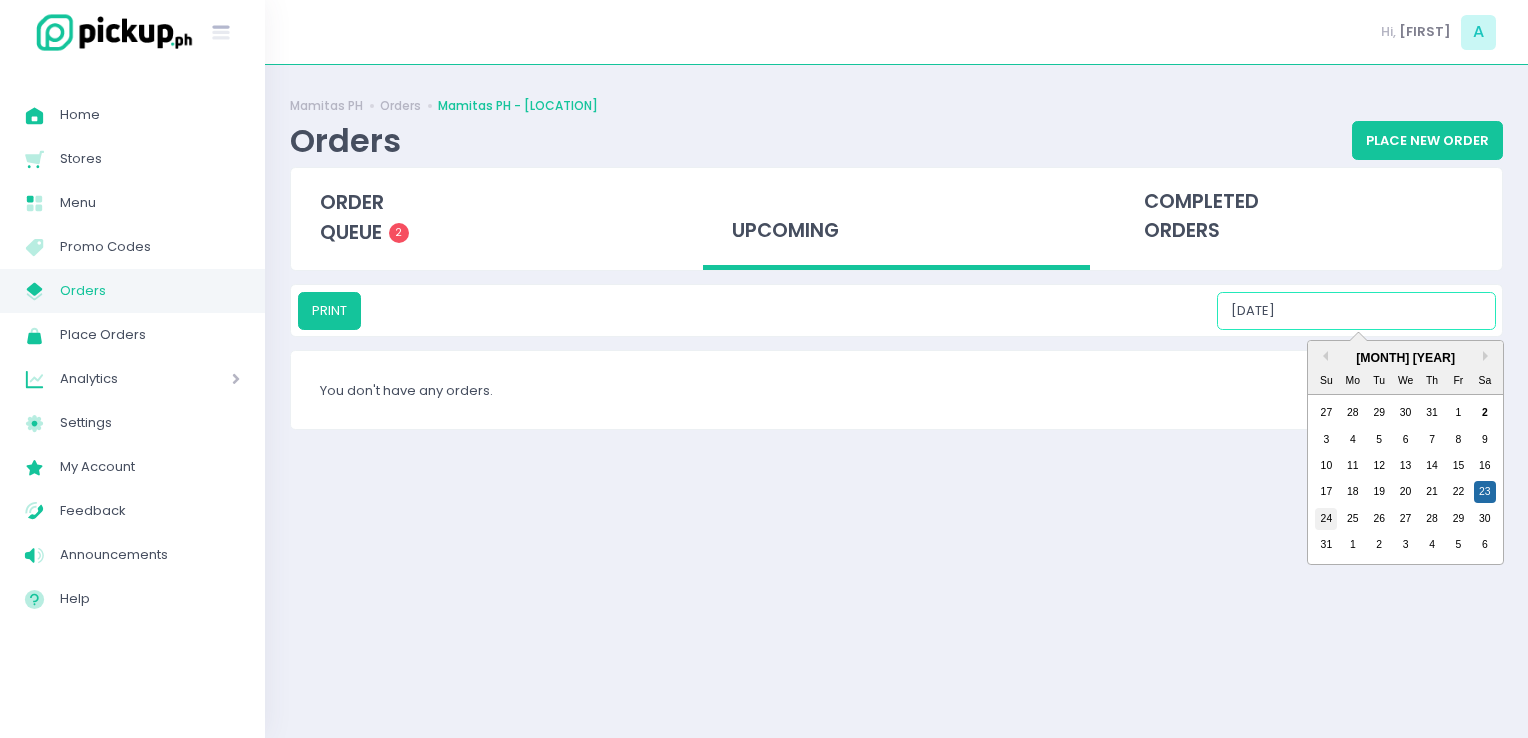 click on "24" at bounding box center [1326, 519] 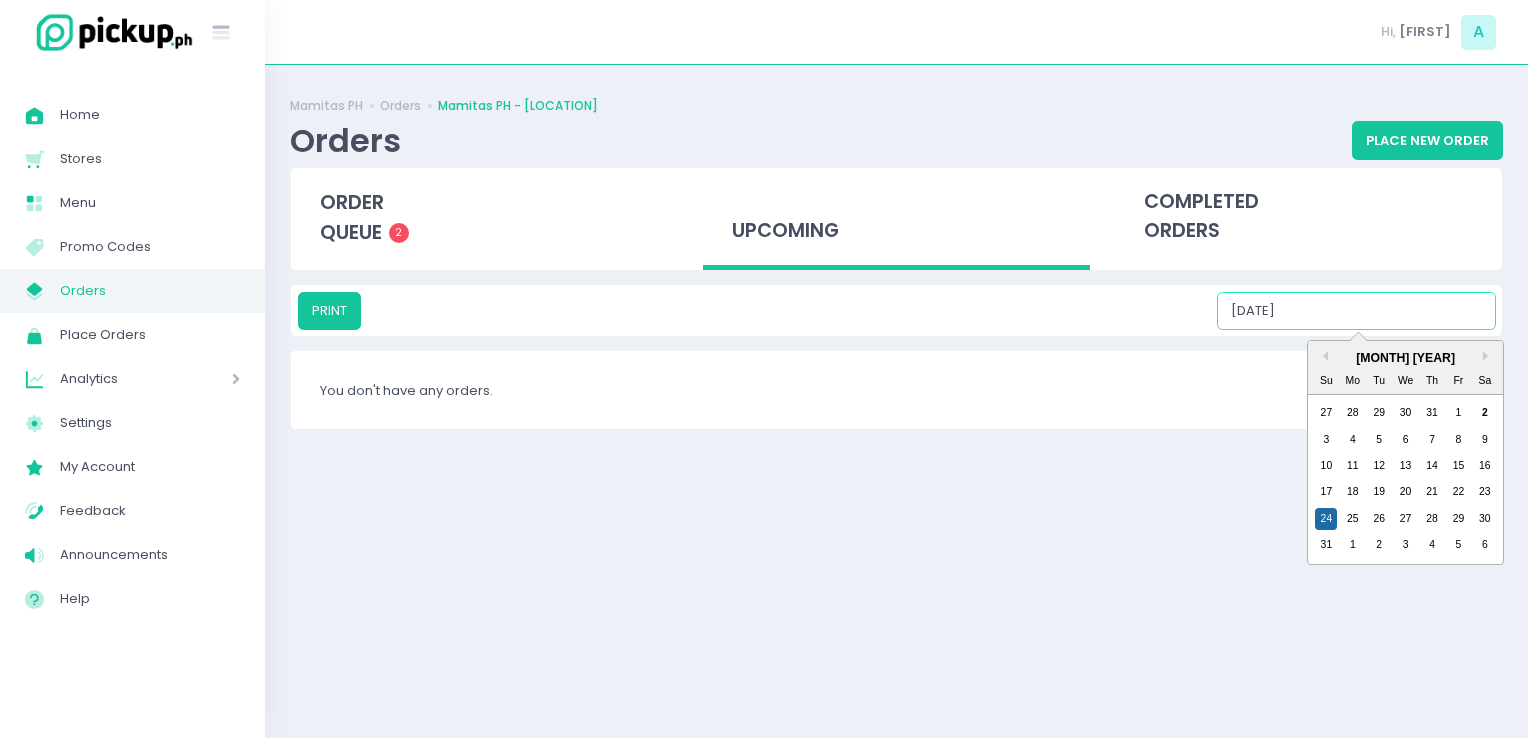 click on "[DATE]" at bounding box center (1356, 311) 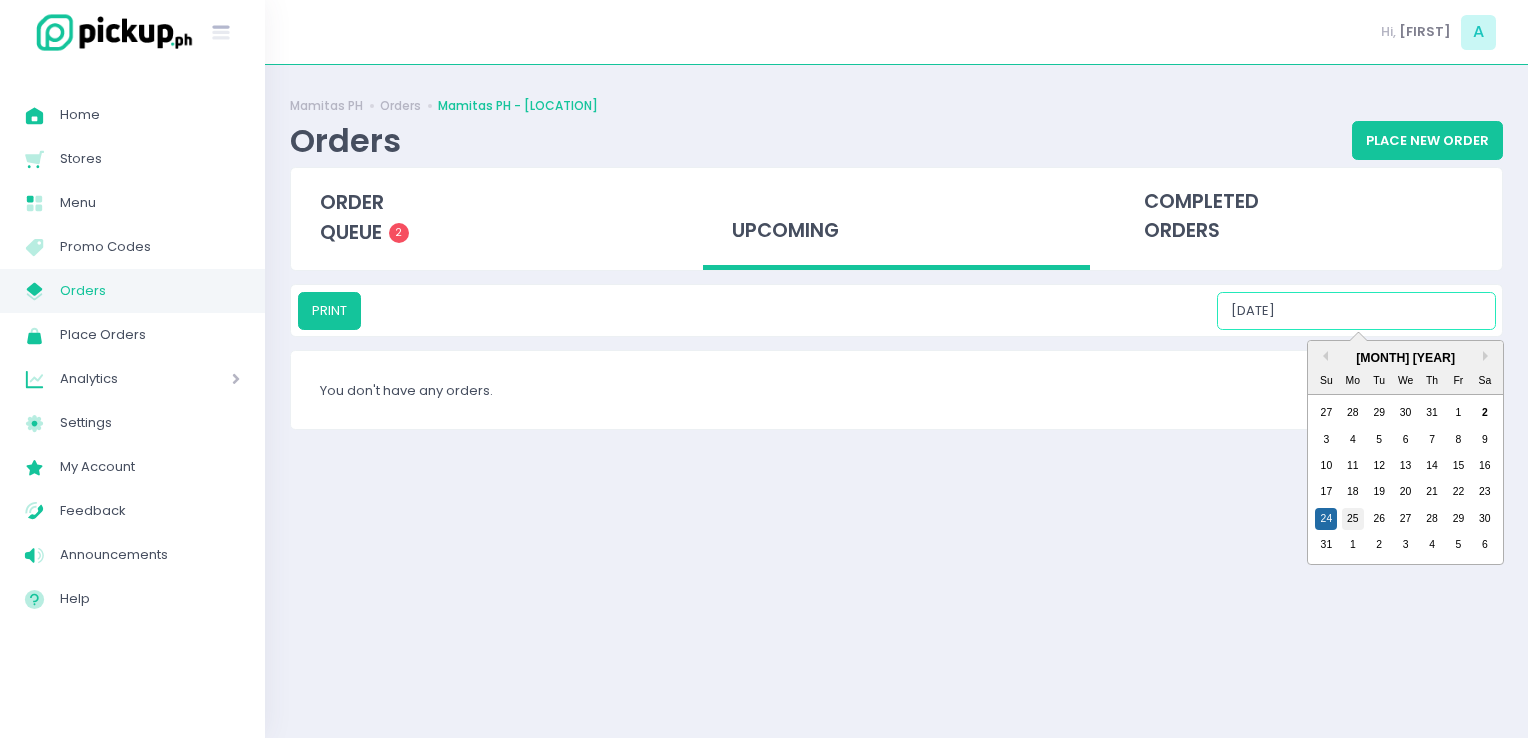 click on "25" at bounding box center (1353, 519) 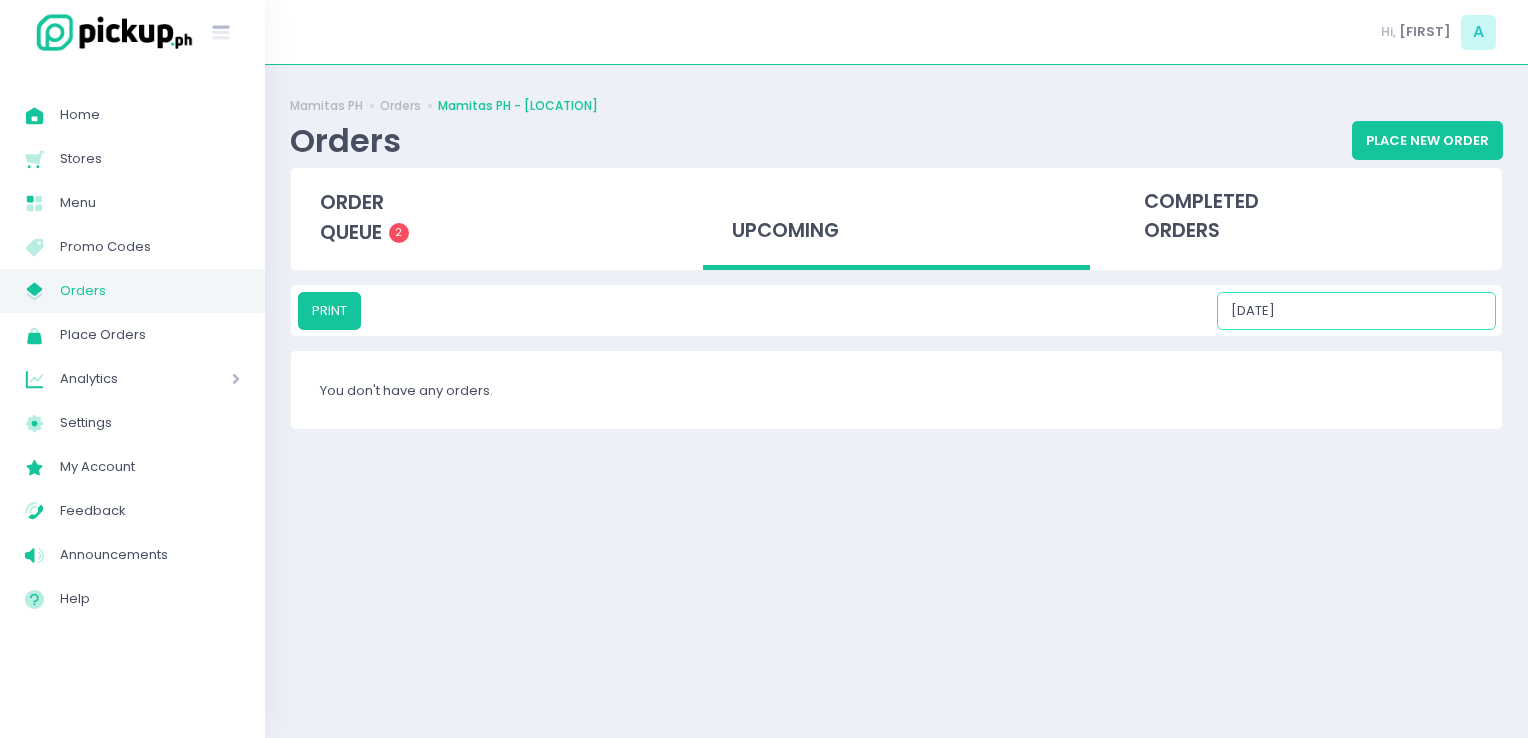click on "[DATE]" at bounding box center (1356, 311) 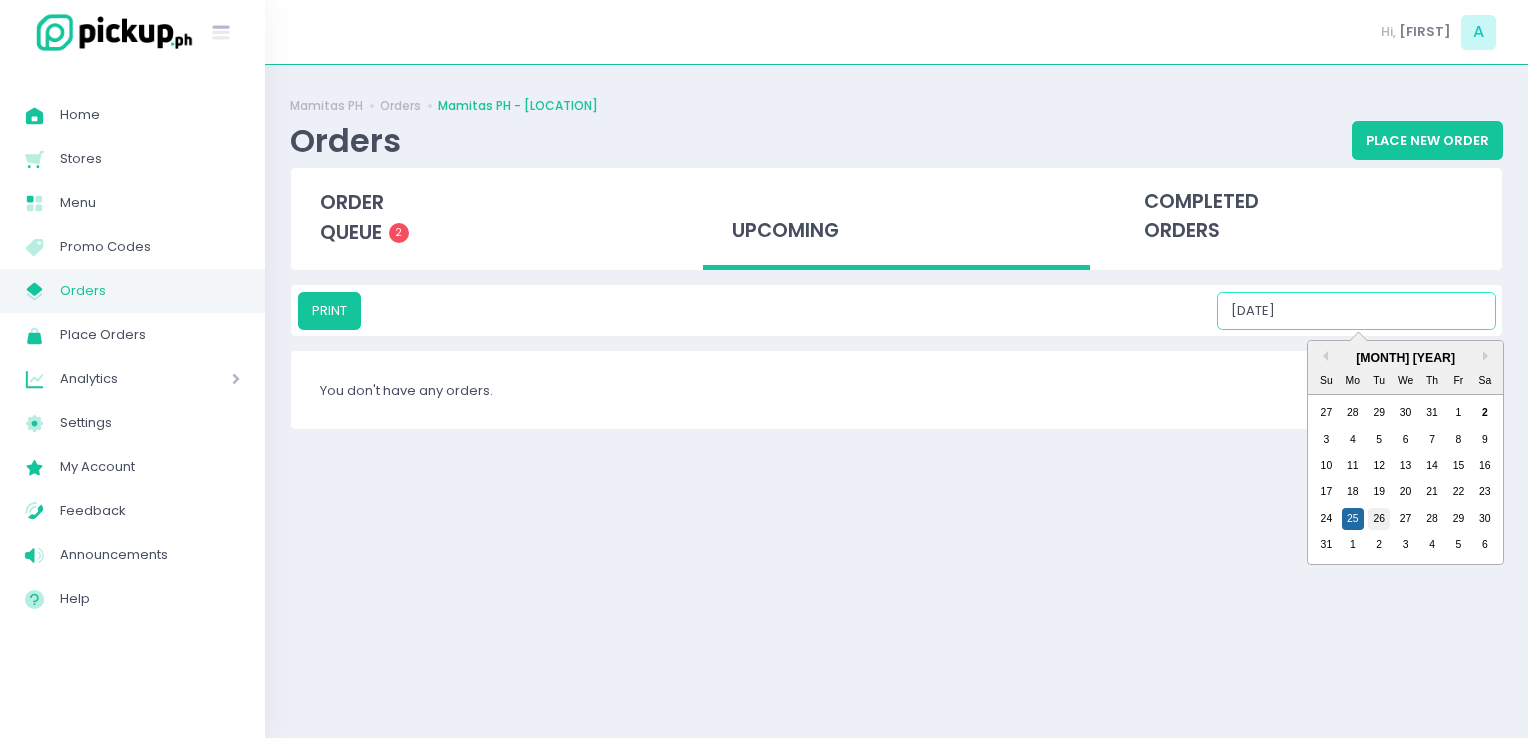 click on "26" at bounding box center (1379, 519) 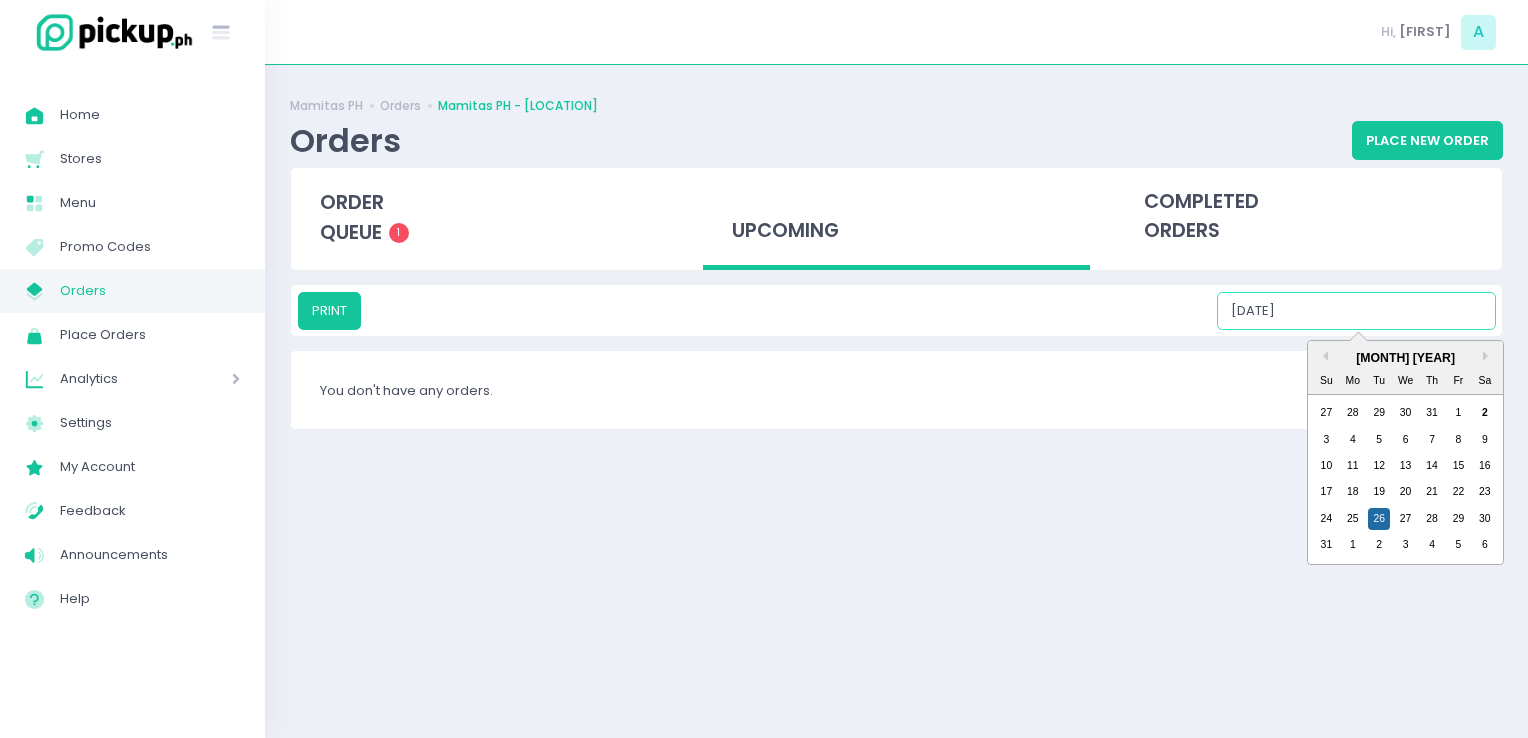 click on "[DATE]" at bounding box center [1356, 311] 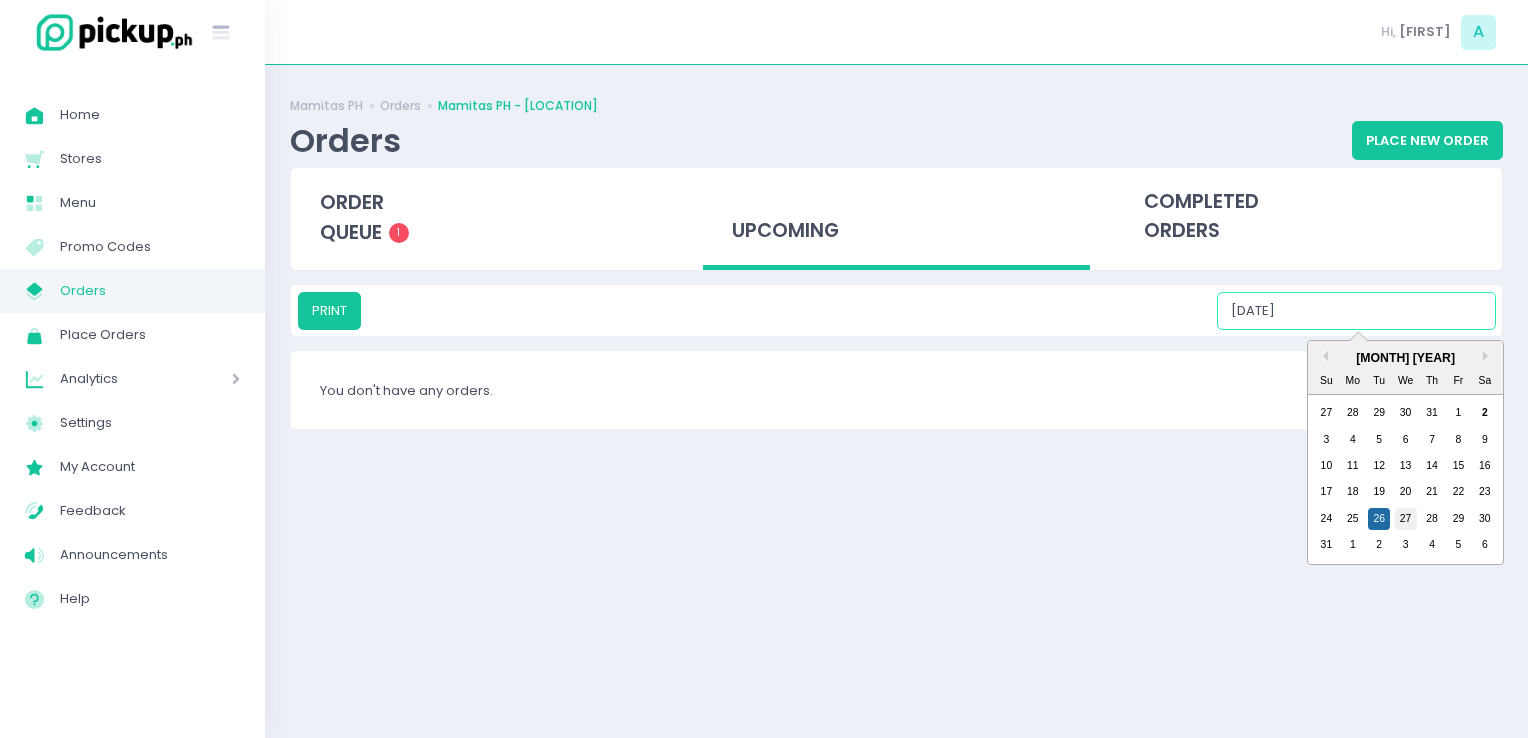 click on "27" at bounding box center [1406, 519] 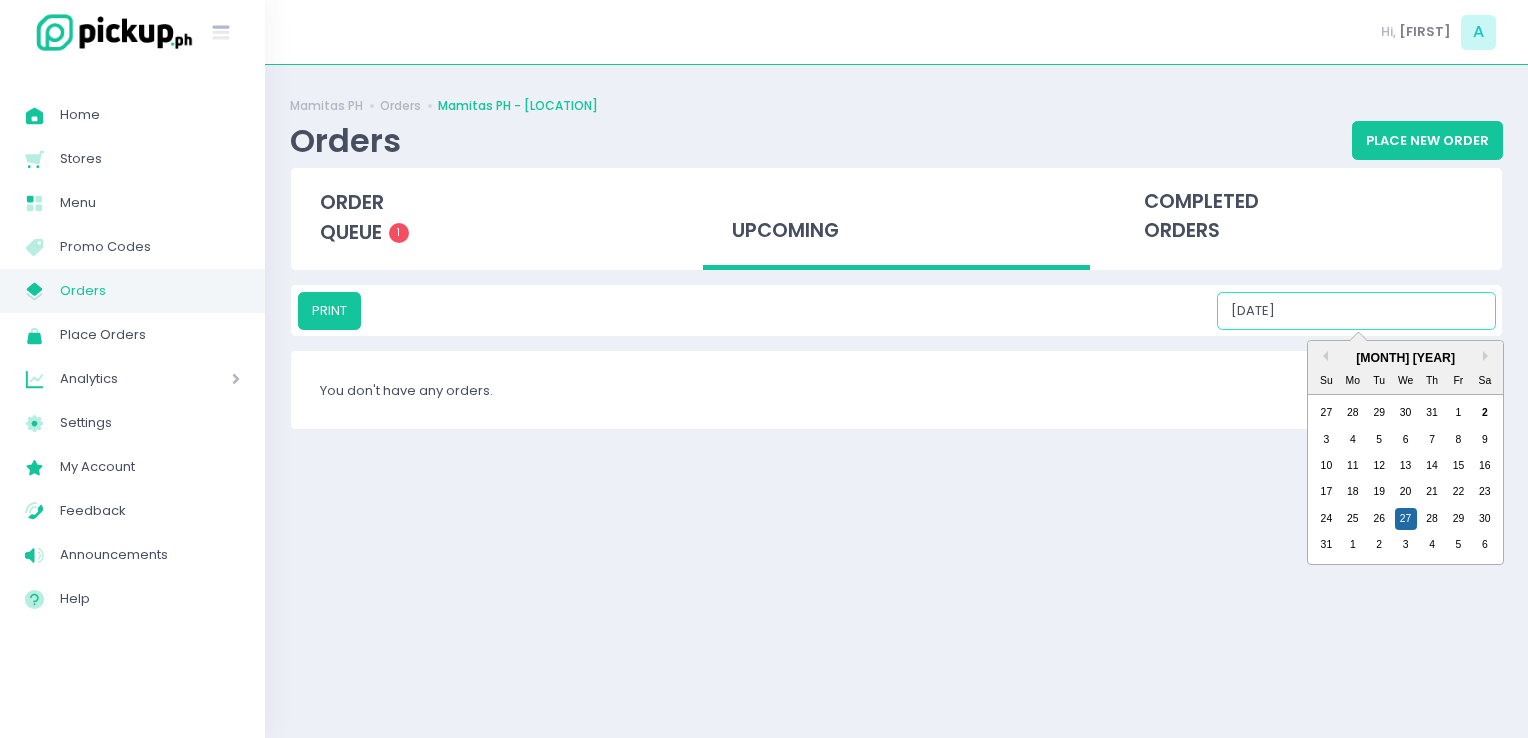 click on "[DATE]" at bounding box center [1356, 311] 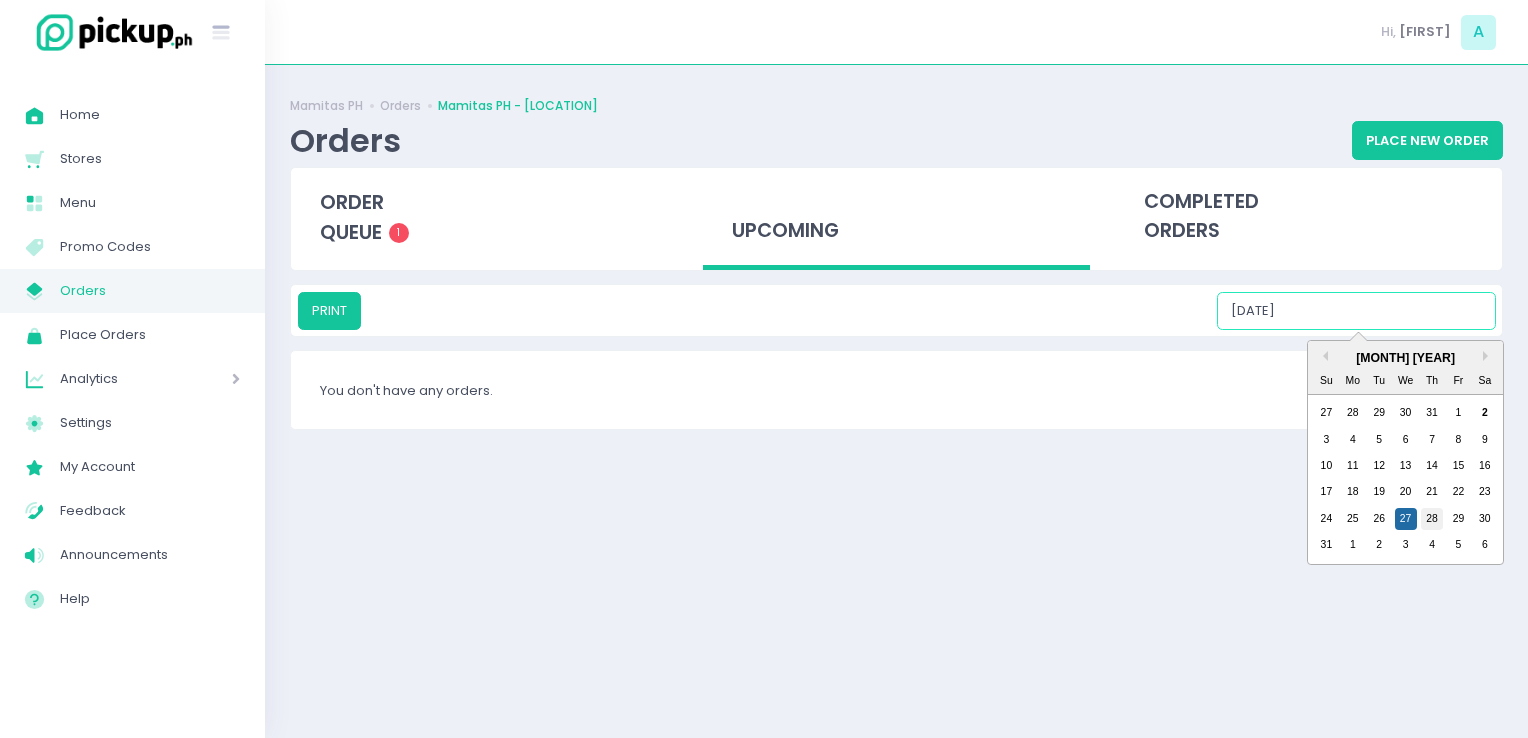 click on "28" at bounding box center (1432, 519) 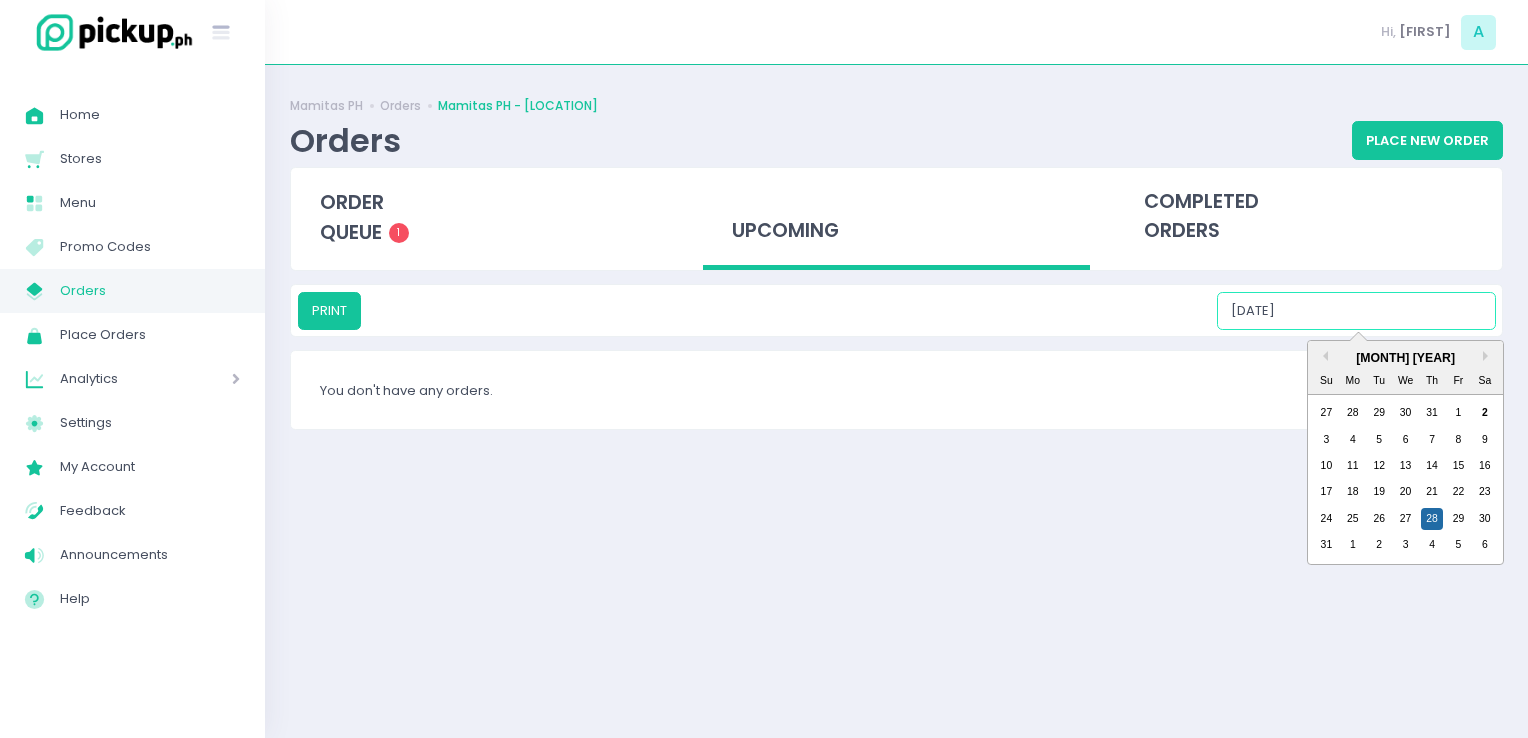 click on "[DATE]" at bounding box center [1356, 311] 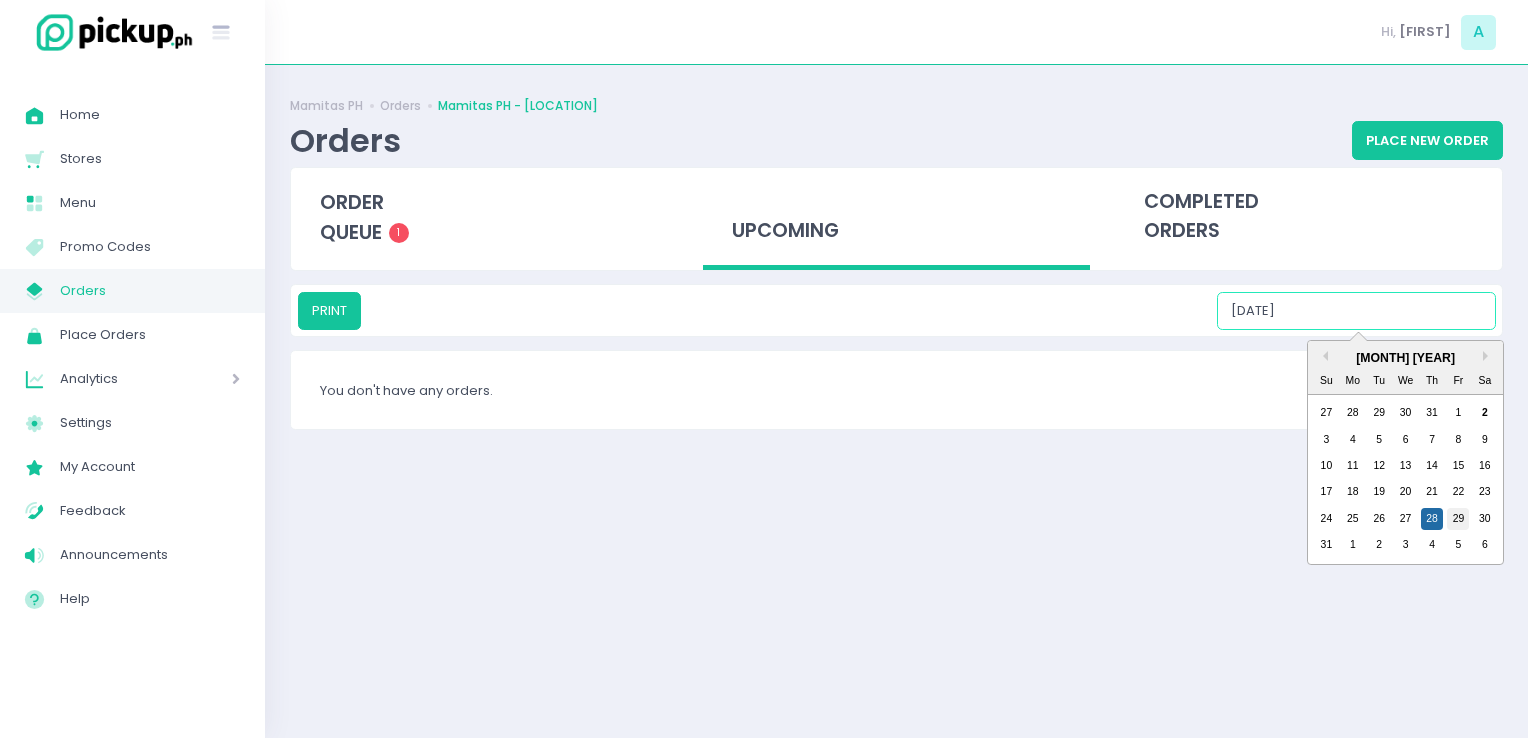 click on "29" at bounding box center [1458, 519] 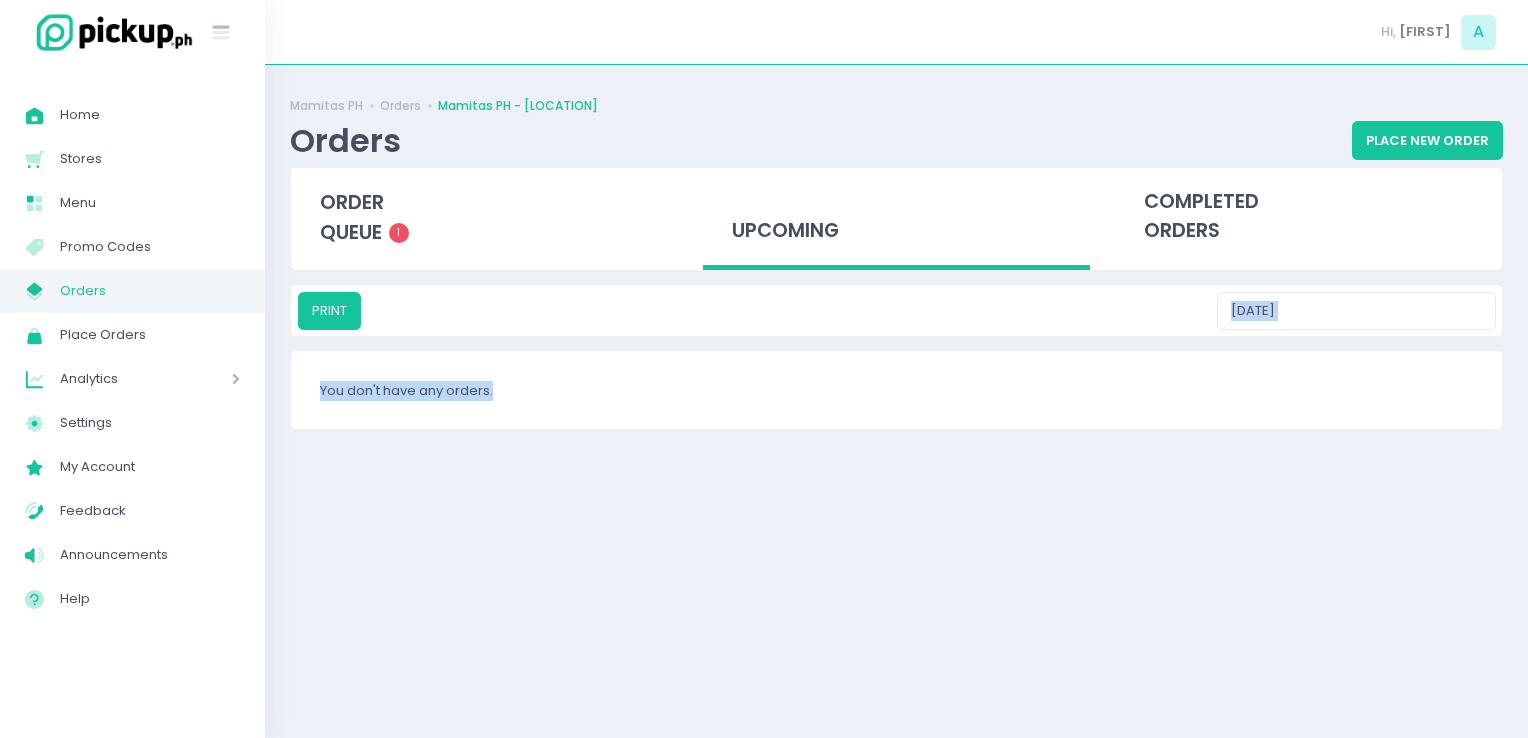 drag, startPoint x: 1375, startPoint y: 345, endPoint x: 1345, endPoint y: 309, distance: 46.8615 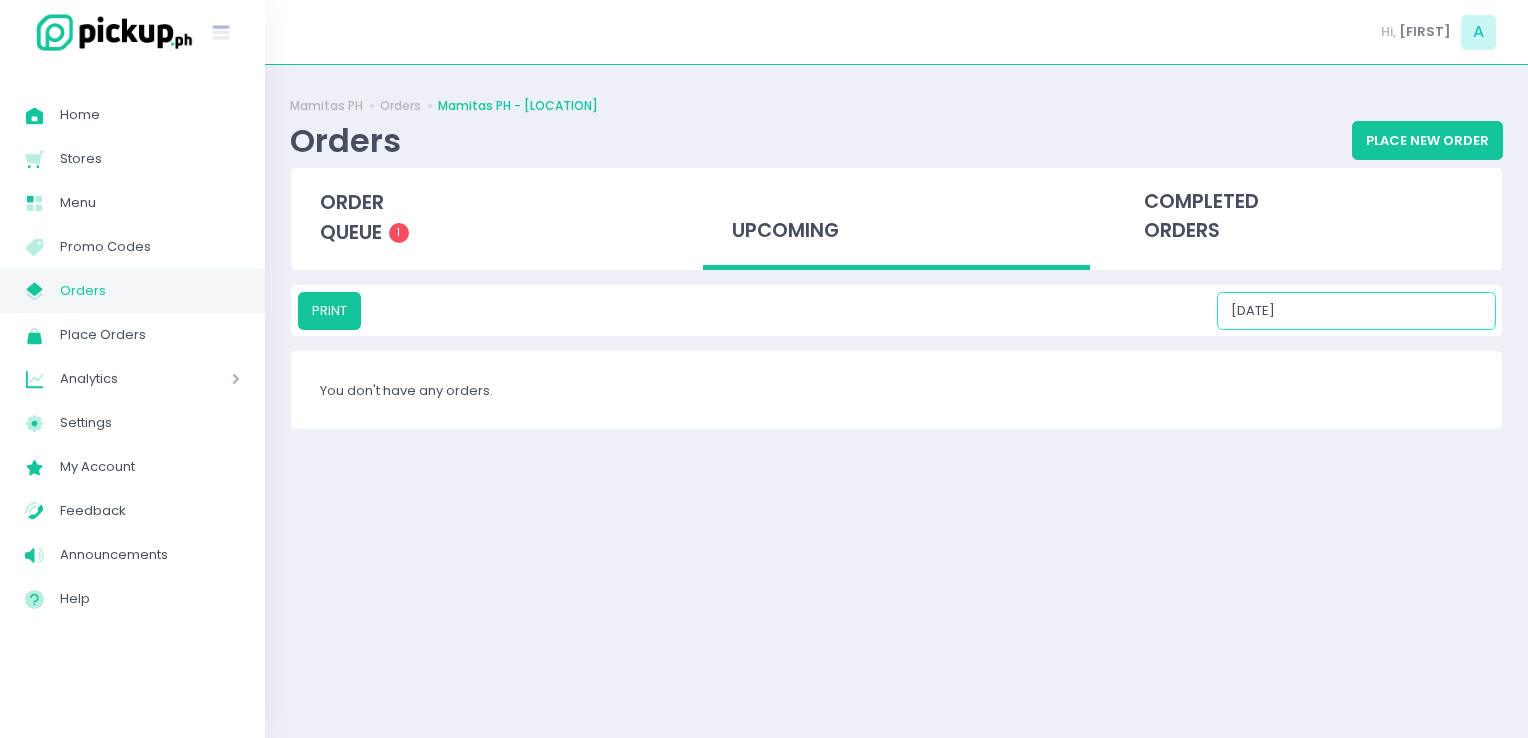 click on "[DATE]" at bounding box center (1356, 311) 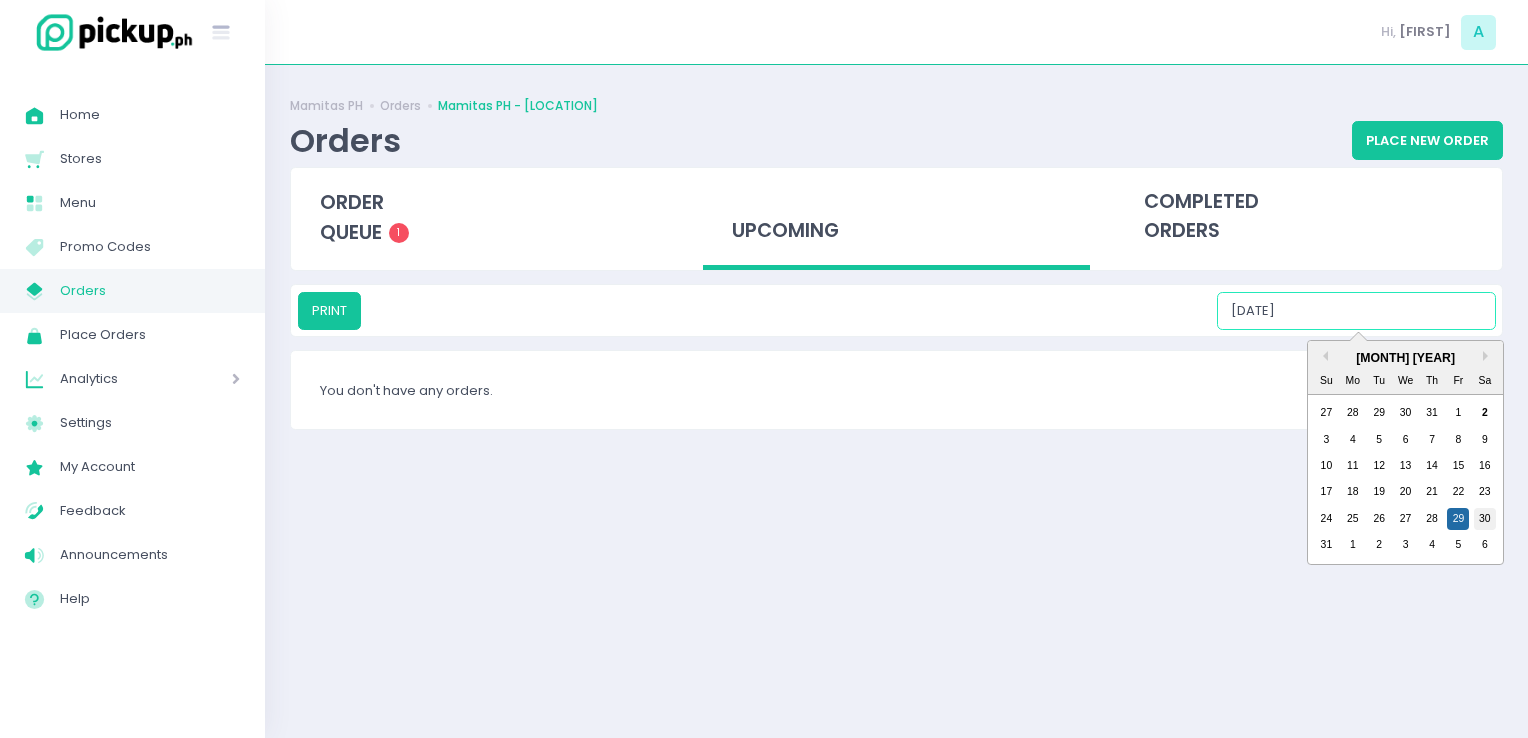 click on "30" at bounding box center [1485, 519] 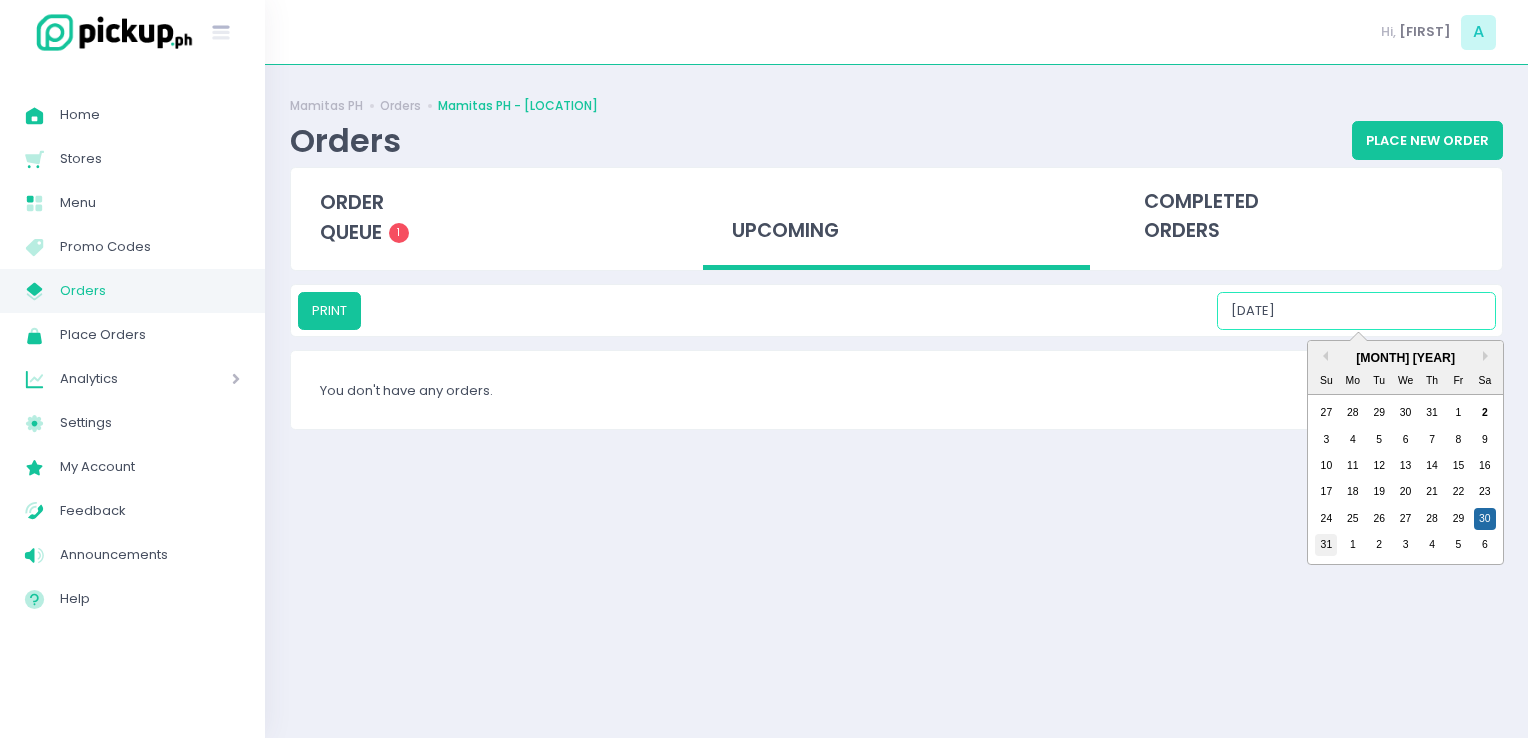 drag, startPoint x: 1354, startPoint y: 320, endPoint x: 1332, endPoint y: 534, distance: 215.12787 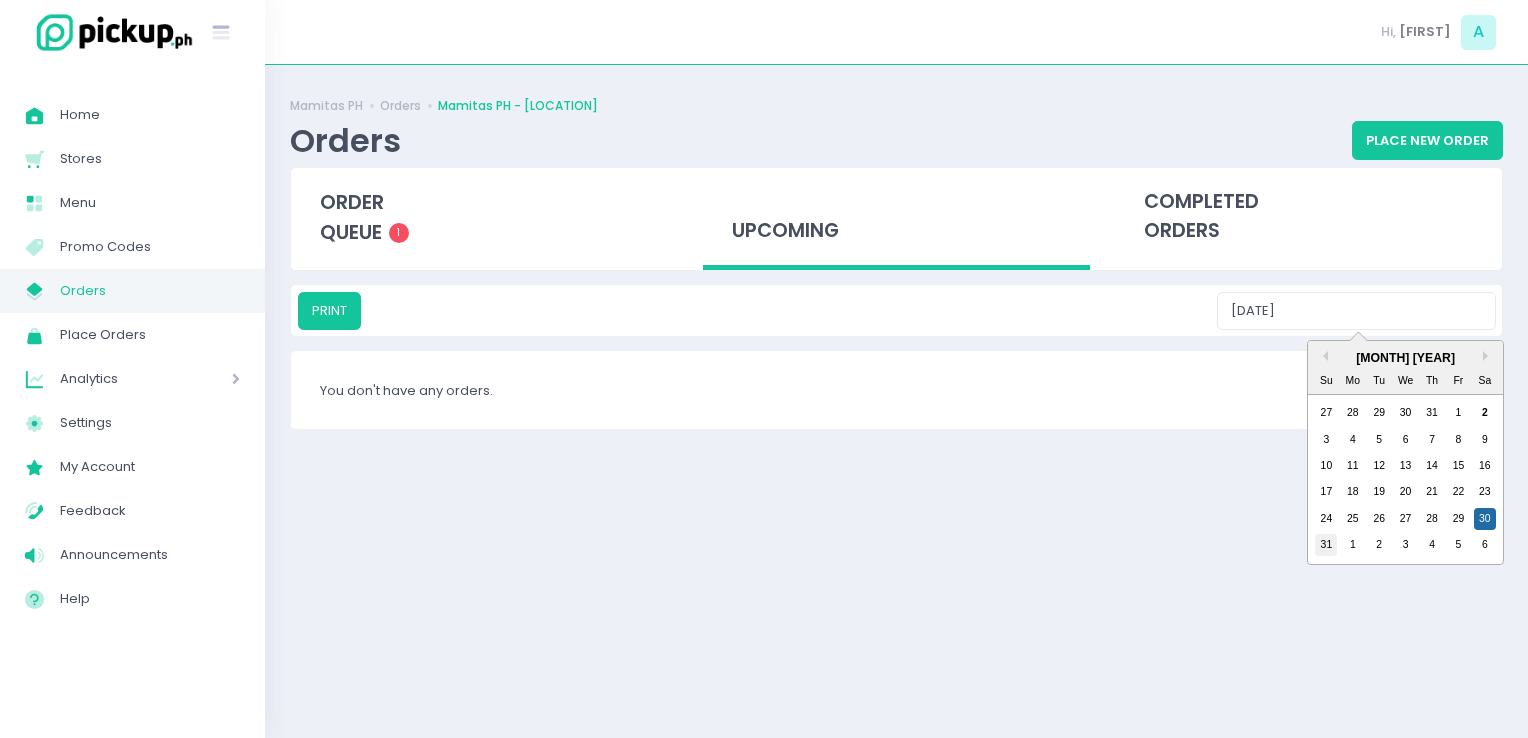 type on "[DATE]" 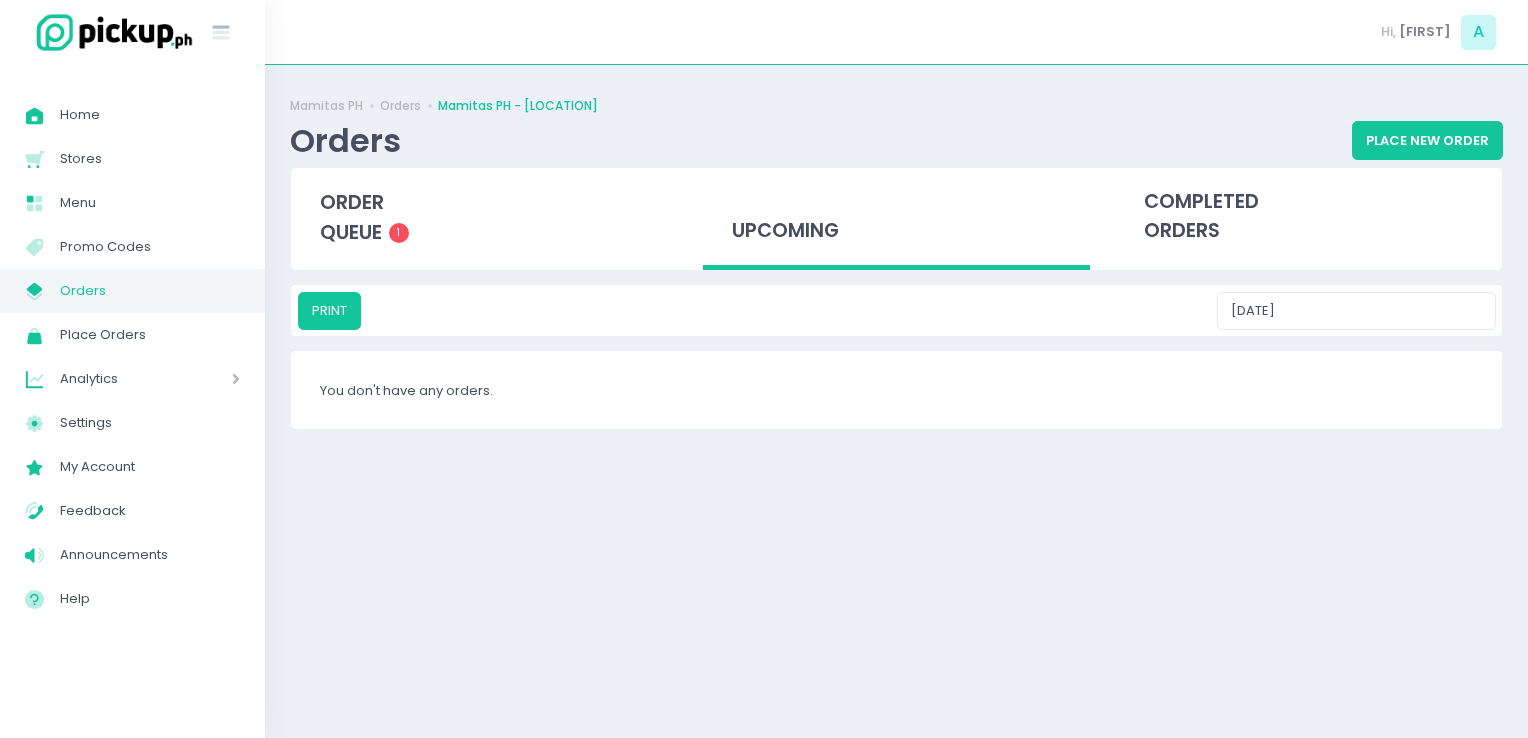 click on "Orders" at bounding box center [150, 291] 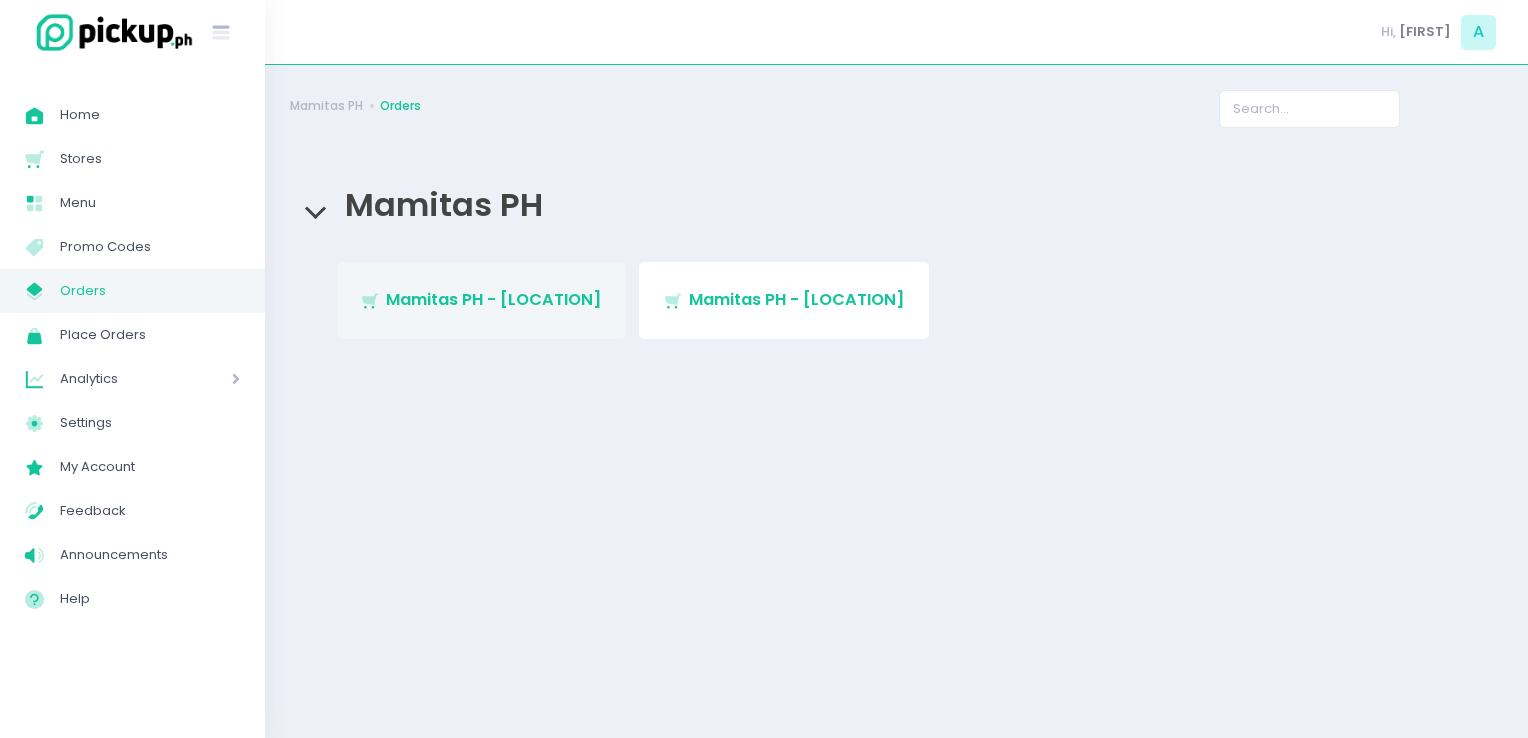 click on "Mamitas PH - Blue Ridge" at bounding box center [494, 299] 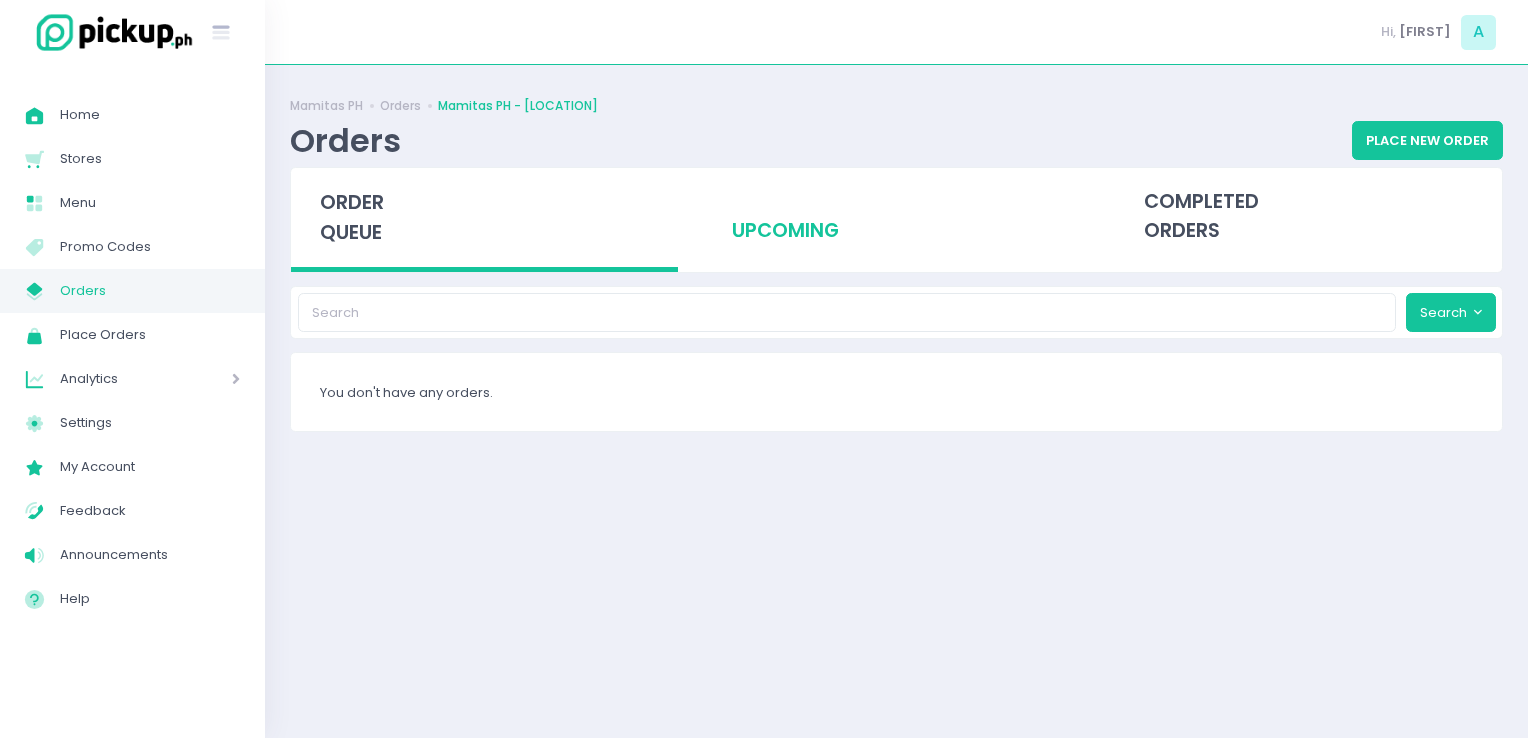 click on "upcoming" at bounding box center (896, 217) 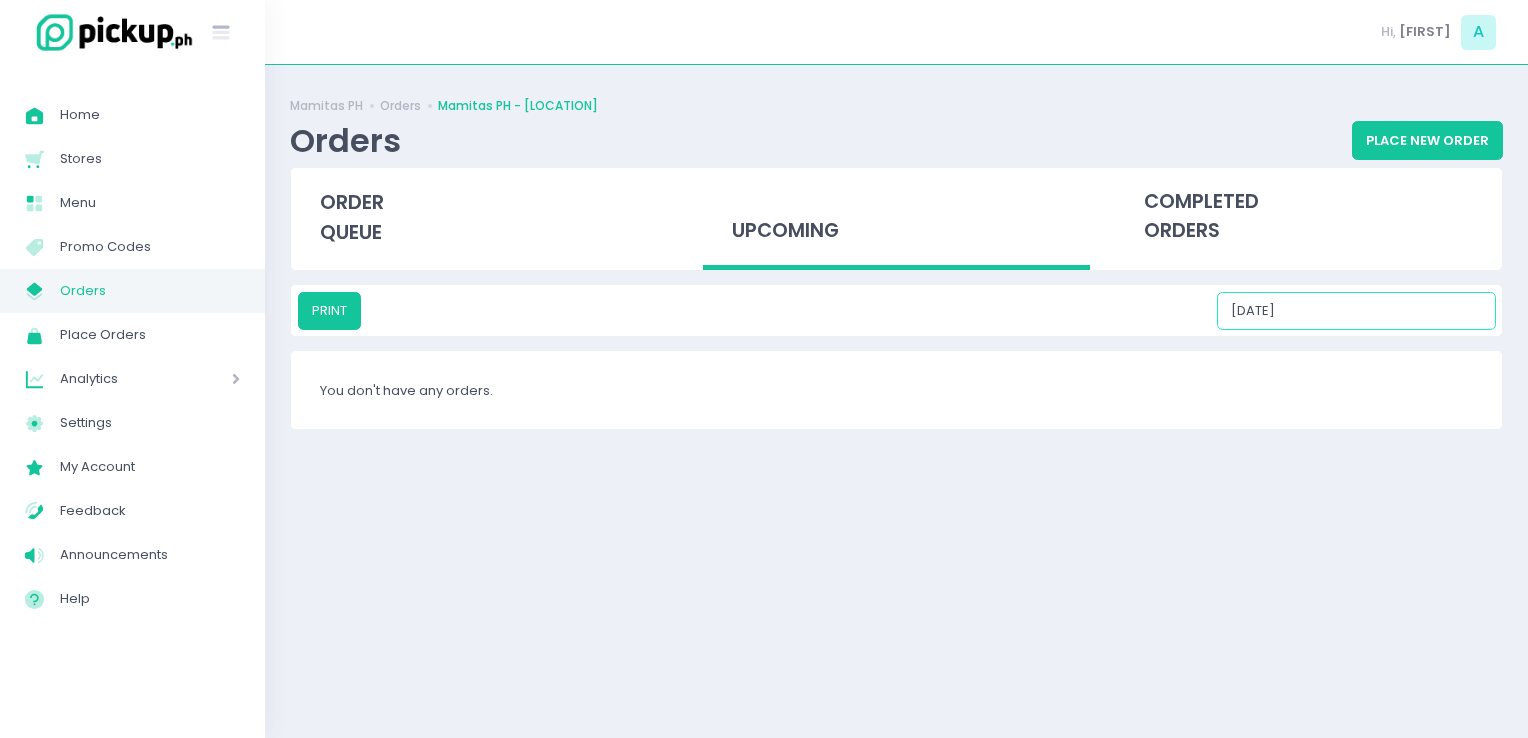 click on "[DATE]" at bounding box center (1356, 311) 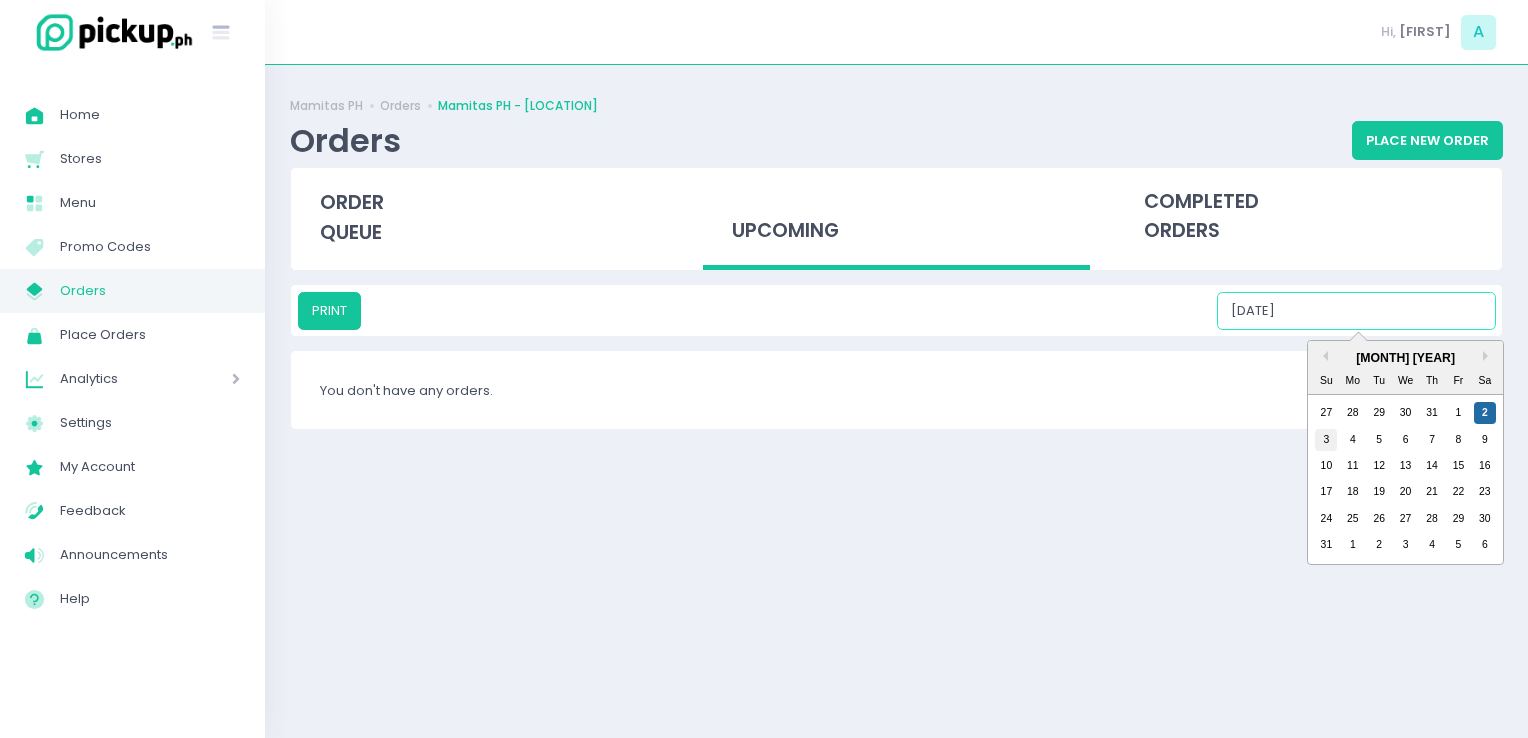 click on "3" at bounding box center (1326, 440) 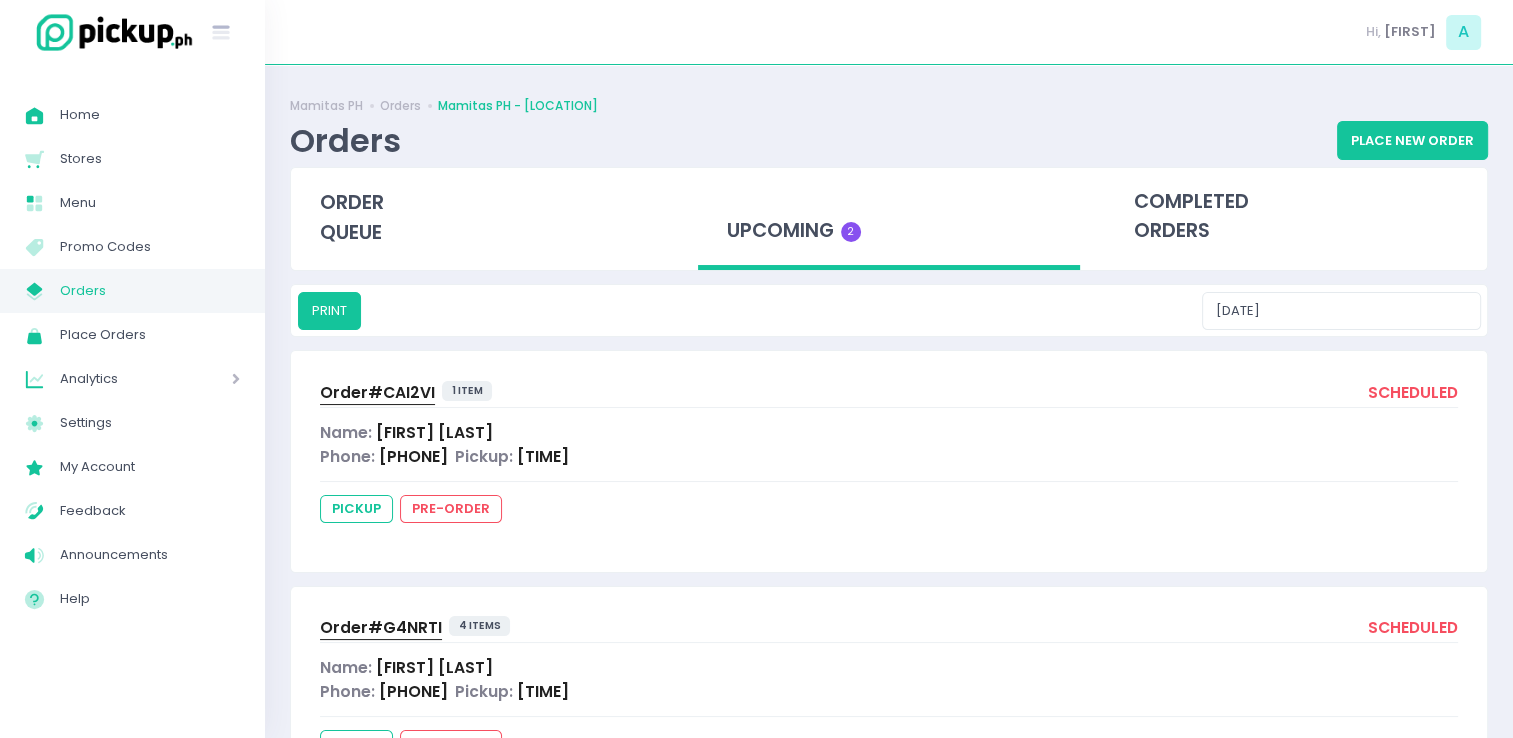 drag, startPoint x: 1348, startPoint y: 278, endPoint x: 1355, endPoint y: 301, distance: 24.04163 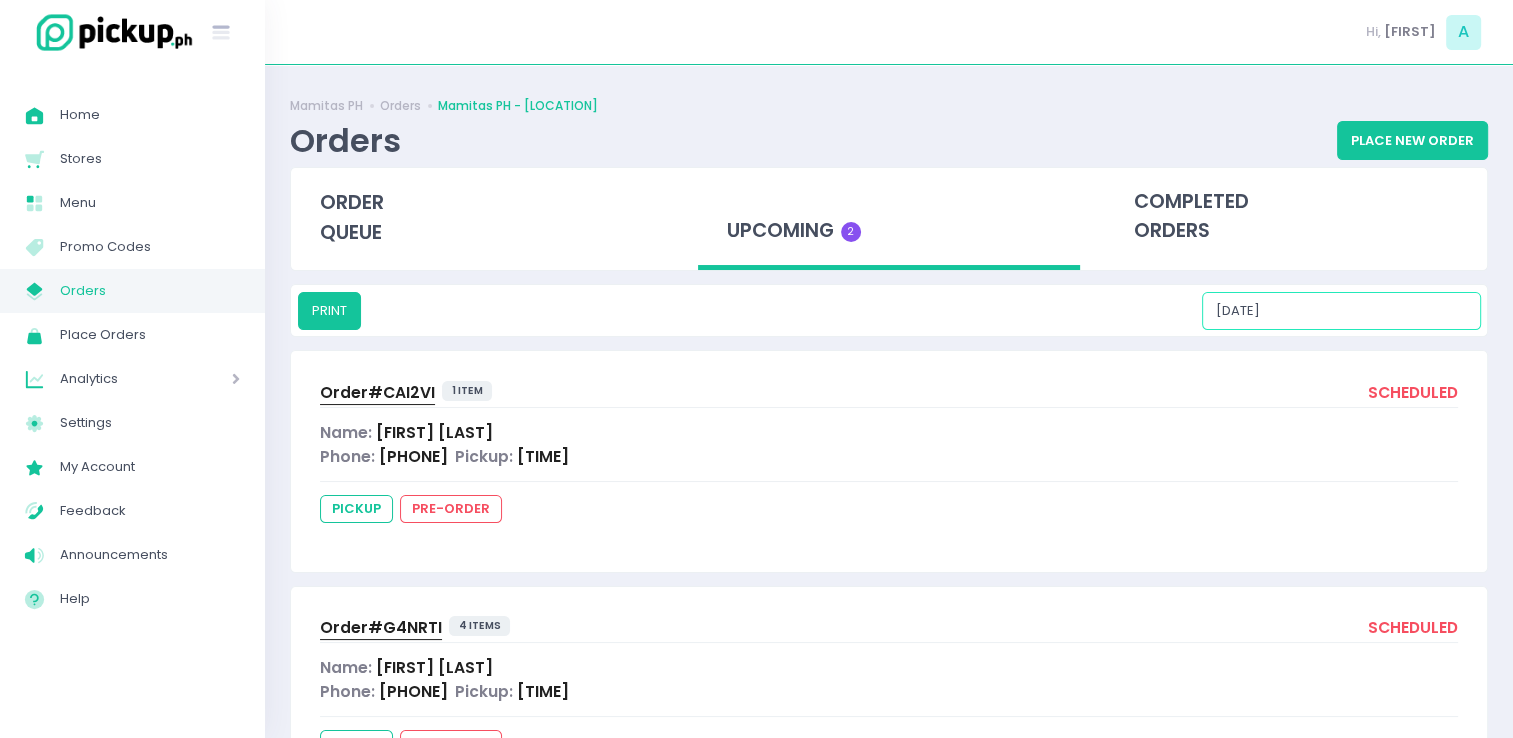 click on "[DATE]" at bounding box center [1341, 311] 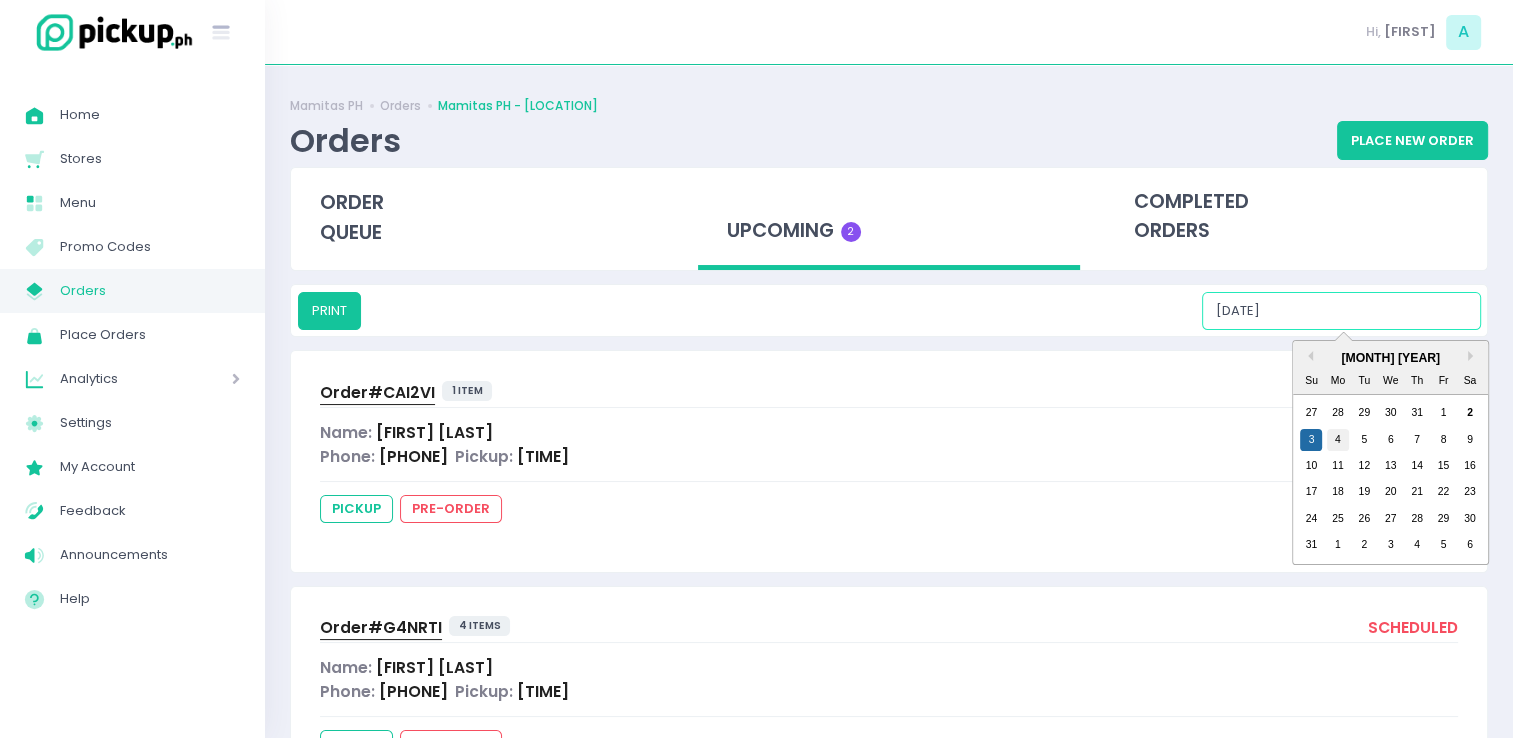 click on "4" at bounding box center [1338, 440] 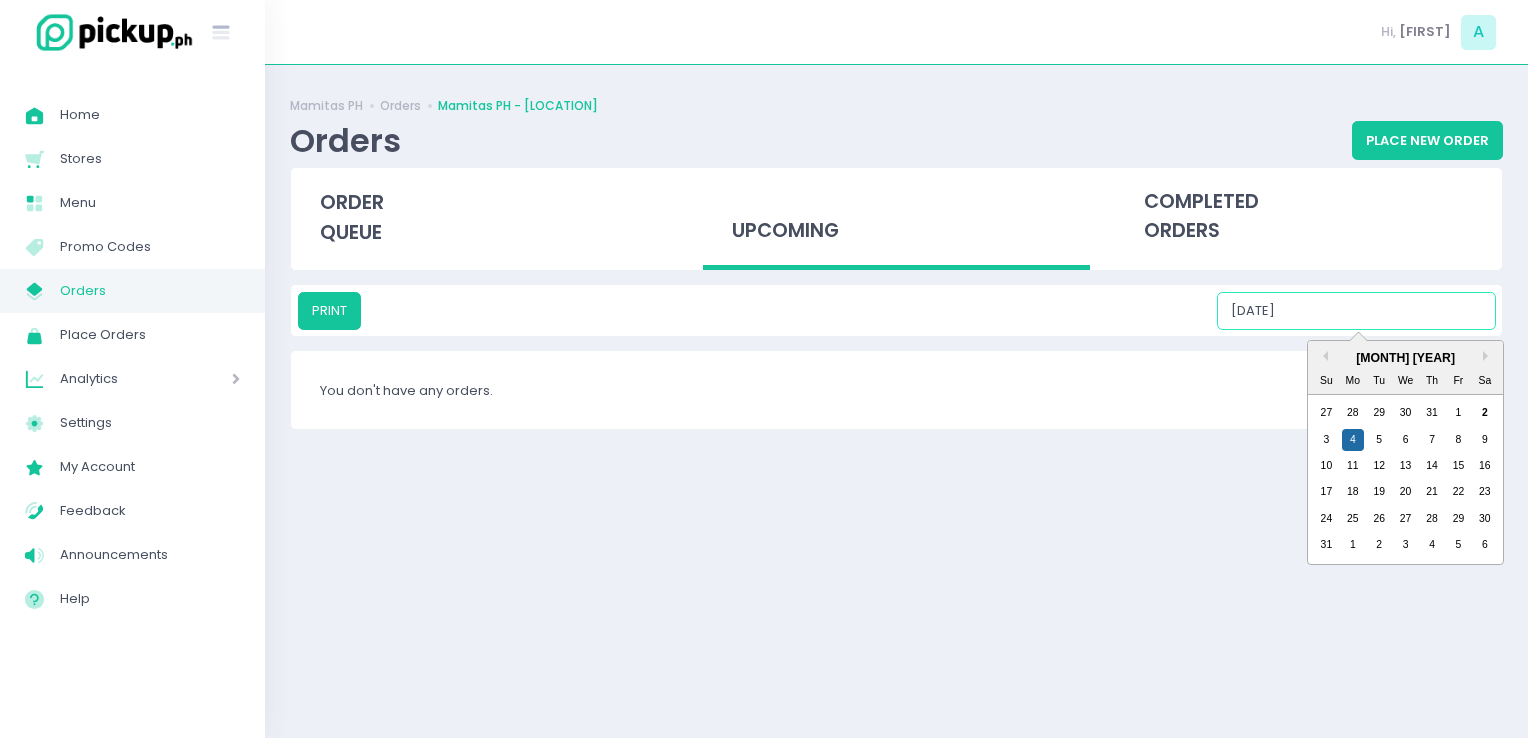 click on "[DATE]" at bounding box center [1356, 311] 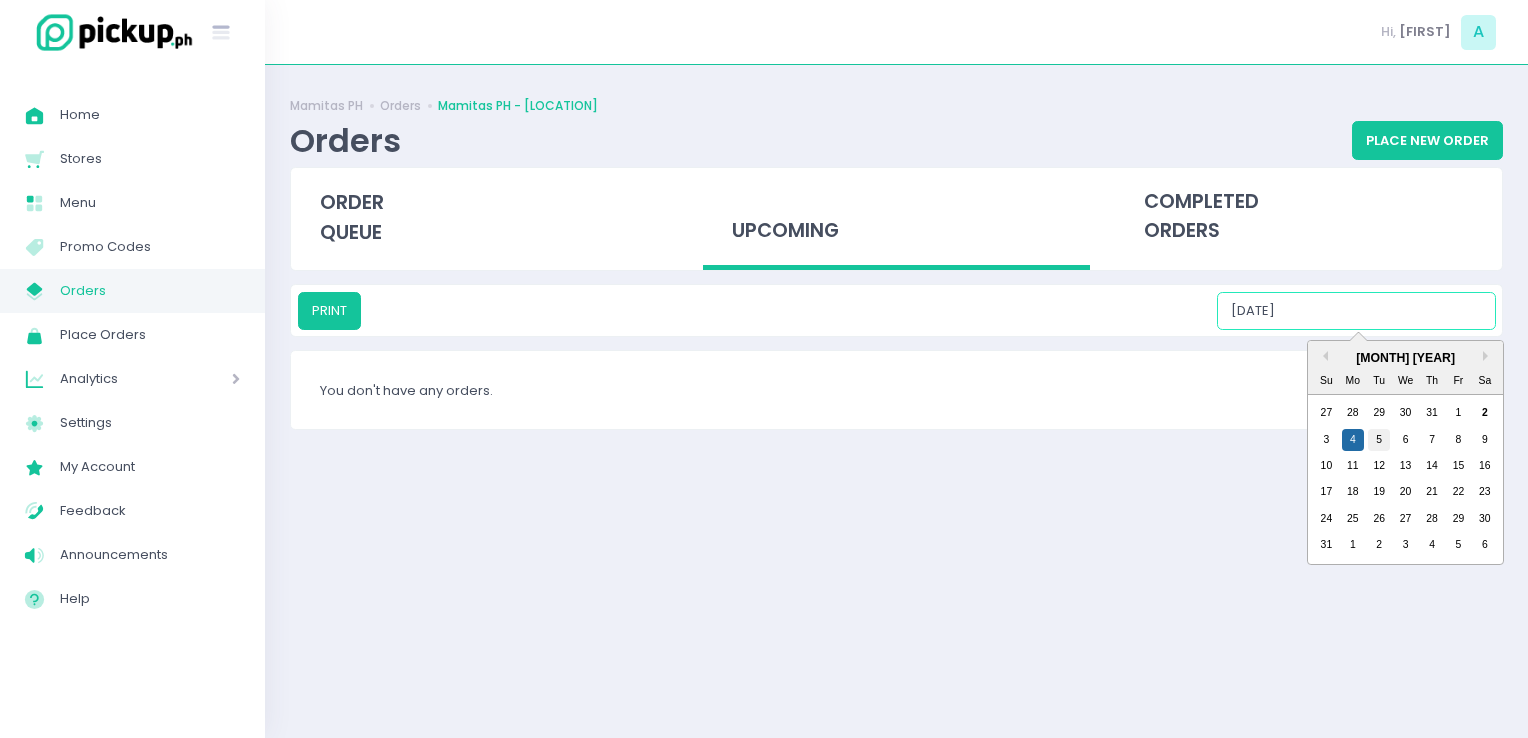 click on "5" at bounding box center (1379, 440) 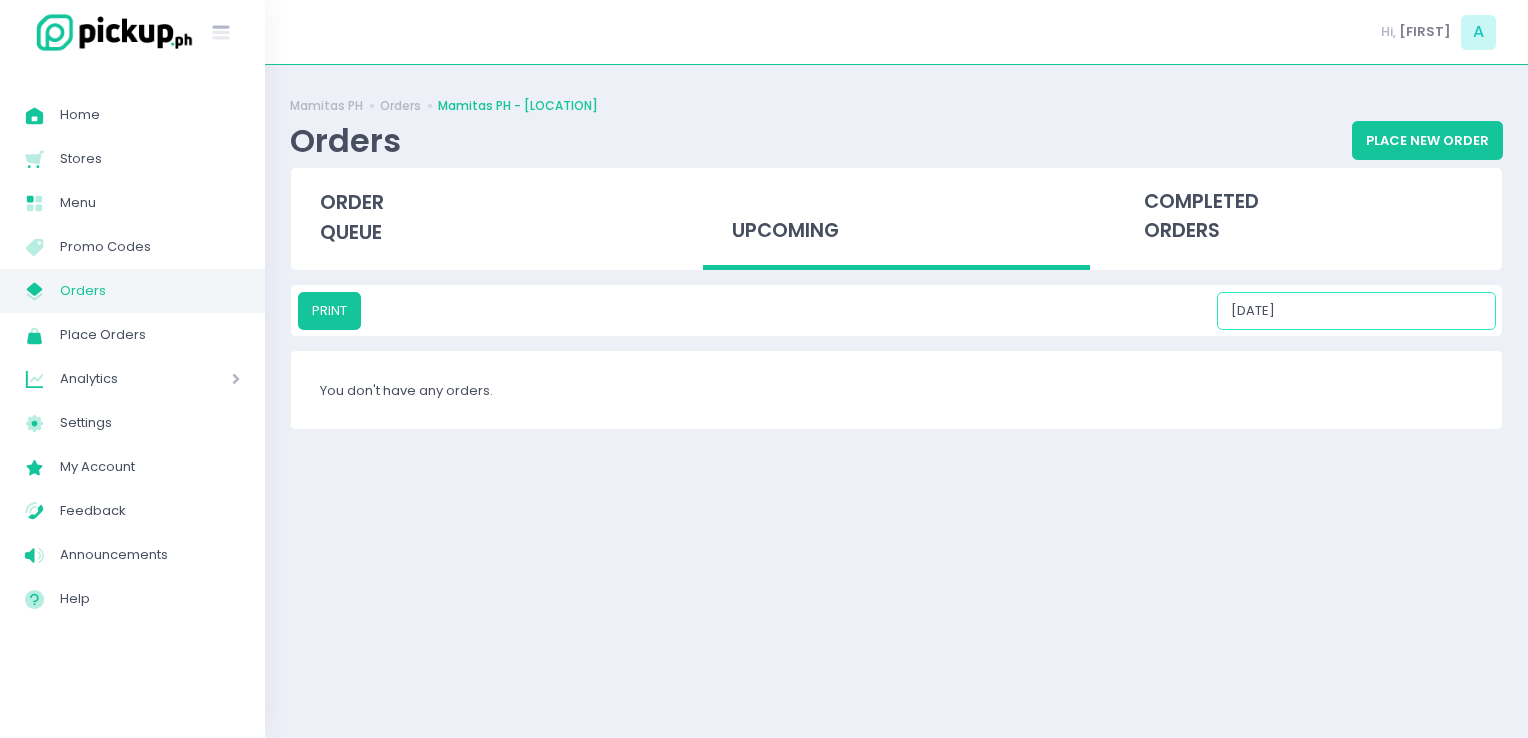 click on "[DATE]" at bounding box center [1356, 311] 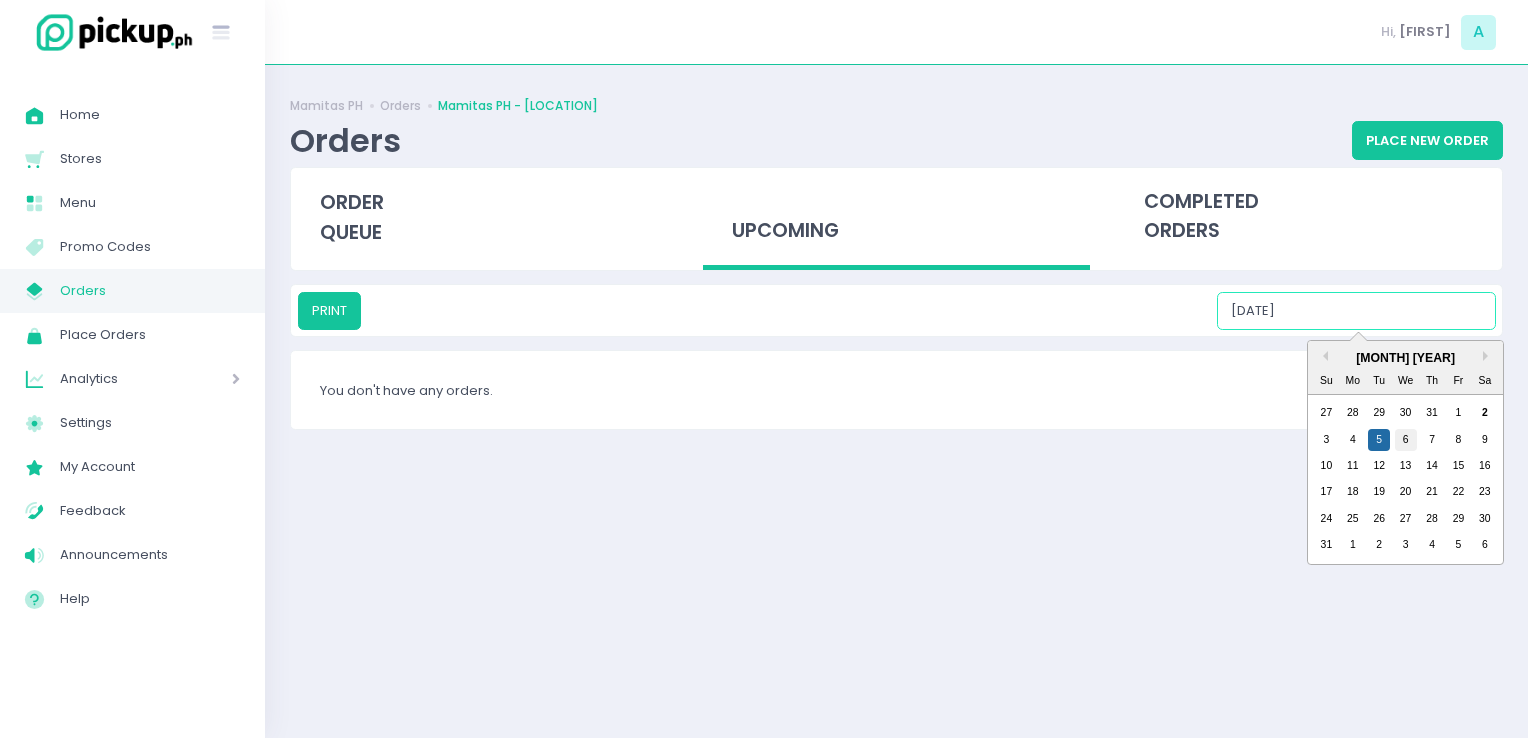 click on "6" at bounding box center (1406, 440) 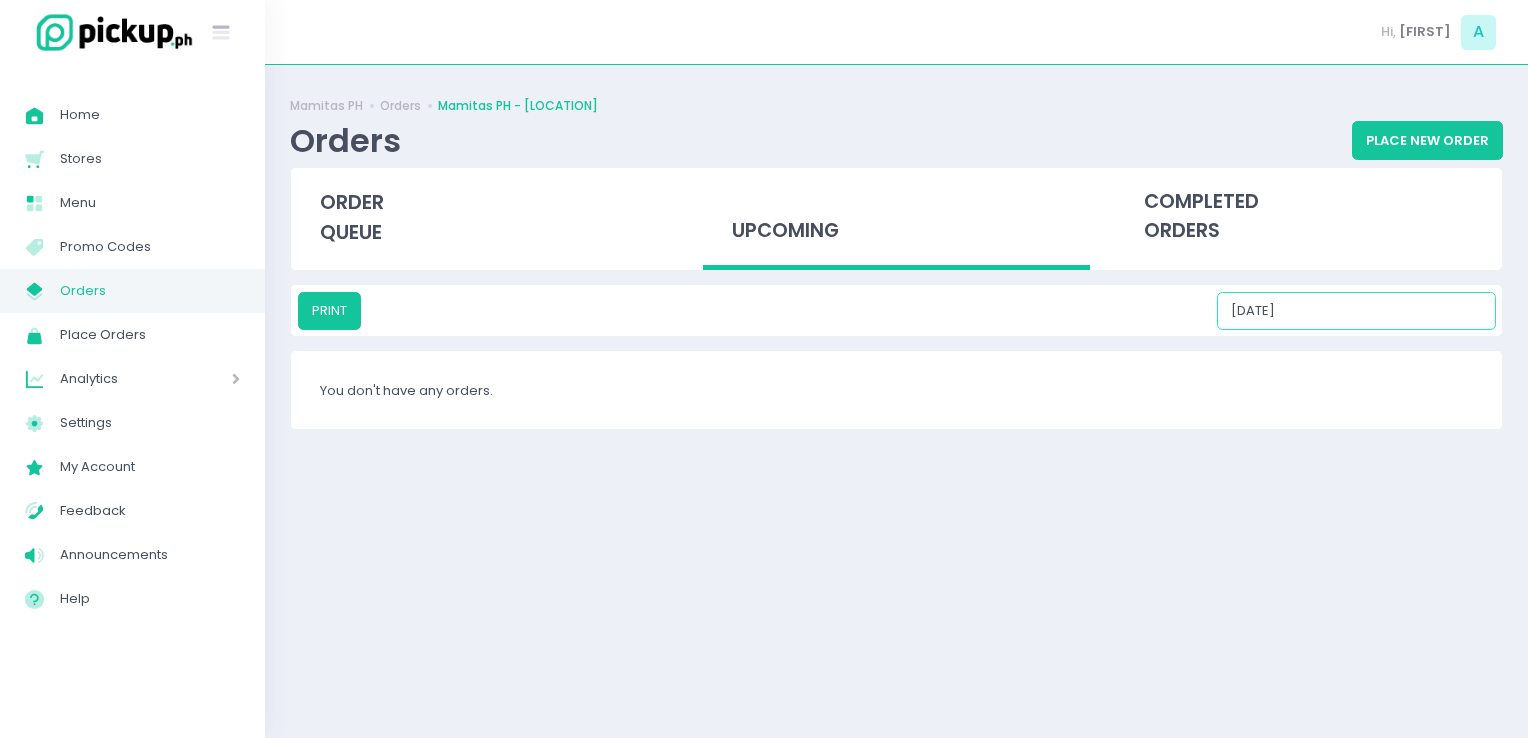 click on "[DATE]" at bounding box center (1356, 311) 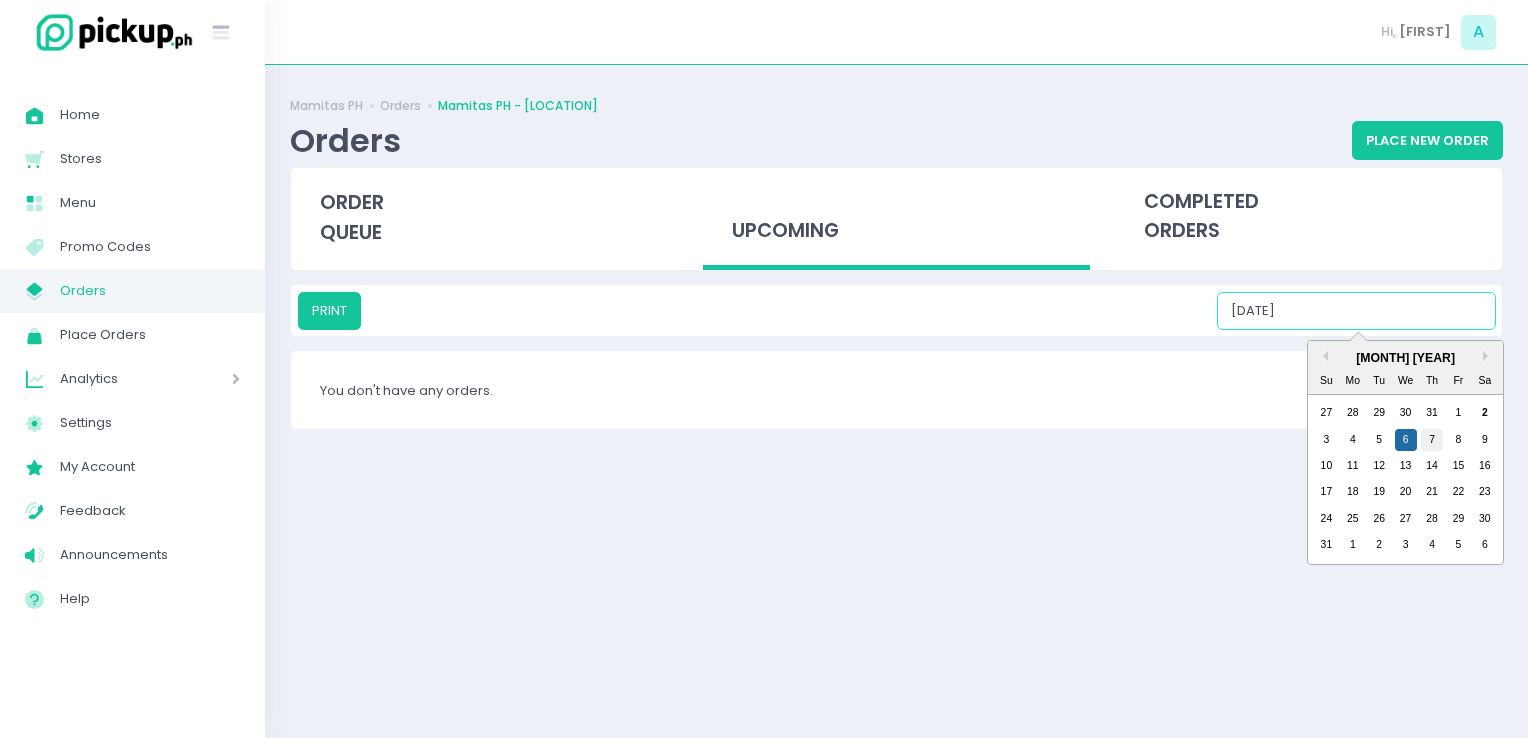 click on "7" at bounding box center [1432, 440] 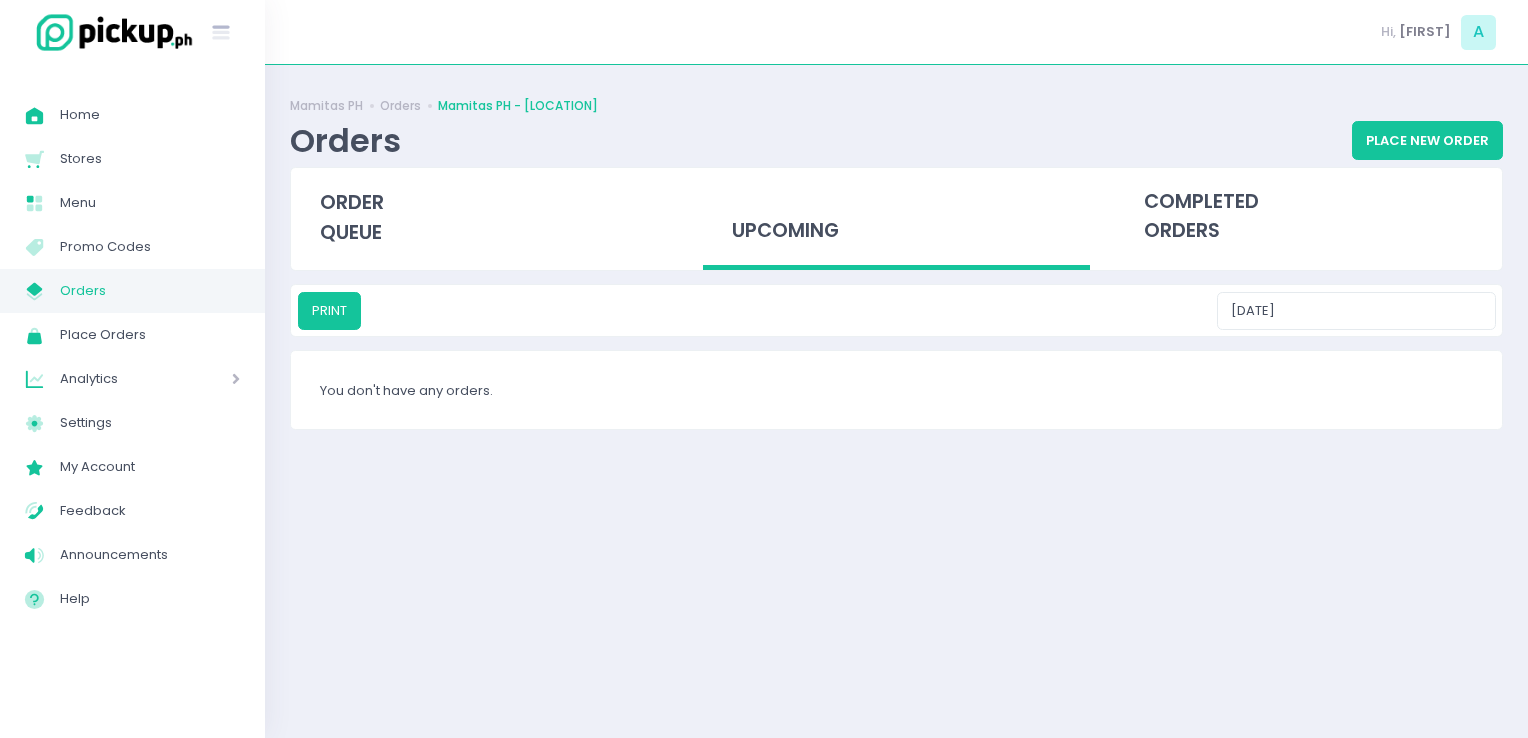 drag, startPoint x: 1372, startPoint y: 332, endPoint x: 1363, endPoint y: 308, distance: 25.632011 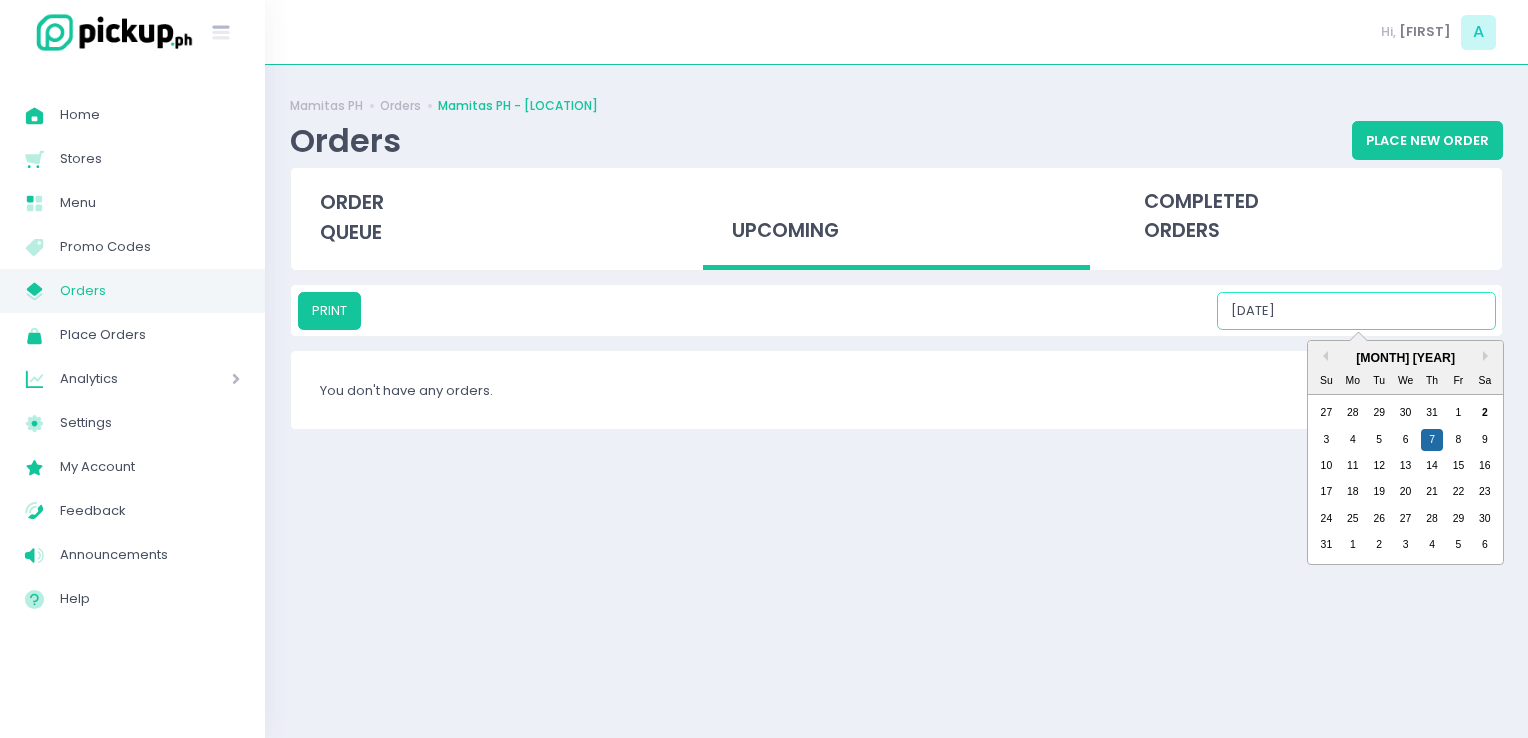 click on "[DATE]" at bounding box center [1356, 311] 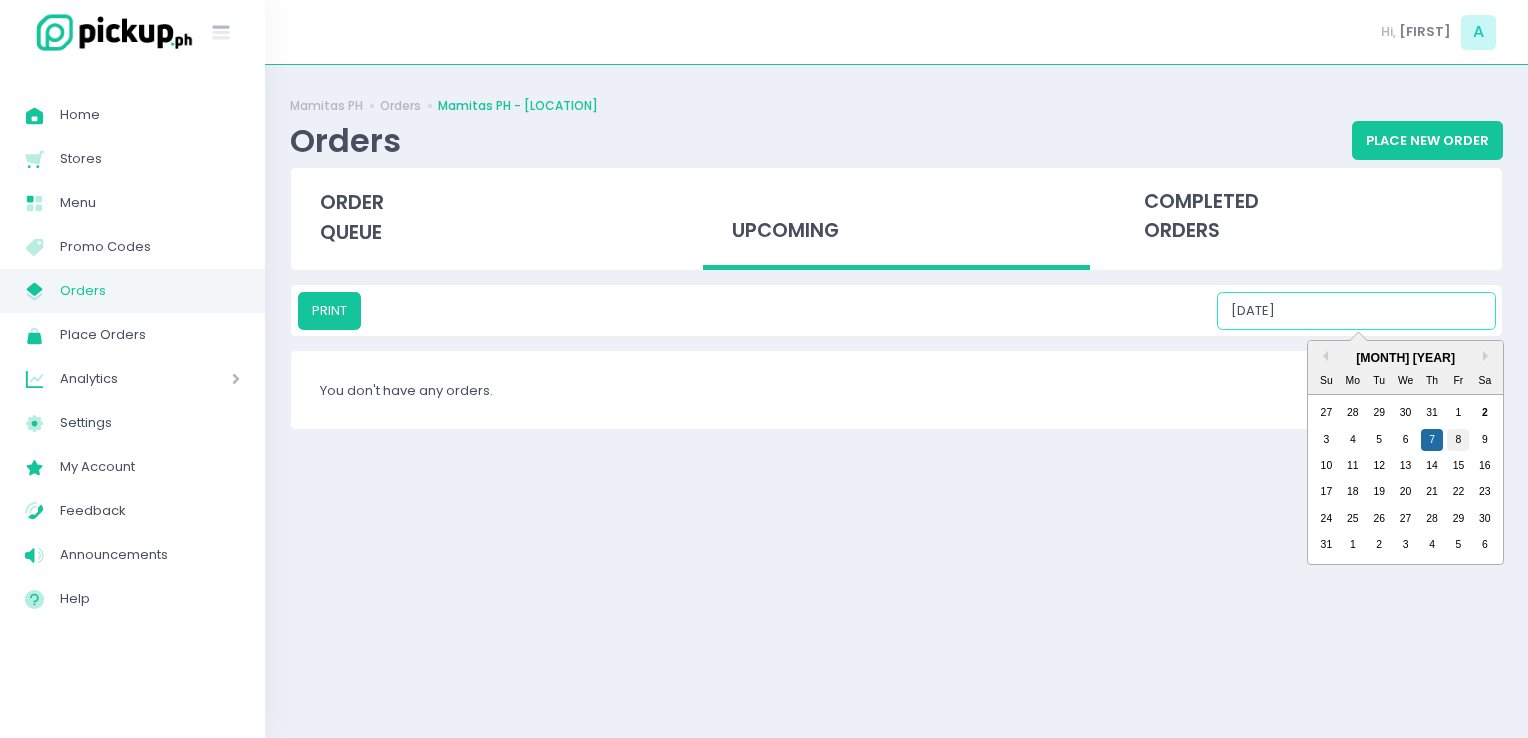 click on "8" at bounding box center (1458, 440) 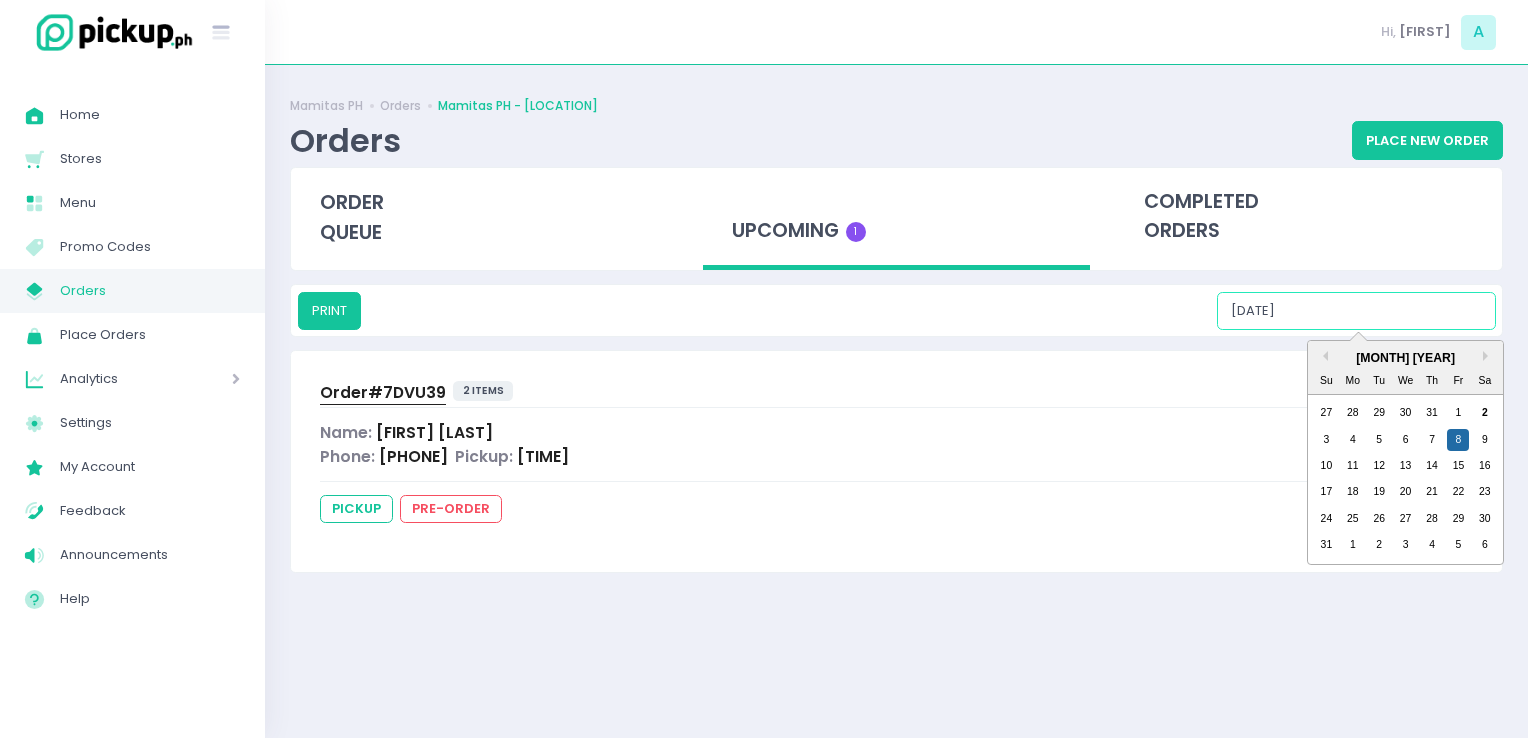 click on "[DATE]" at bounding box center (1356, 311) 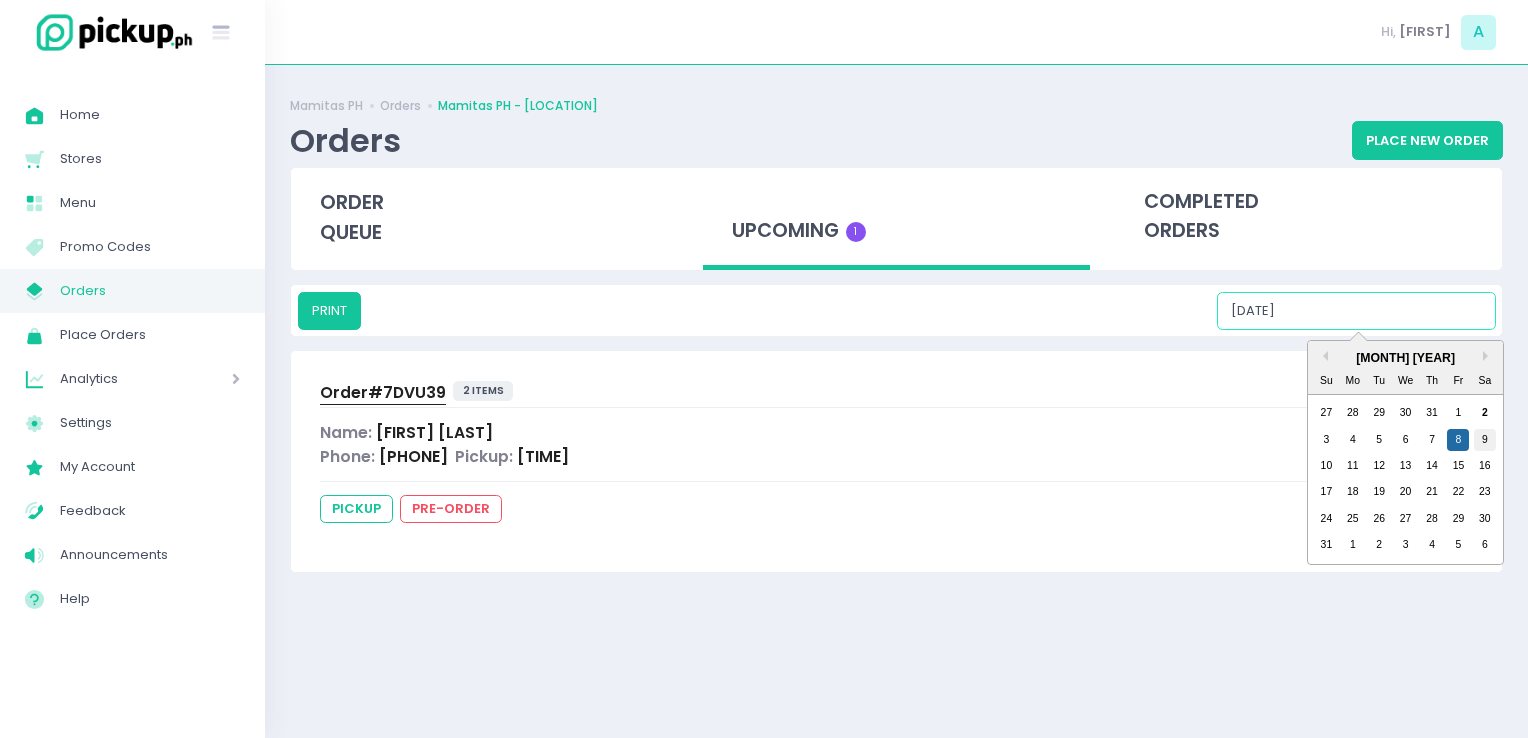 click on "9" at bounding box center (1485, 440) 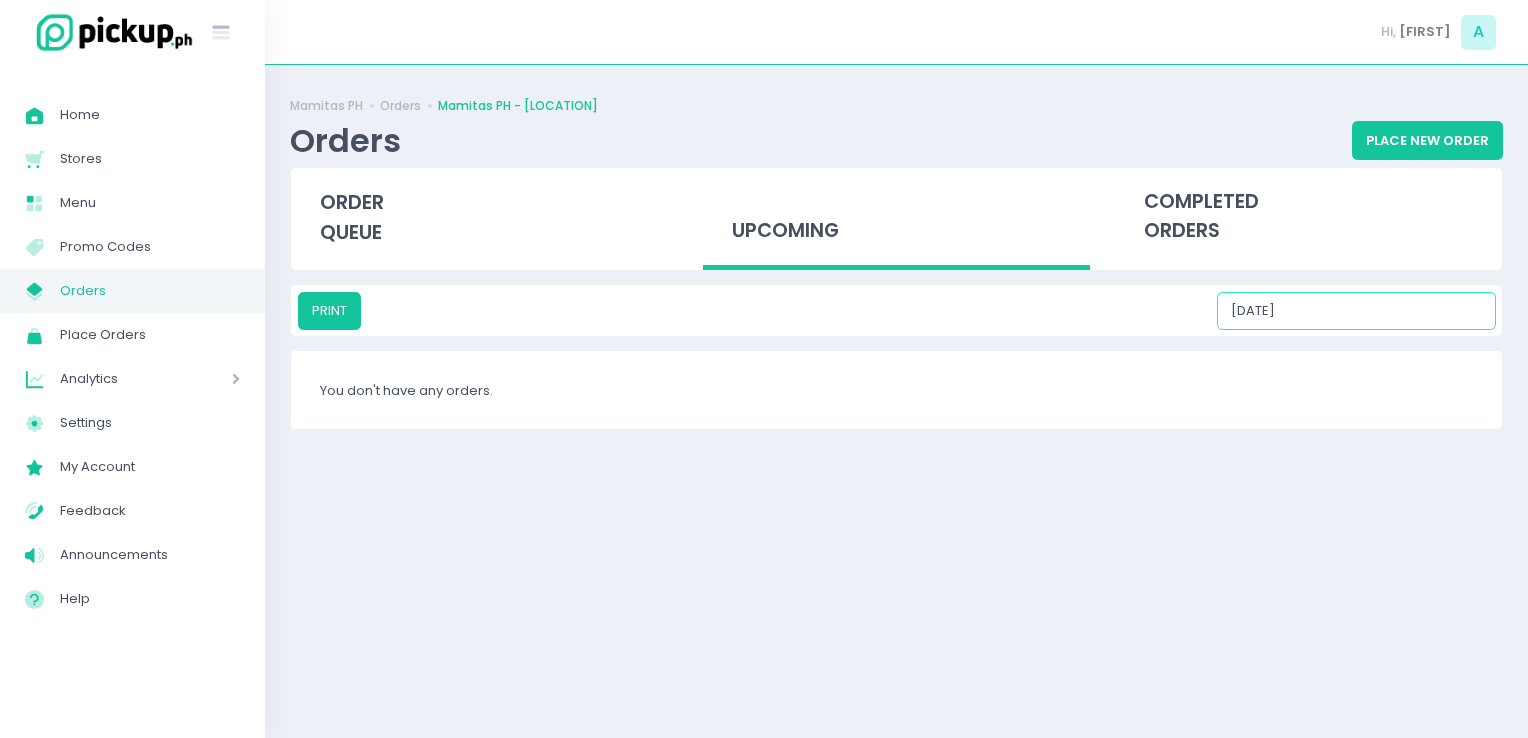 click on "[DATE]" at bounding box center (1356, 311) 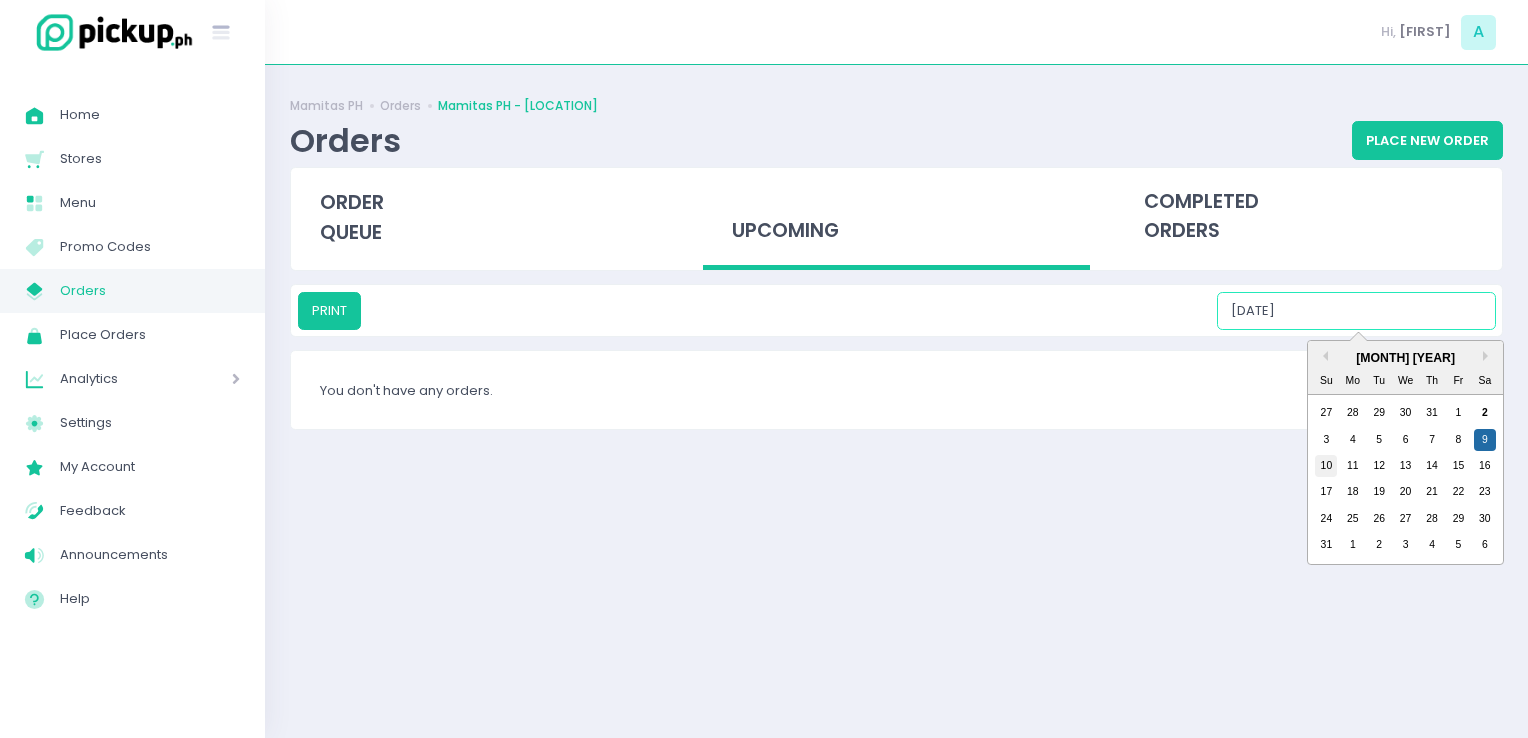 click on "10" at bounding box center (1326, 466) 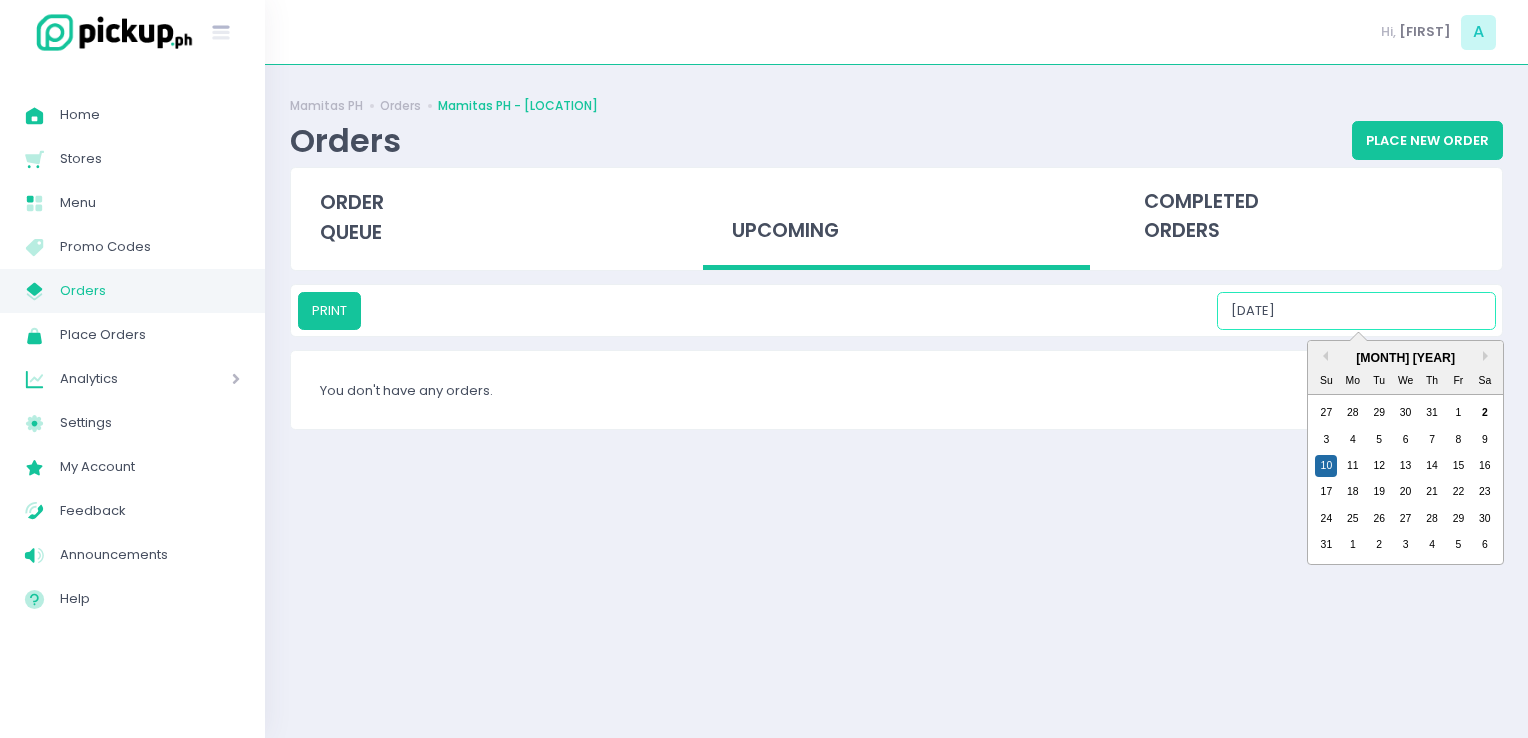 click on "[DATE]" at bounding box center (1356, 311) 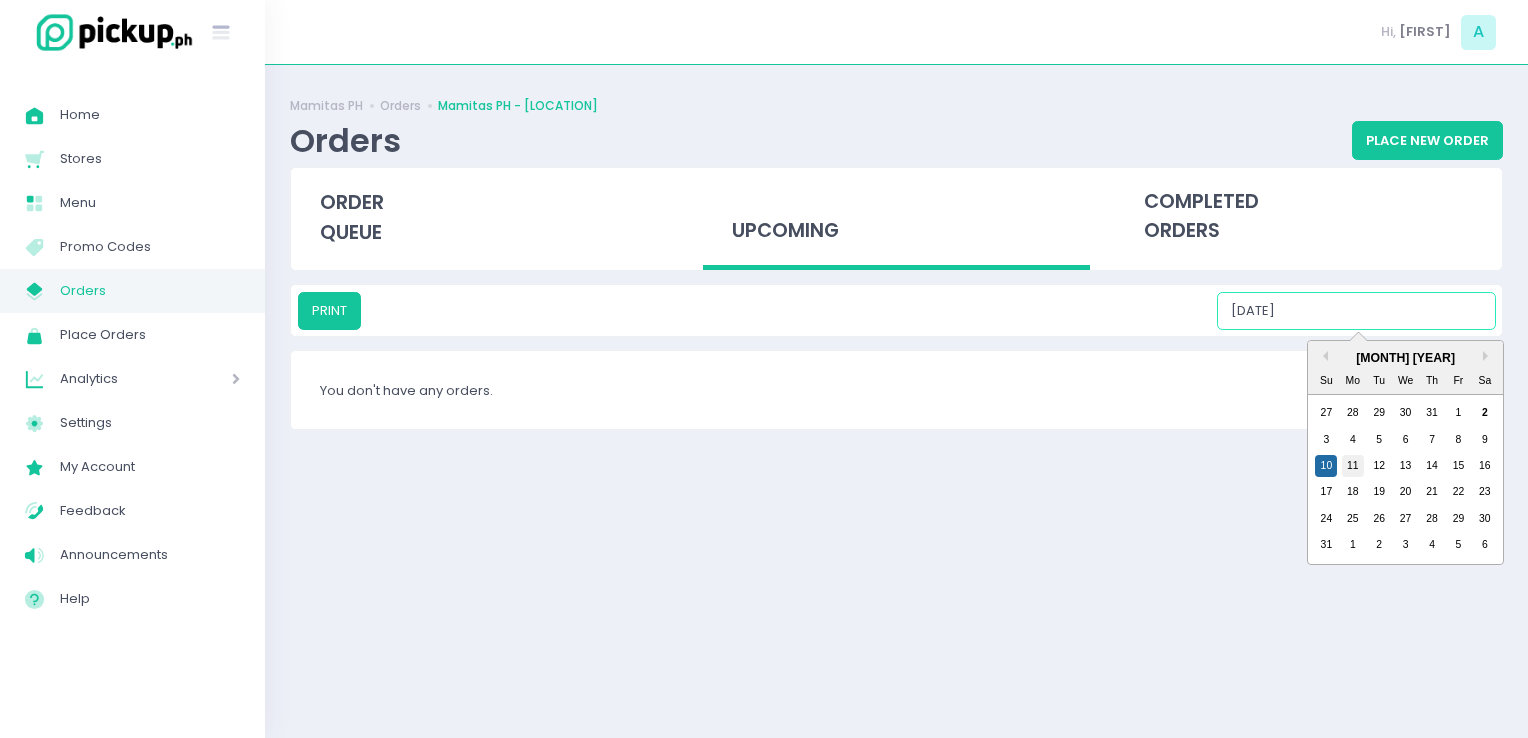 click on "11" at bounding box center [1353, 466] 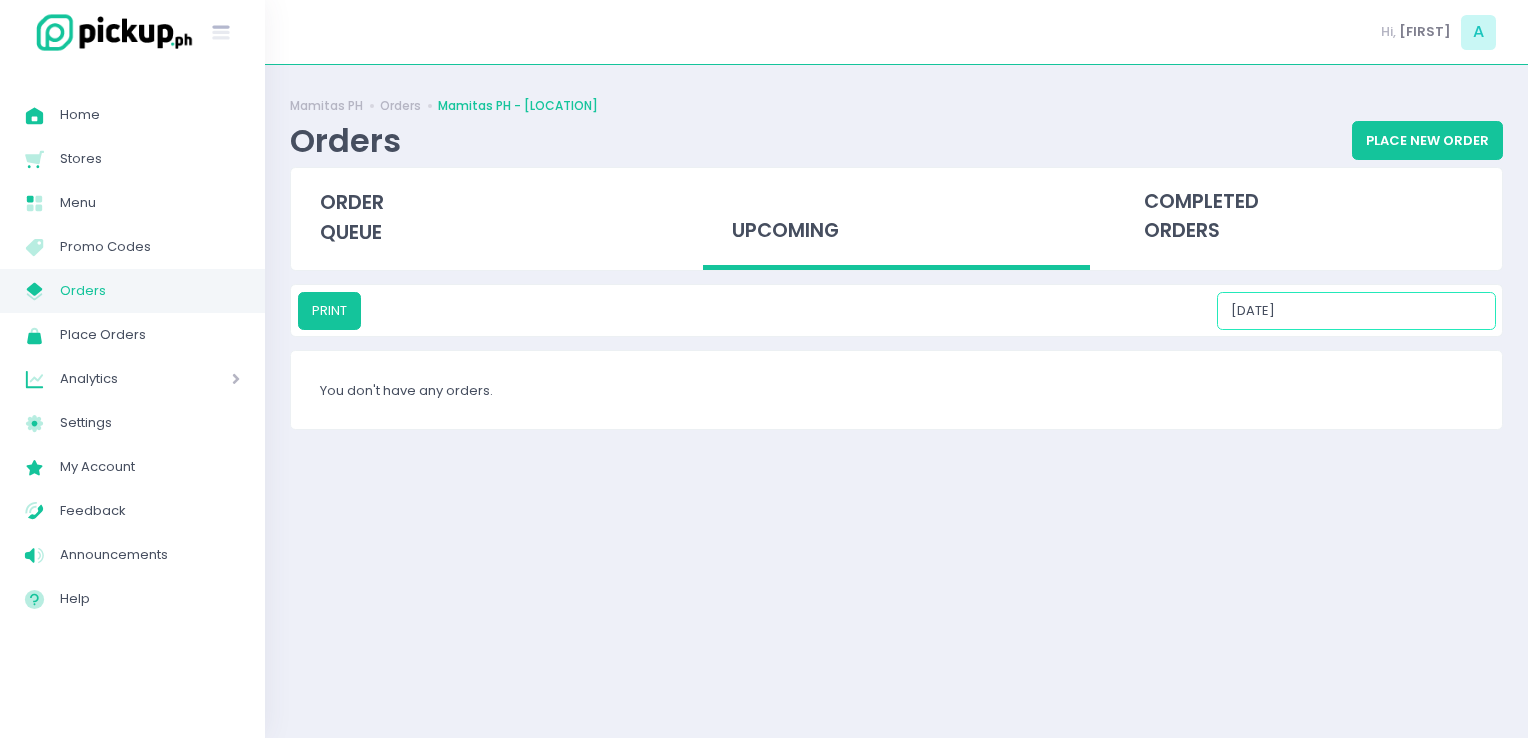 click on "[DATE]" at bounding box center (1356, 311) 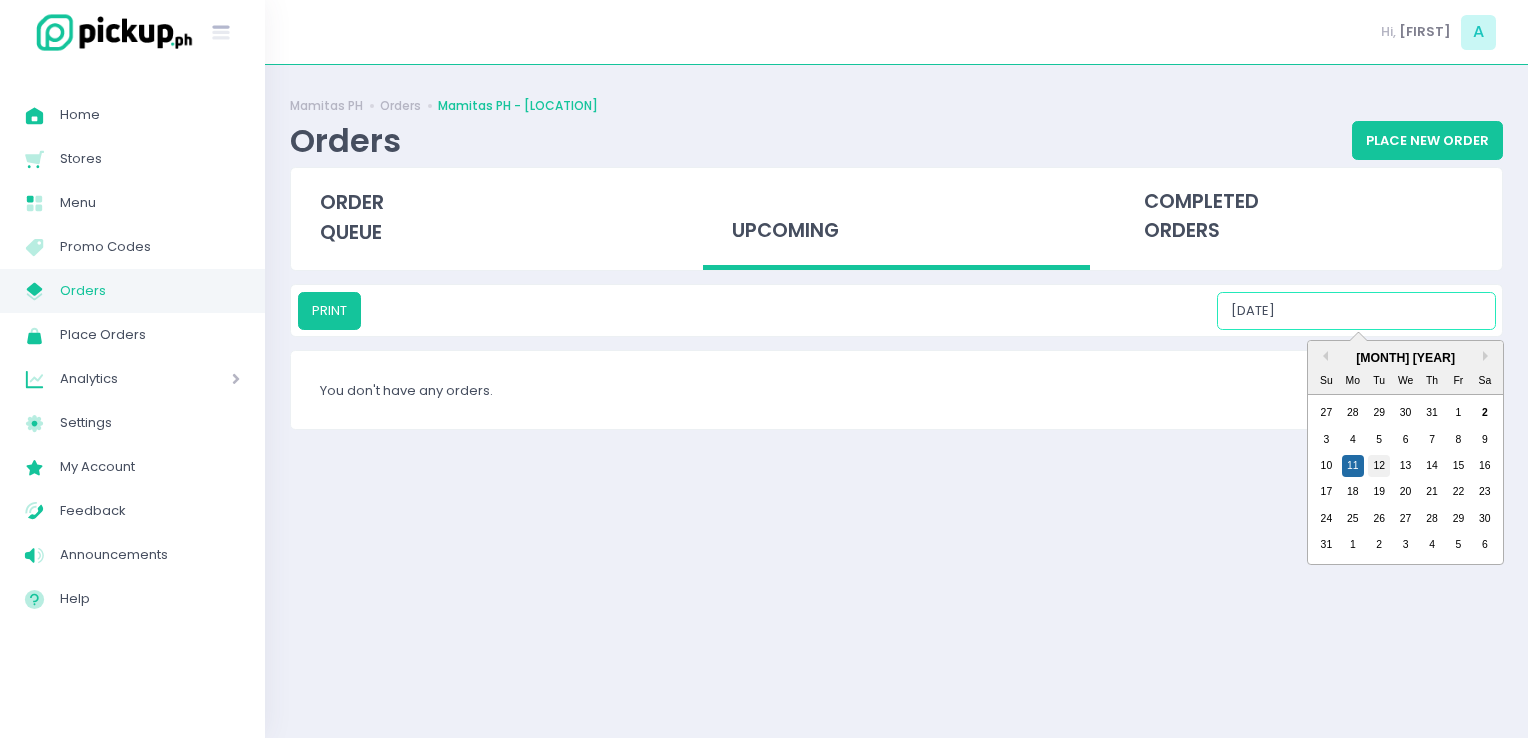 click on "12" at bounding box center (1379, 466) 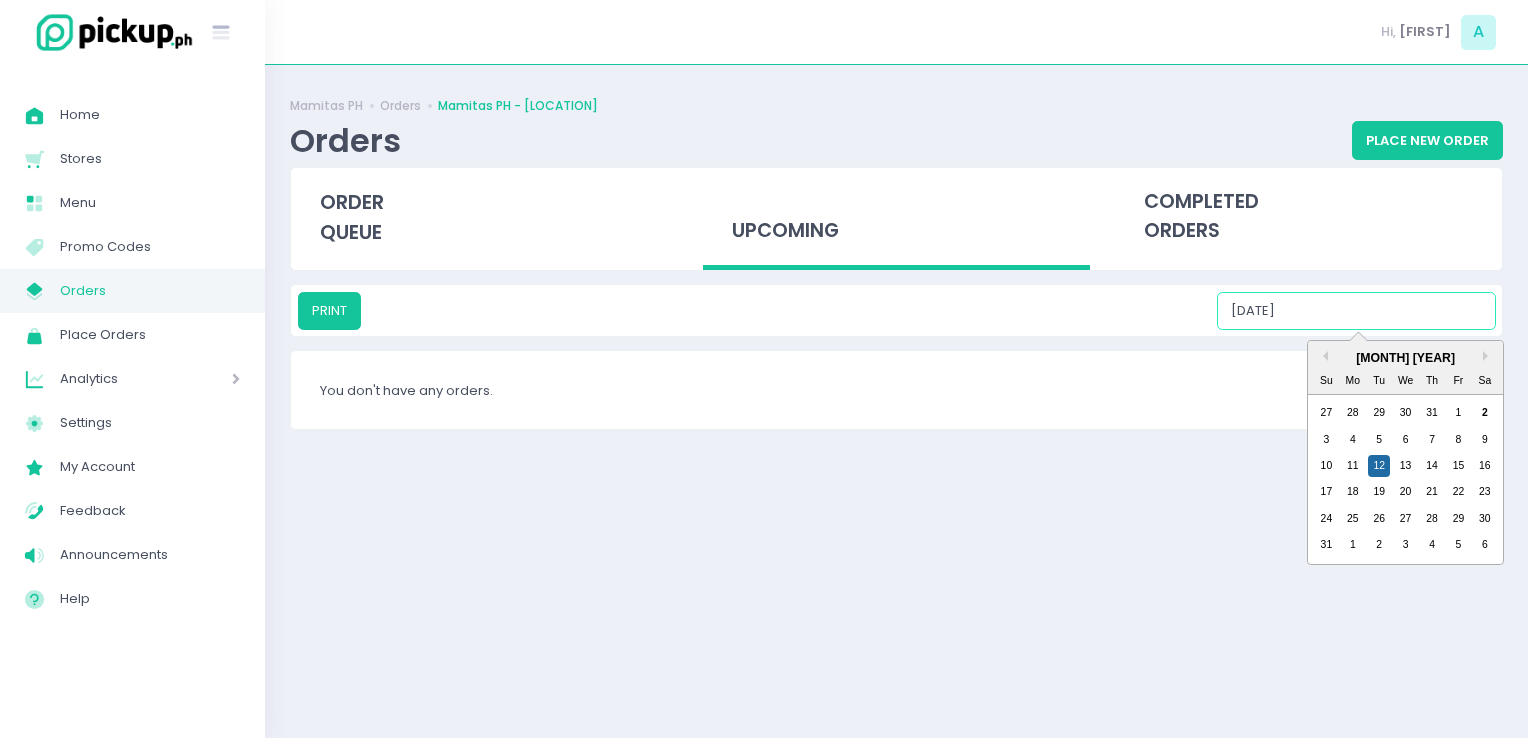 click on "[DATE]" at bounding box center [1356, 311] 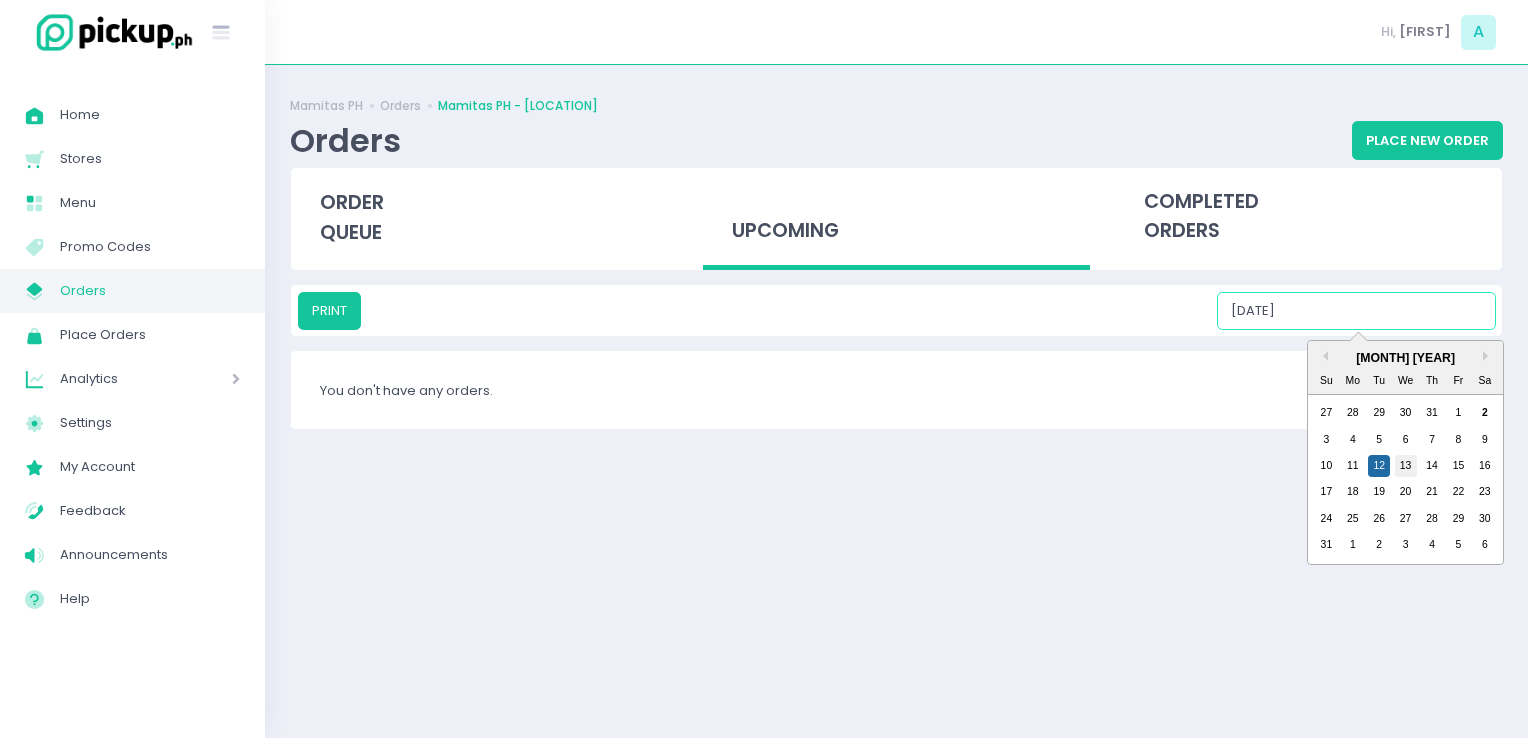 click on "13" at bounding box center (1406, 466) 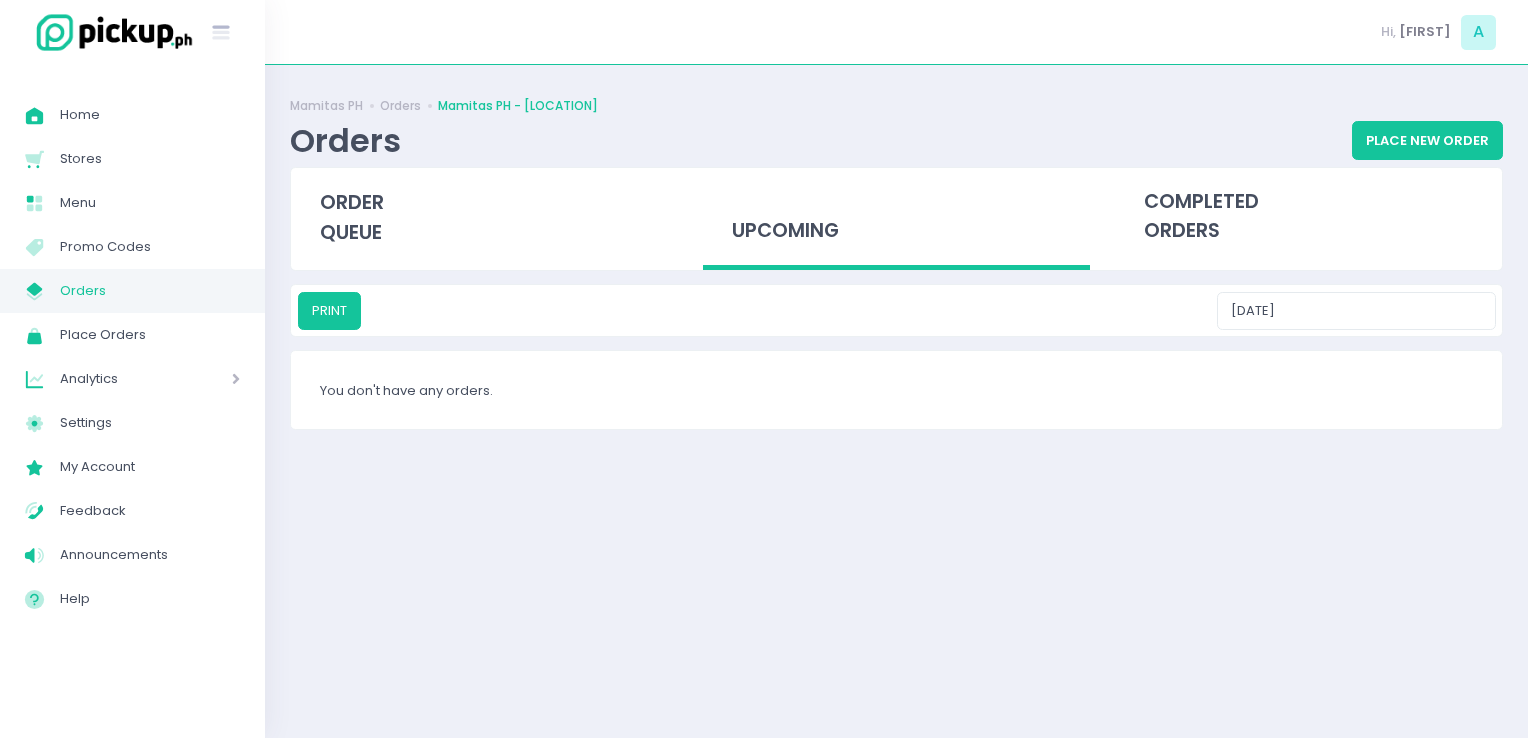drag, startPoint x: 1352, startPoint y: 287, endPoint x: 1359, endPoint y: 303, distance: 17.464249 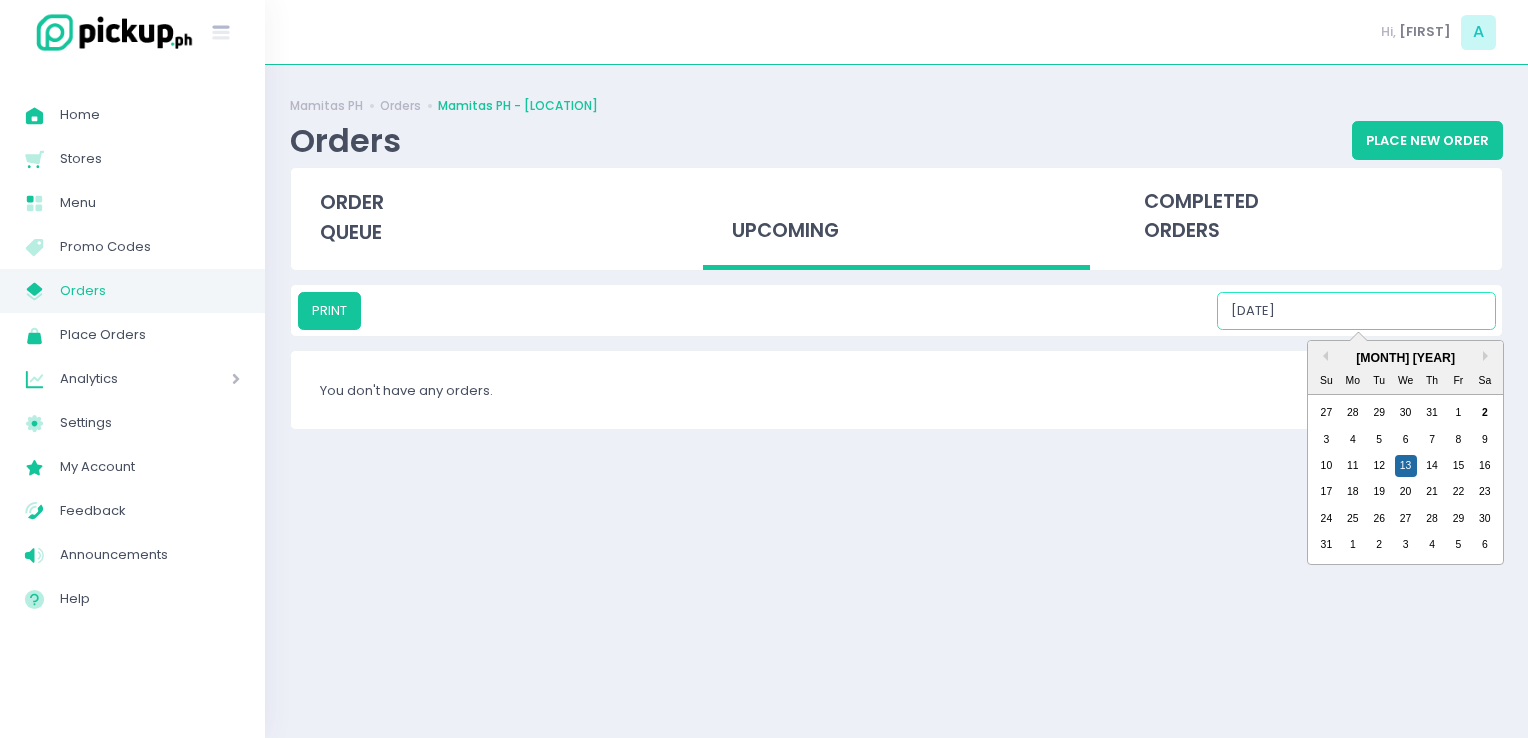 click on "[DATE]" at bounding box center [1356, 311] 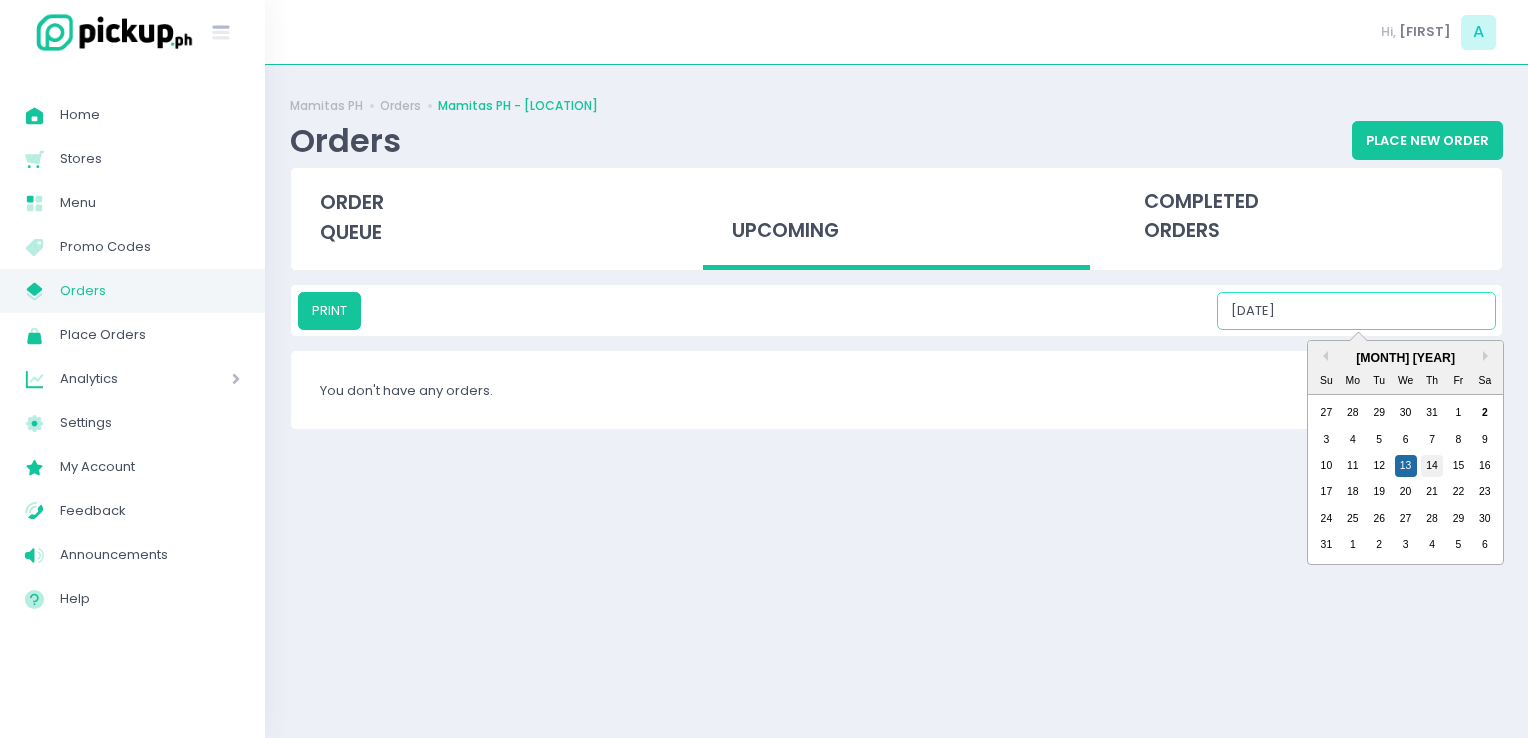 click on "14" at bounding box center [1432, 466] 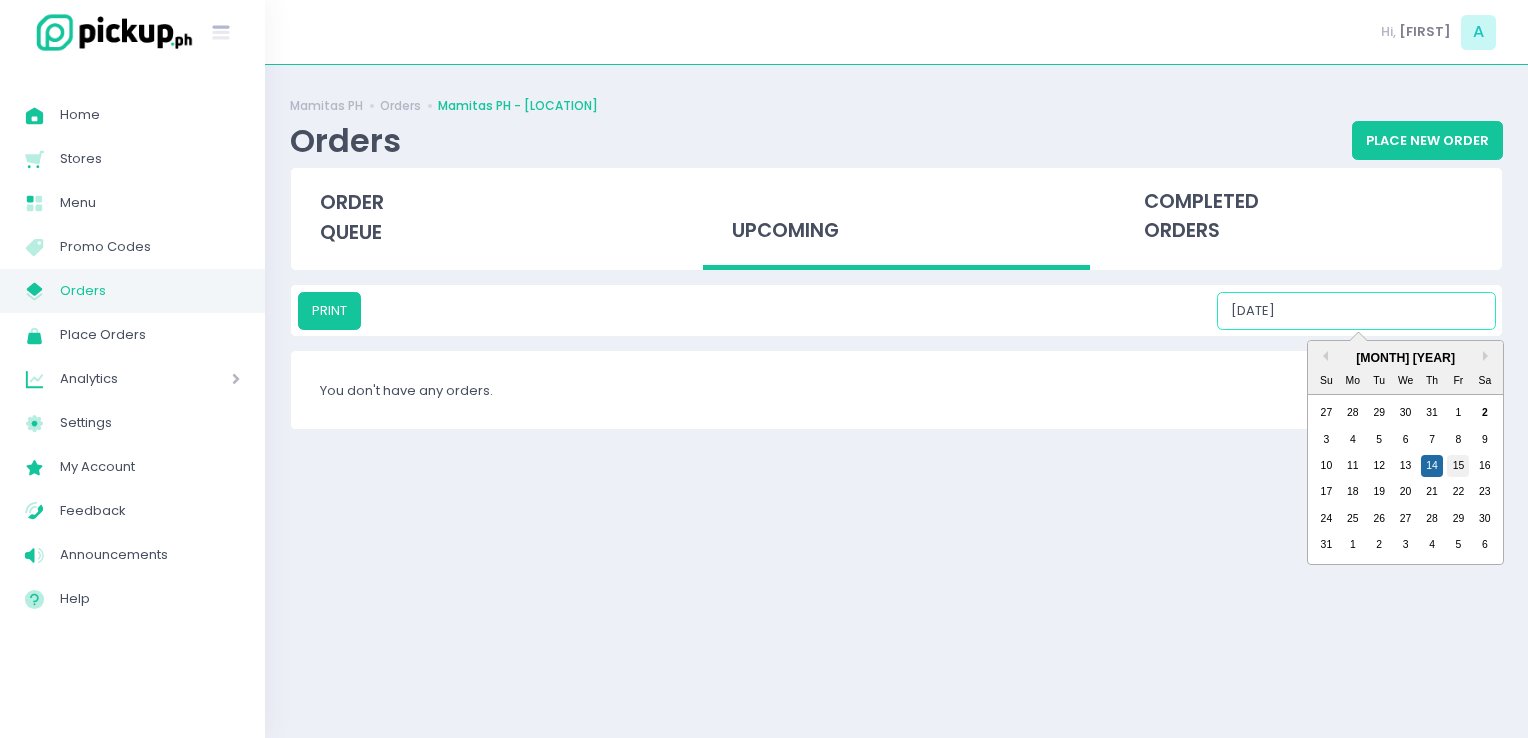 drag, startPoint x: 1368, startPoint y: 306, endPoint x: 1452, endPoint y: 462, distance: 177.17787 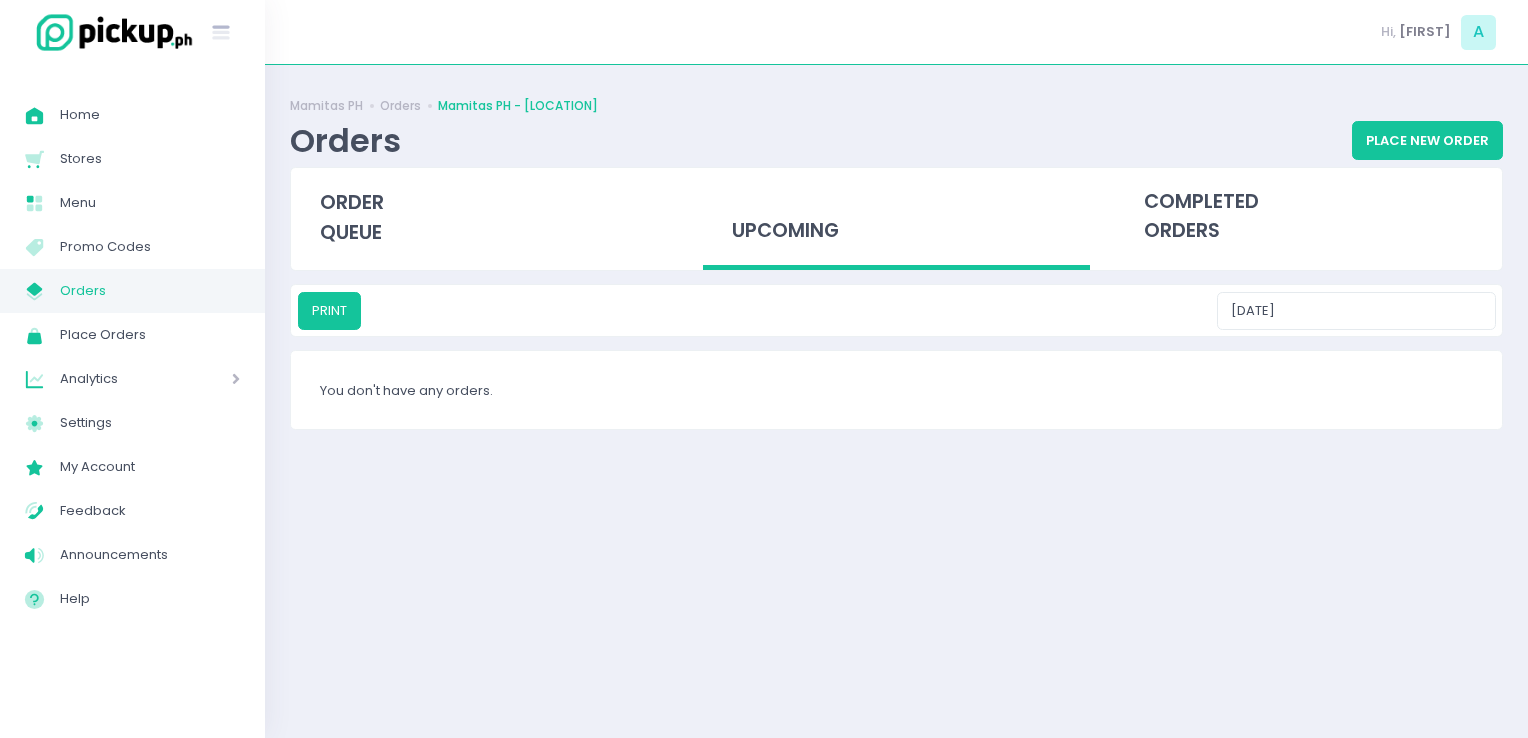 drag, startPoint x: 1361, startPoint y: 332, endPoint x: 1356, endPoint y: 314, distance: 18.681541 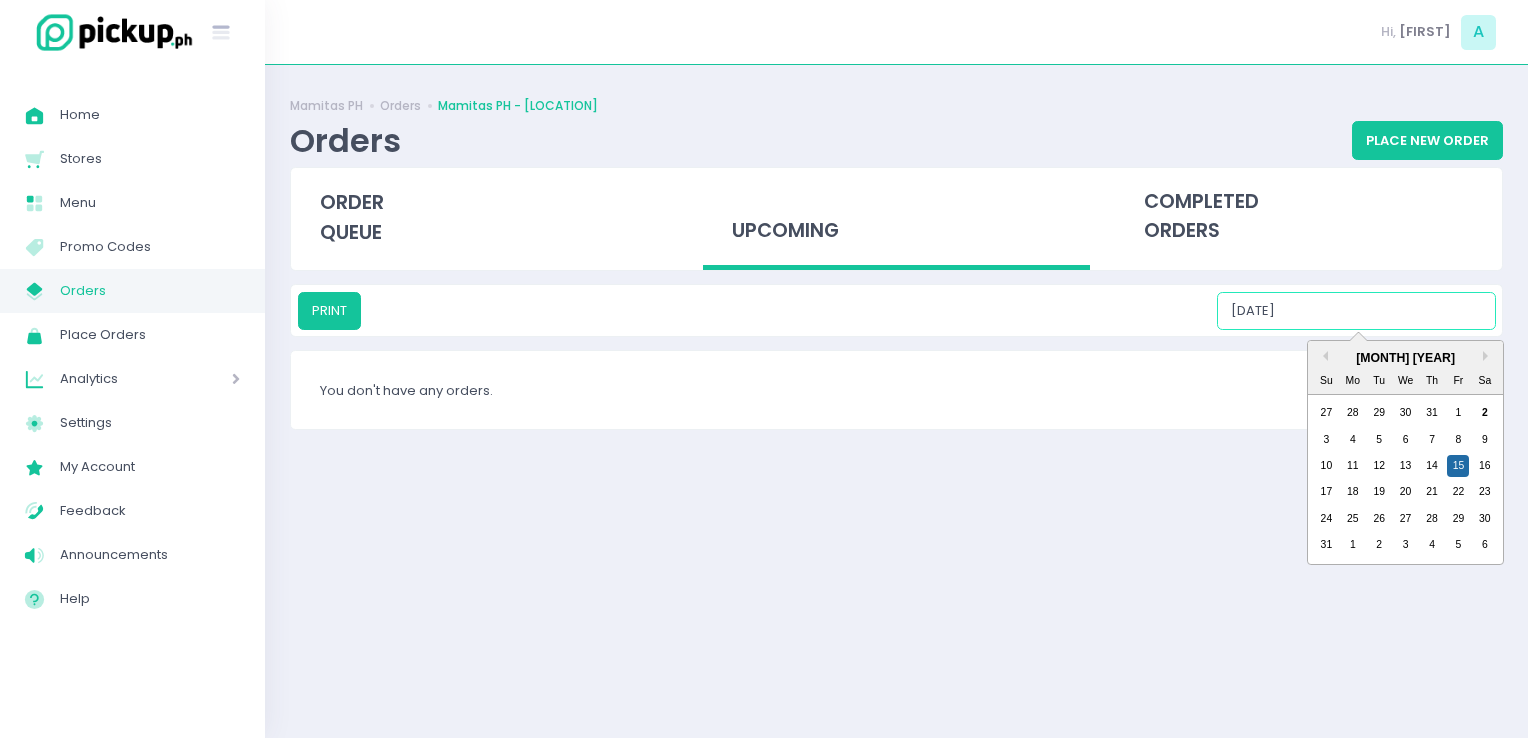 click on "[DATE]" at bounding box center [1356, 311] 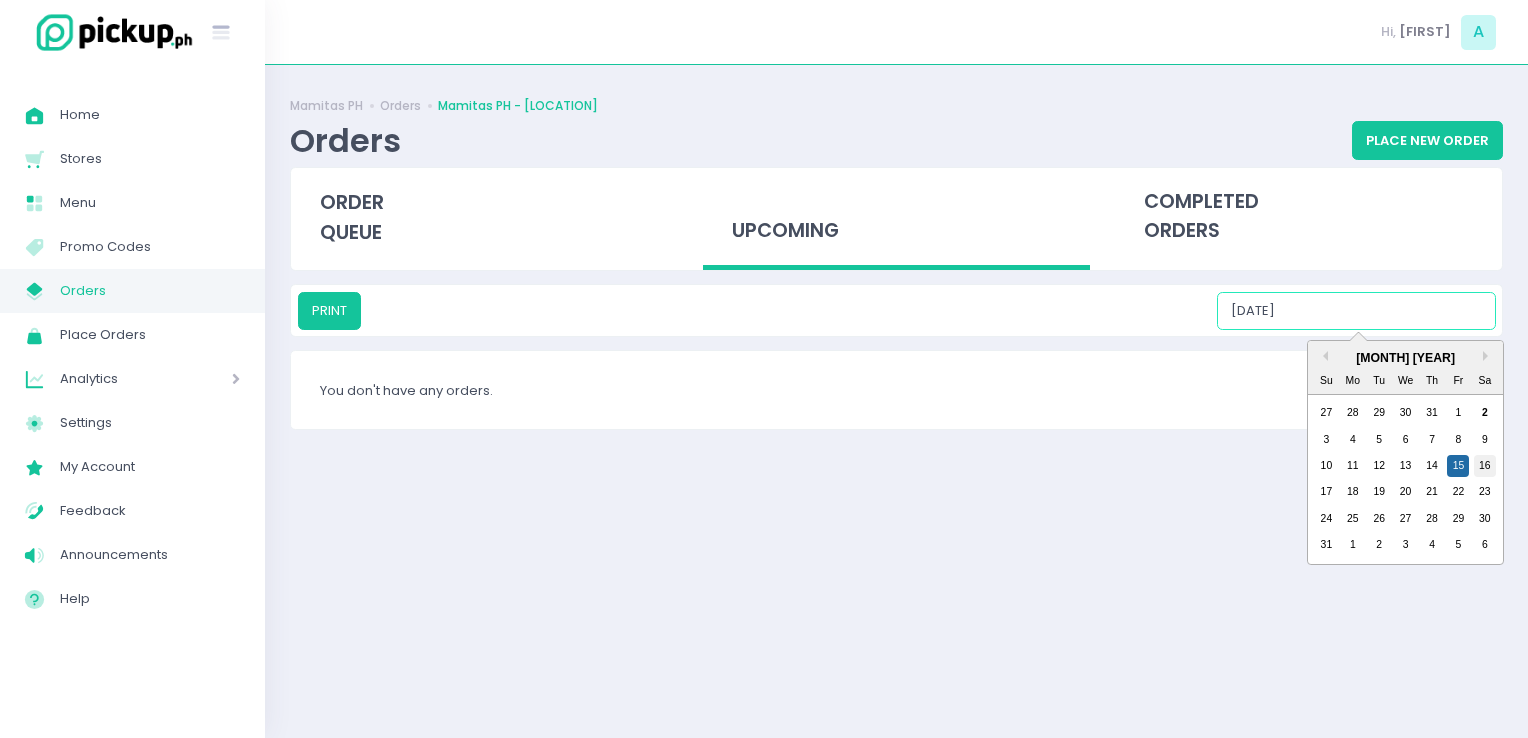 click on "16" at bounding box center [1485, 466] 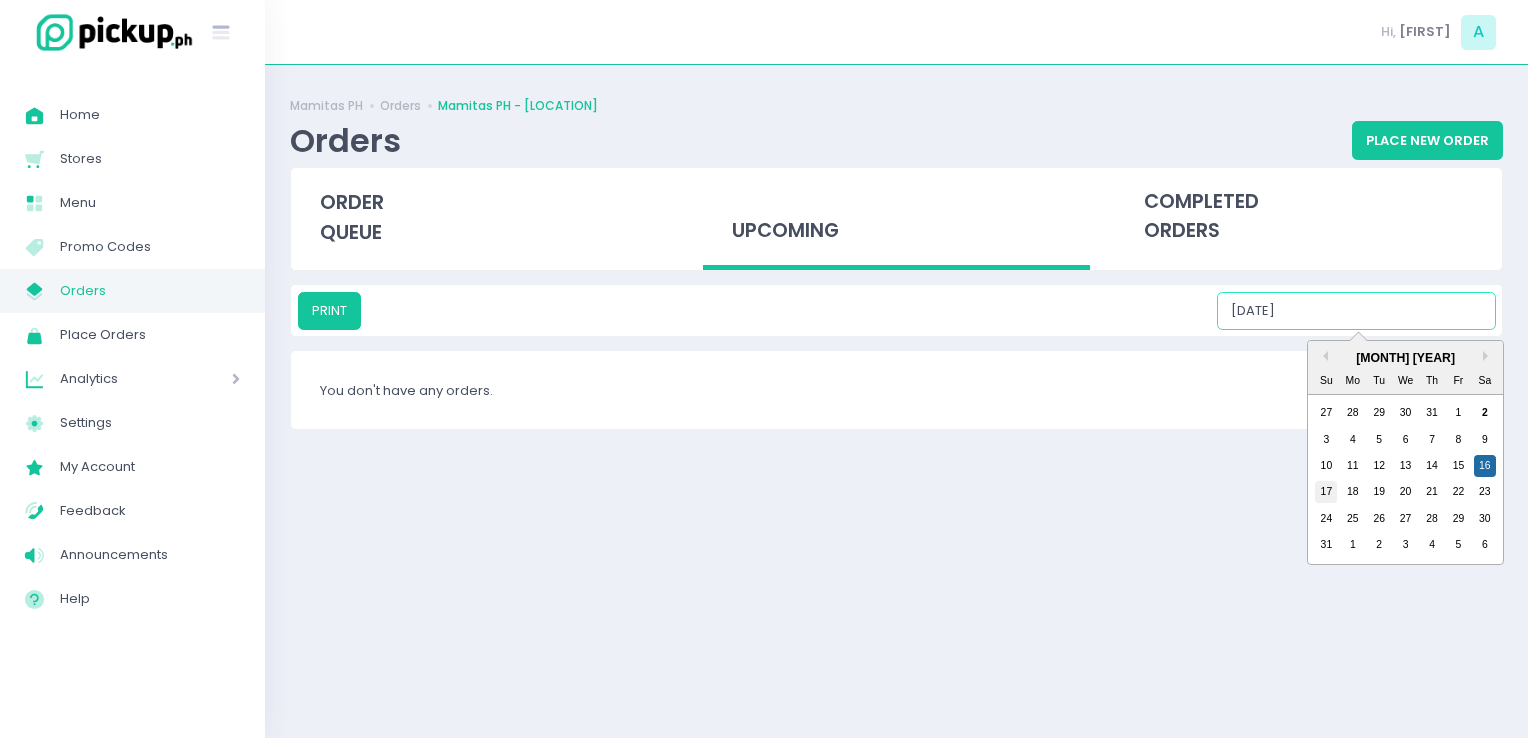 drag, startPoint x: 1370, startPoint y: 322, endPoint x: 1326, endPoint y: 498, distance: 181.41664 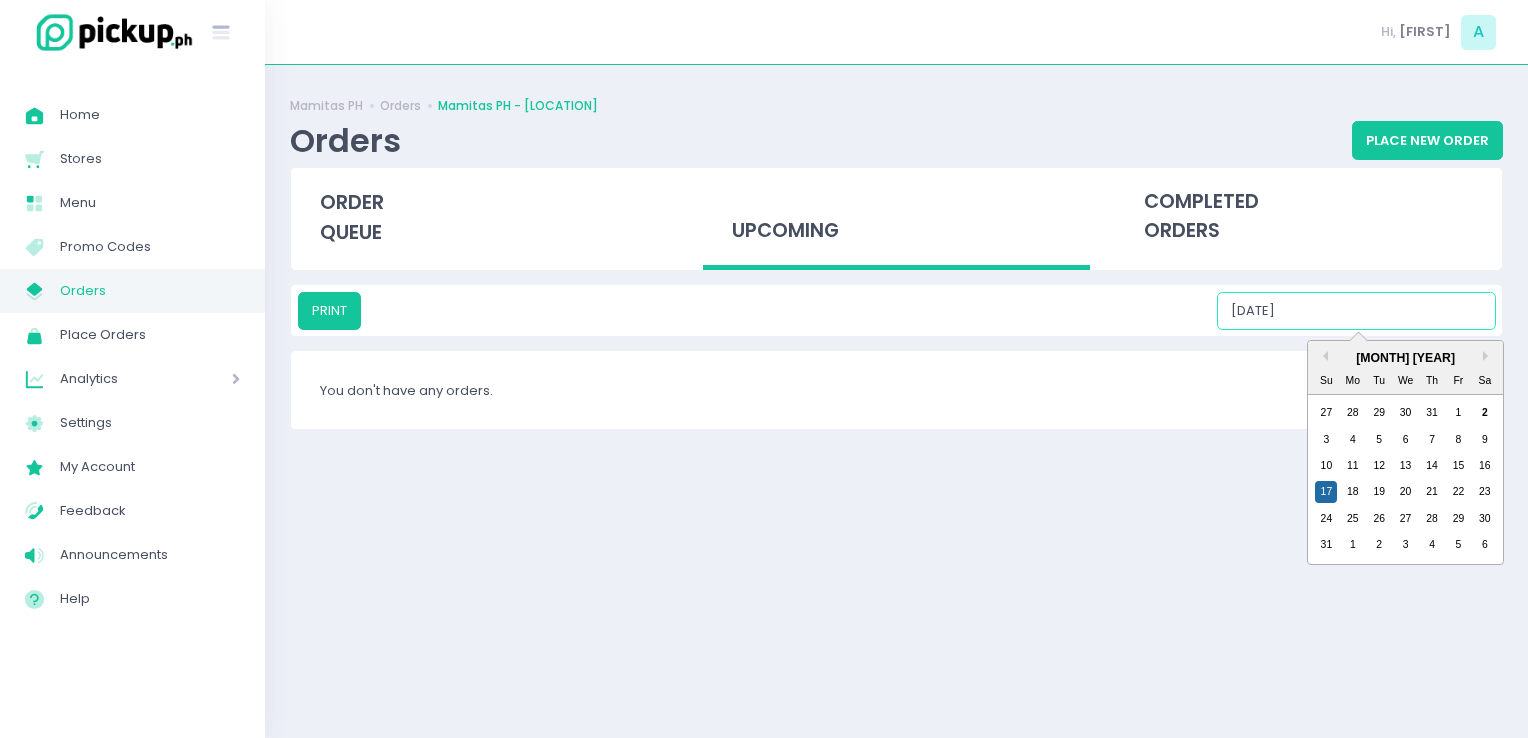 drag, startPoint x: 1351, startPoint y: 323, endPoint x: 1358, endPoint y: 503, distance: 180.13606 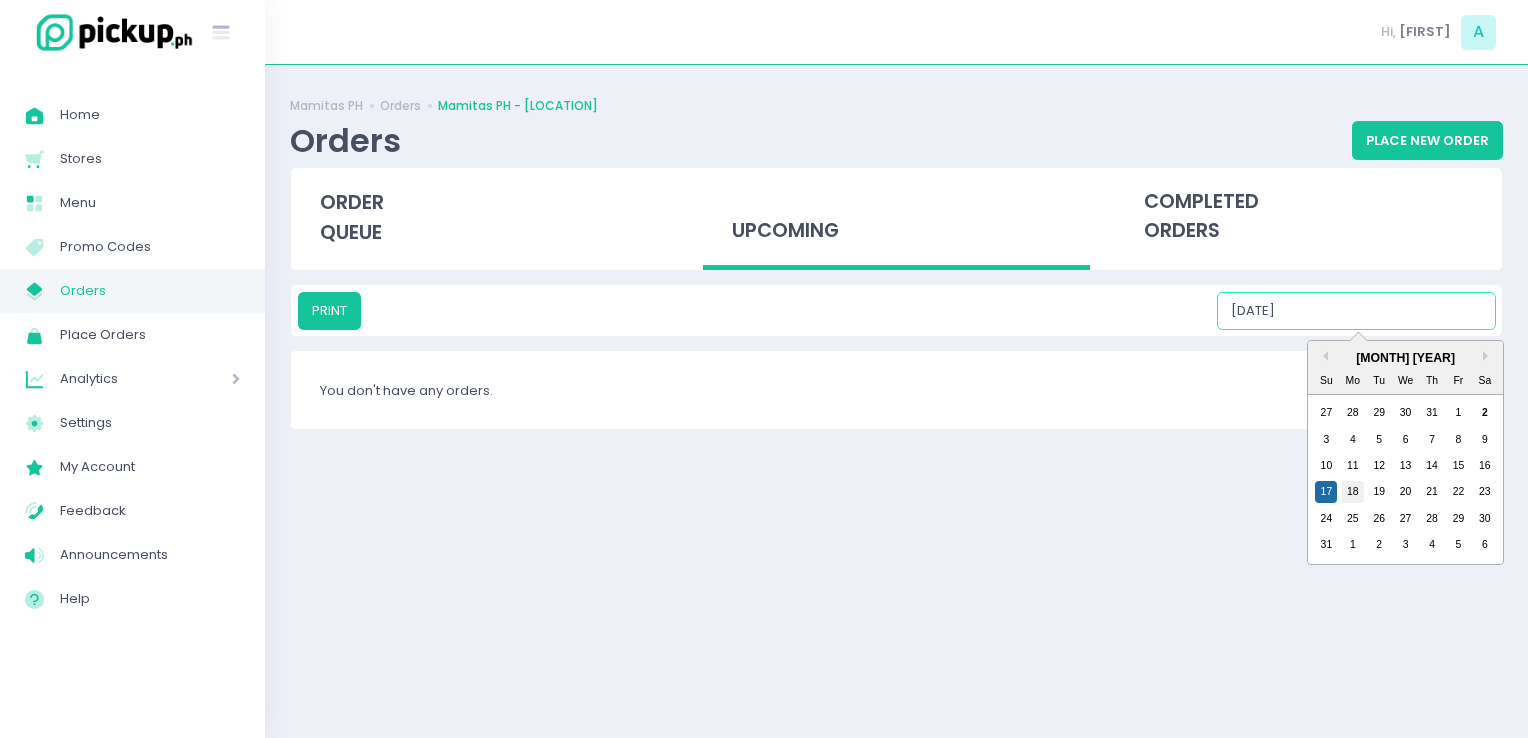 drag, startPoint x: 1358, startPoint y: 503, endPoint x: 1356, endPoint y: 492, distance: 11.18034 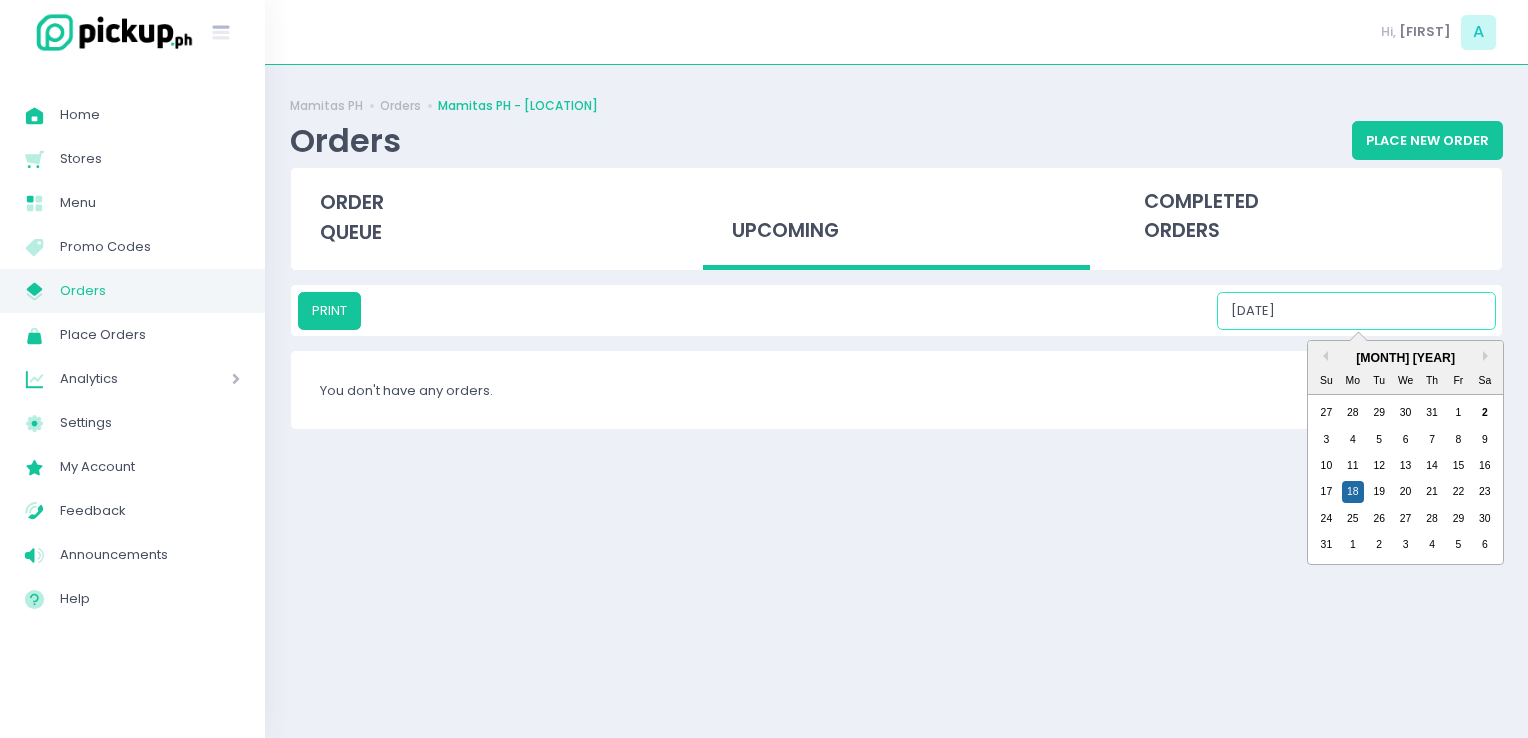 click on "[DATE]" at bounding box center [1356, 311] 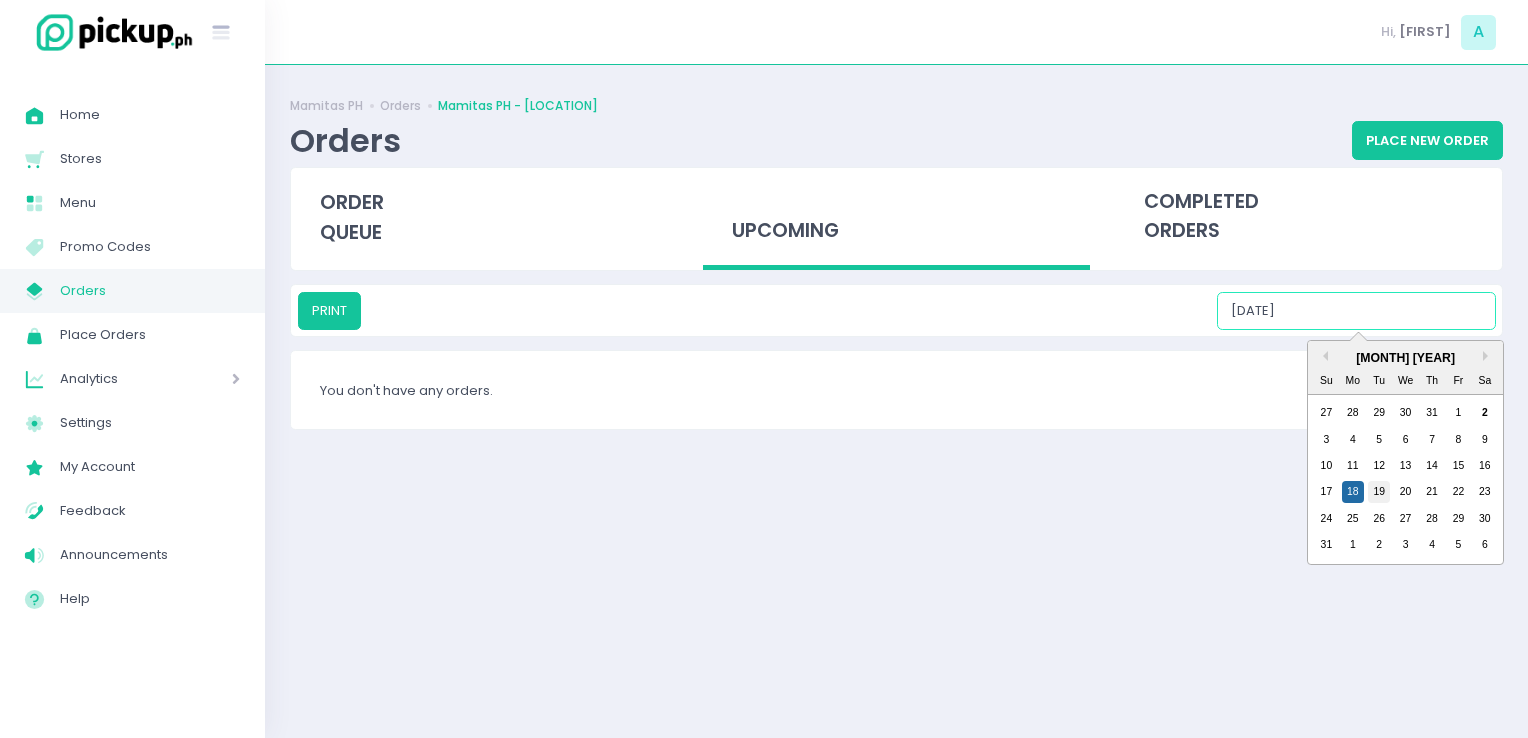 click on "19" at bounding box center [1379, 492] 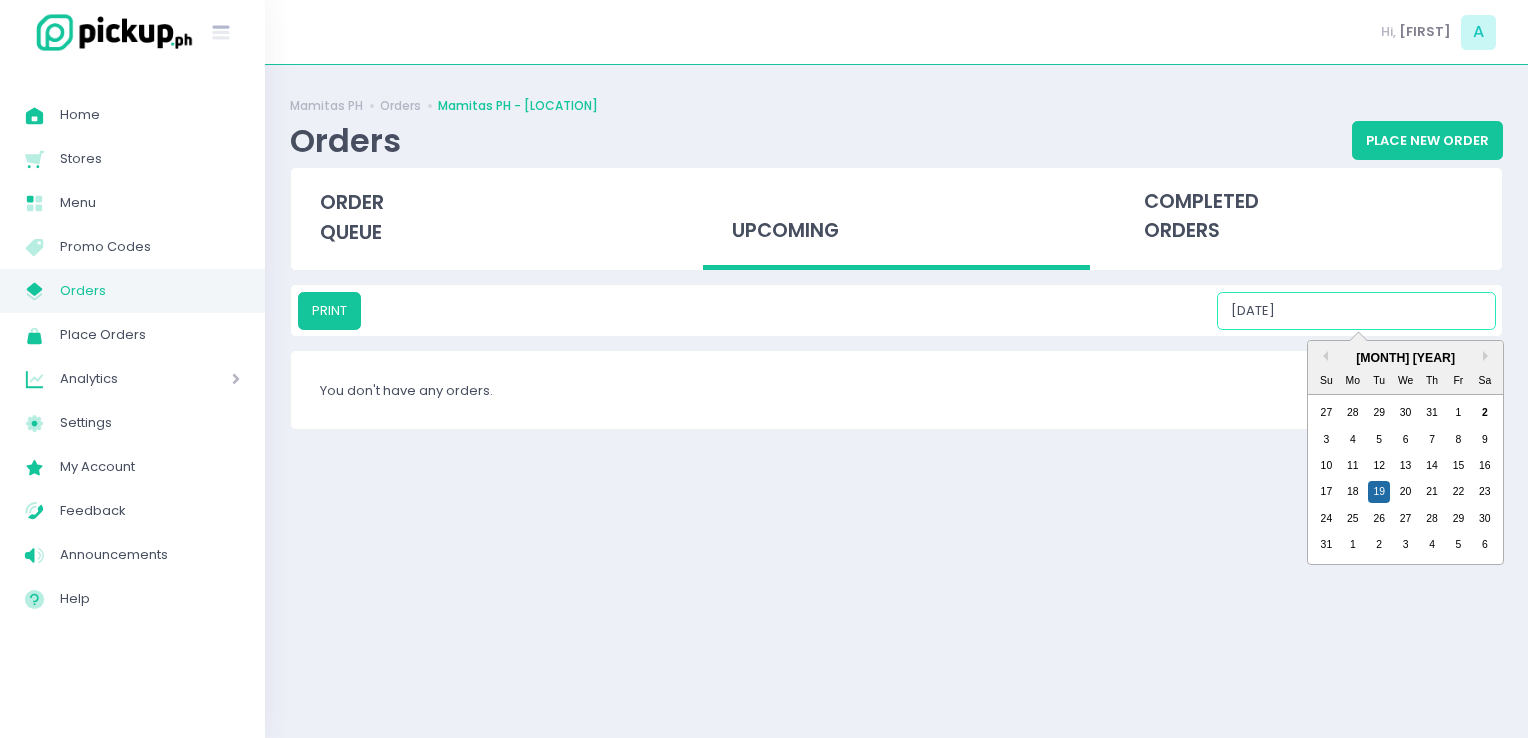 click on "[DATE]" at bounding box center (1356, 311) 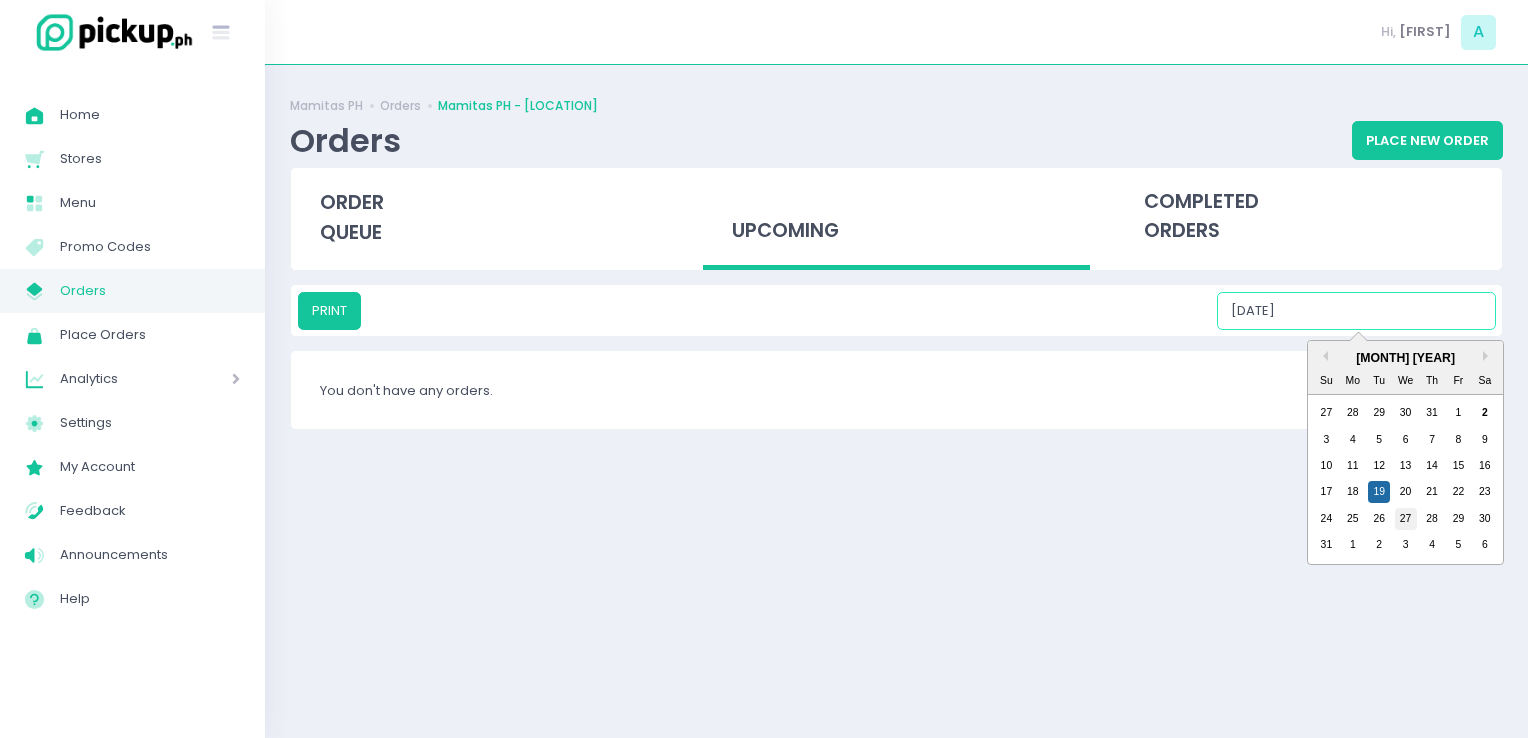 click on "27" at bounding box center (1406, 519) 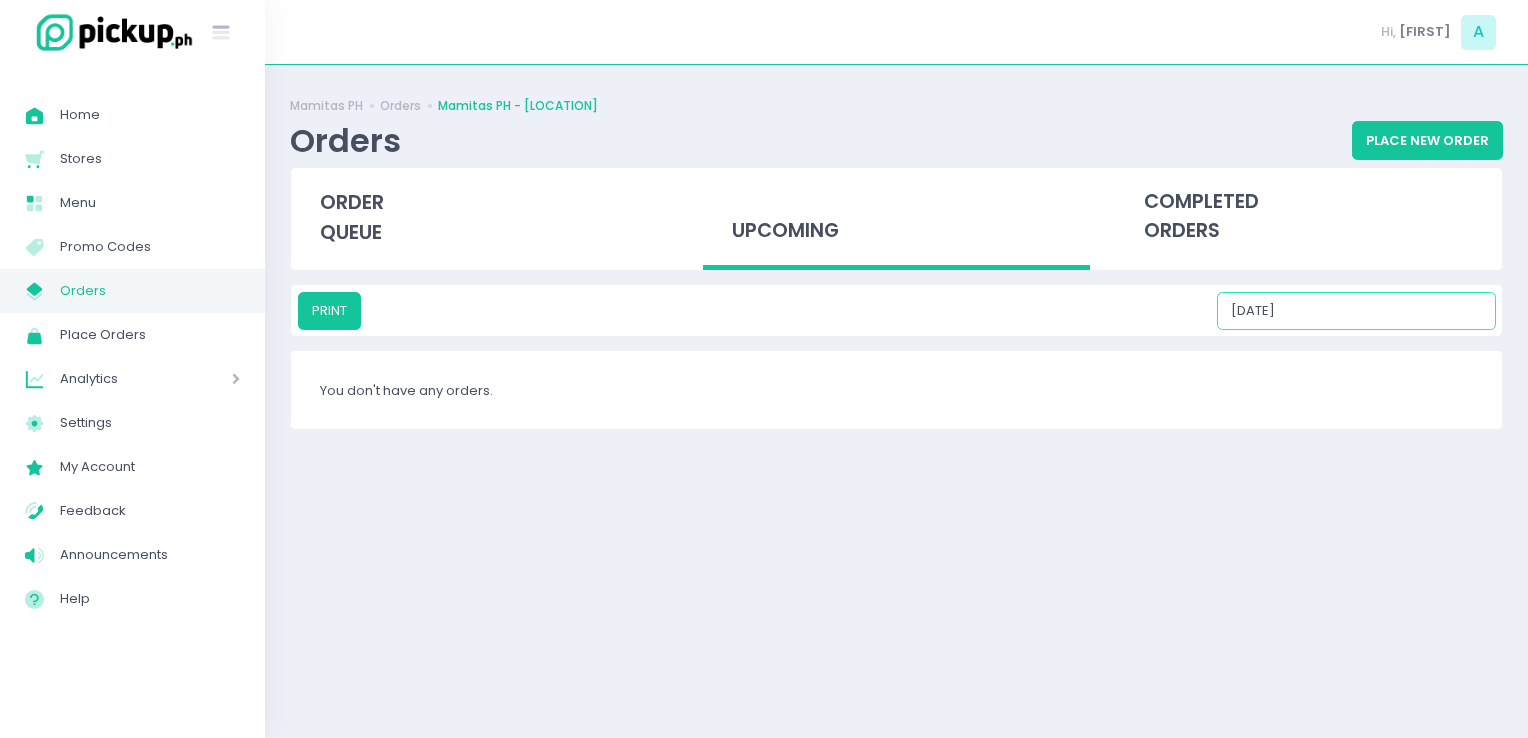 click on "[DATE]" at bounding box center [1356, 311] 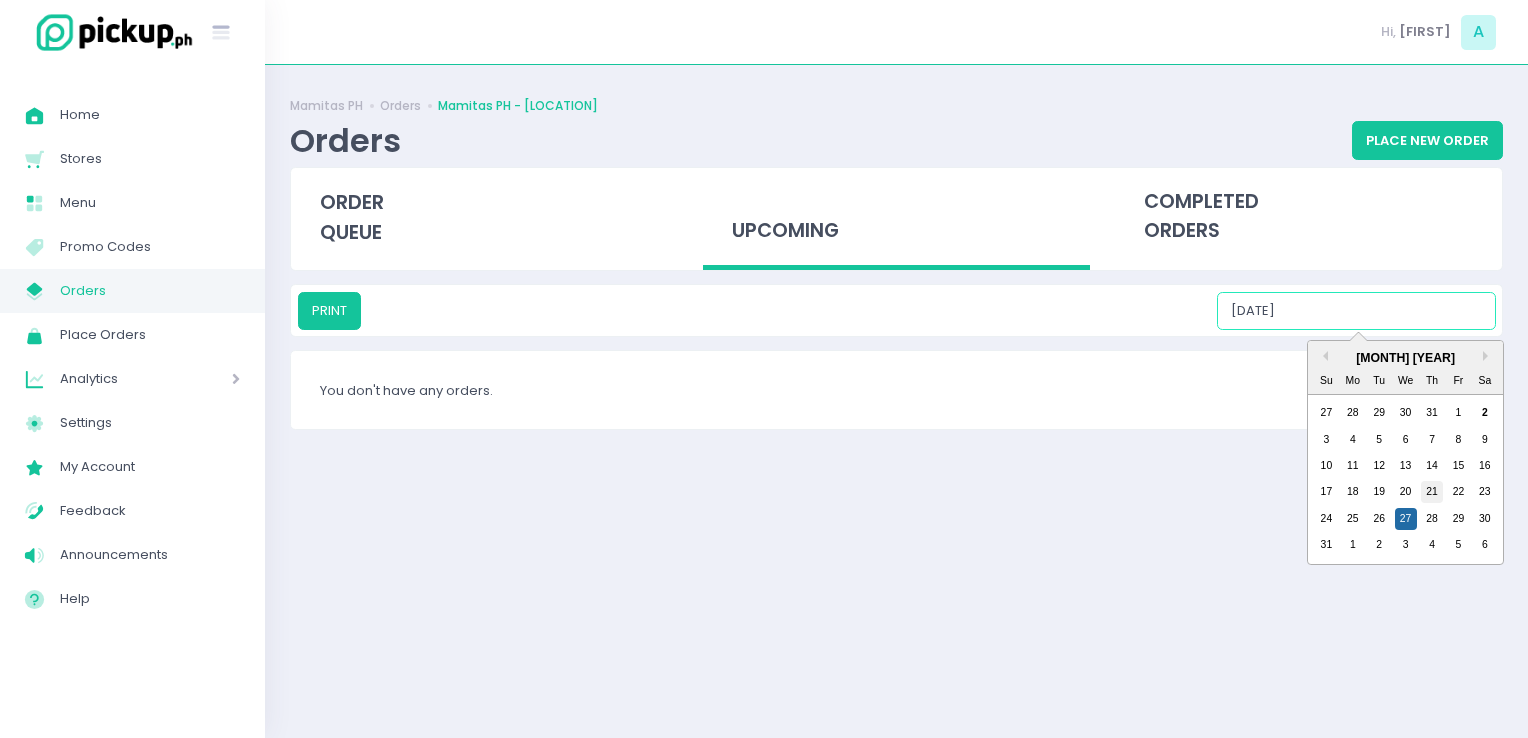click on "21" at bounding box center [1432, 492] 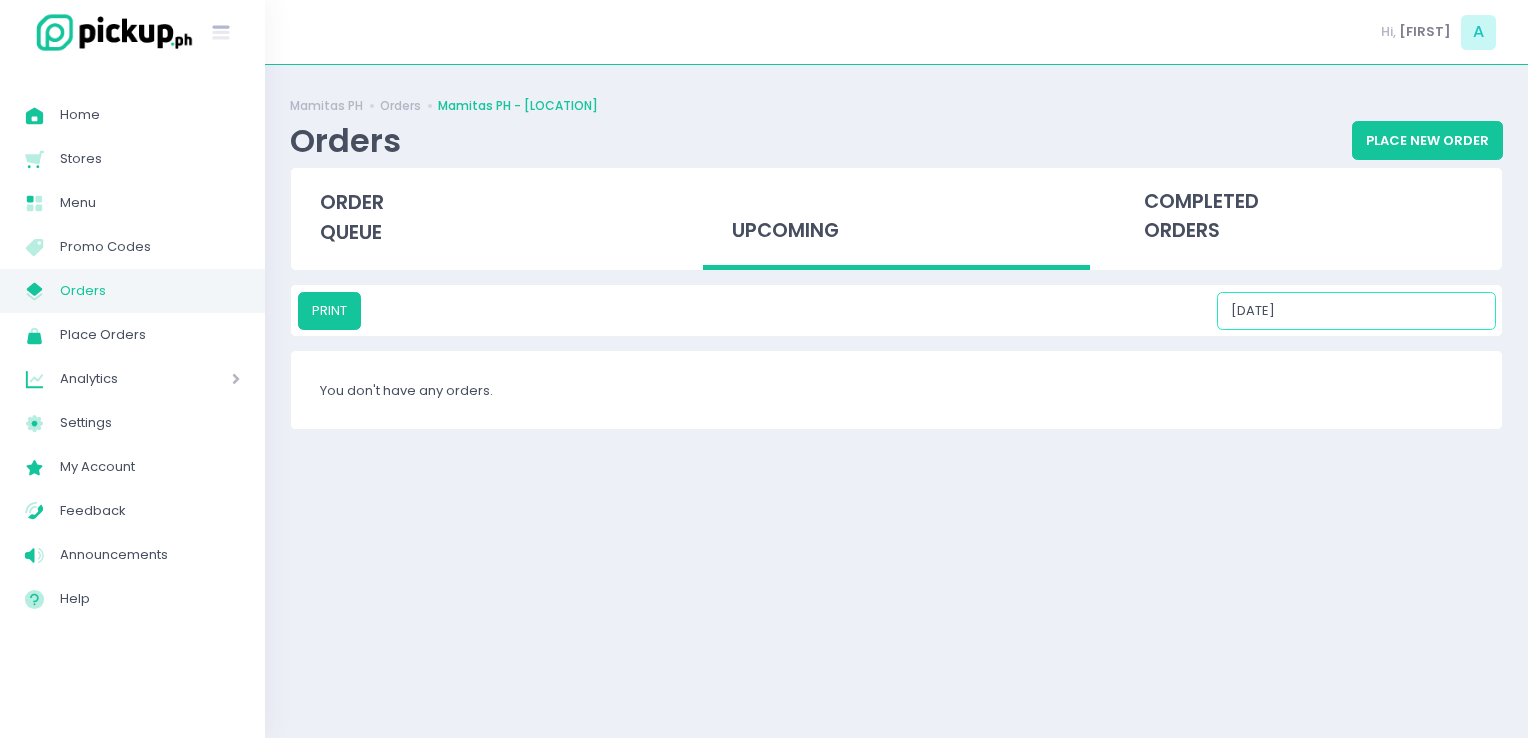 click on "[DATE]" at bounding box center (1356, 311) 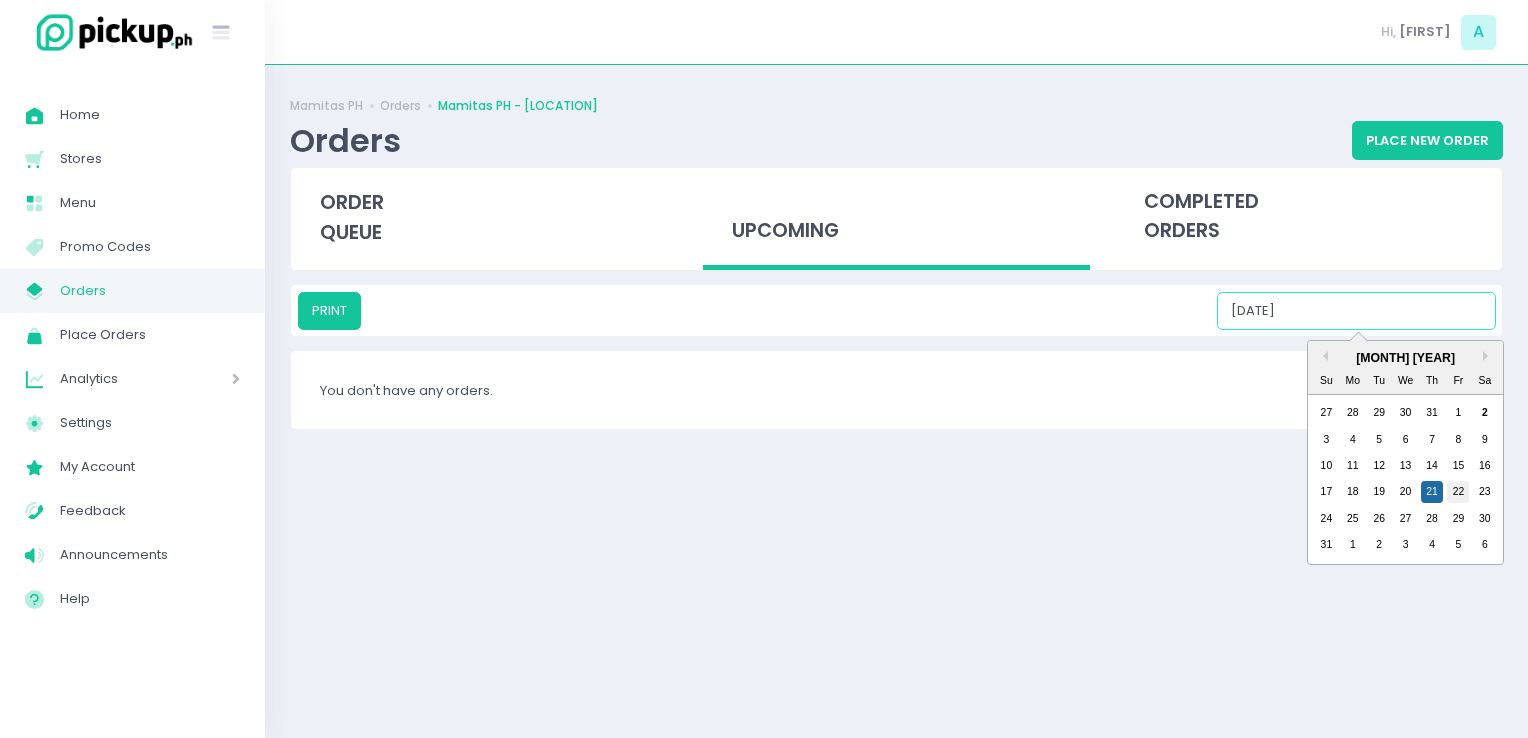 click on "22" at bounding box center (1458, 492) 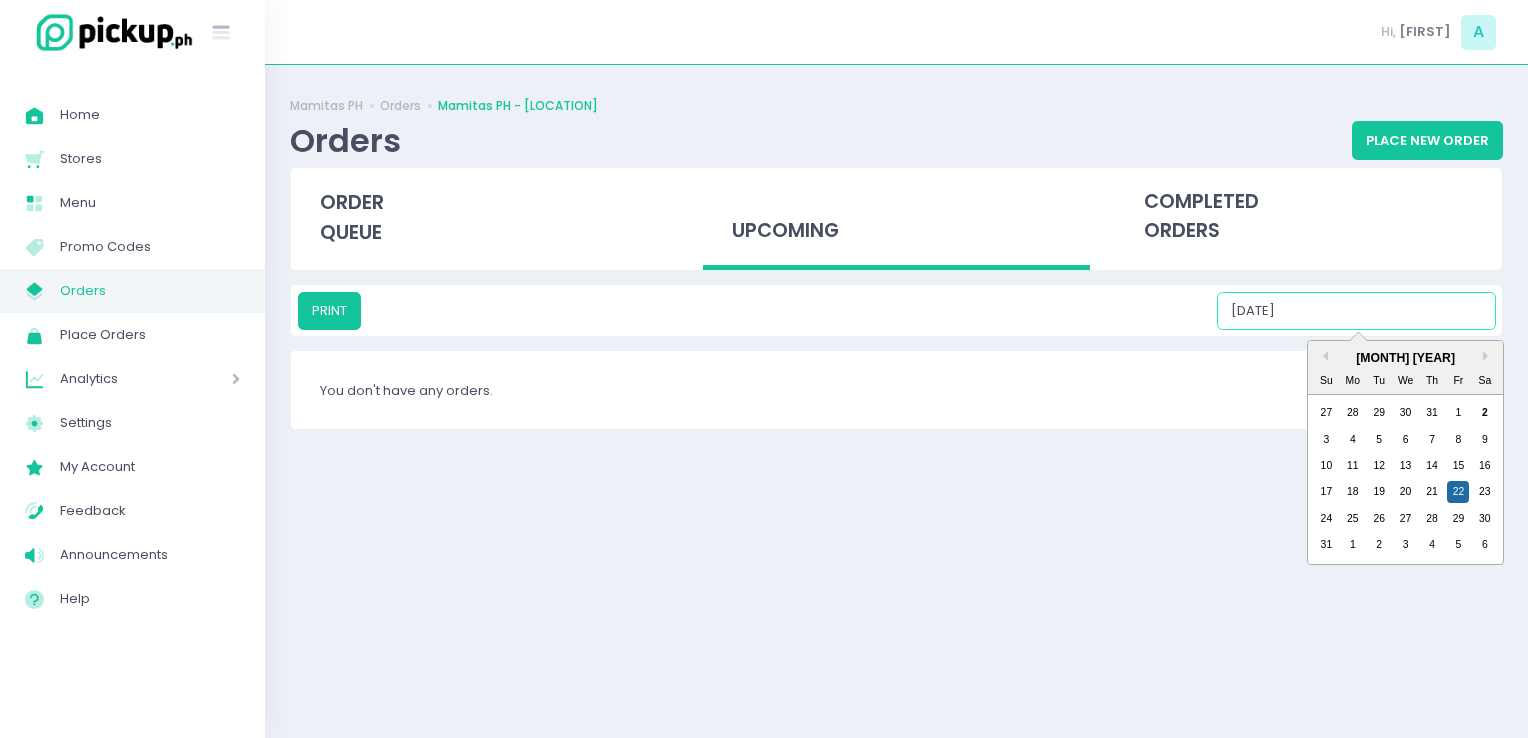 click on "[DATE]" at bounding box center (1356, 311) 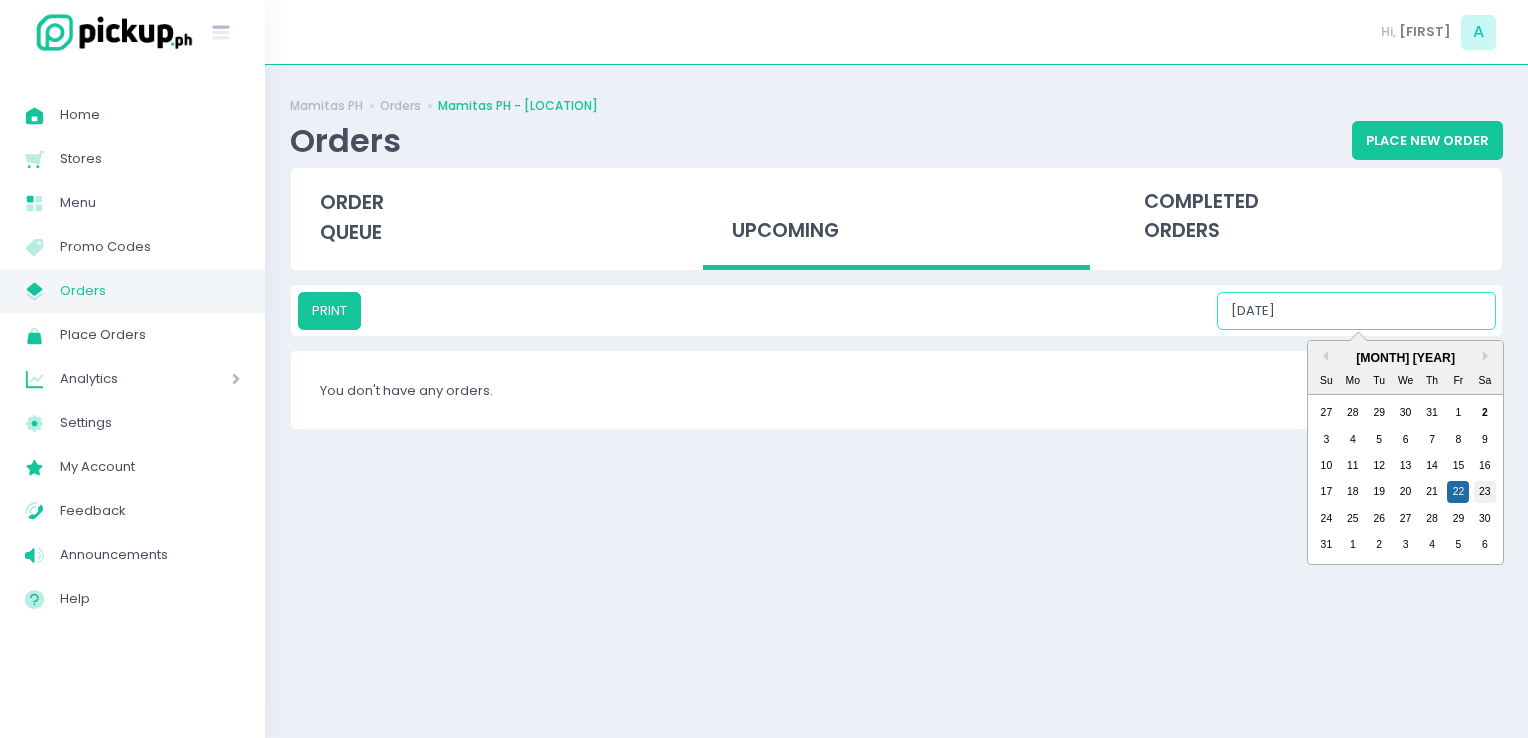 click on "23" at bounding box center (1485, 492) 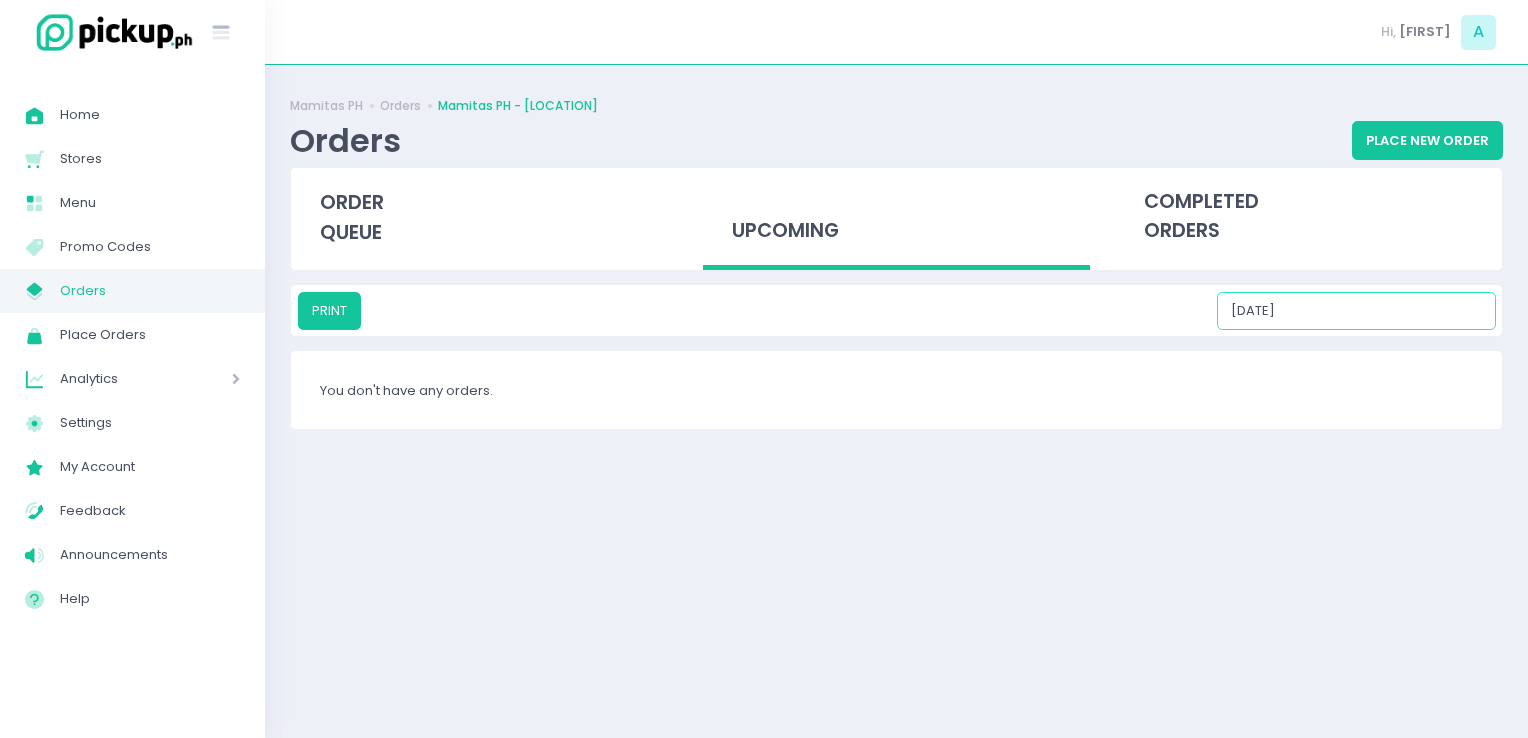 click on "[DATE]" at bounding box center [1356, 311] 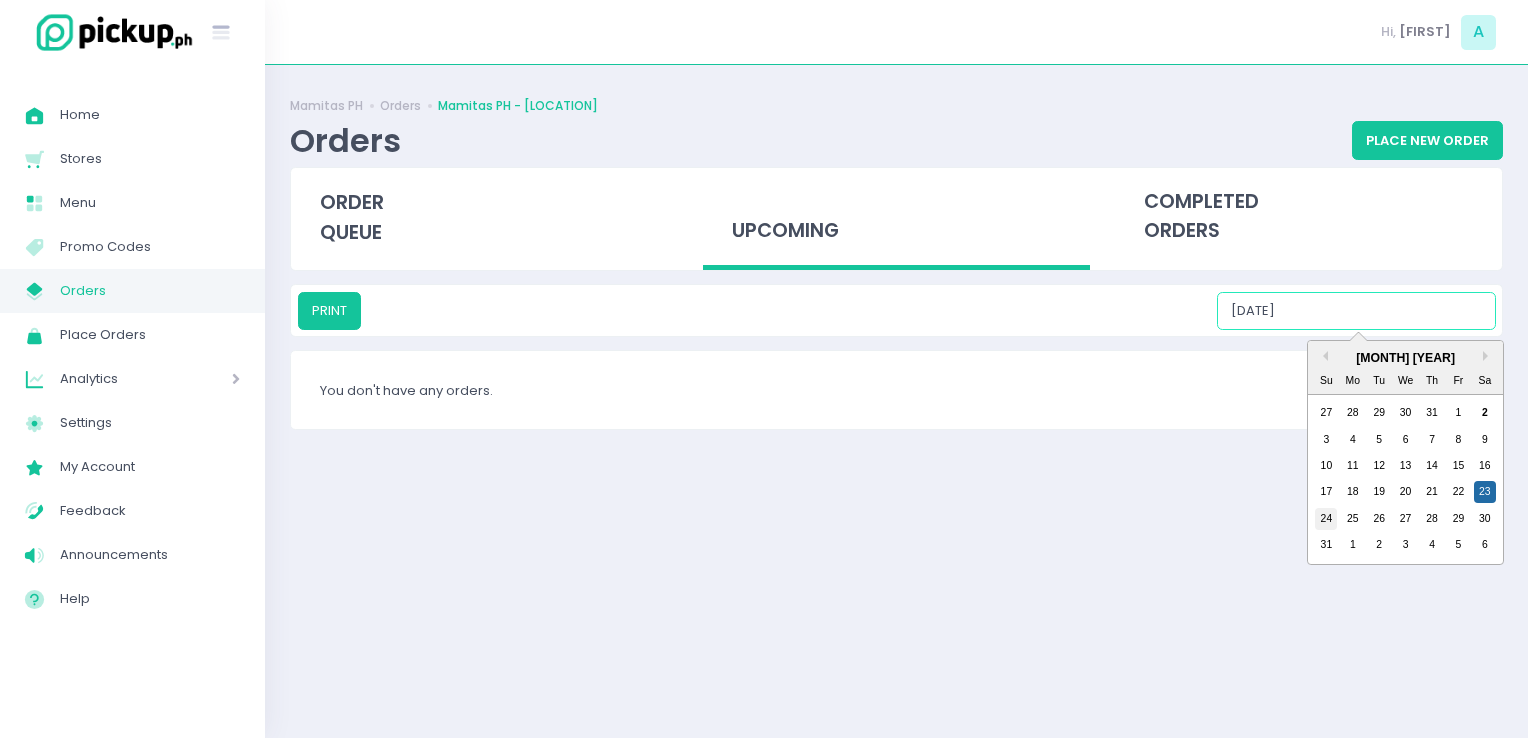 click on "24" at bounding box center [1326, 519] 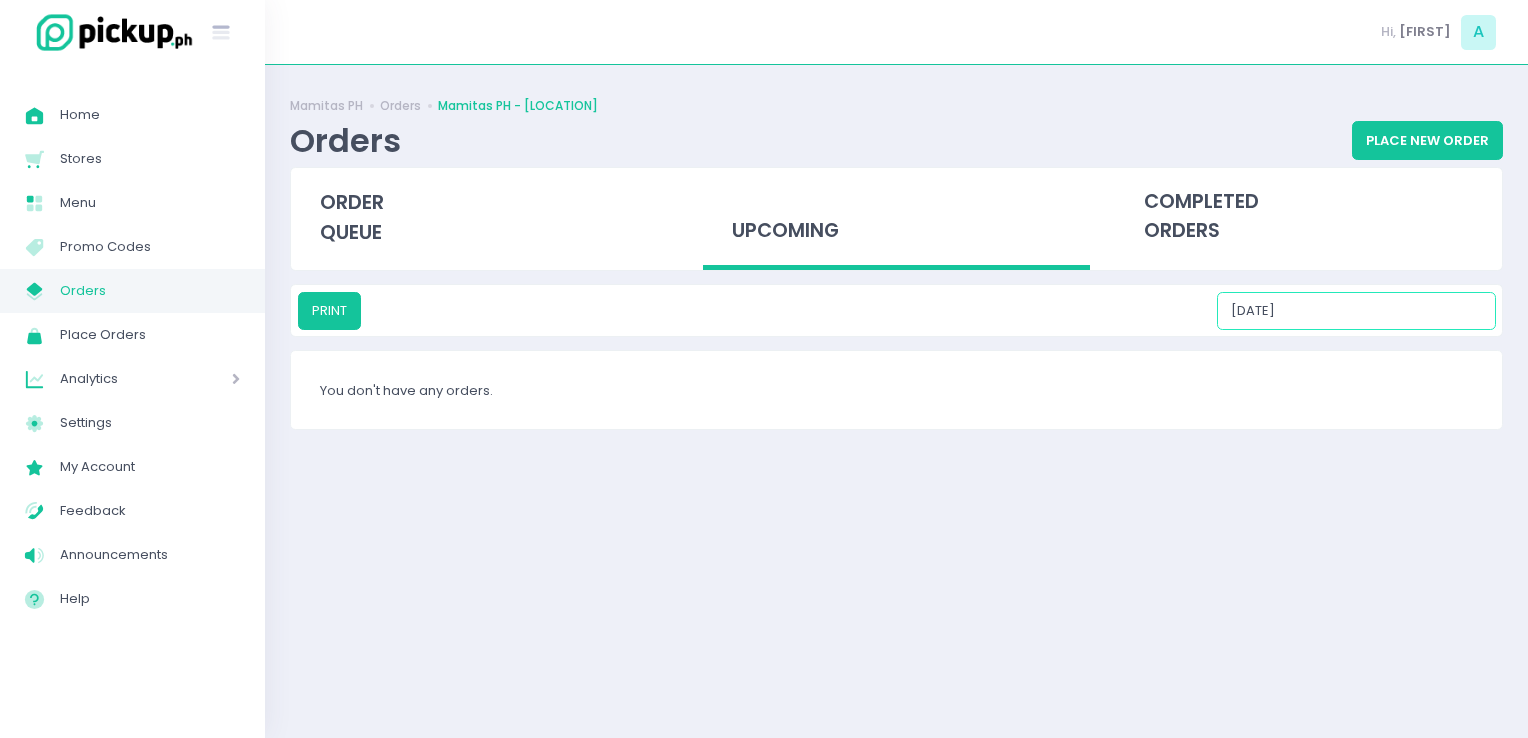 click on "[DATE]" at bounding box center [1356, 311] 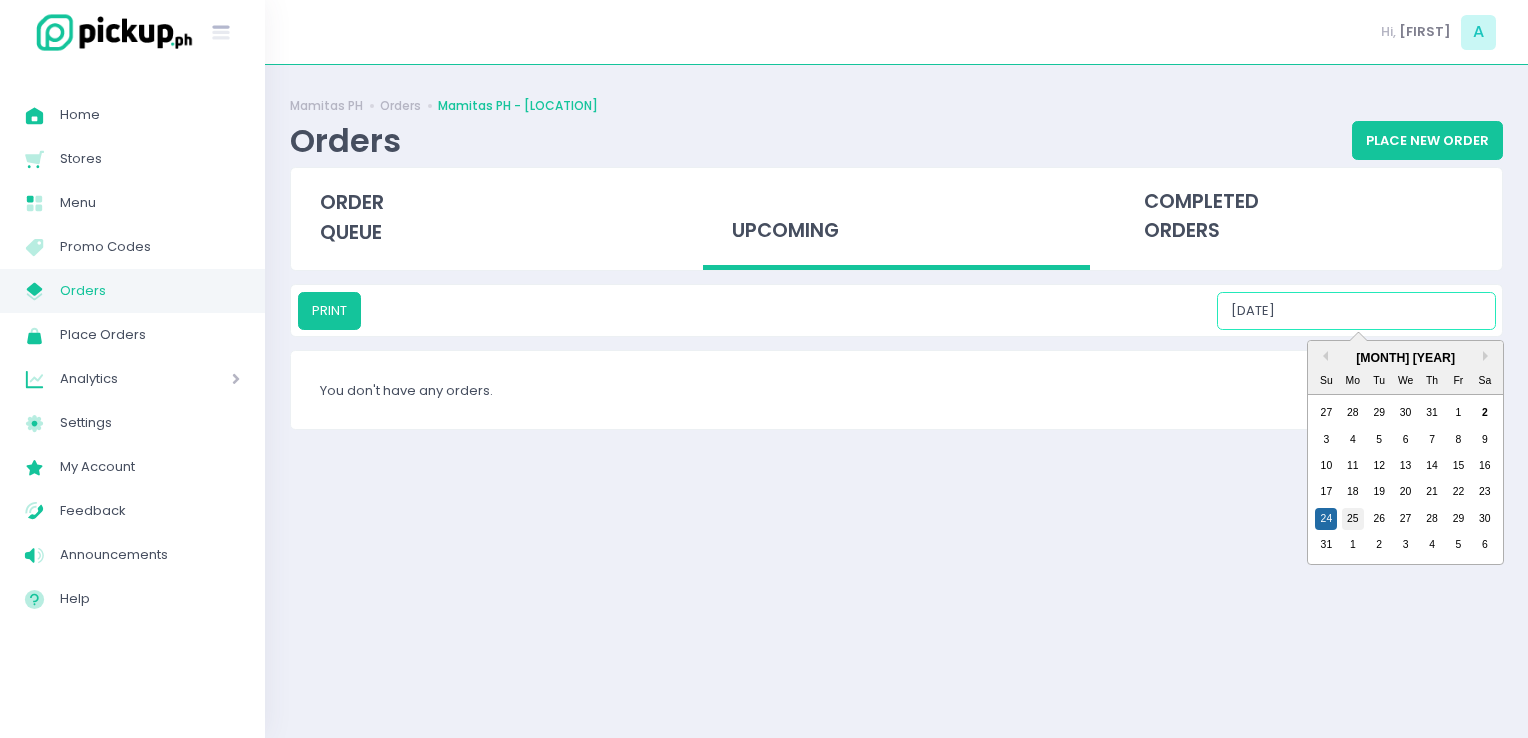 click on "25" at bounding box center [1353, 519] 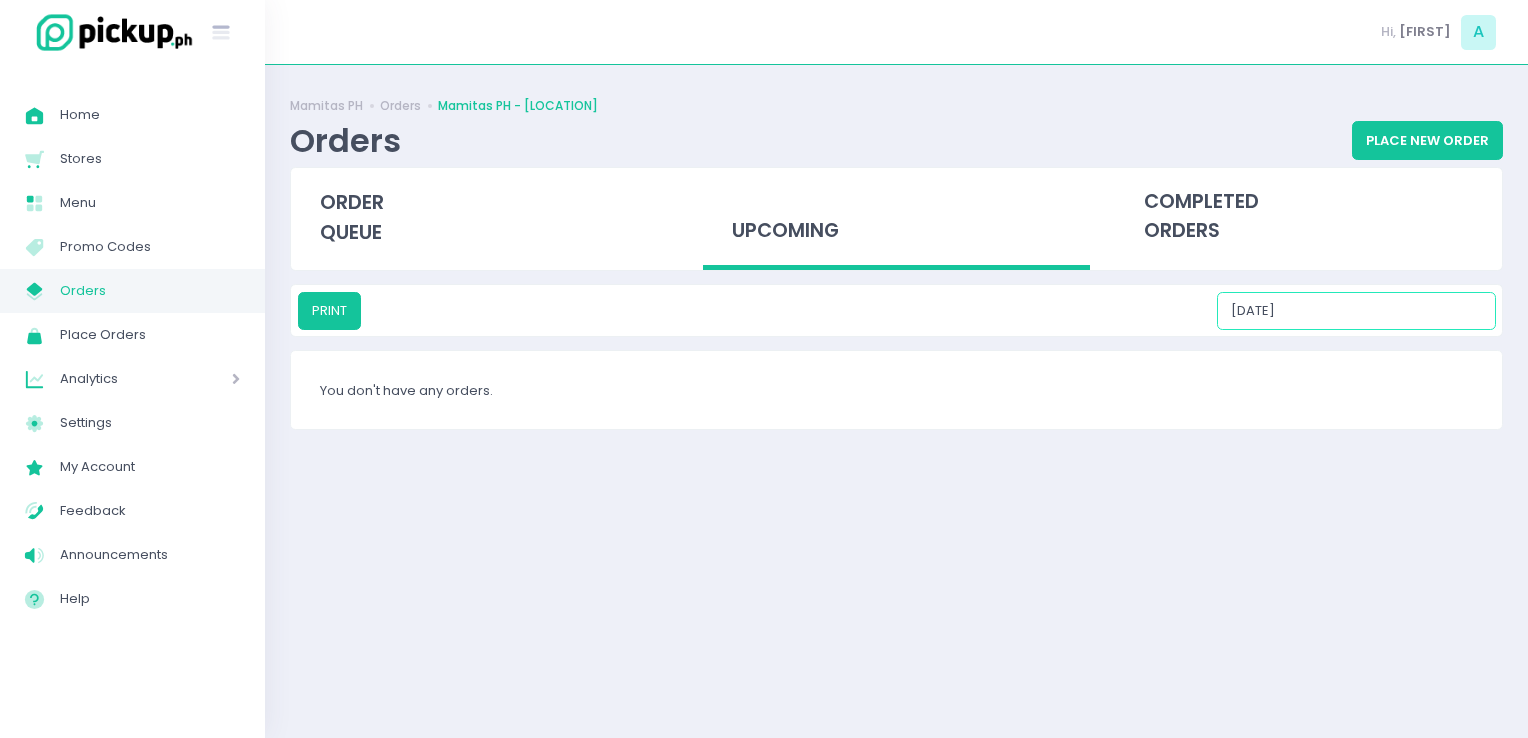 click on "[DATE]" at bounding box center [1356, 311] 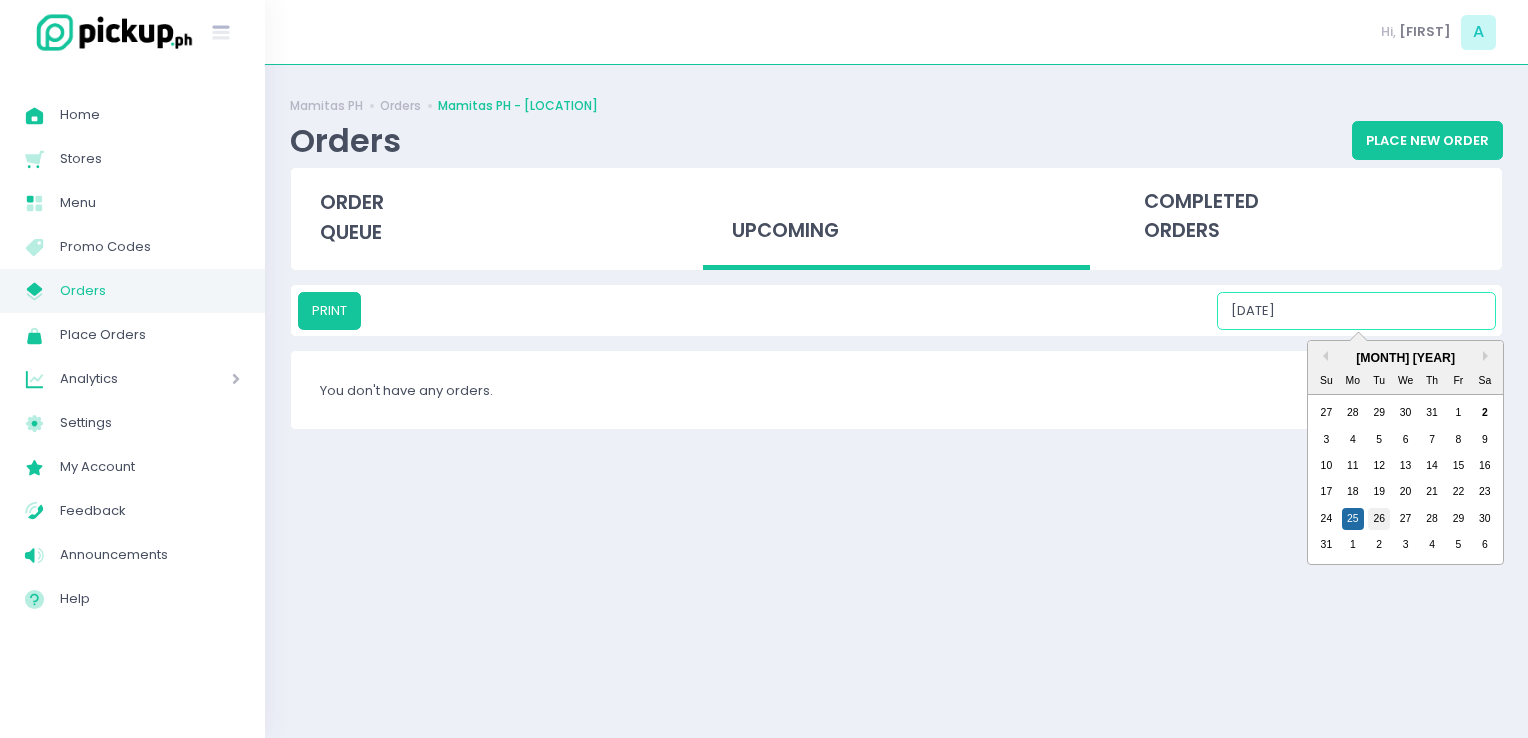 click on "26" at bounding box center (1379, 519) 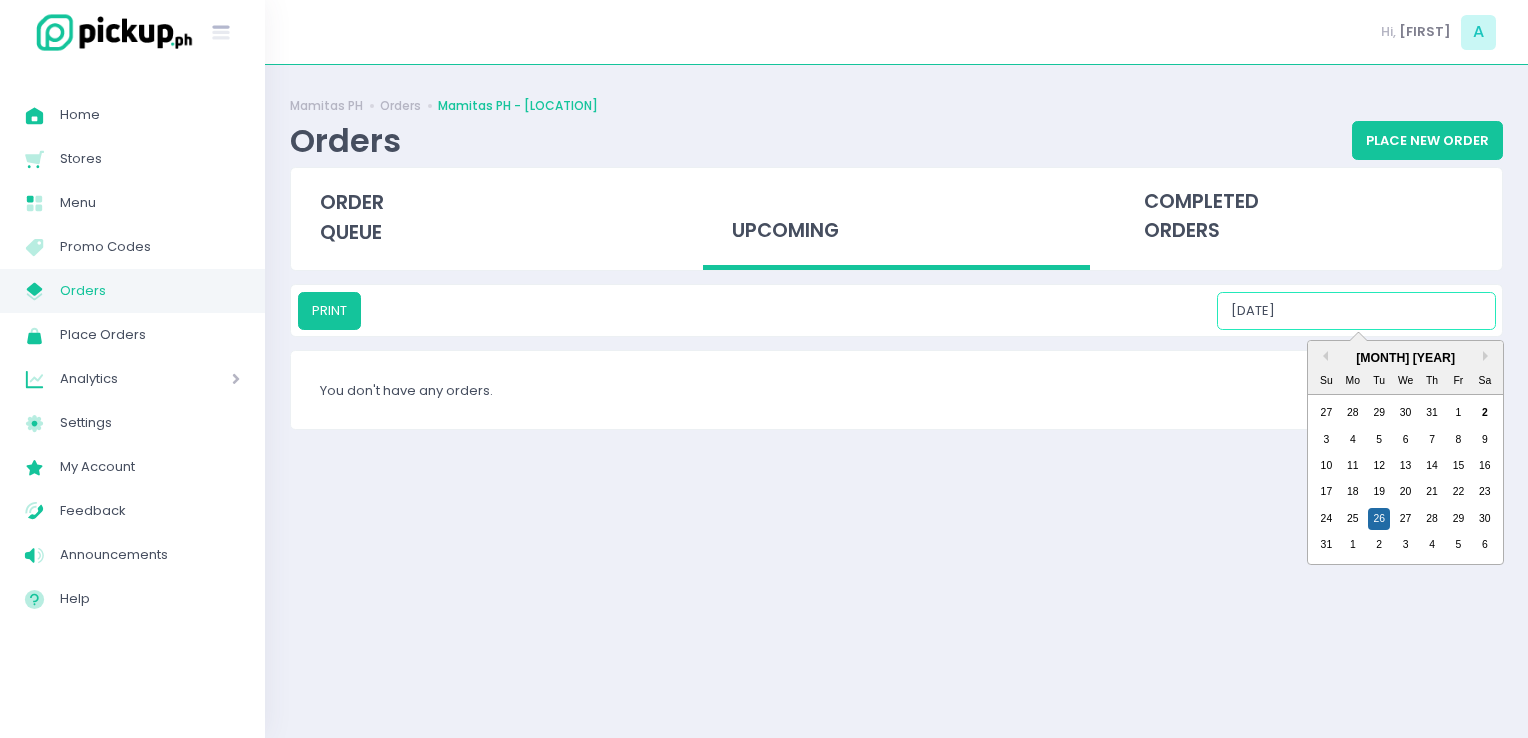 click on "[DATE]" at bounding box center (1356, 311) 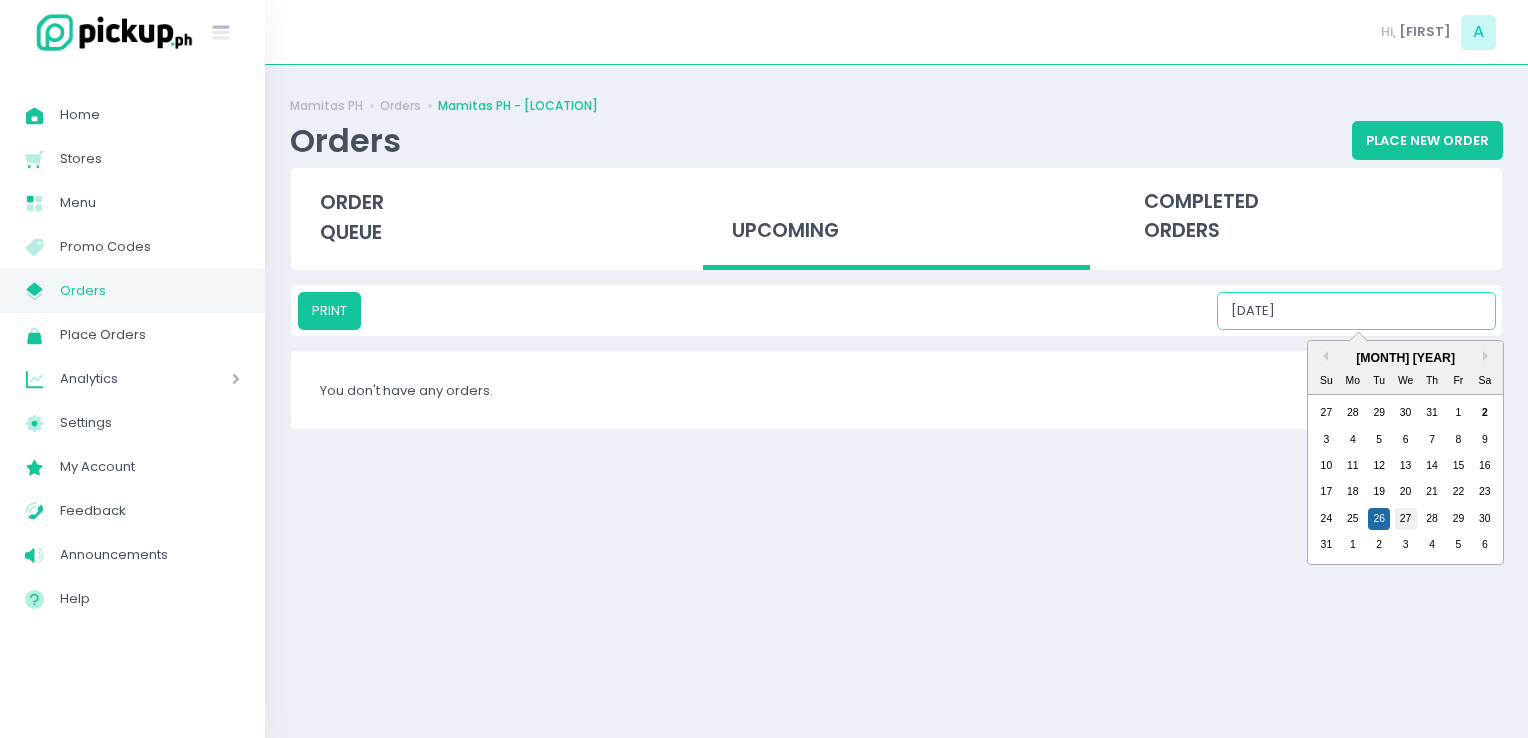 click on "27" at bounding box center [1406, 519] 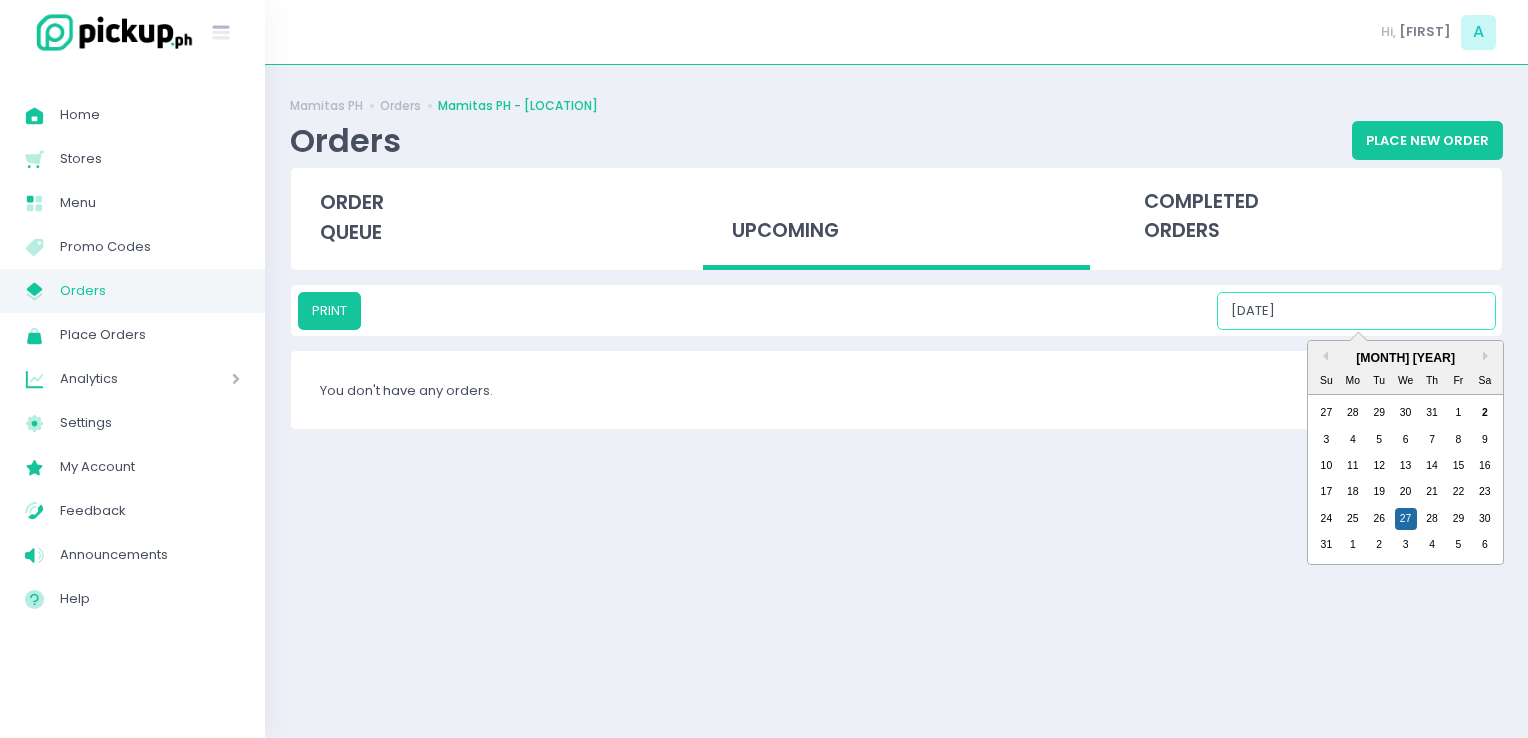 click on "[DATE]" at bounding box center [1356, 311] 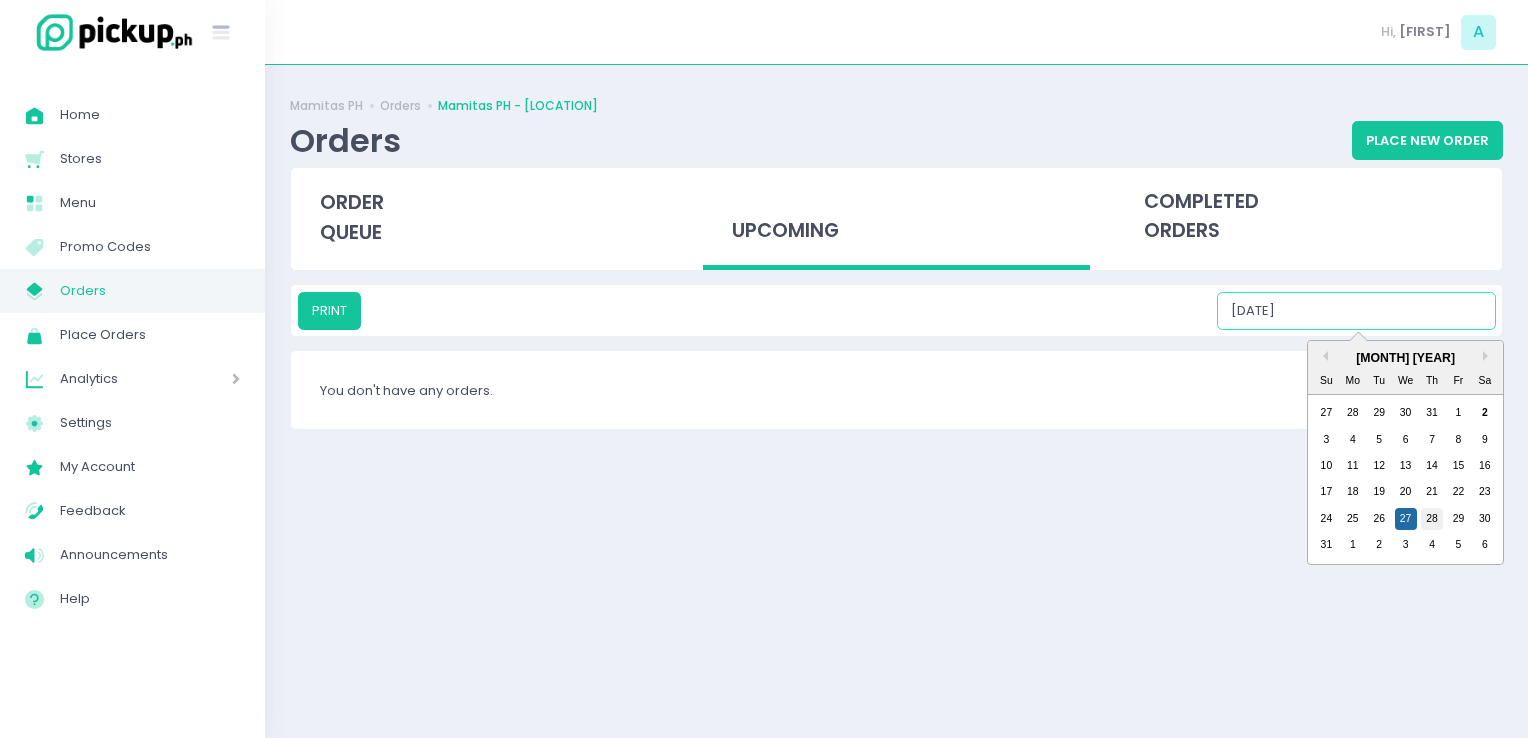 click on "28" at bounding box center (1432, 519) 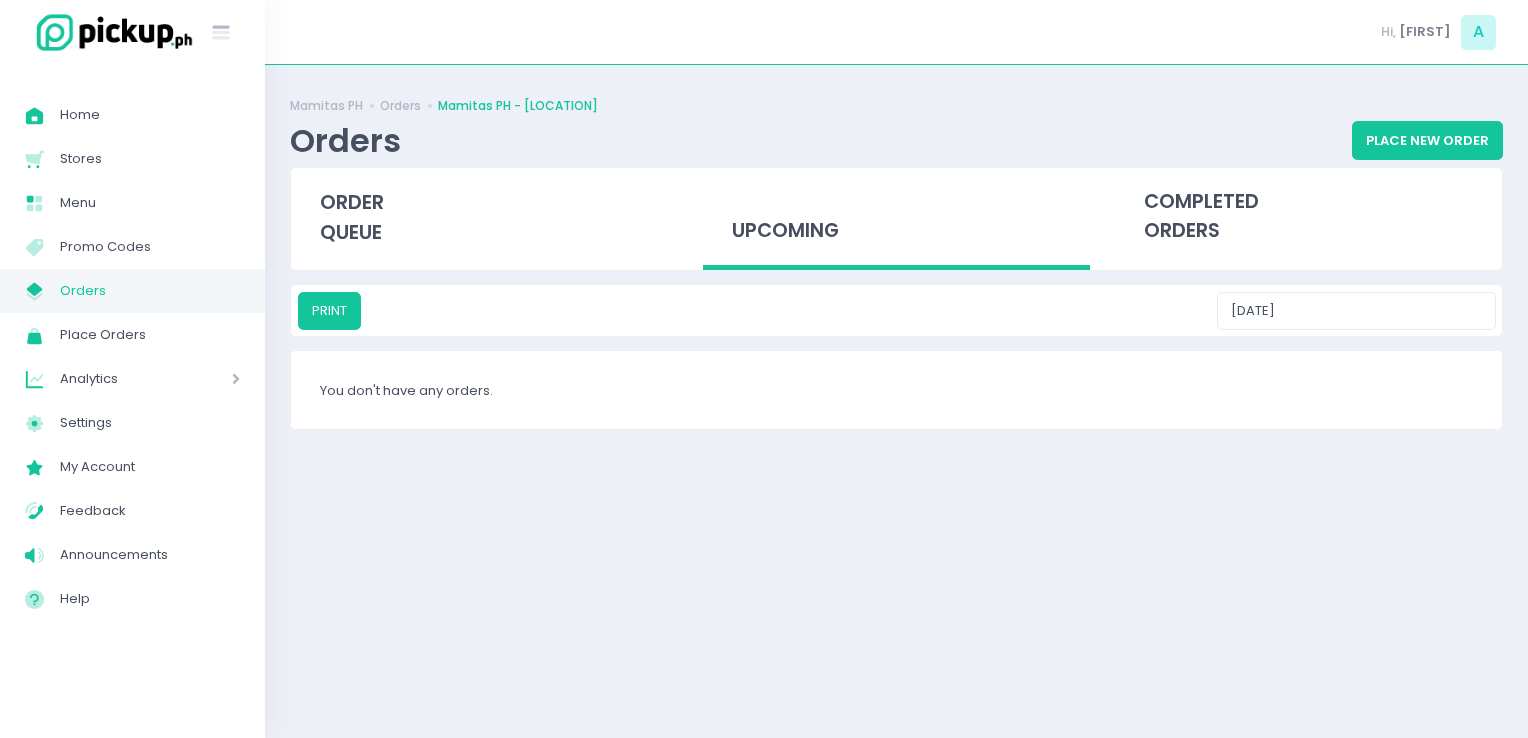 drag, startPoint x: 1344, startPoint y: 278, endPoint x: 1355, endPoint y: 302, distance: 26.400757 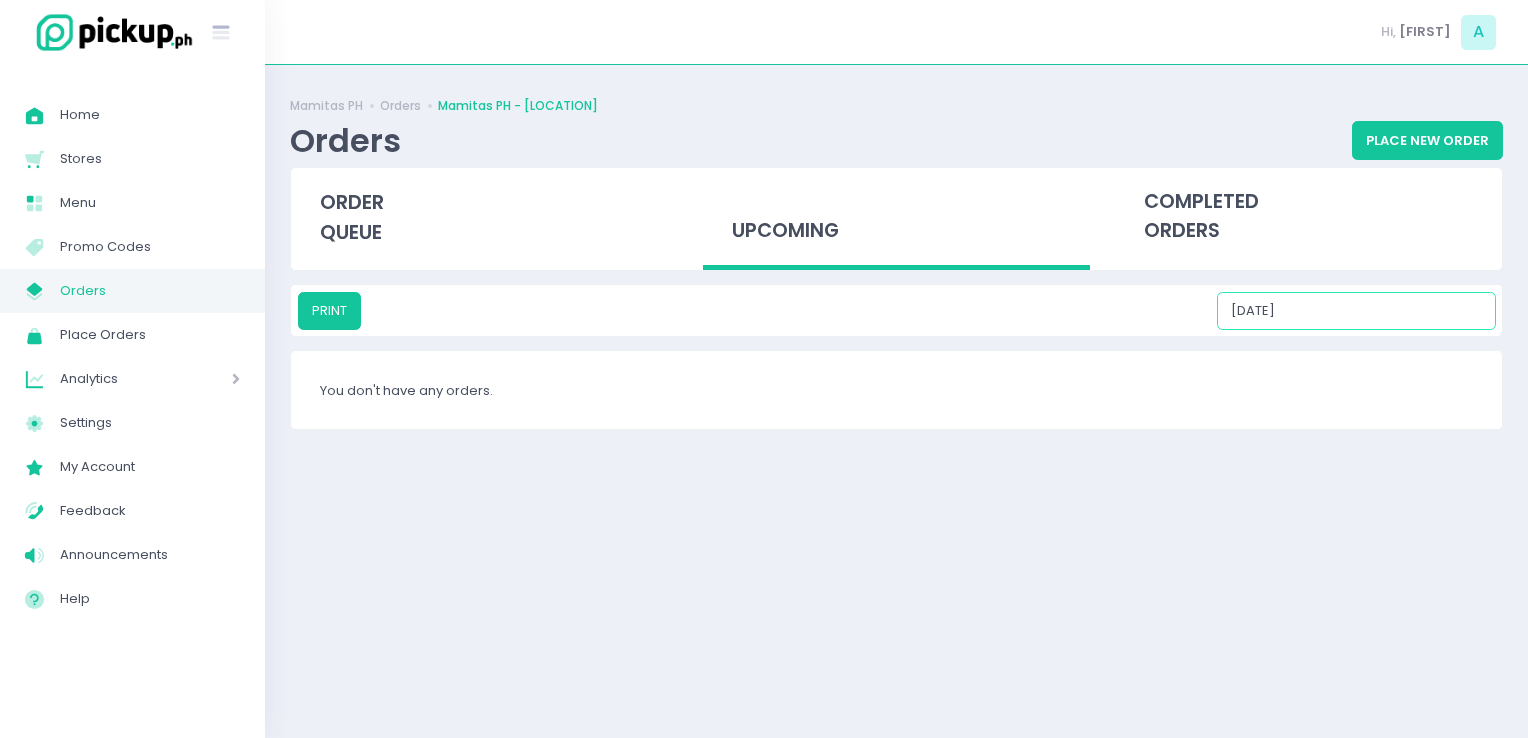 click on "[DATE]" at bounding box center [1356, 311] 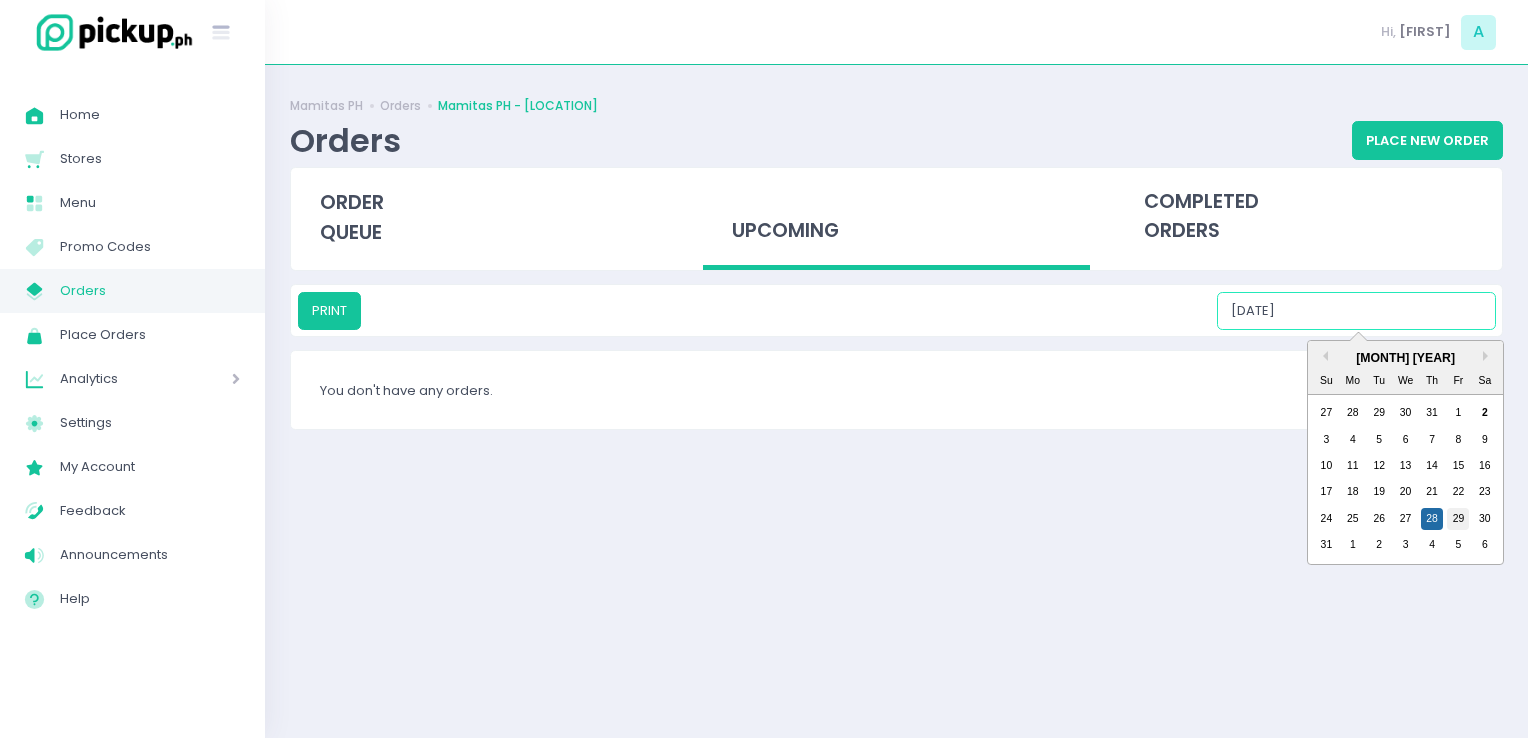click on "29" at bounding box center (1458, 519) 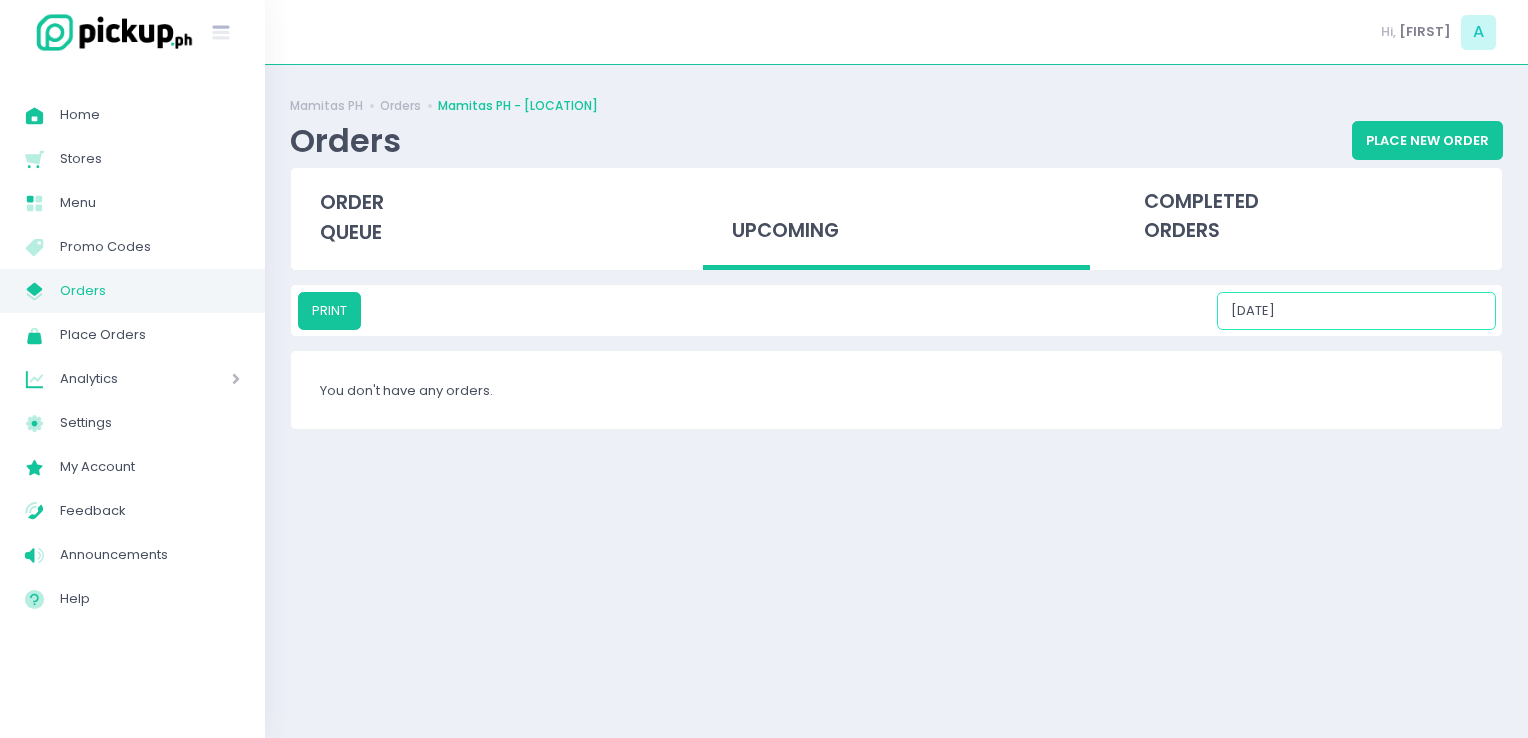 click on "[DATE]" at bounding box center (1356, 311) 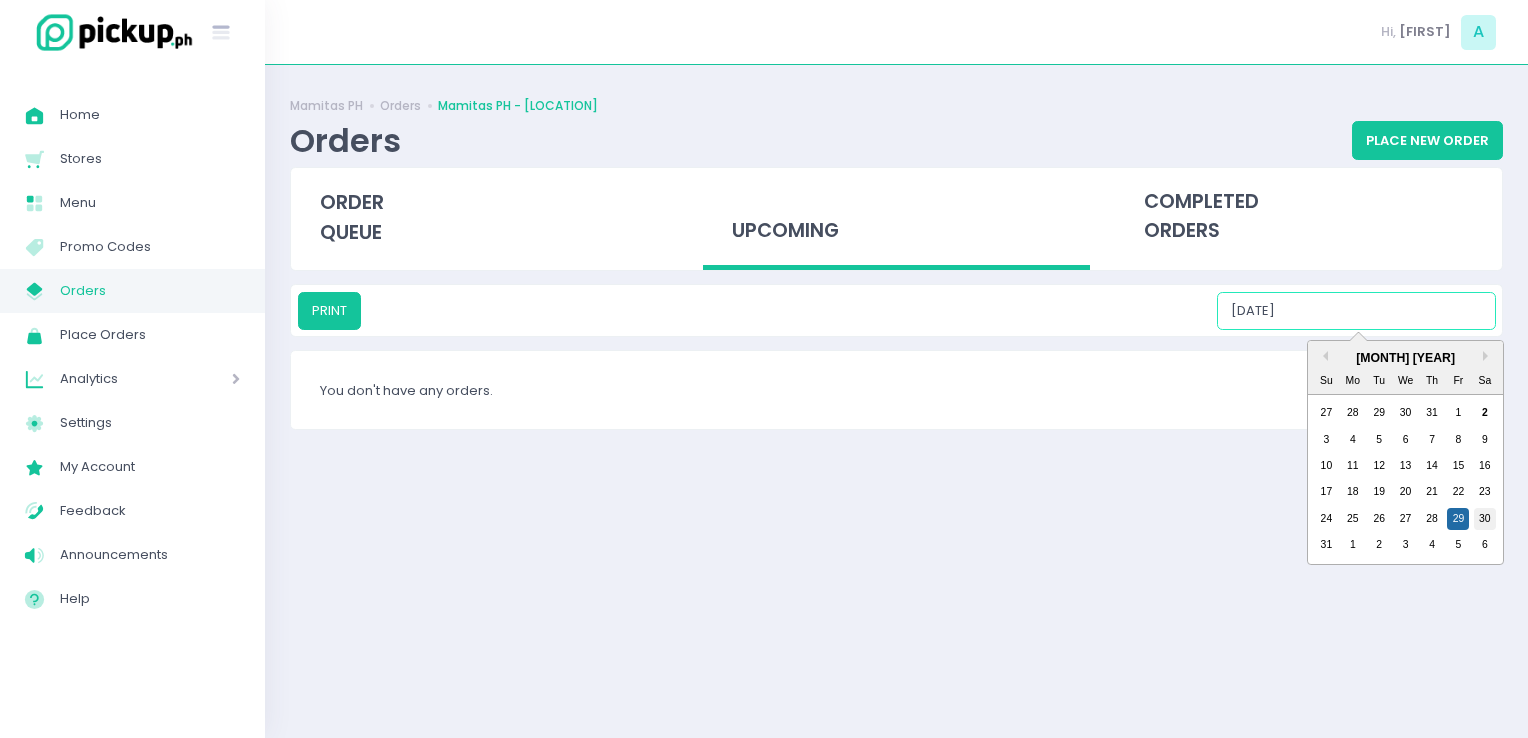 click on "30" at bounding box center [1485, 519] 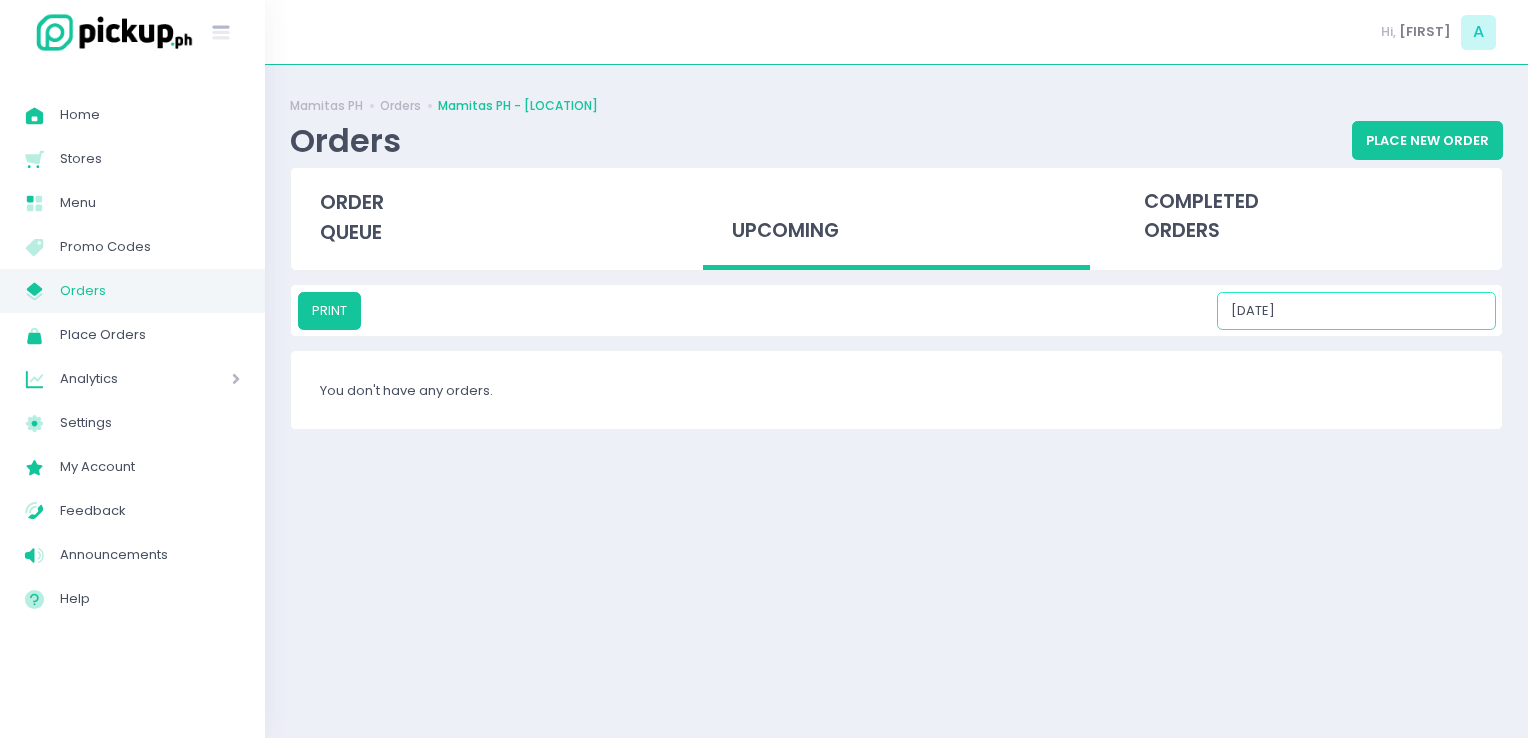click on "[DATE]" at bounding box center [1356, 311] 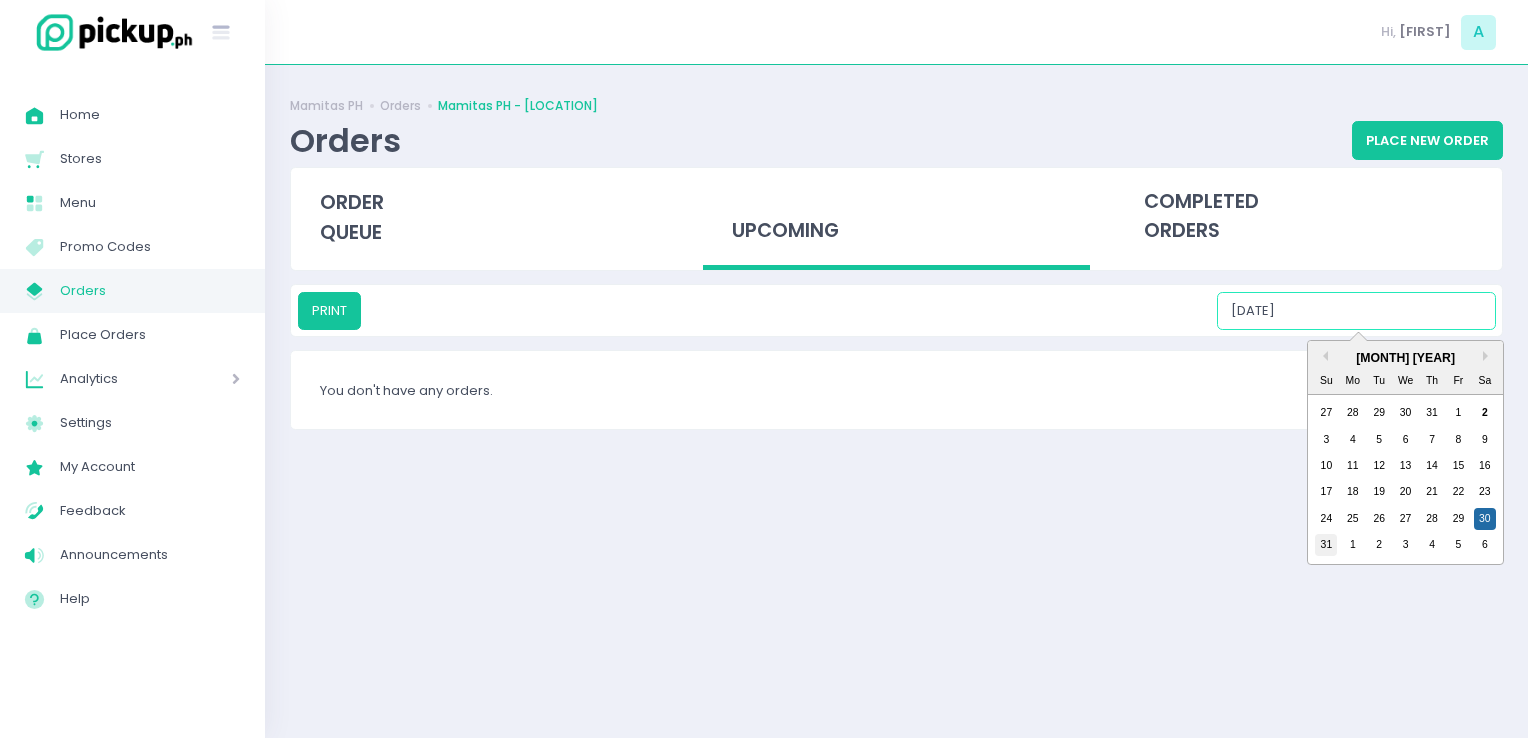 click on "31" at bounding box center [1326, 545] 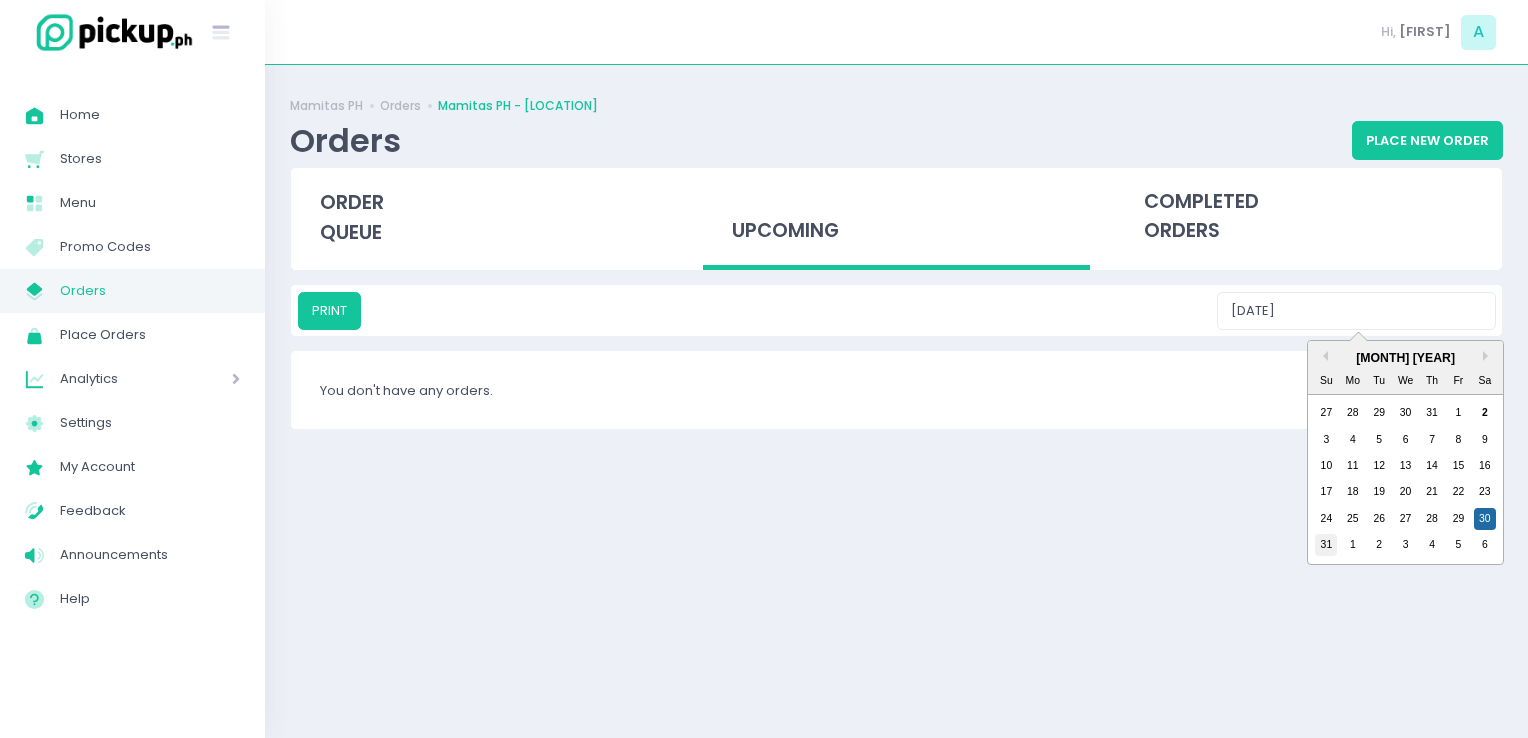 type on "[DATE]" 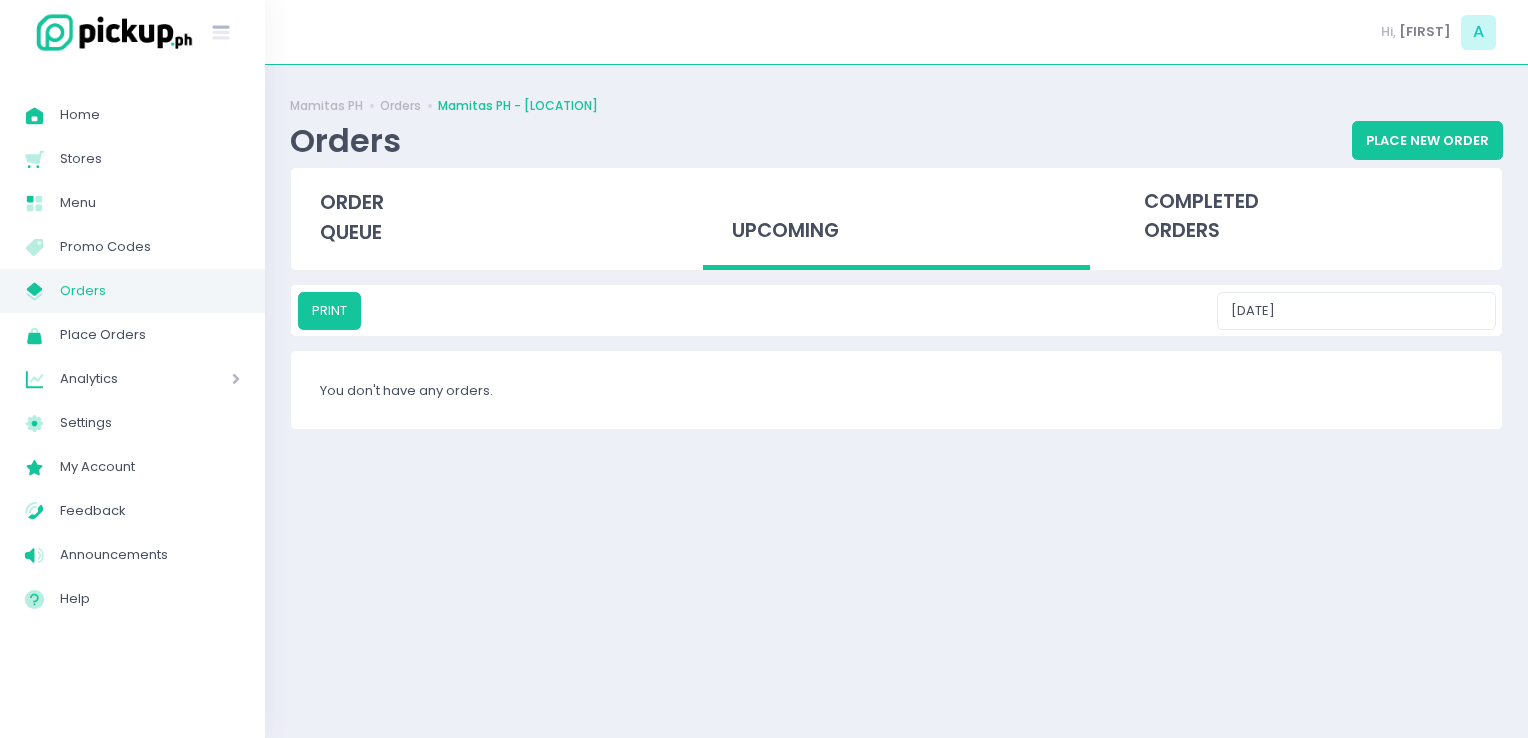 click on "Orders" at bounding box center [150, 291] 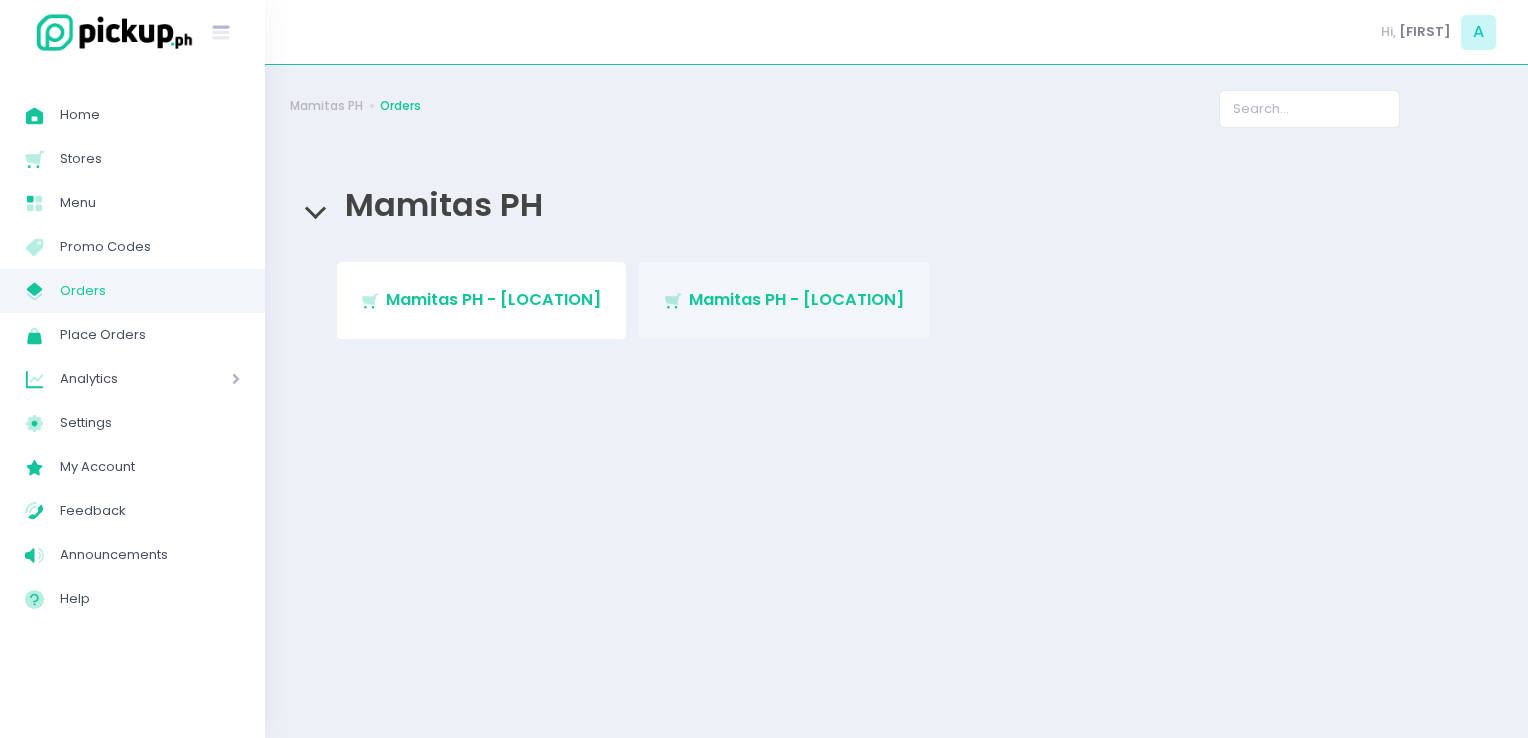 click on "[COMPANY] - [LOCATION]" at bounding box center (797, 299) 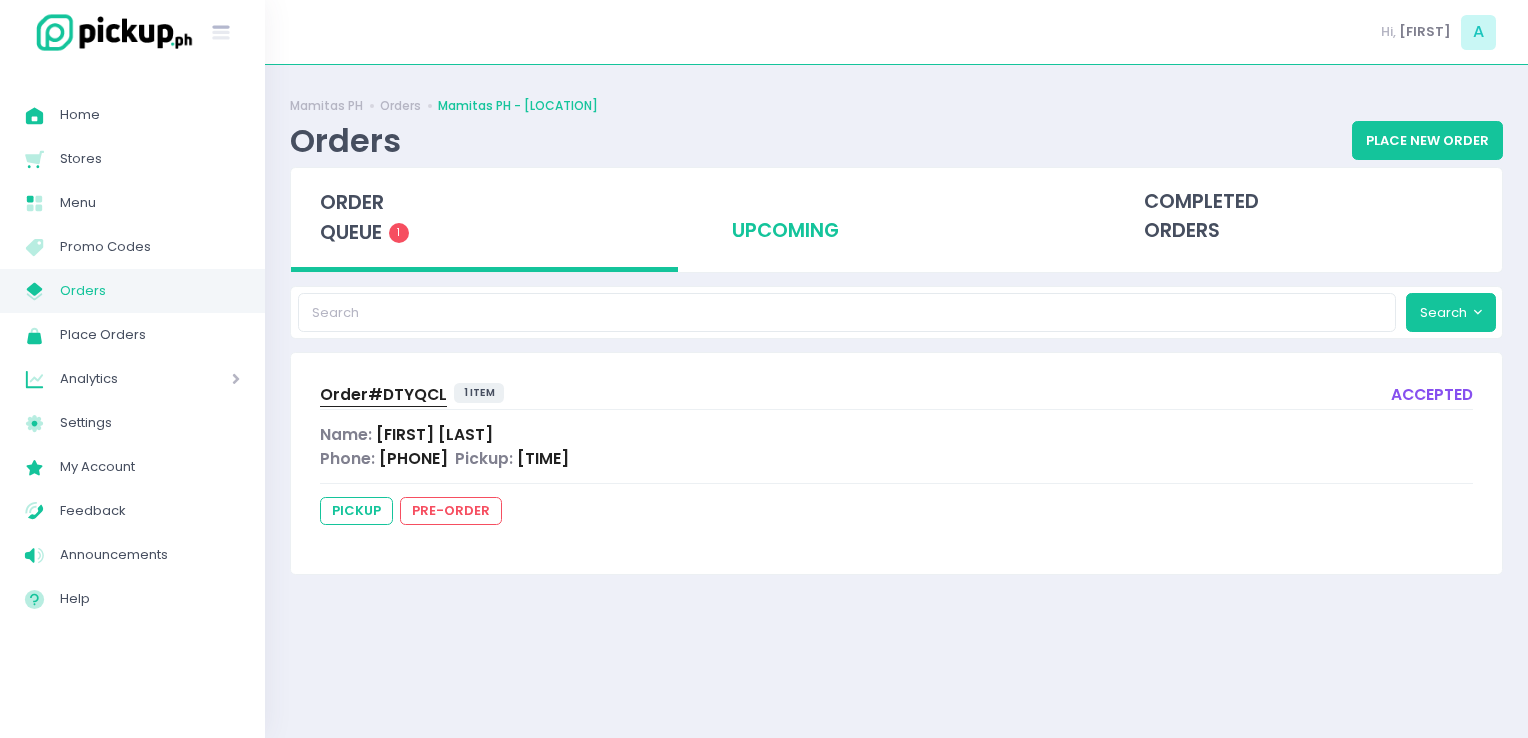 click on "upcoming" at bounding box center (896, 217) 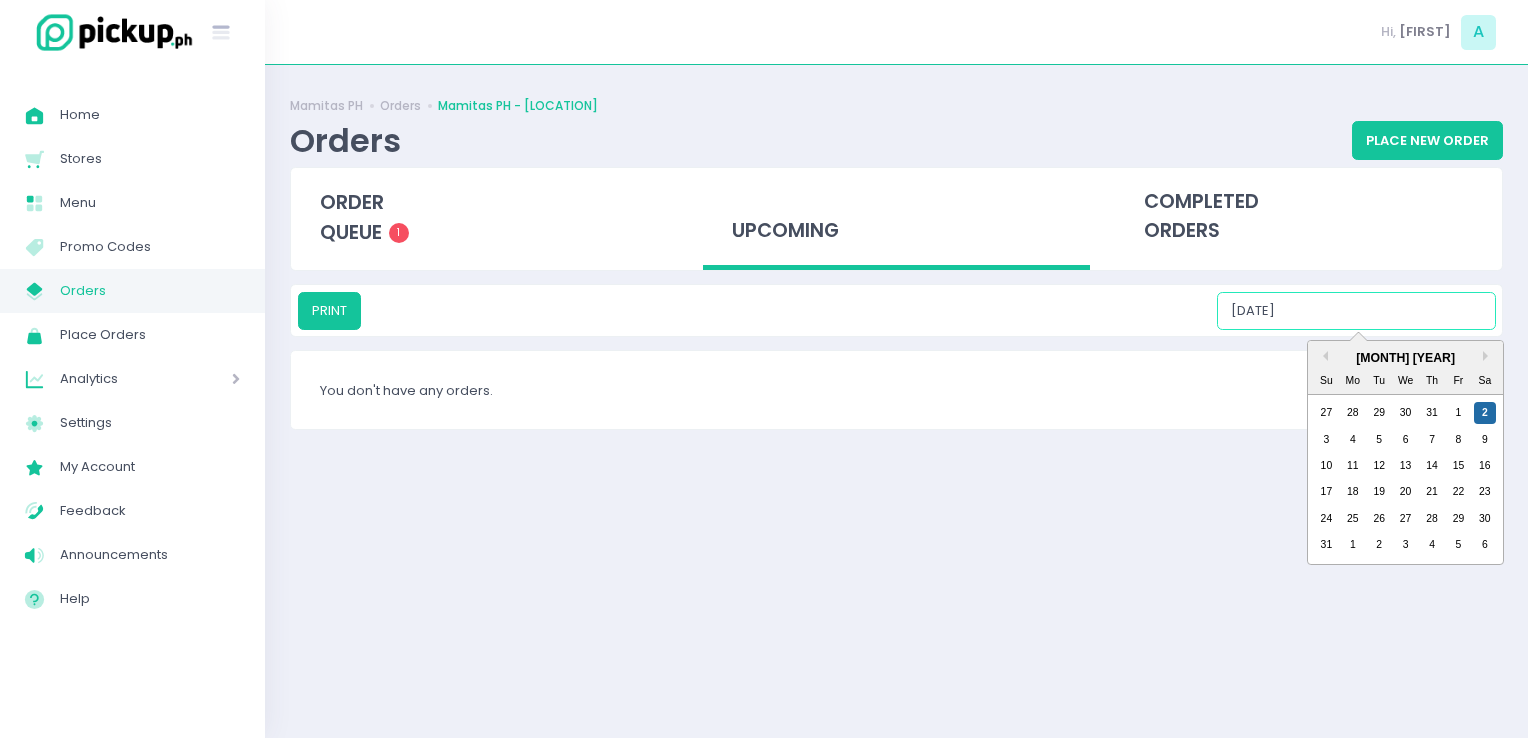 click on "[DATE]" at bounding box center (1356, 311) 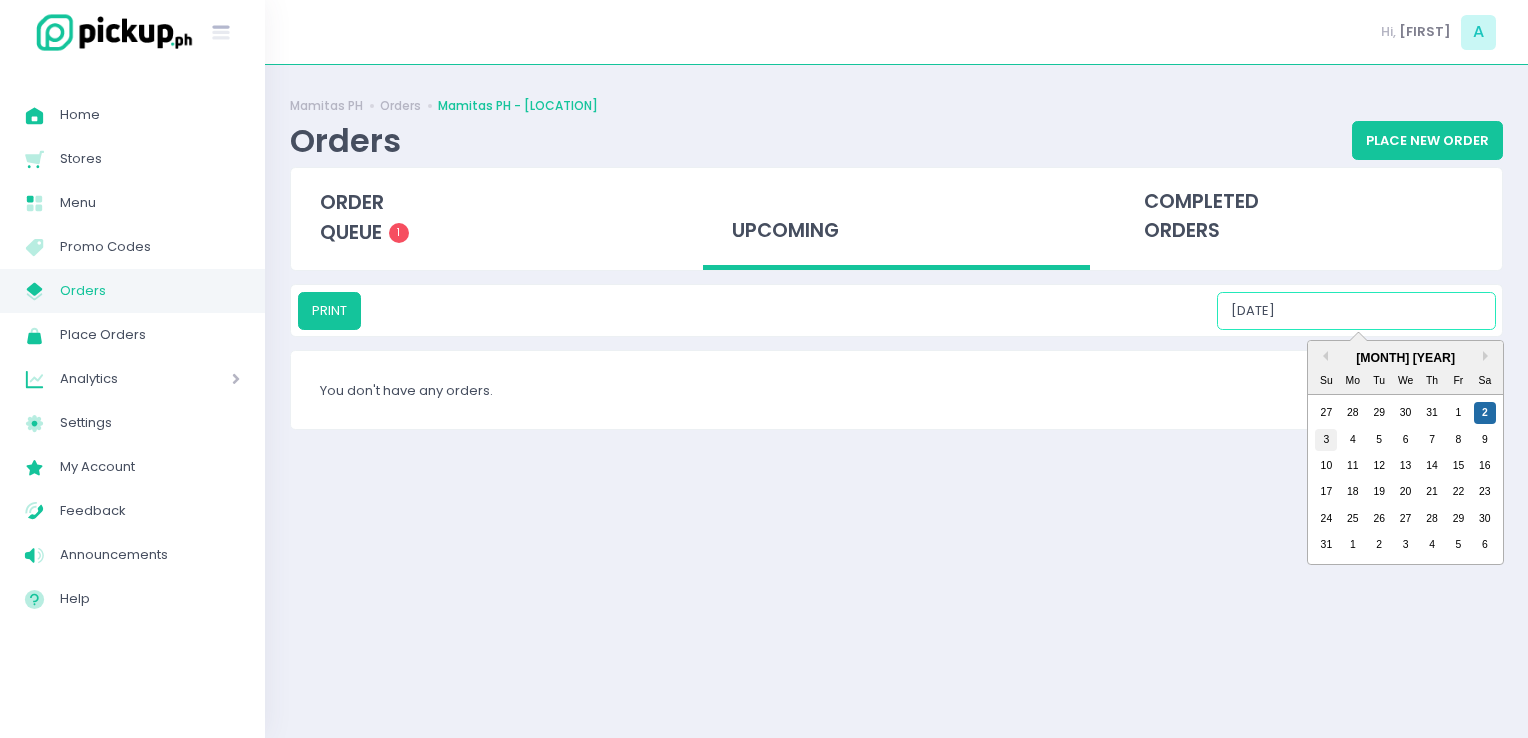 drag, startPoint x: 1311, startPoint y: 443, endPoint x: 1324, endPoint y: 441, distance: 13.152946 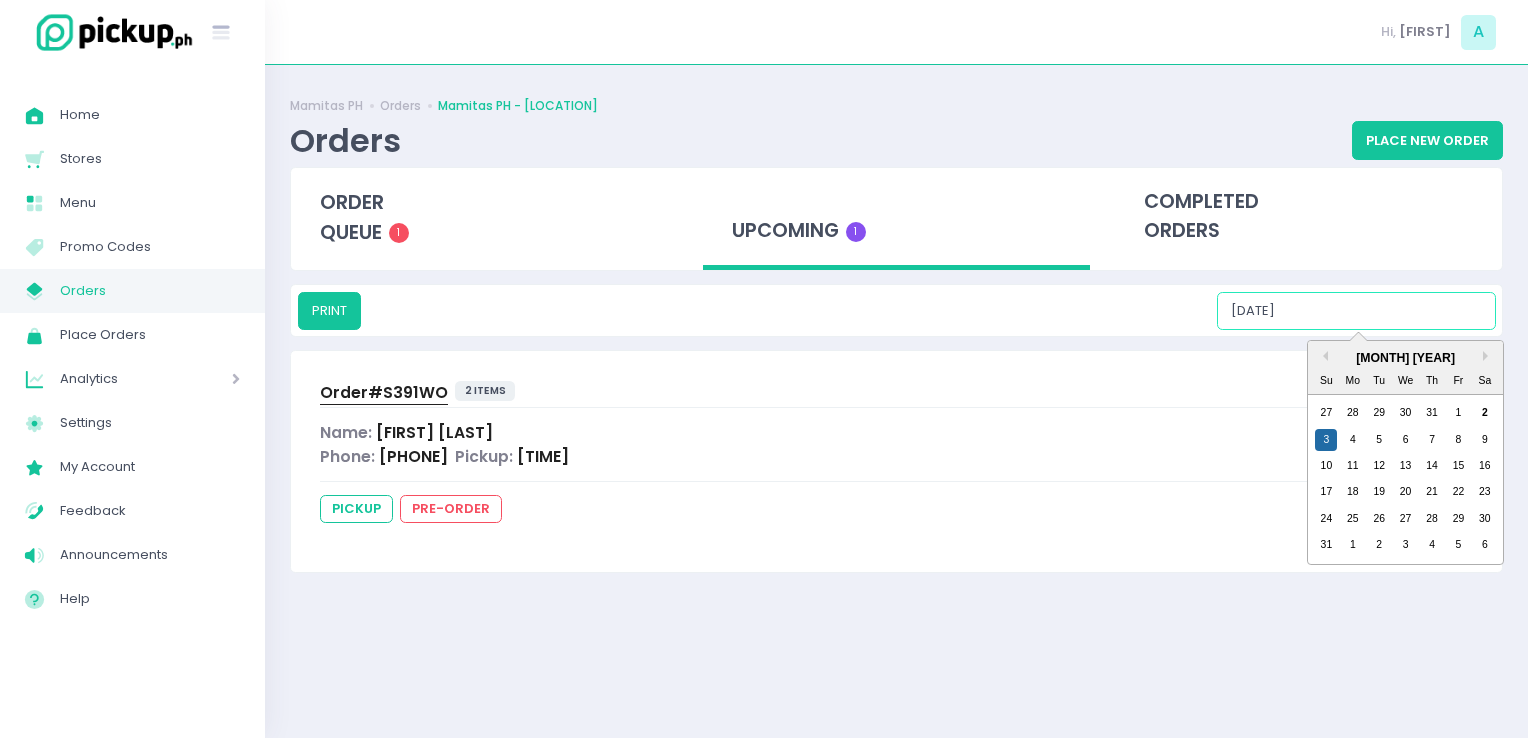 click on "[DATE]" at bounding box center (1356, 311) 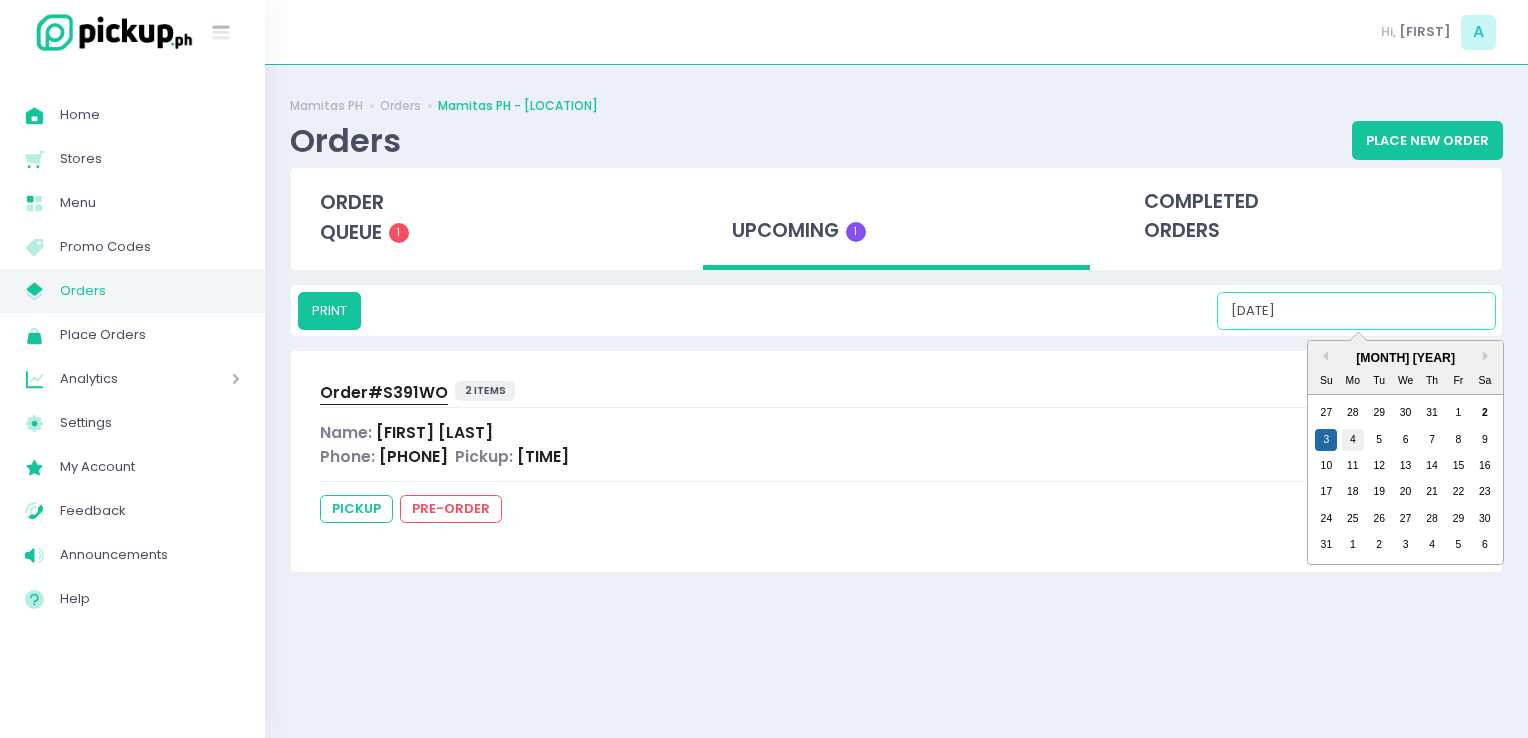 click on "4" at bounding box center (1353, 440) 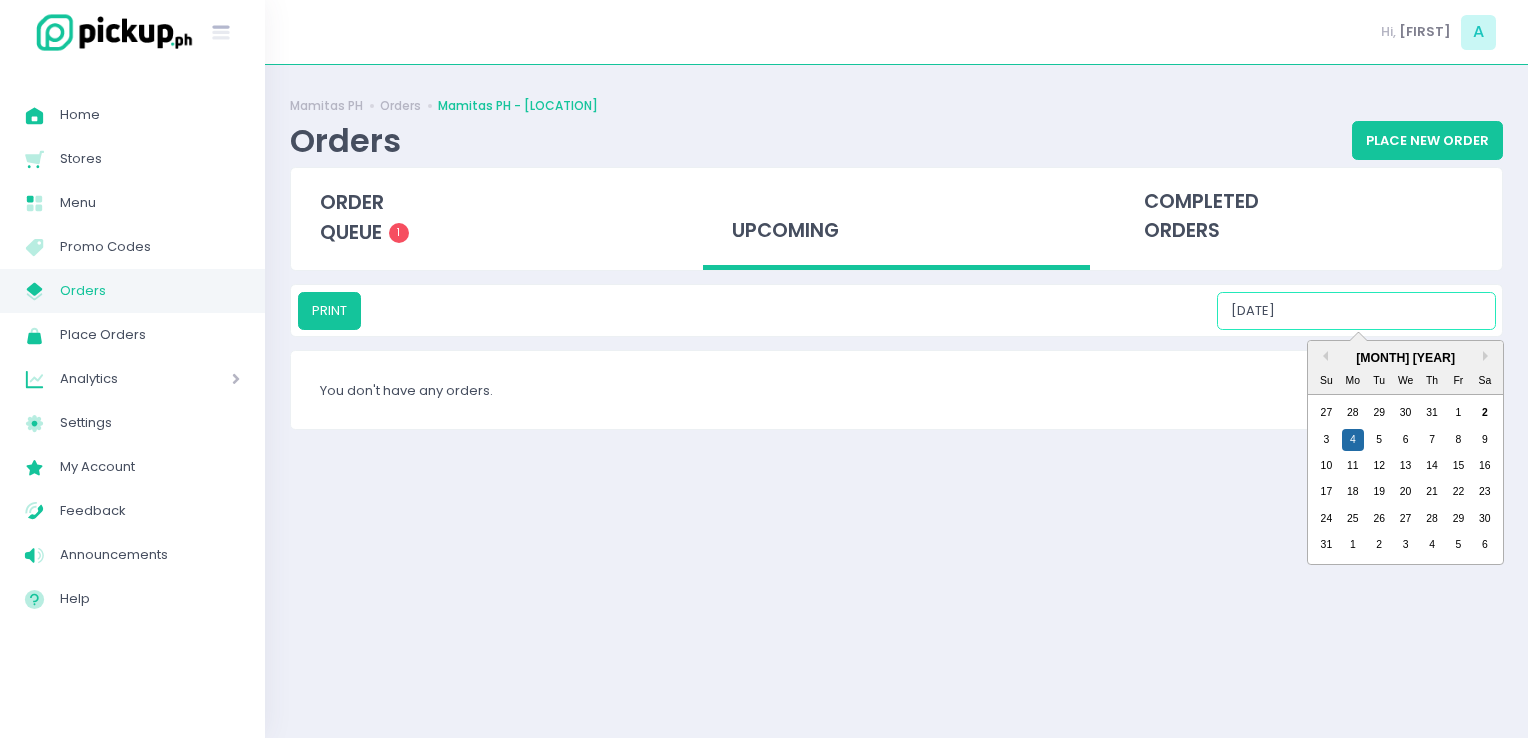 click on "[DATE]" at bounding box center (1356, 311) 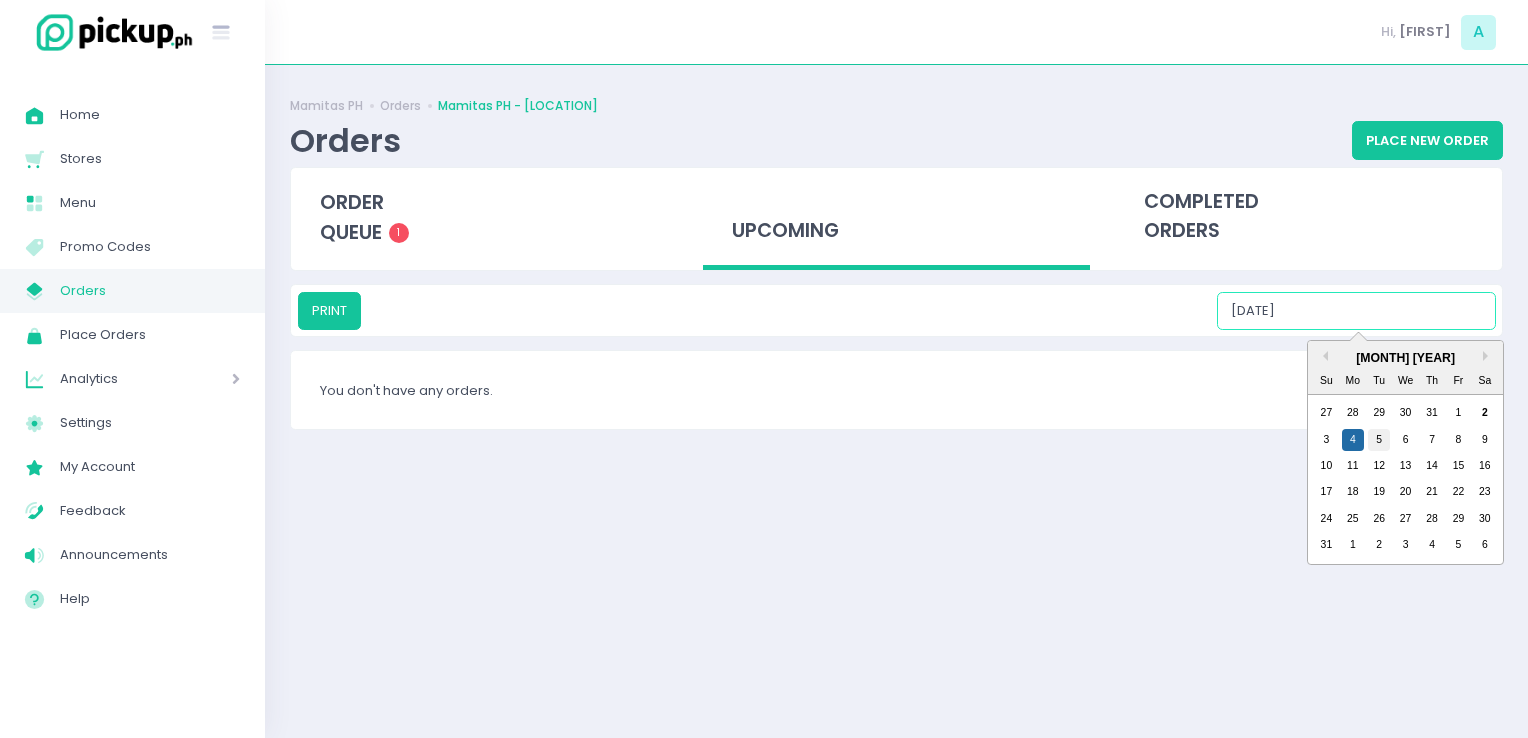 click on "5" at bounding box center [1379, 440] 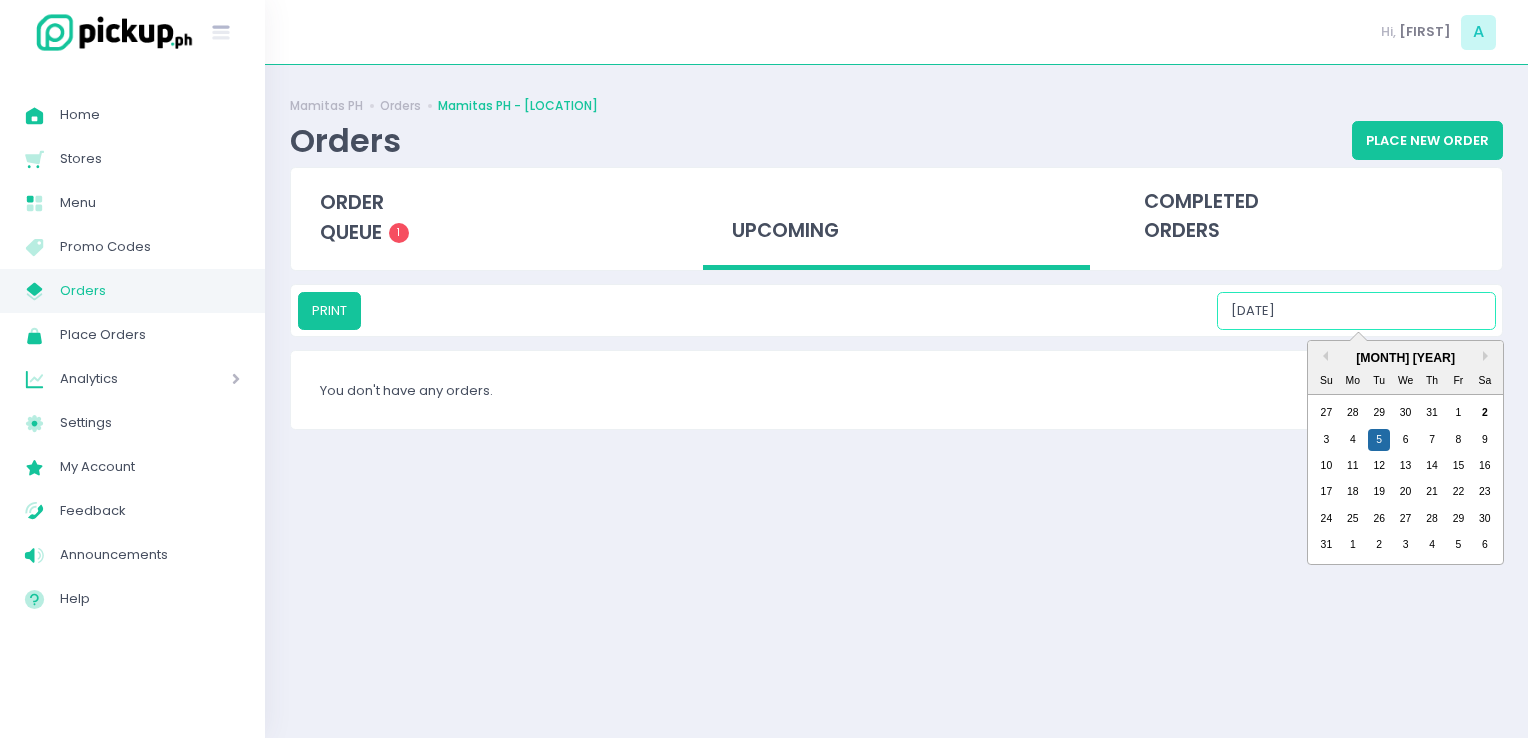 click on "[DATE]" at bounding box center [1356, 311] 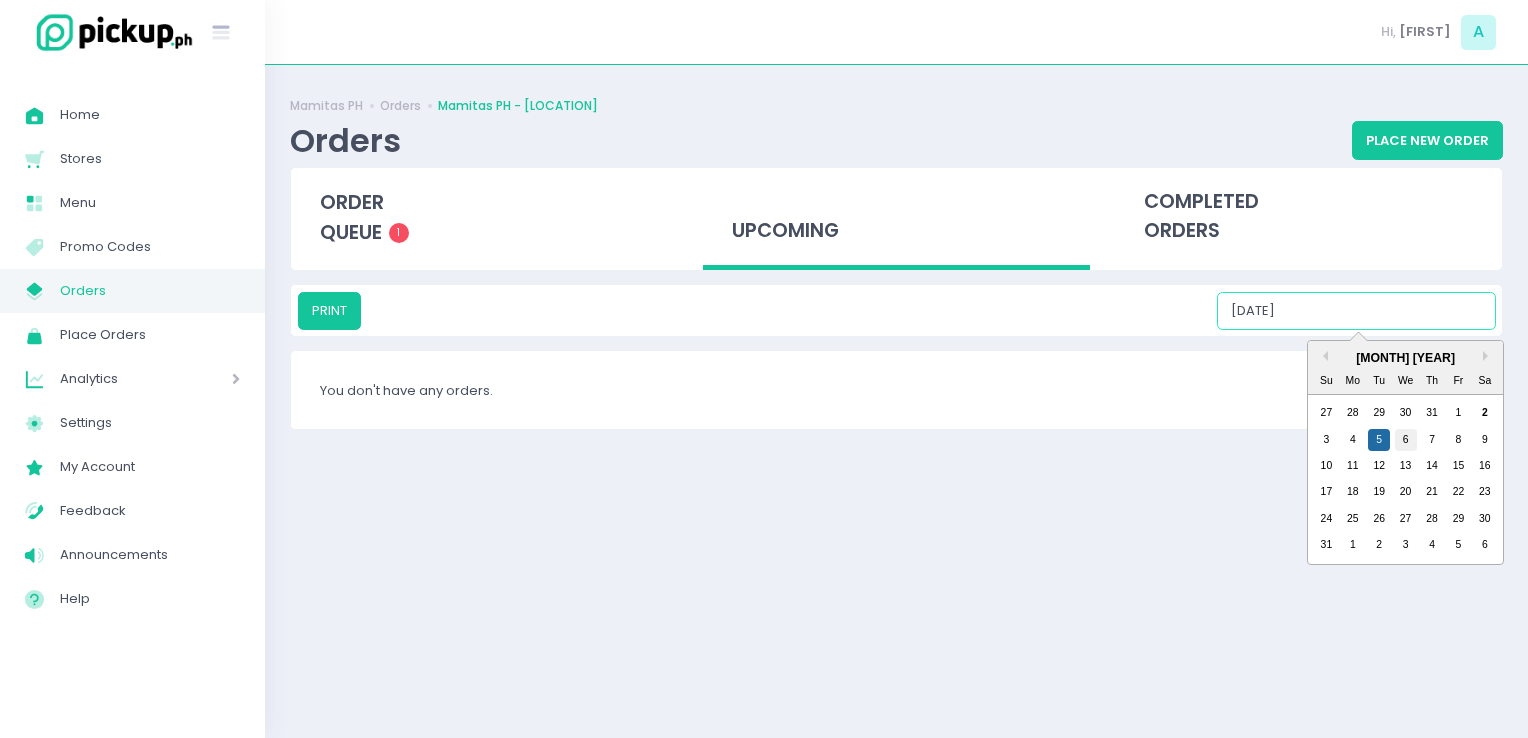 click on "6" at bounding box center (1406, 440) 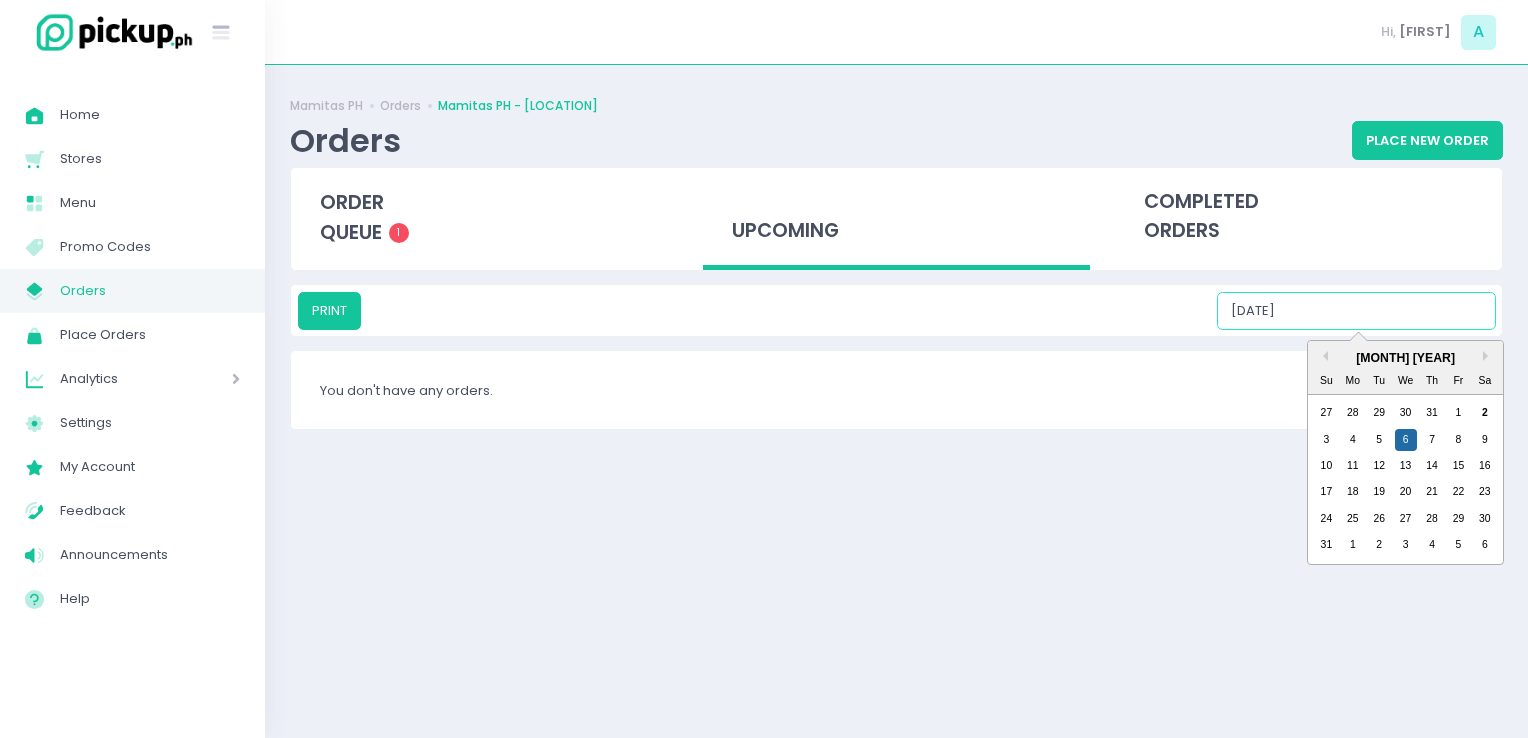 click on "[DATE]" at bounding box center [1356, 311] 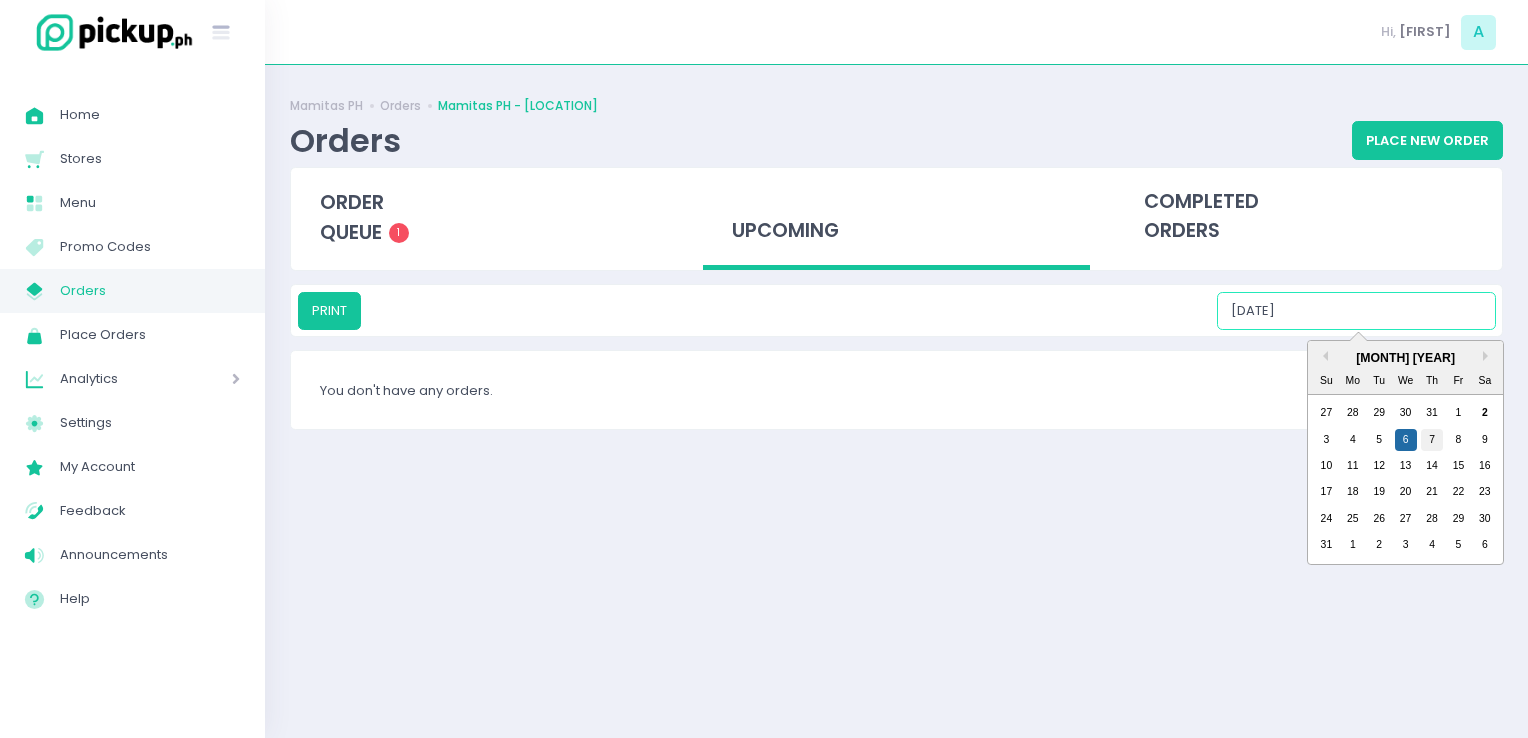 click on "7" at bounding box center [1432, 440] 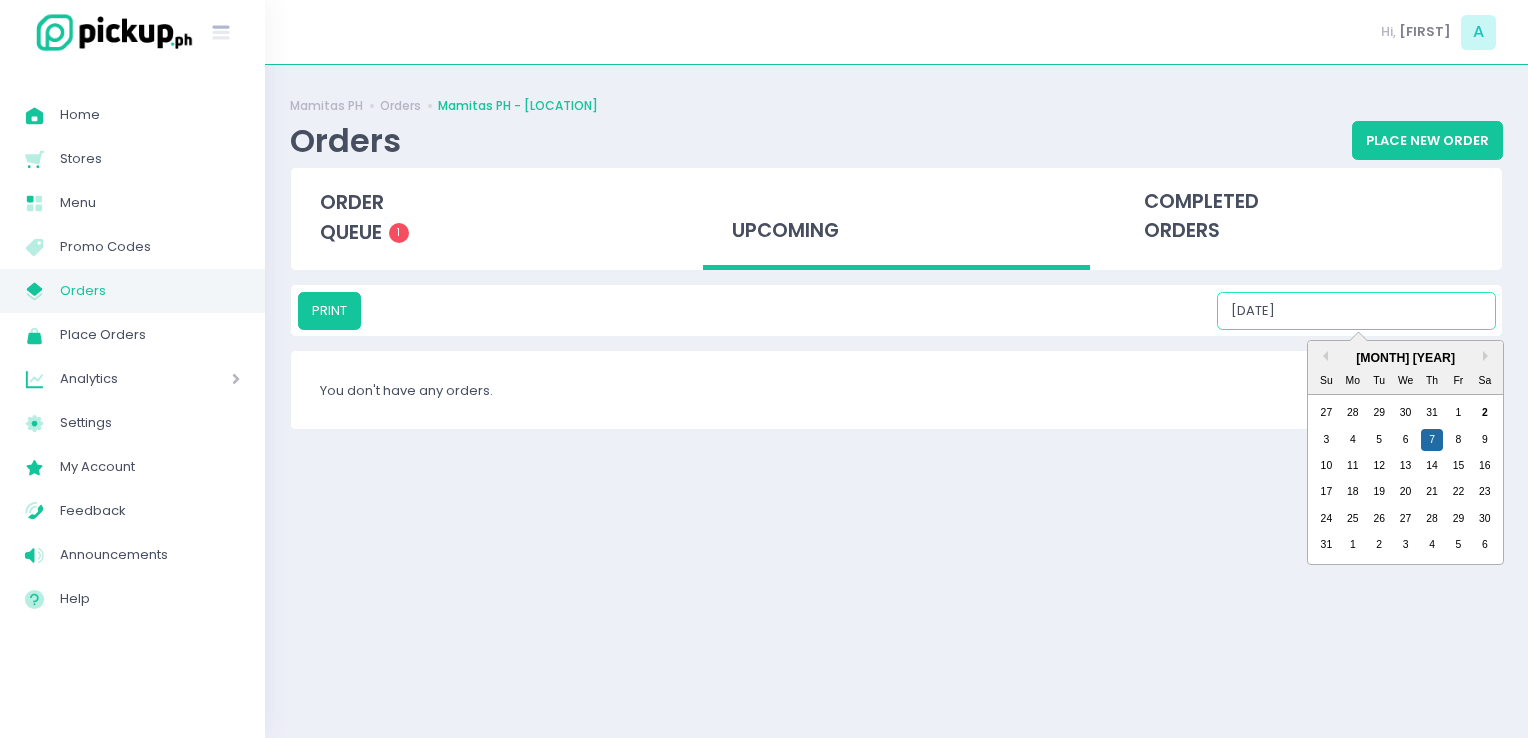 click on "[DATE]" at bounding box center (1356, 311) 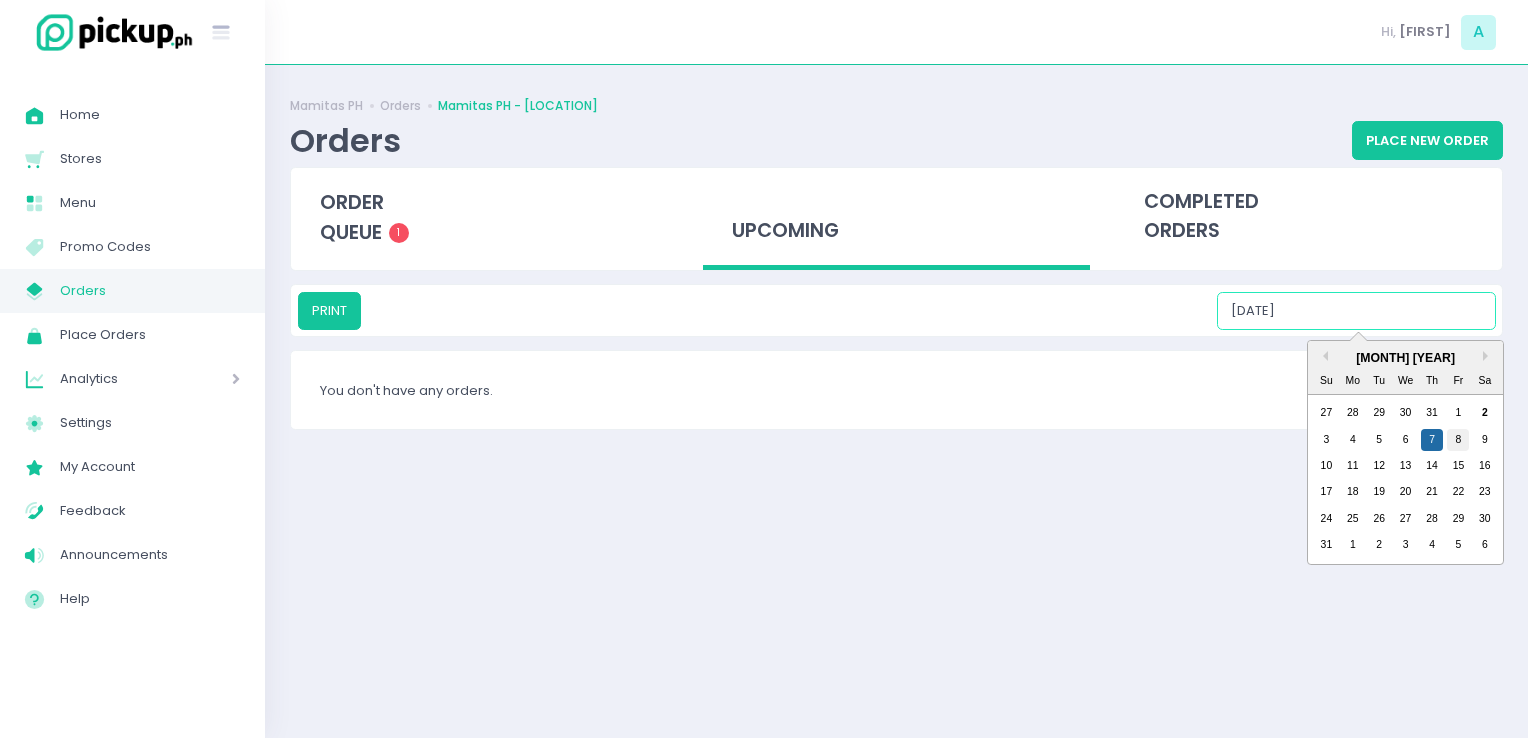 click on "8" at bounding box center (1458, 440) 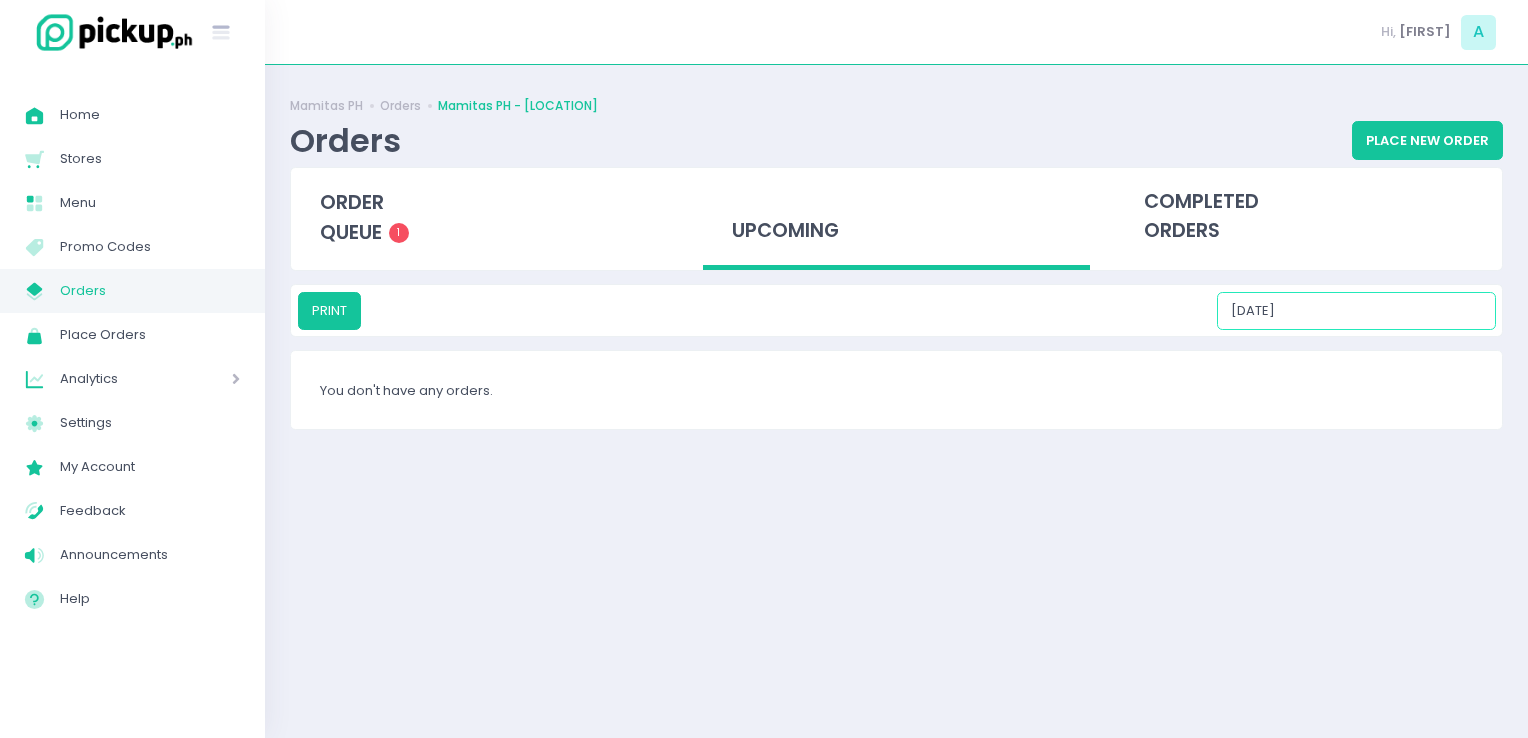 click on "[DATE]" at bounding box center [1356, 311] 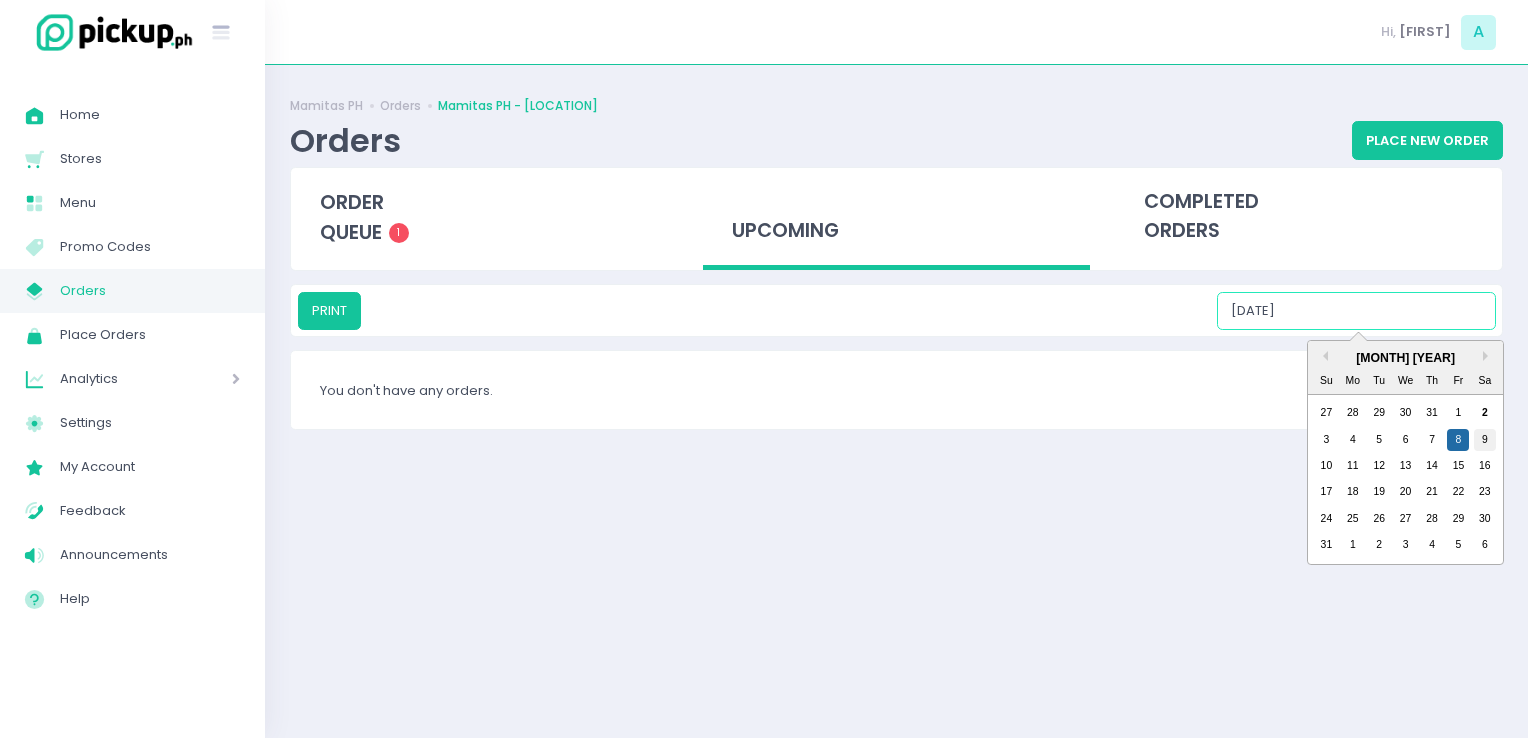 click on "9" at bounding box center [1485, 440] 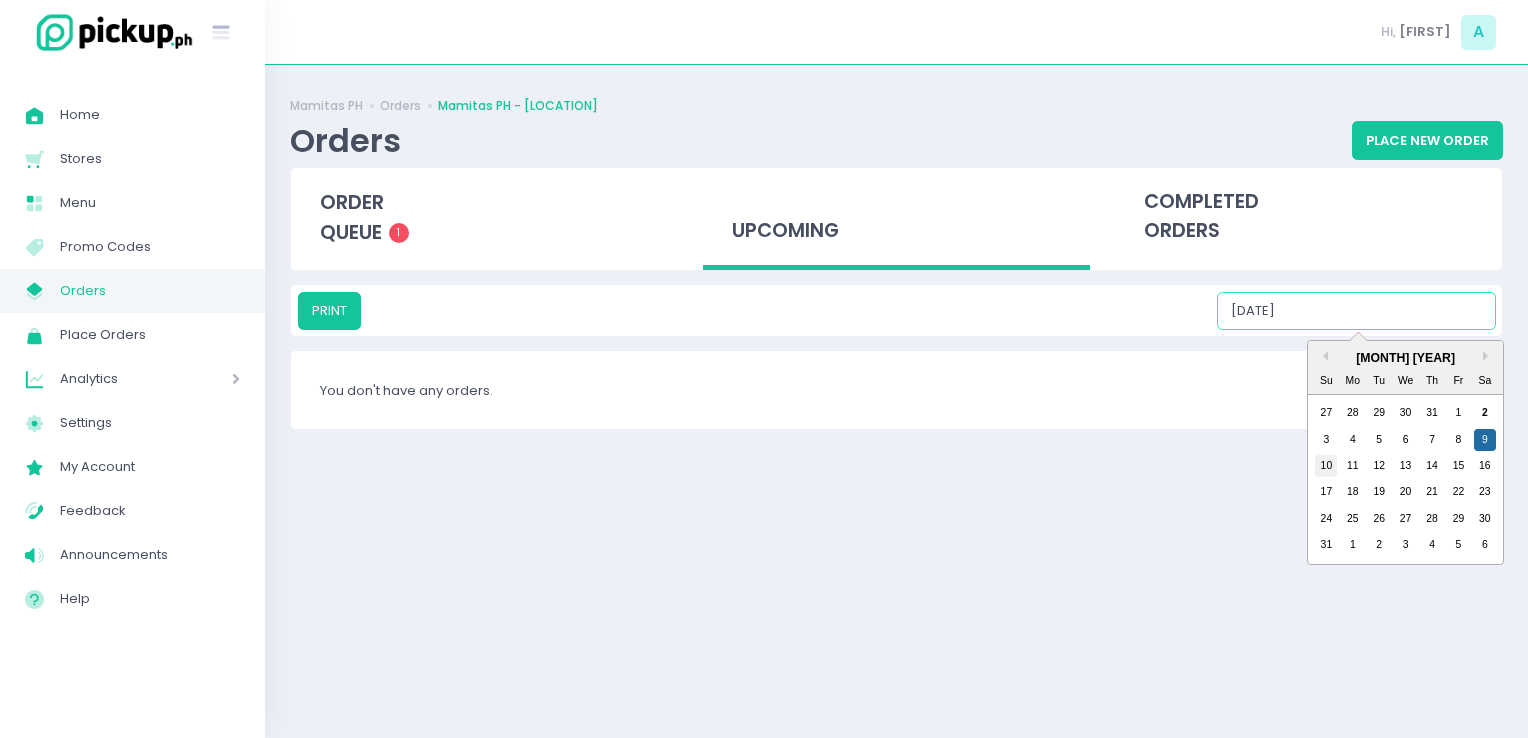 drag, startPoint x: 1376, startPoint y: 318, endPoint x: 1332, endPoint y: 470, distance: 158.24033 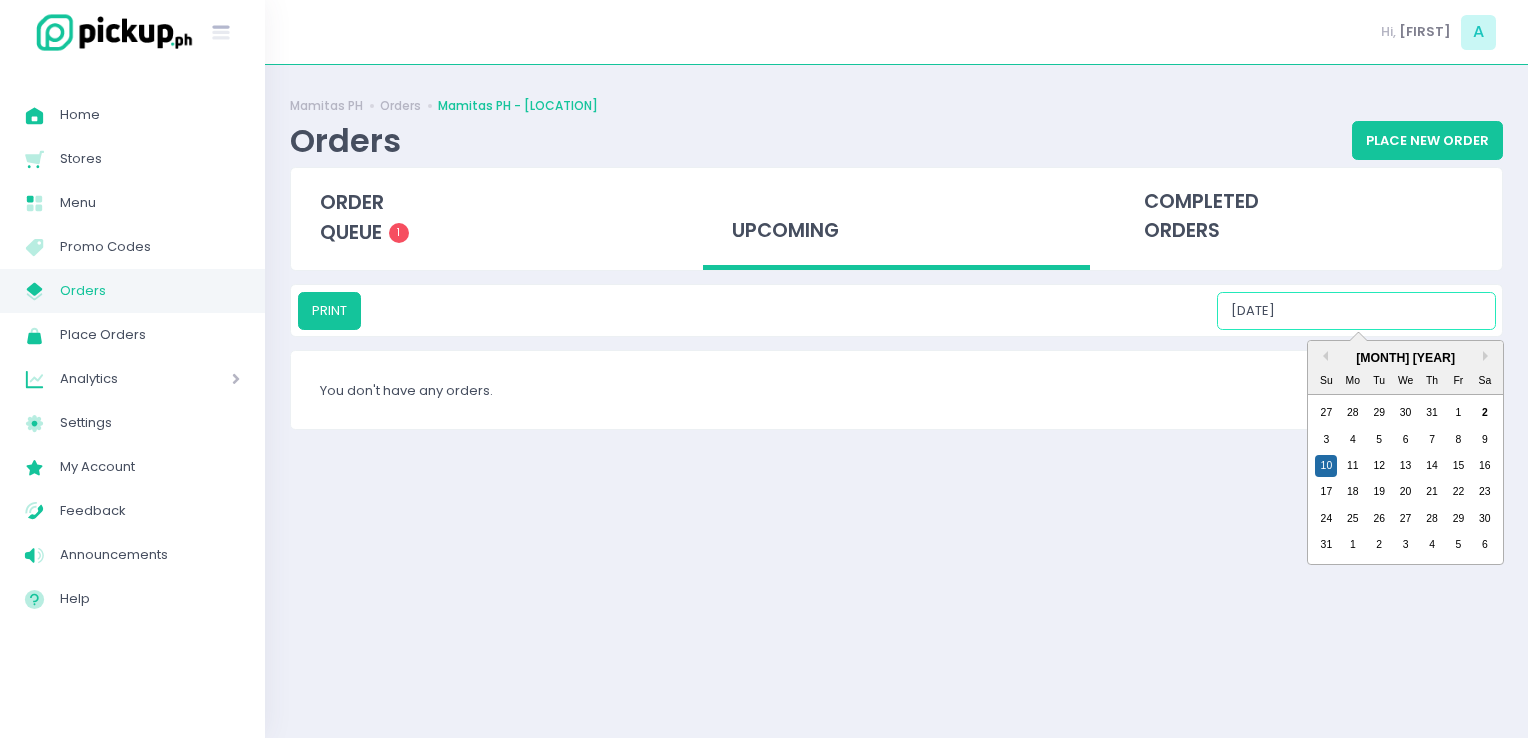 click on "[DATE]" at bounding box center [1356, 311] 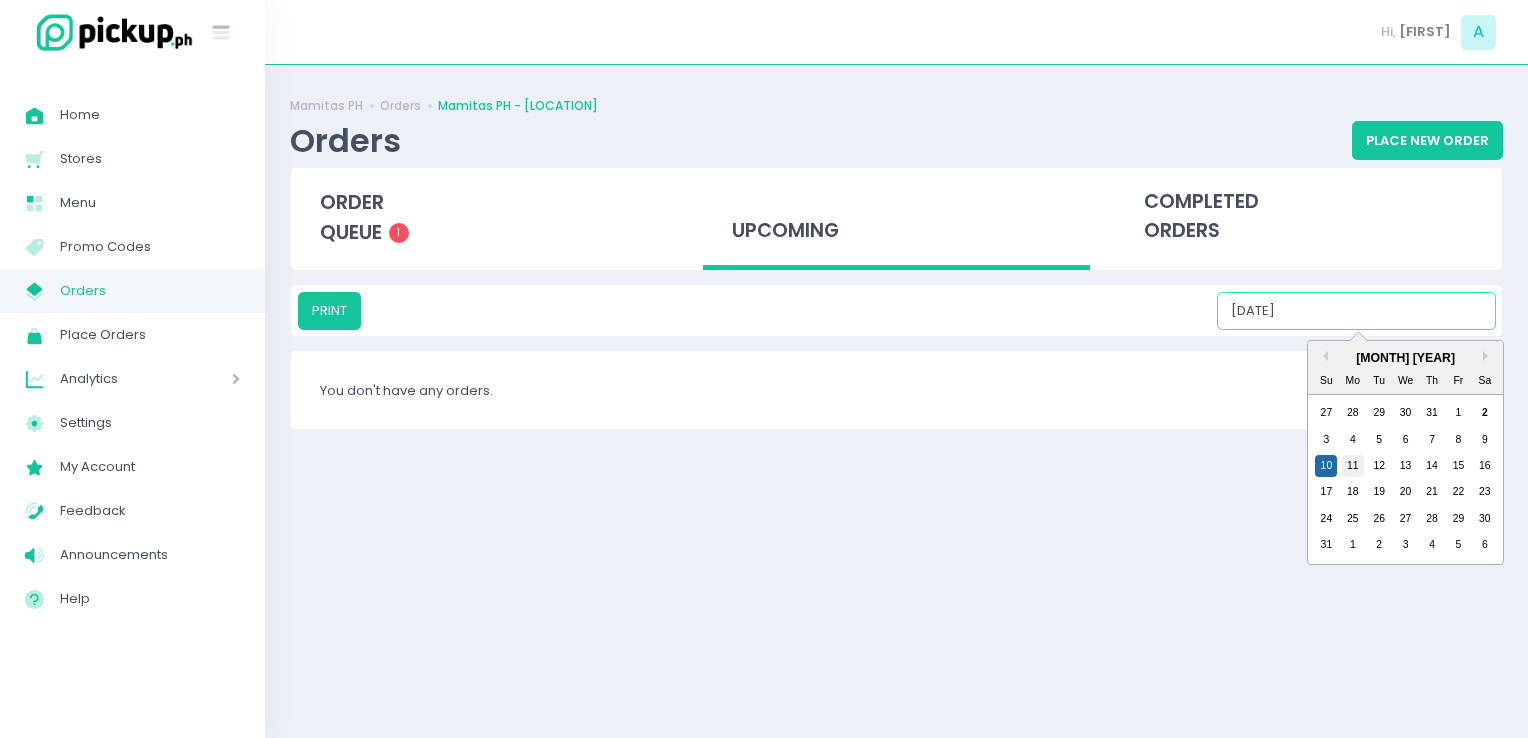 click on "11" at bounding box center [1353, 466] 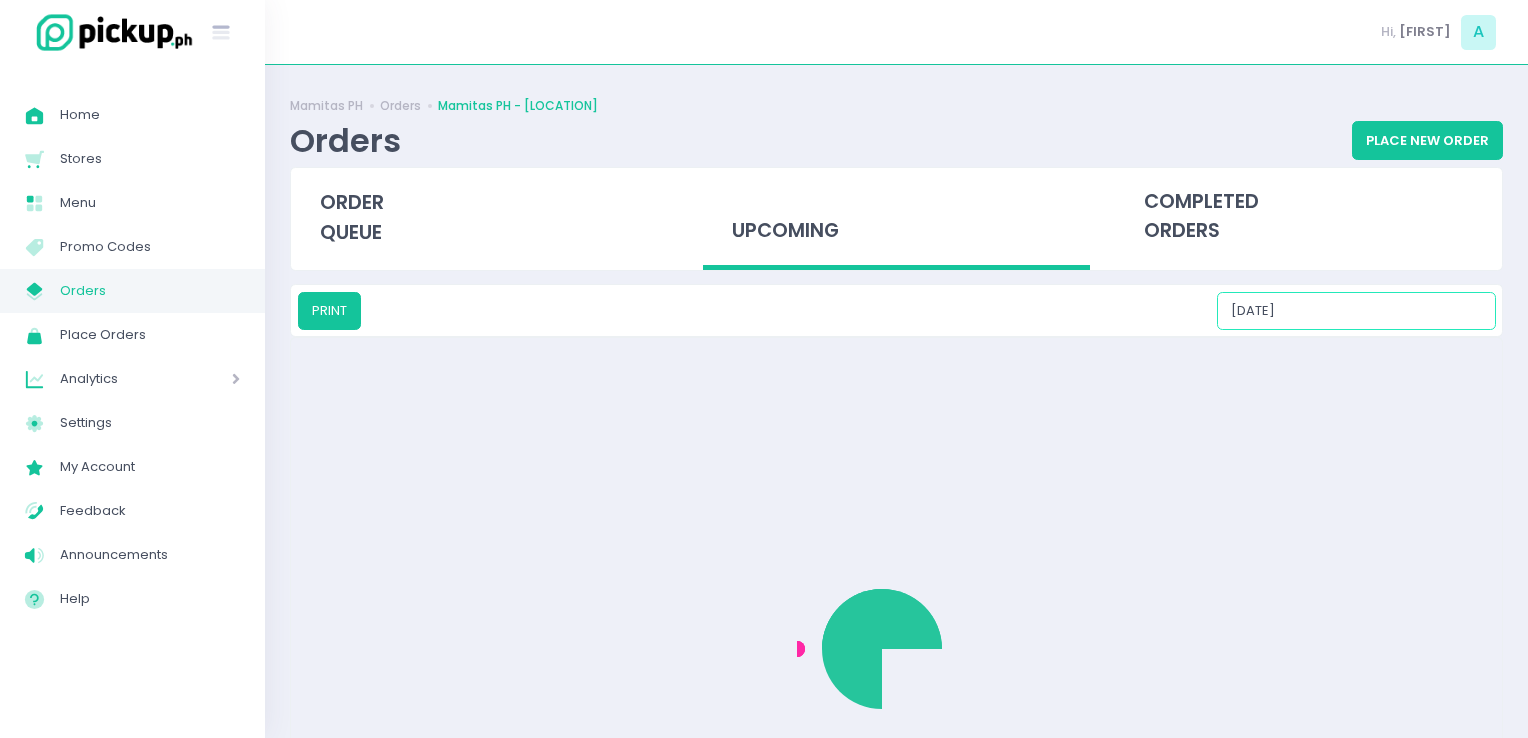 click on "[DATE]" at bounding box center (1356, 311) 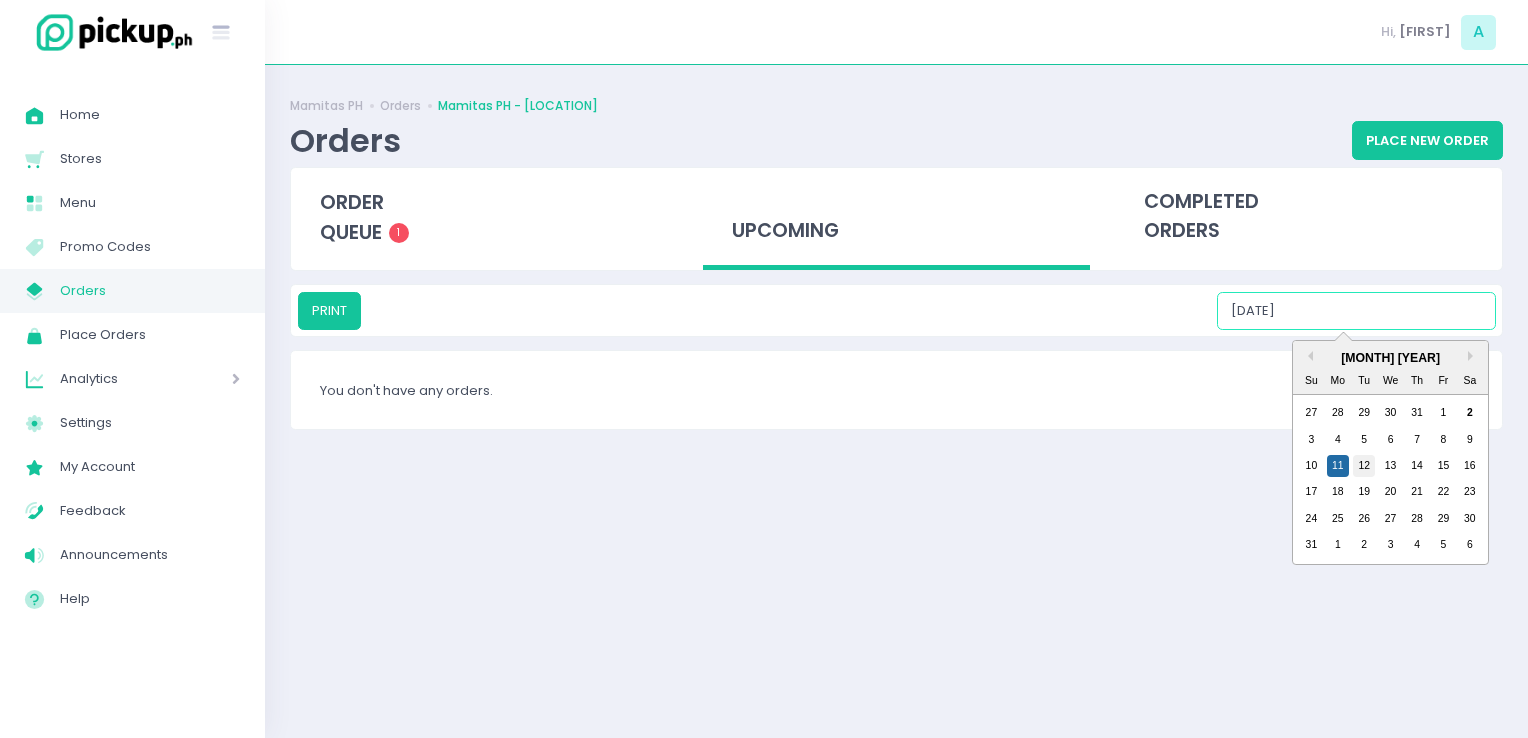 click on "12" at bounding box center (1364, 466) 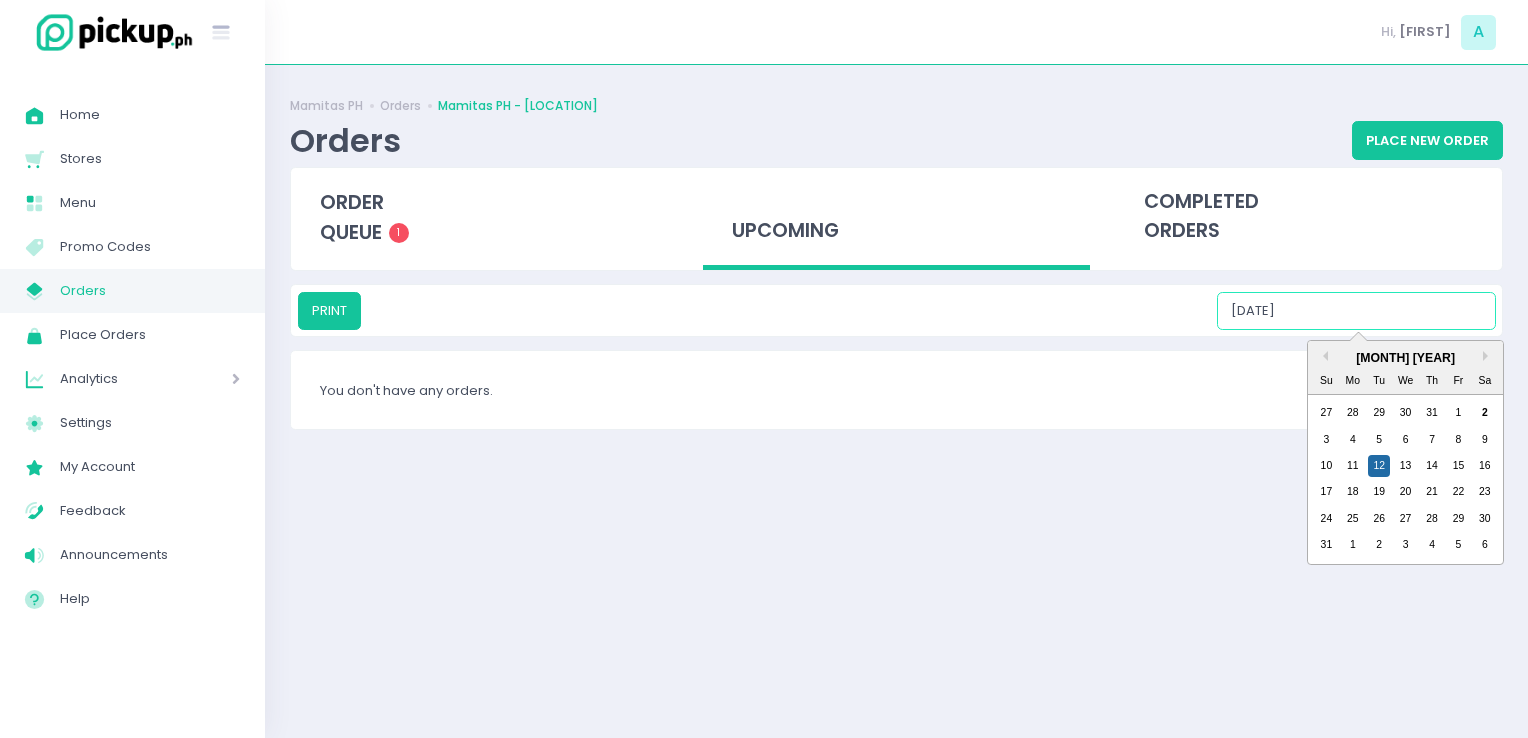click on "[DATE]" at bounding box center (1356, 311) 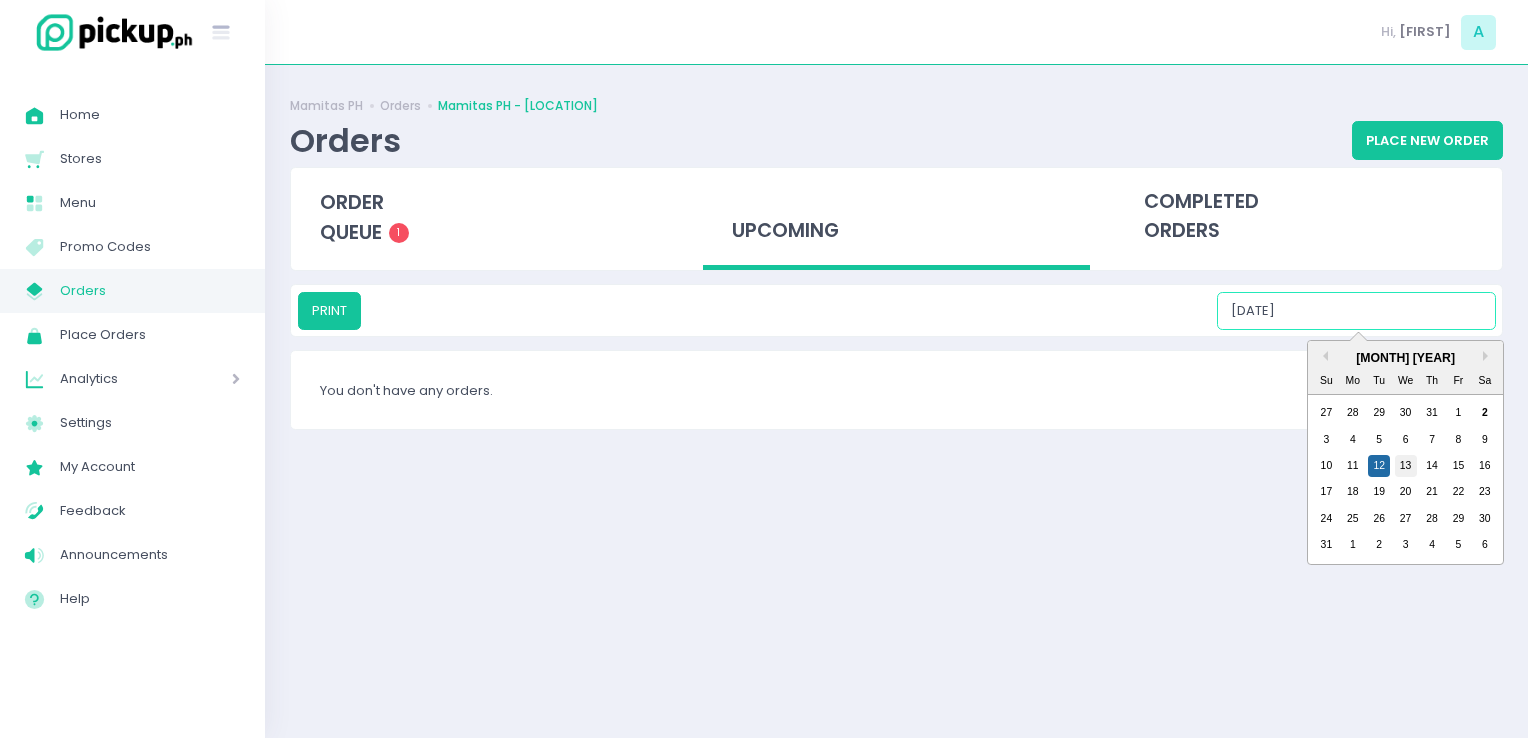 click on "13" at bounding box center (1406, 466) 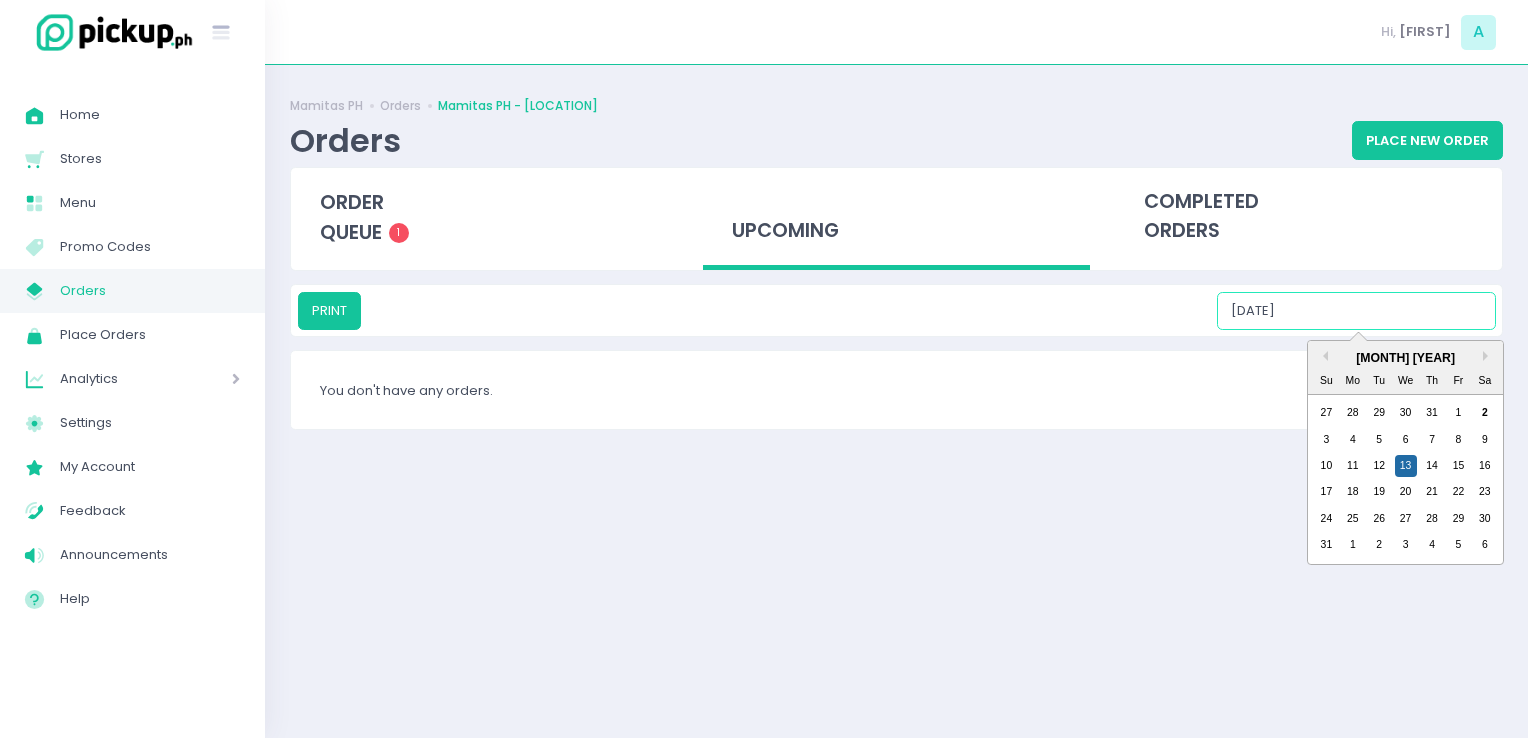click on "[DATE]" at bounding box center [1356, 311] 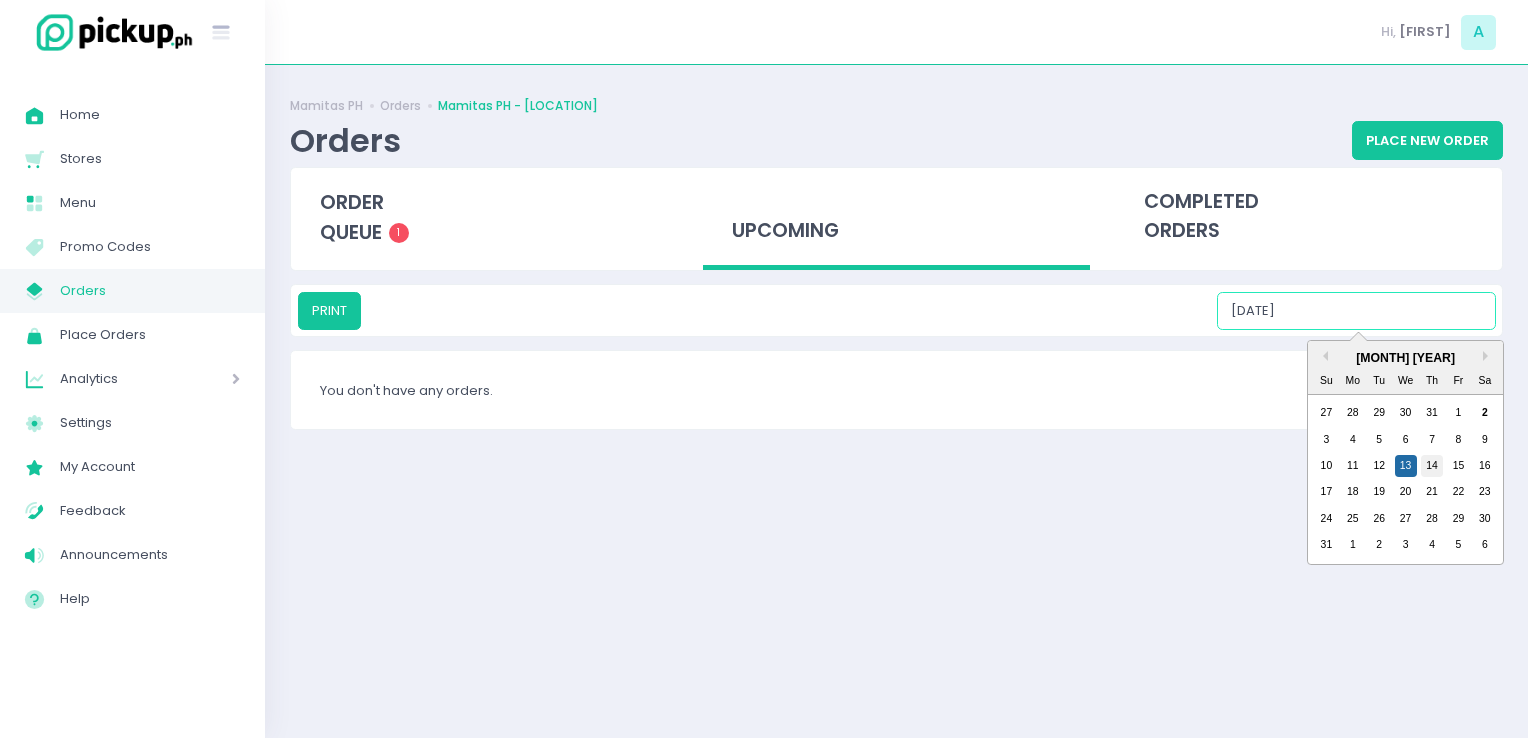 click on "14" at bounding box center [1432, 466] 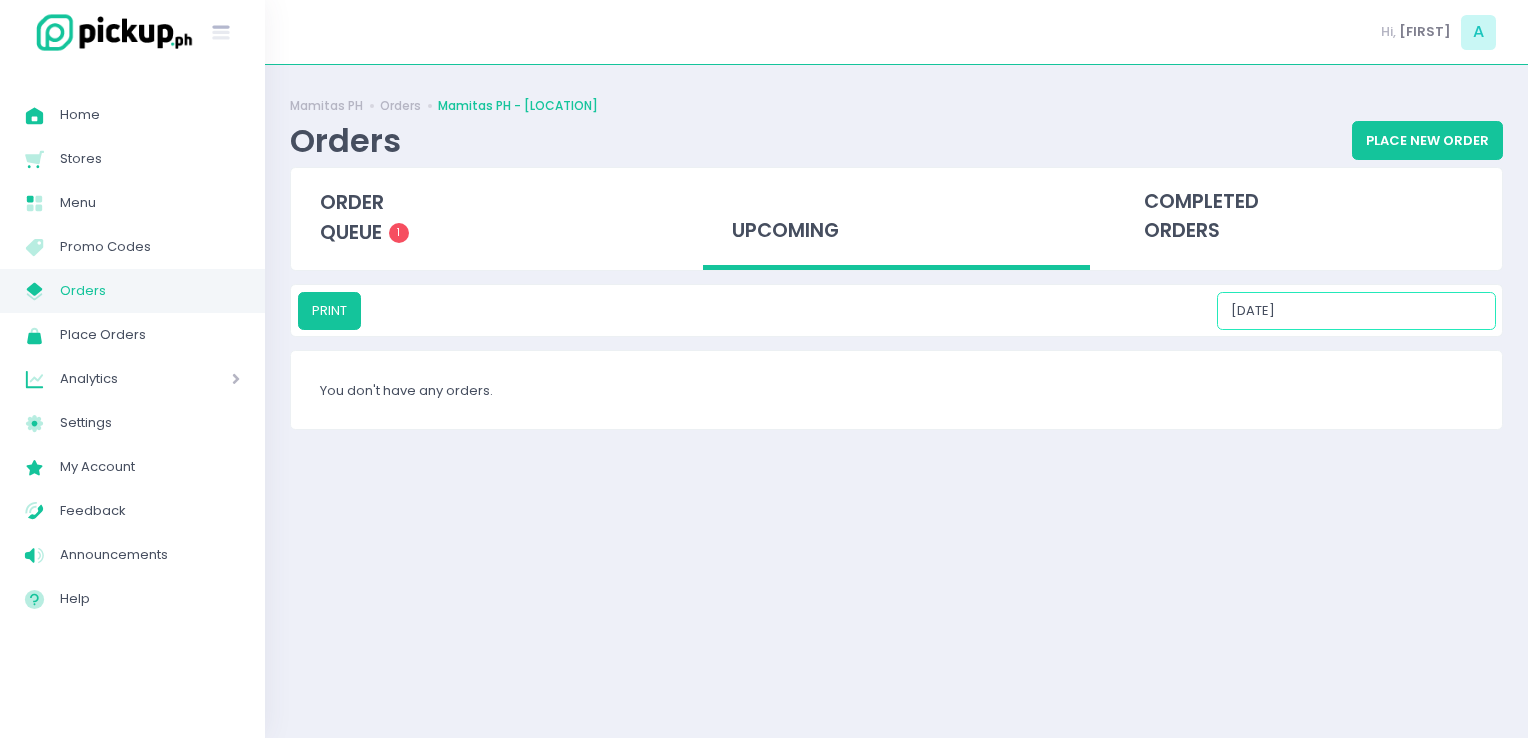 click on "[DATE]" at bounding box center (1356, 311) 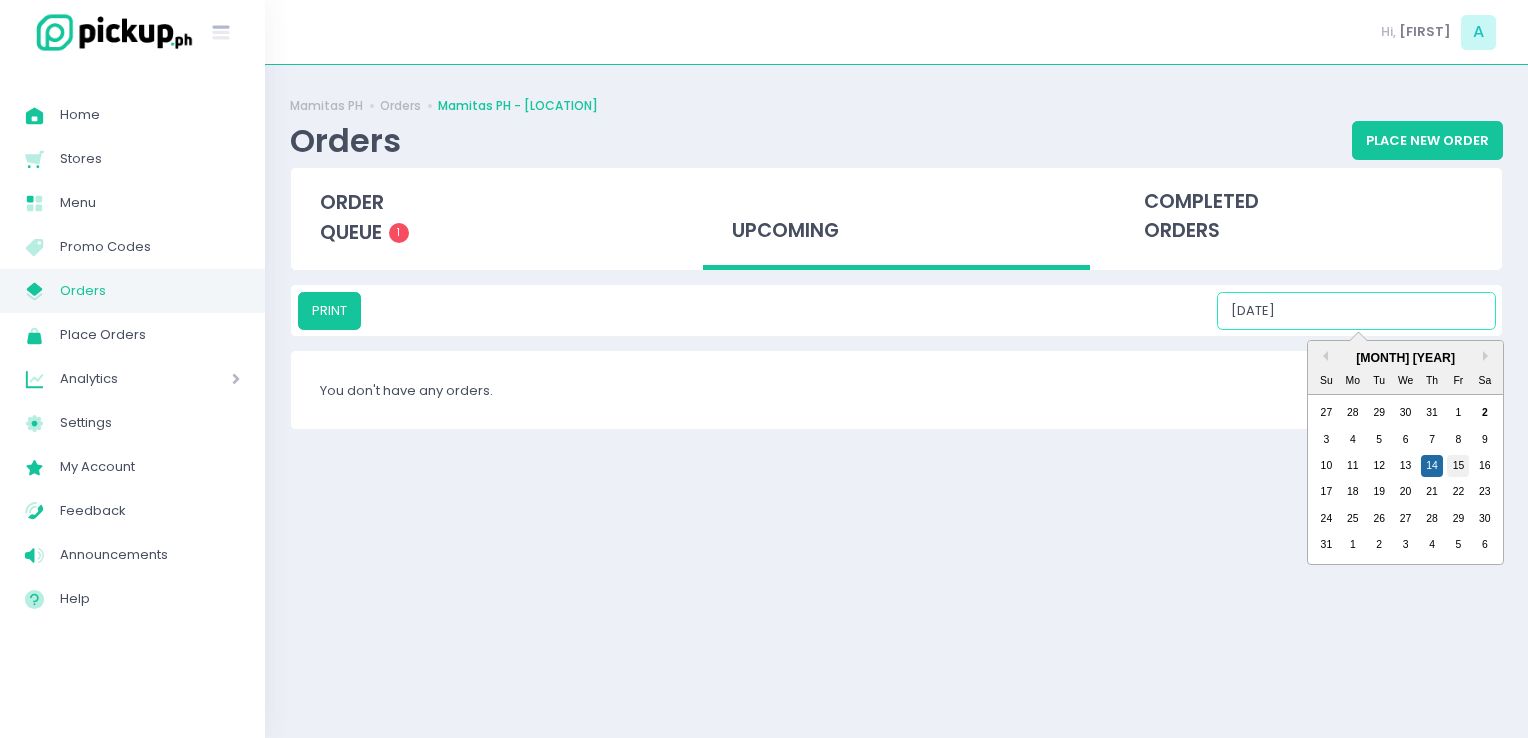 click on "15" at bounding box center (1458, 466) 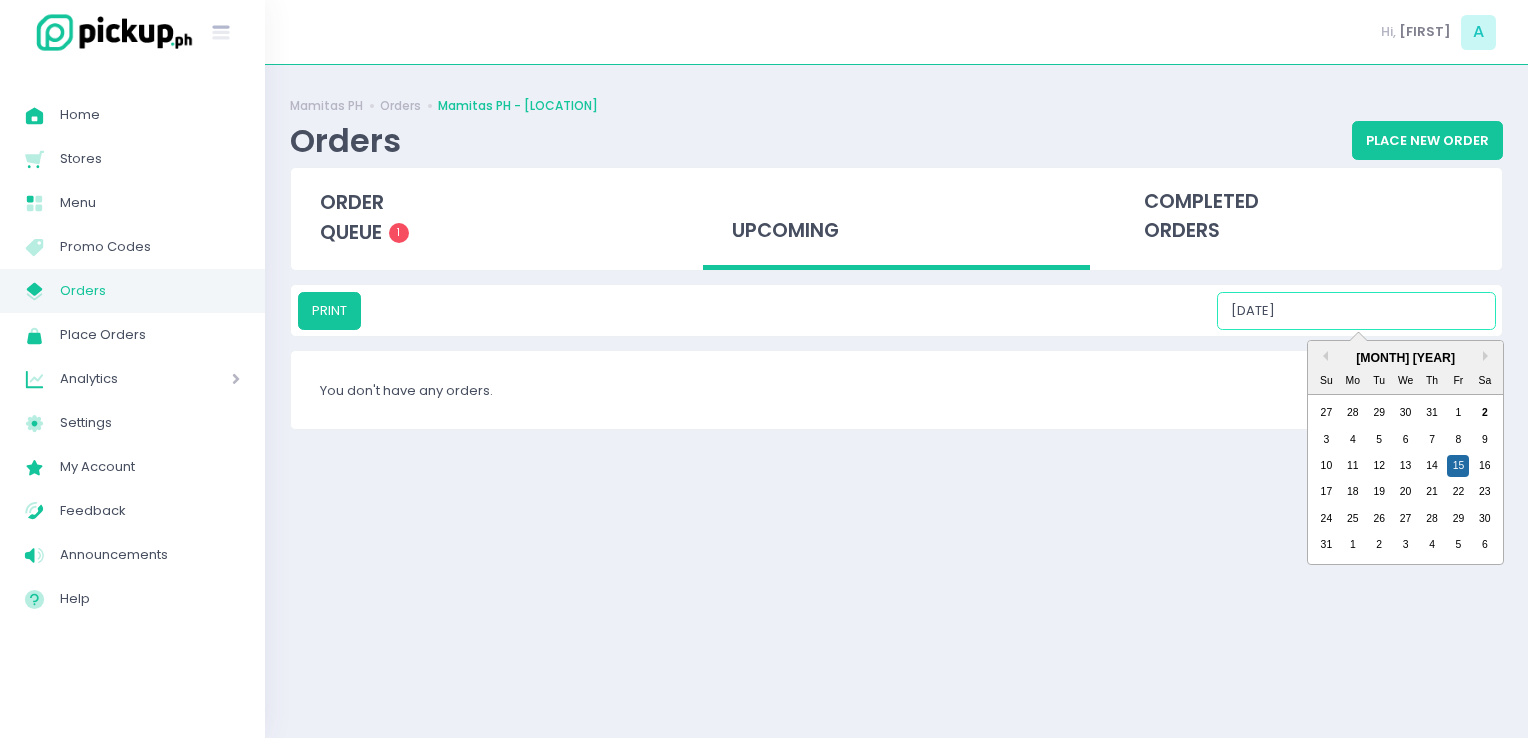 click on "[DATE]" at bounding box center [1356, 311] 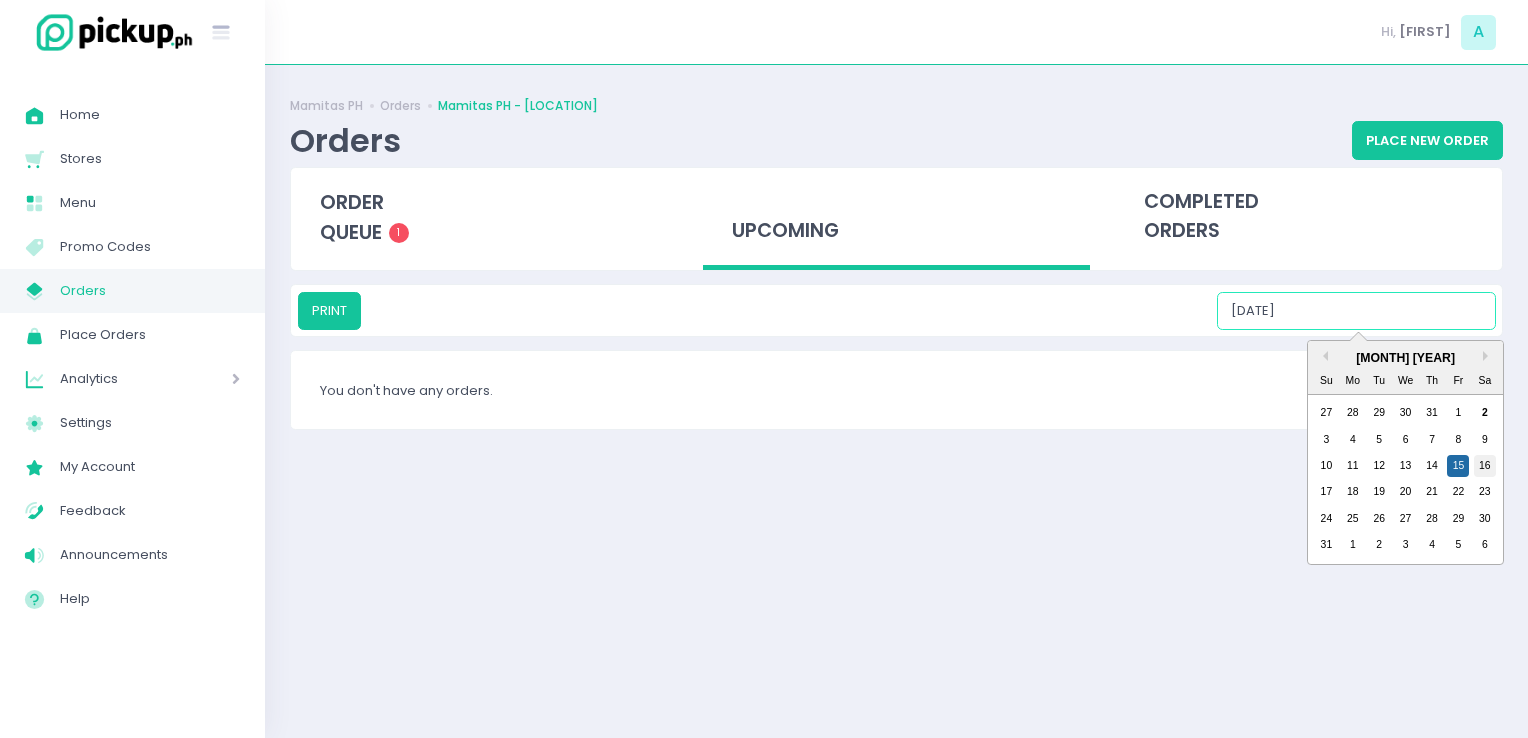 click on "16" at bounding box center [1485, 466] 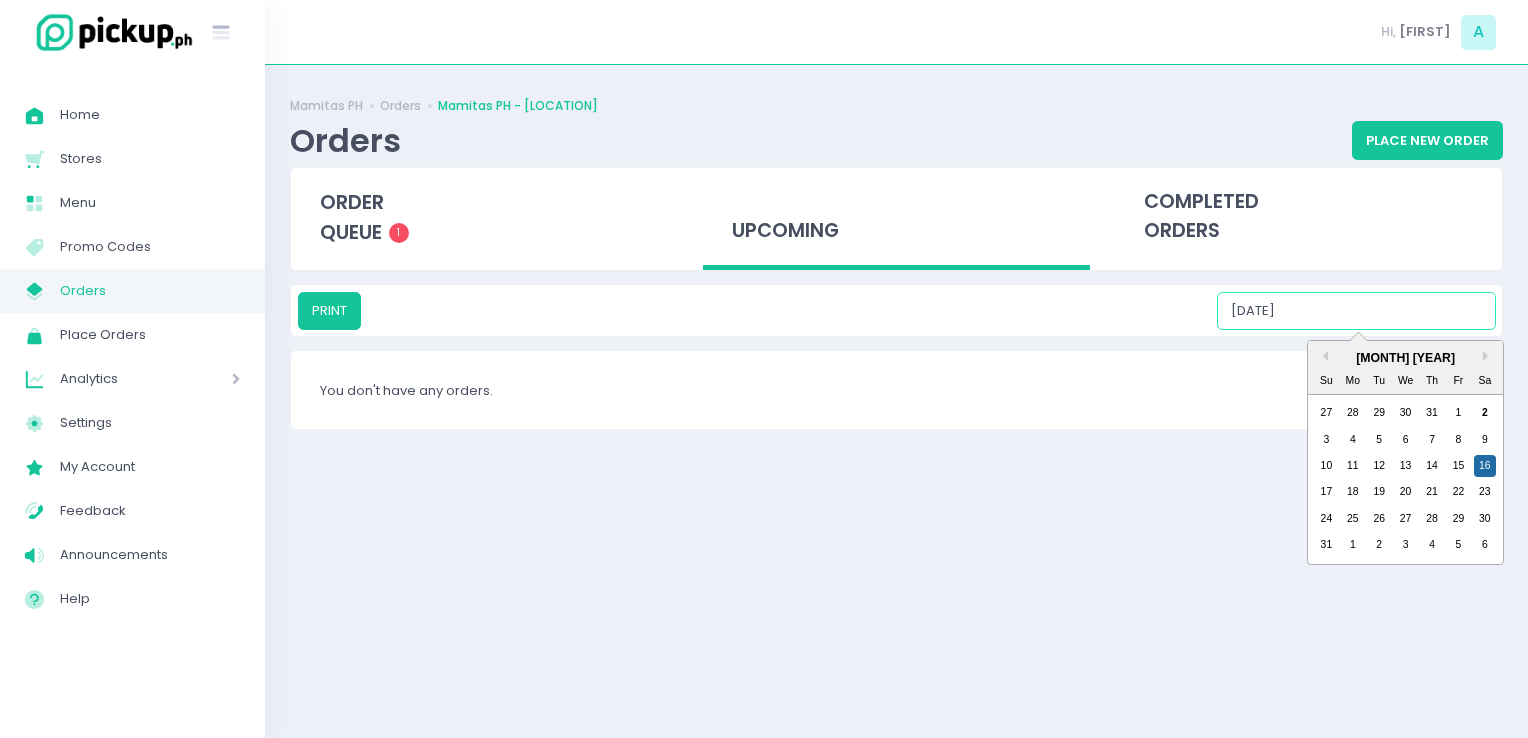 click on "[DATE]" at bounding box center (1356, 311) 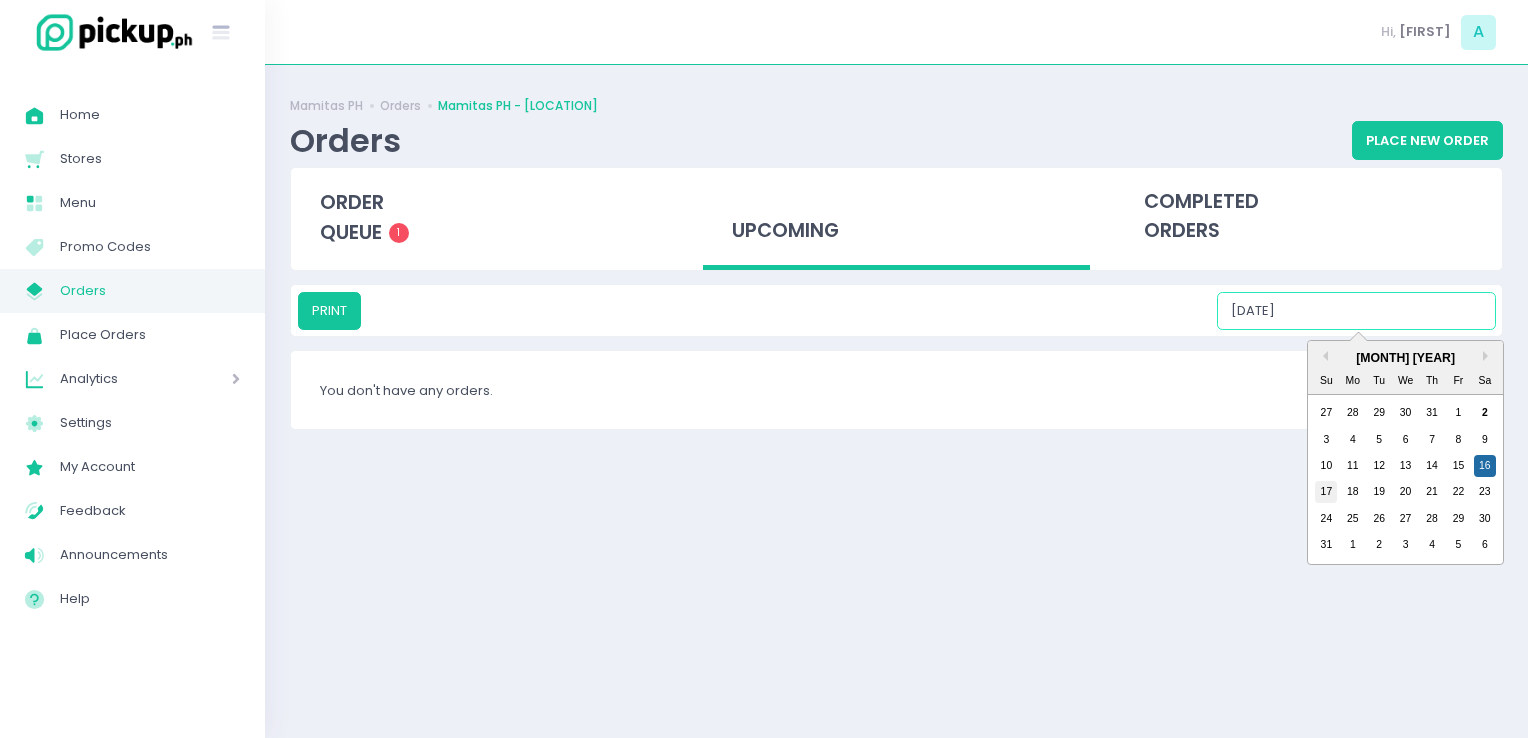 click on "17" at bounding box center [1326, 492] 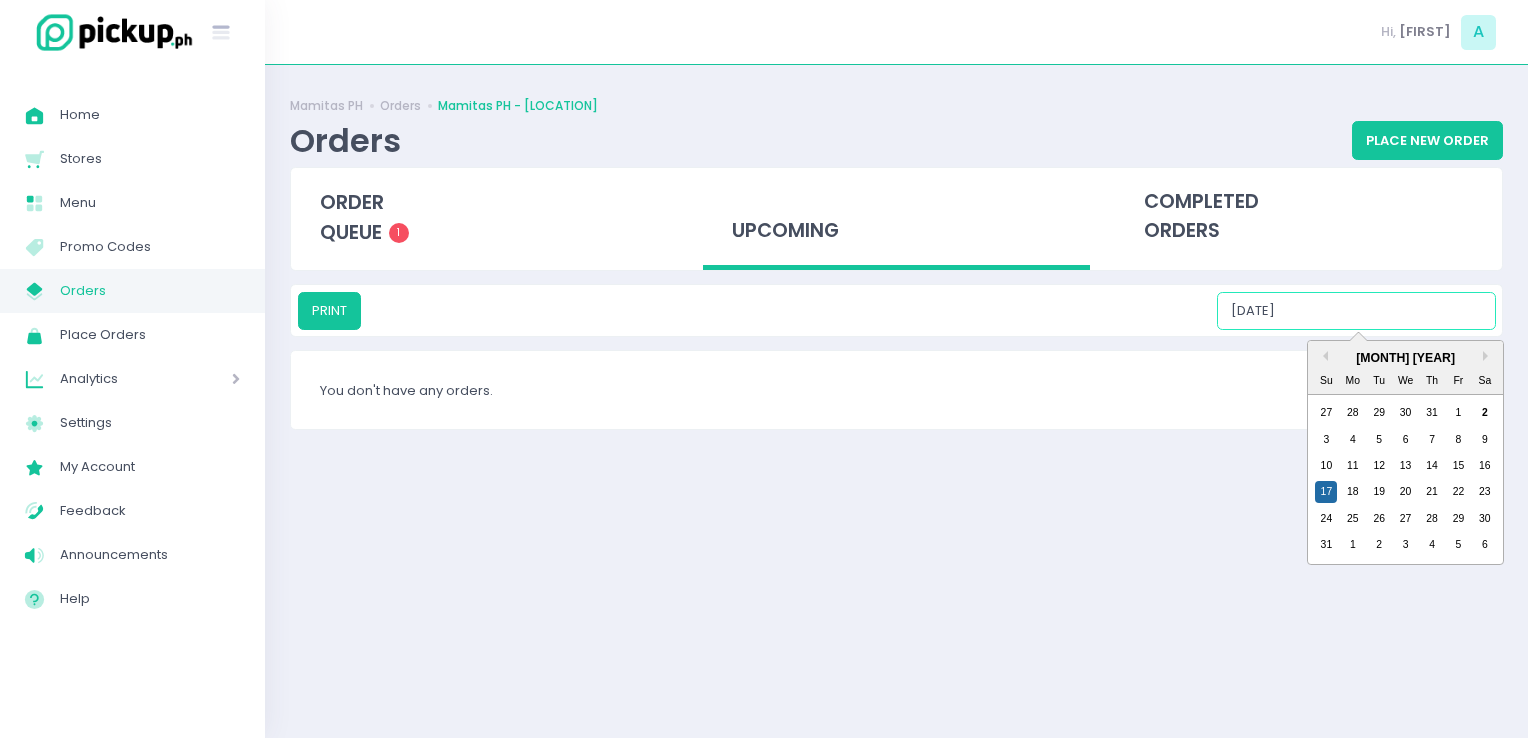 click on "[DATE]" at bounding box center [1356, 311] 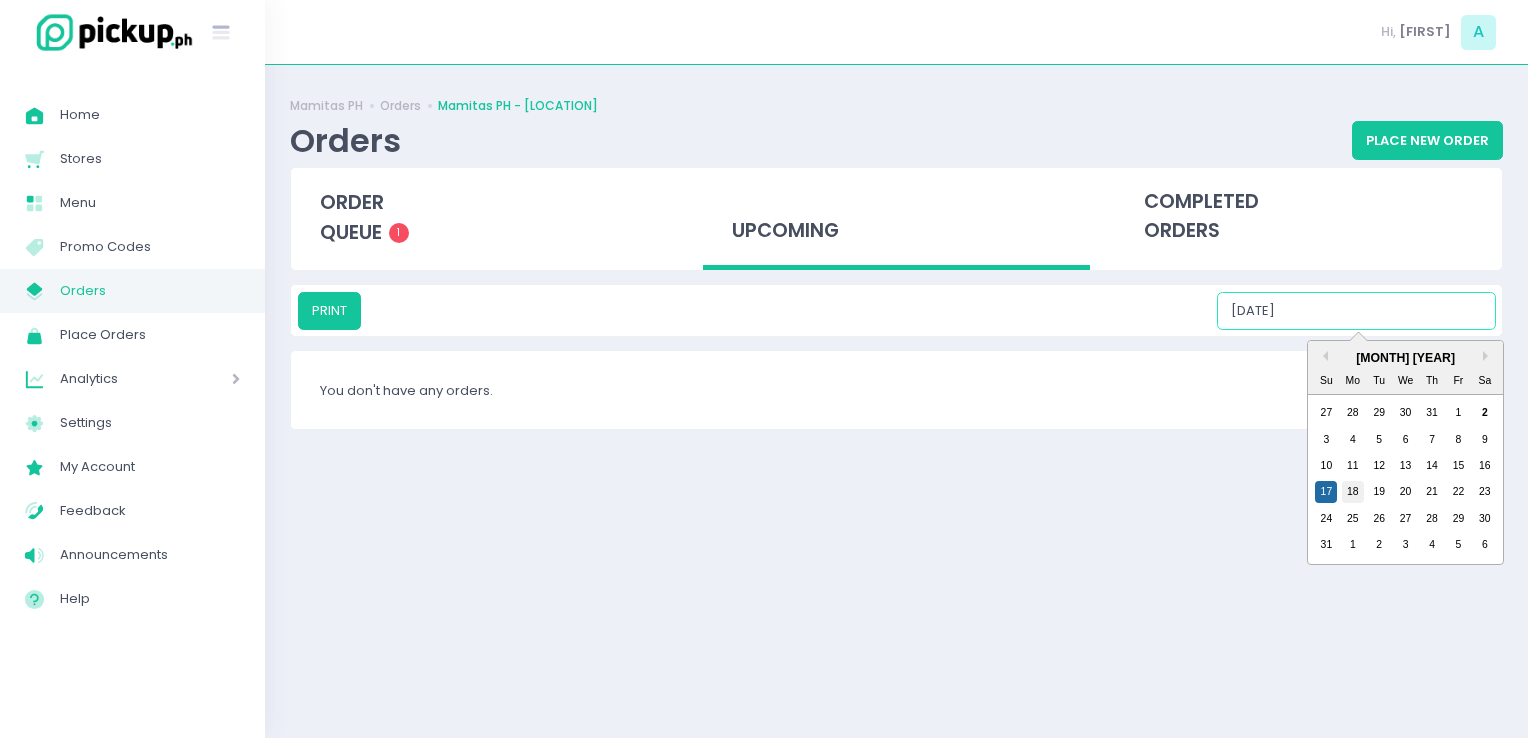 click on "18" at bounding box center (1353, 492) 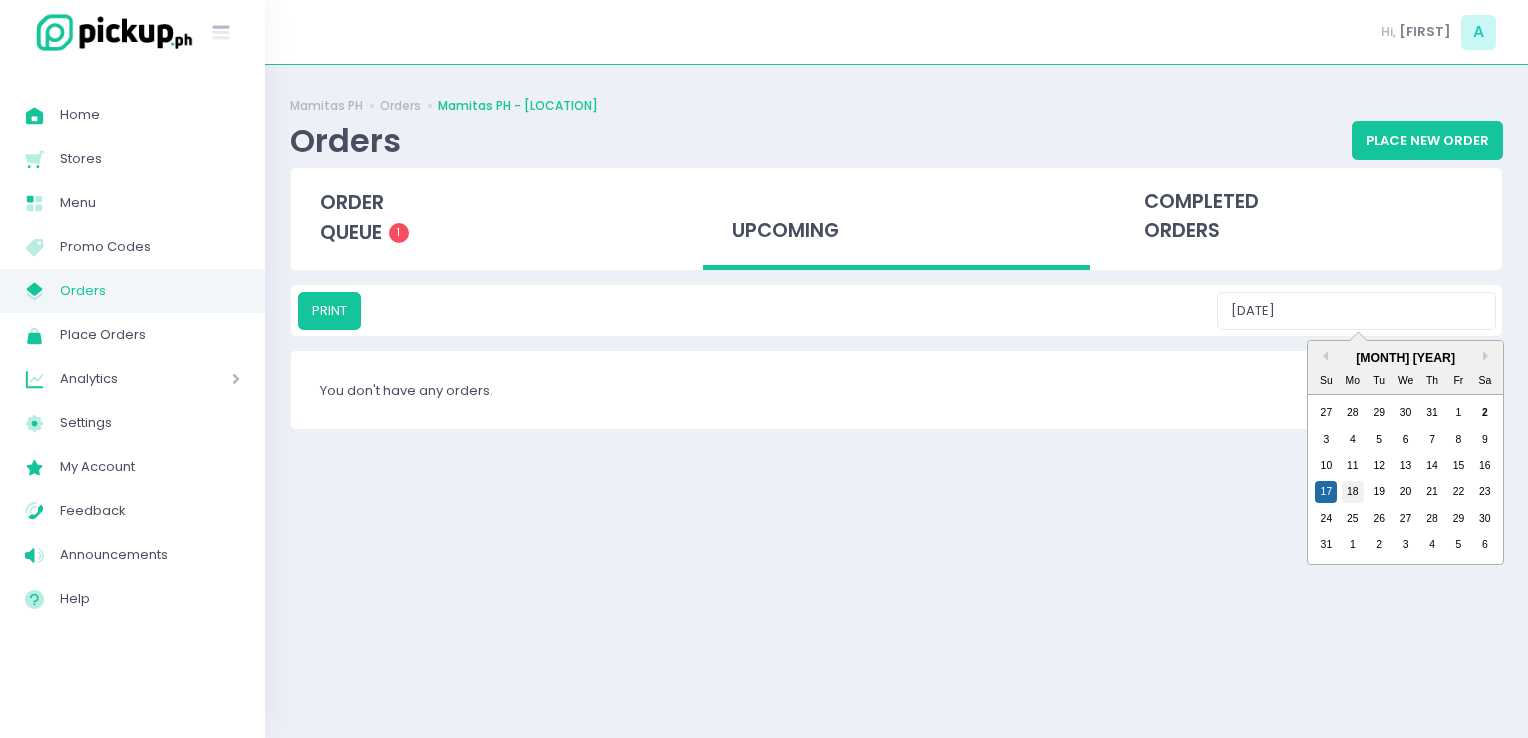 type on "[DATE]" 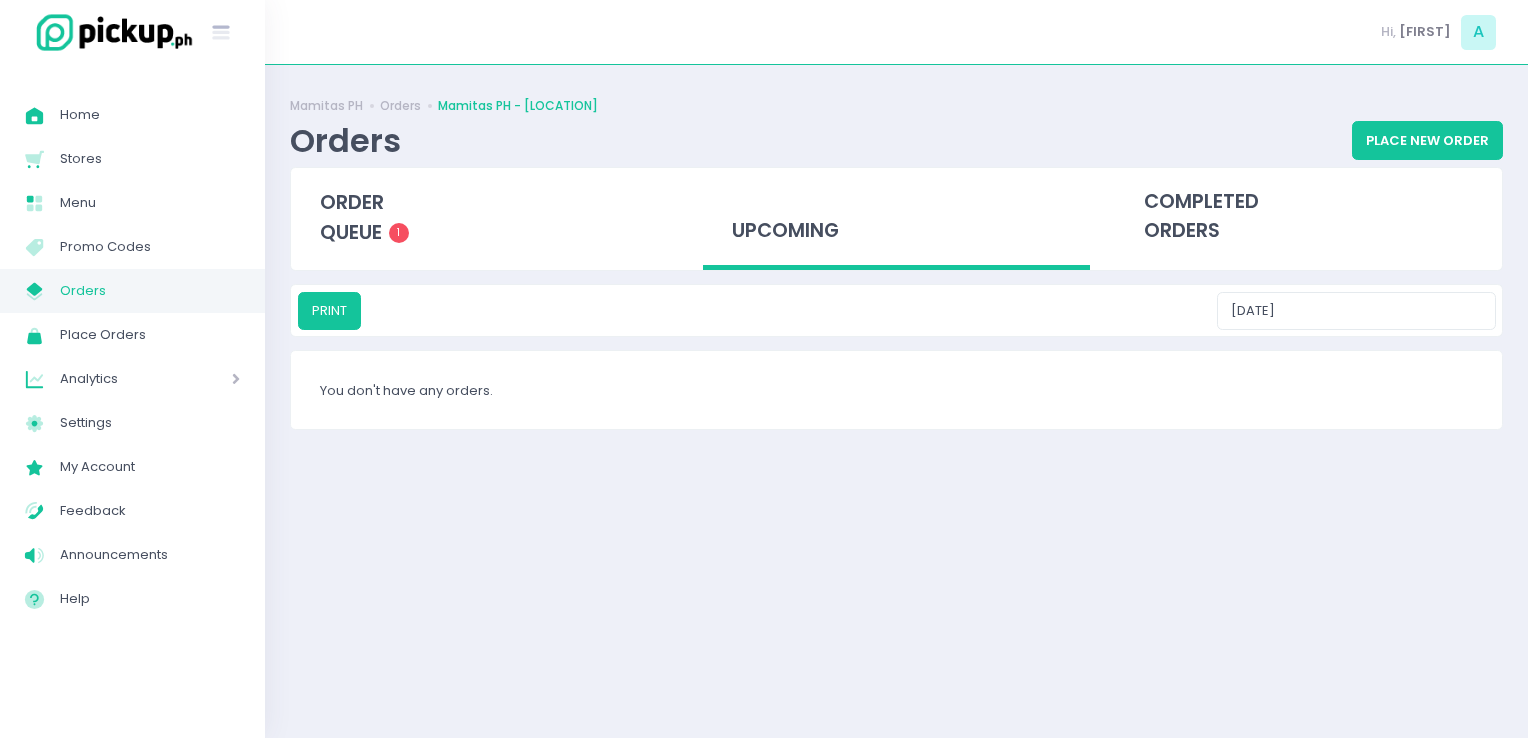 click on "Orders" at bounding box center (150, 291) 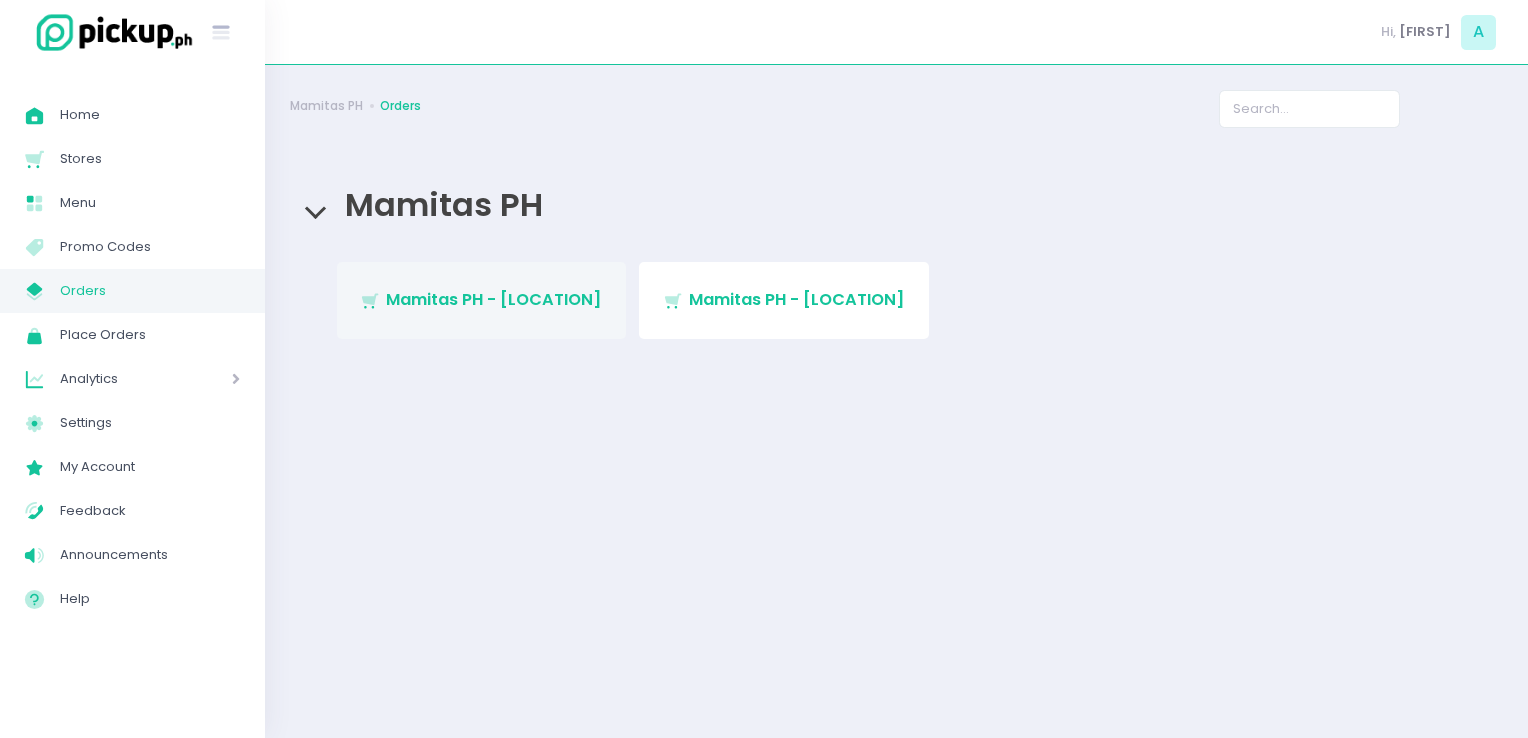click on "[COMPANY] - [LOCATION]" at bounding box center (482, 300) 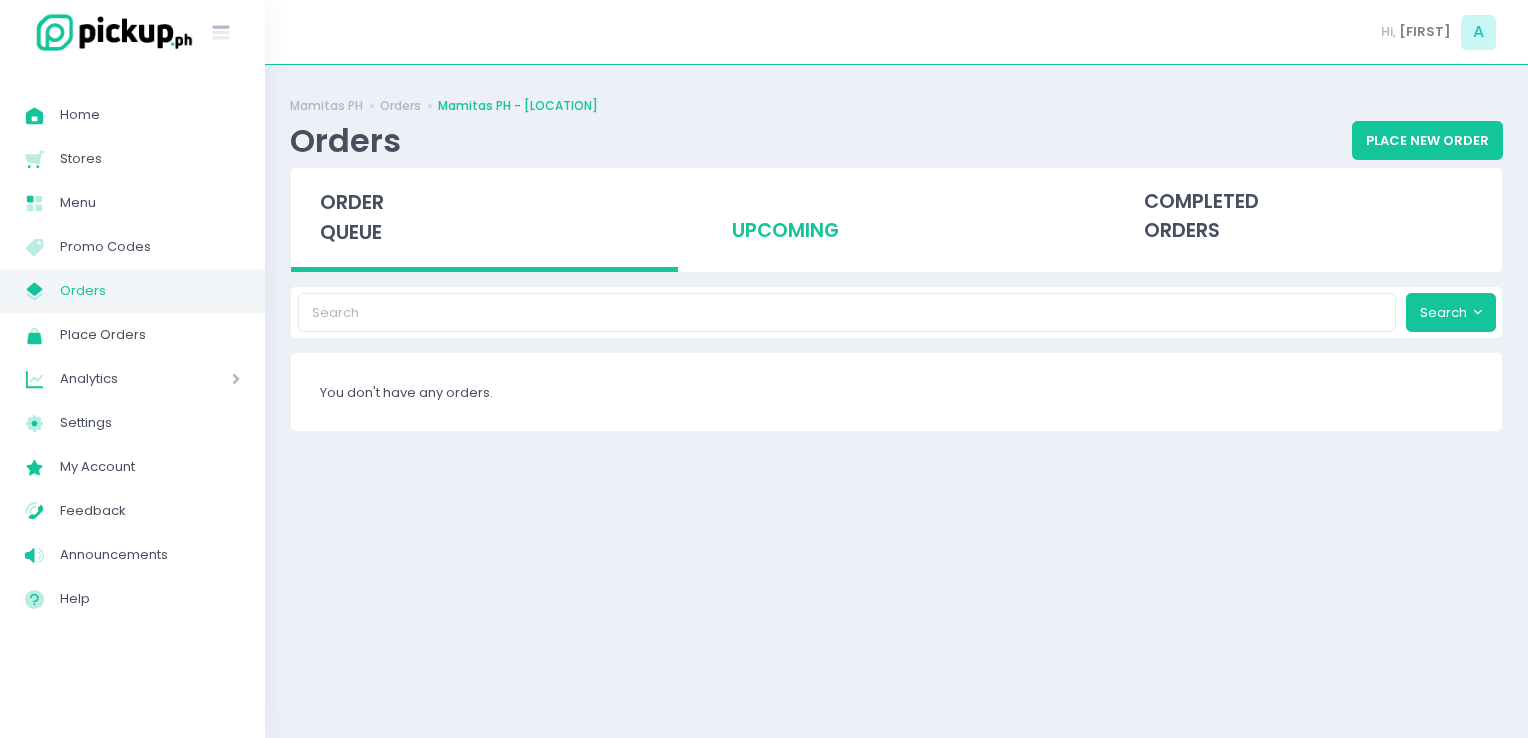 click on "upcoming" at bounding box center [896, 217] 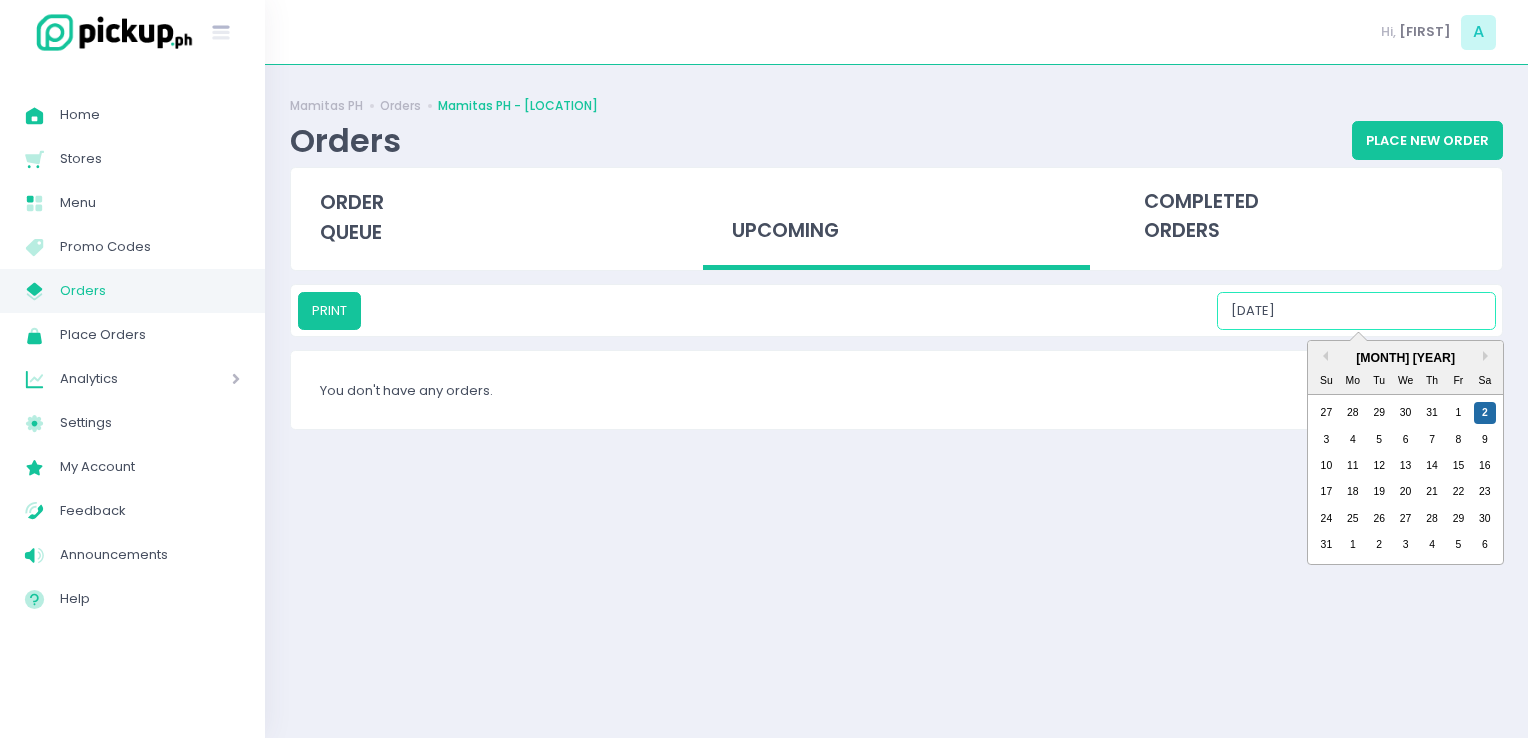click on "[DATE]" at bounding box center [1356, 311] 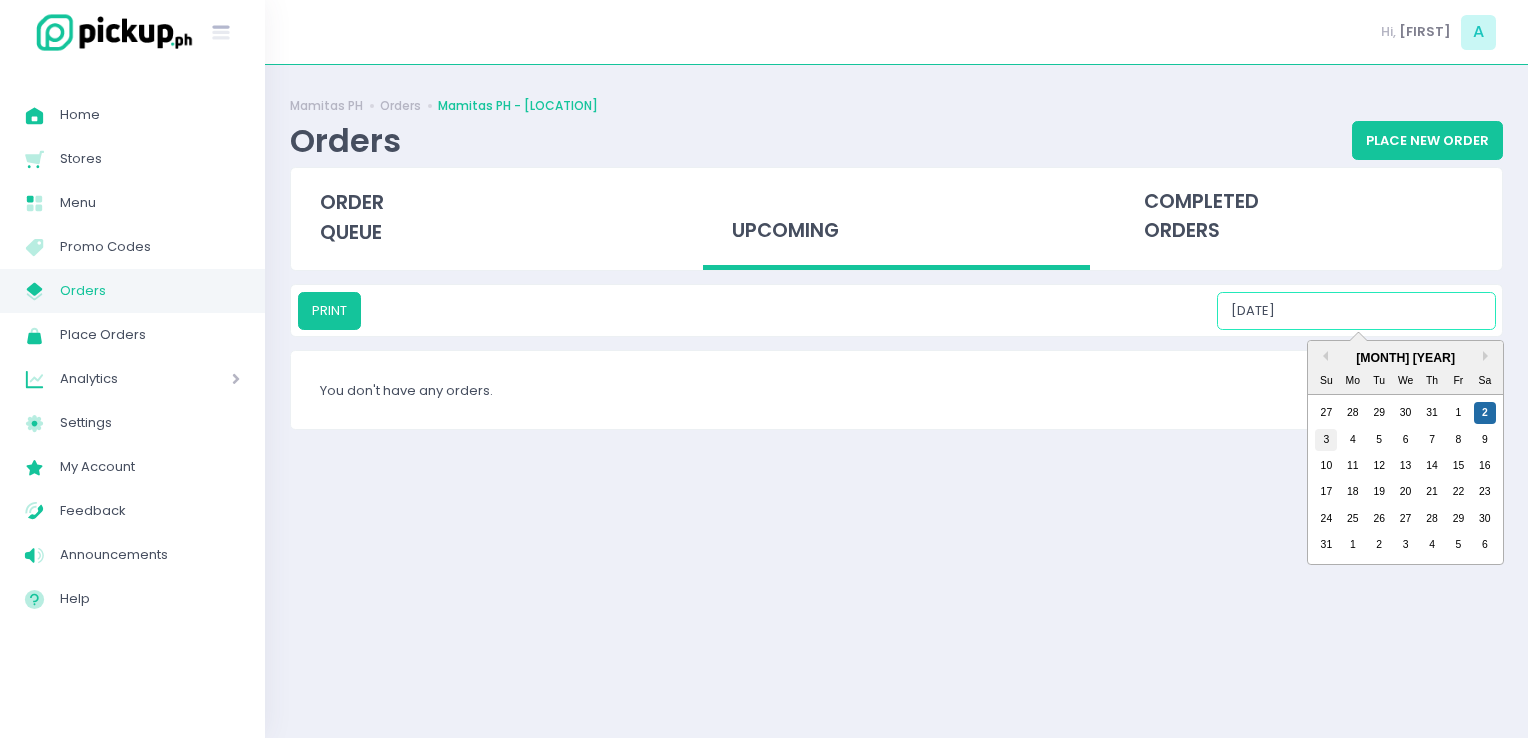 click on "3" at bounding box center [1326, 440] 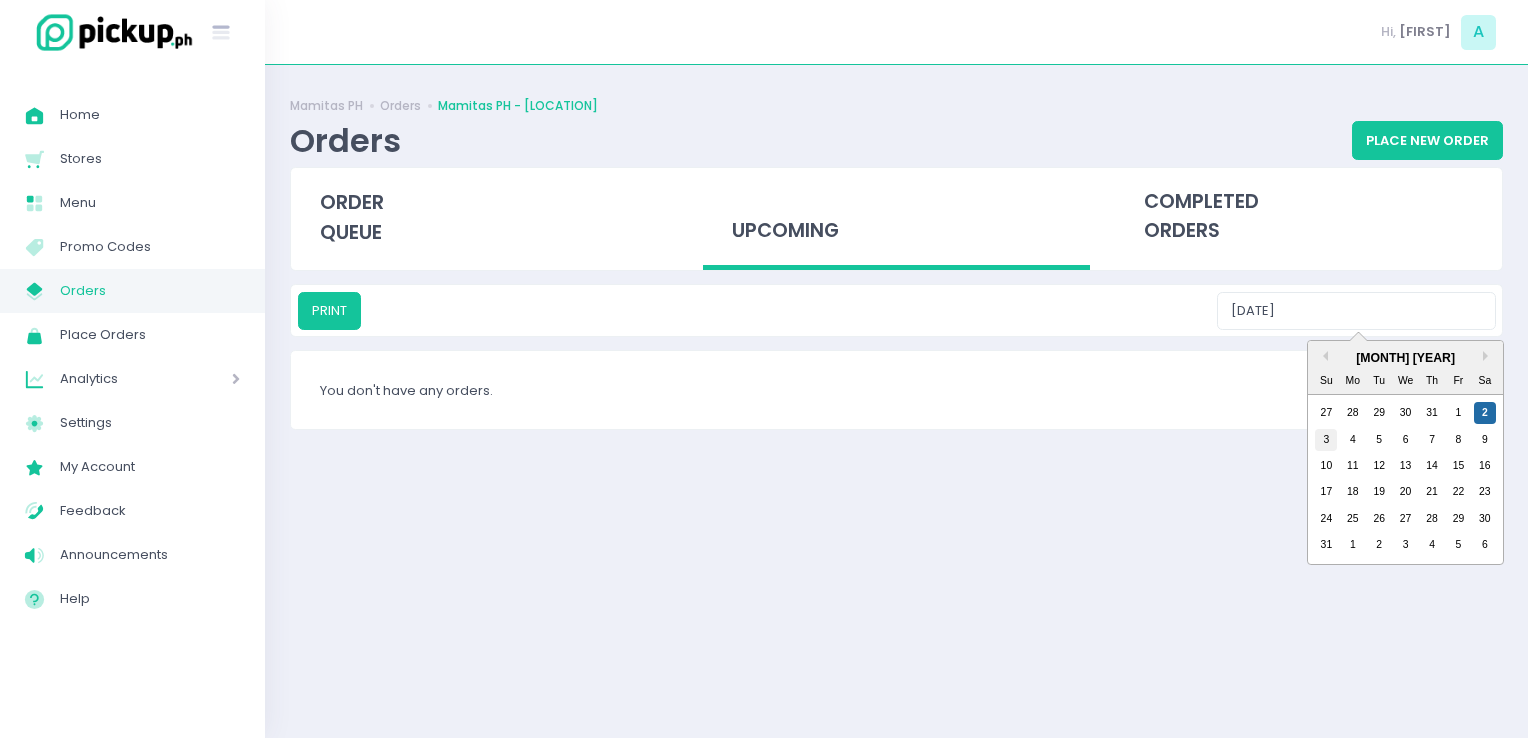 type on "[DATE]" 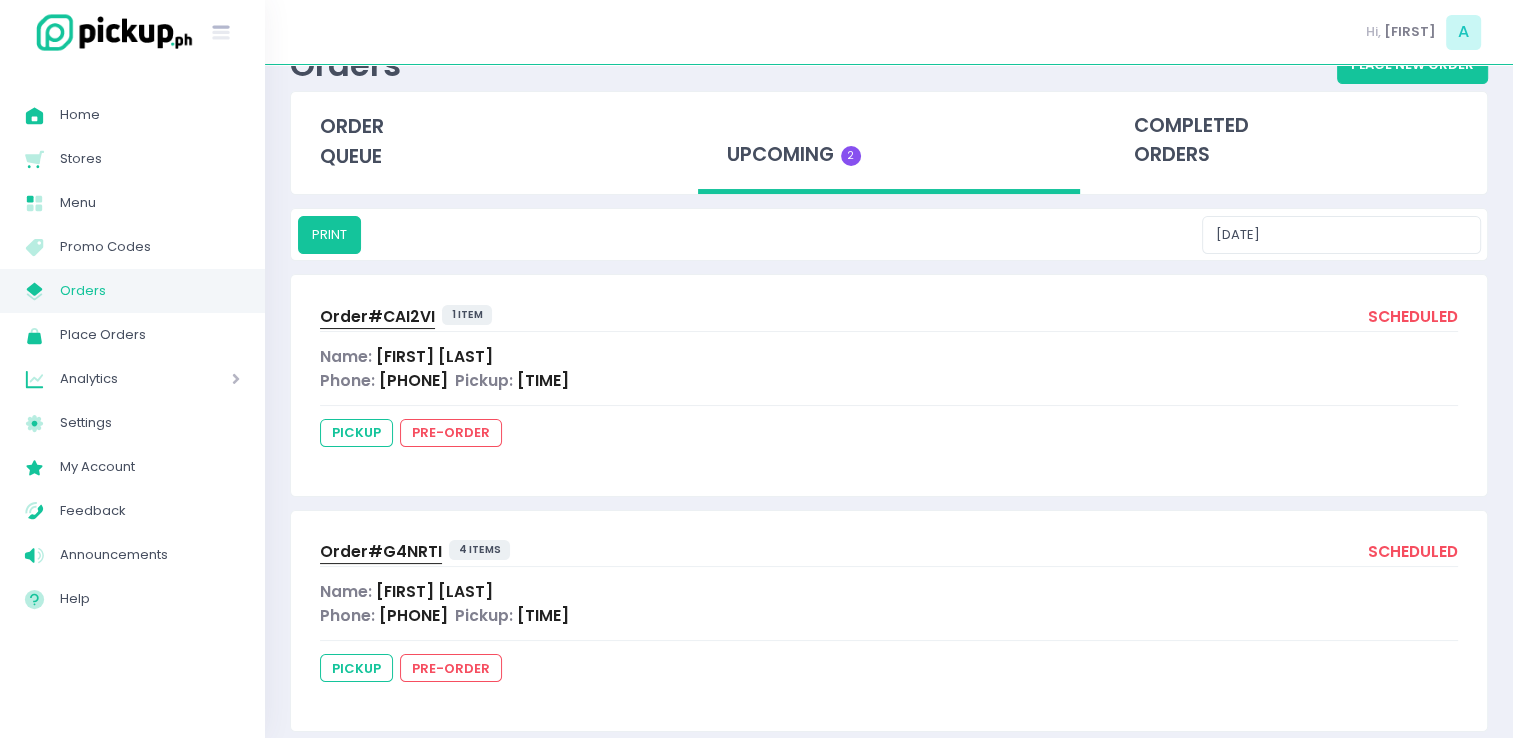 scroll, scrollTop: 104, scrollLeft: 0, axis: vertical 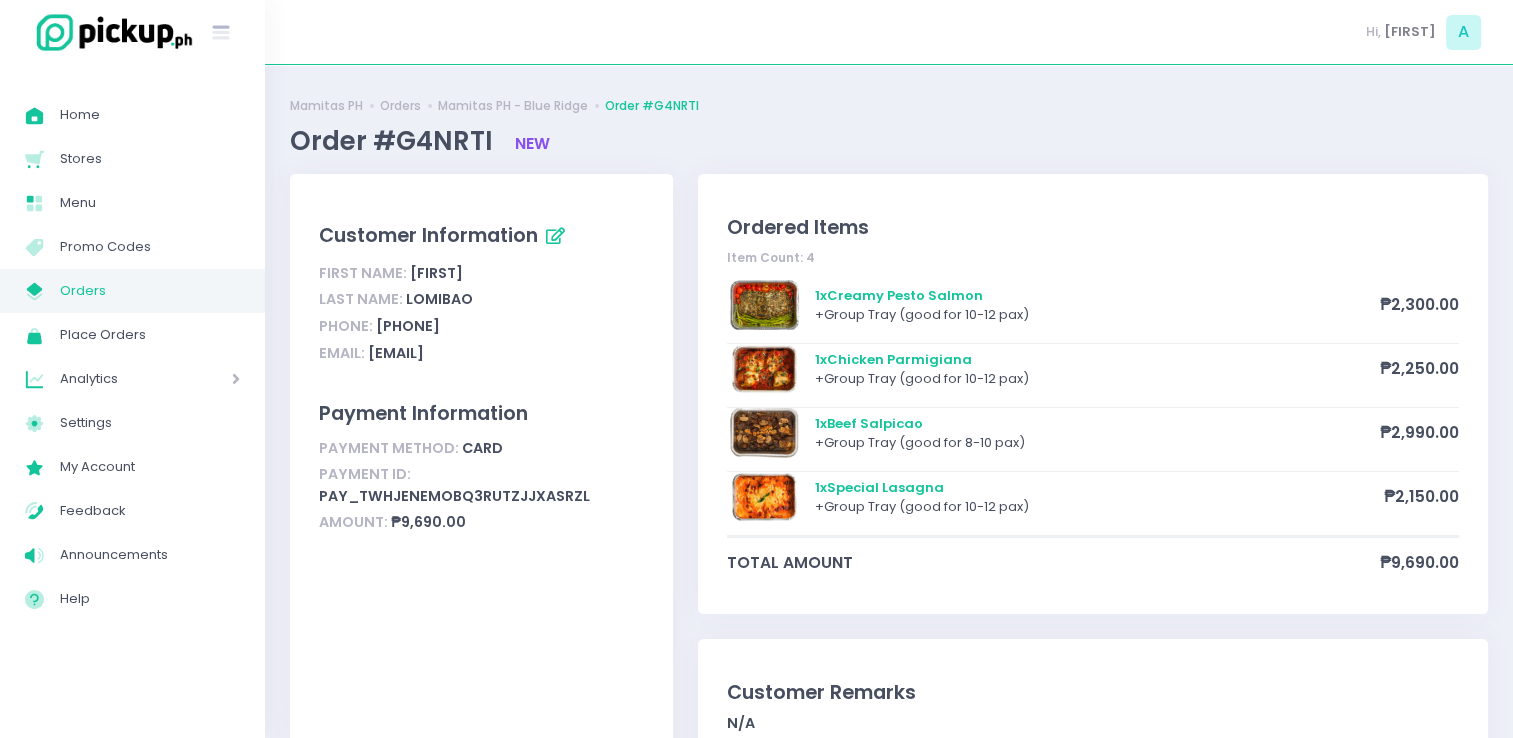 click on "Orders" at bounding box center [150, 291] 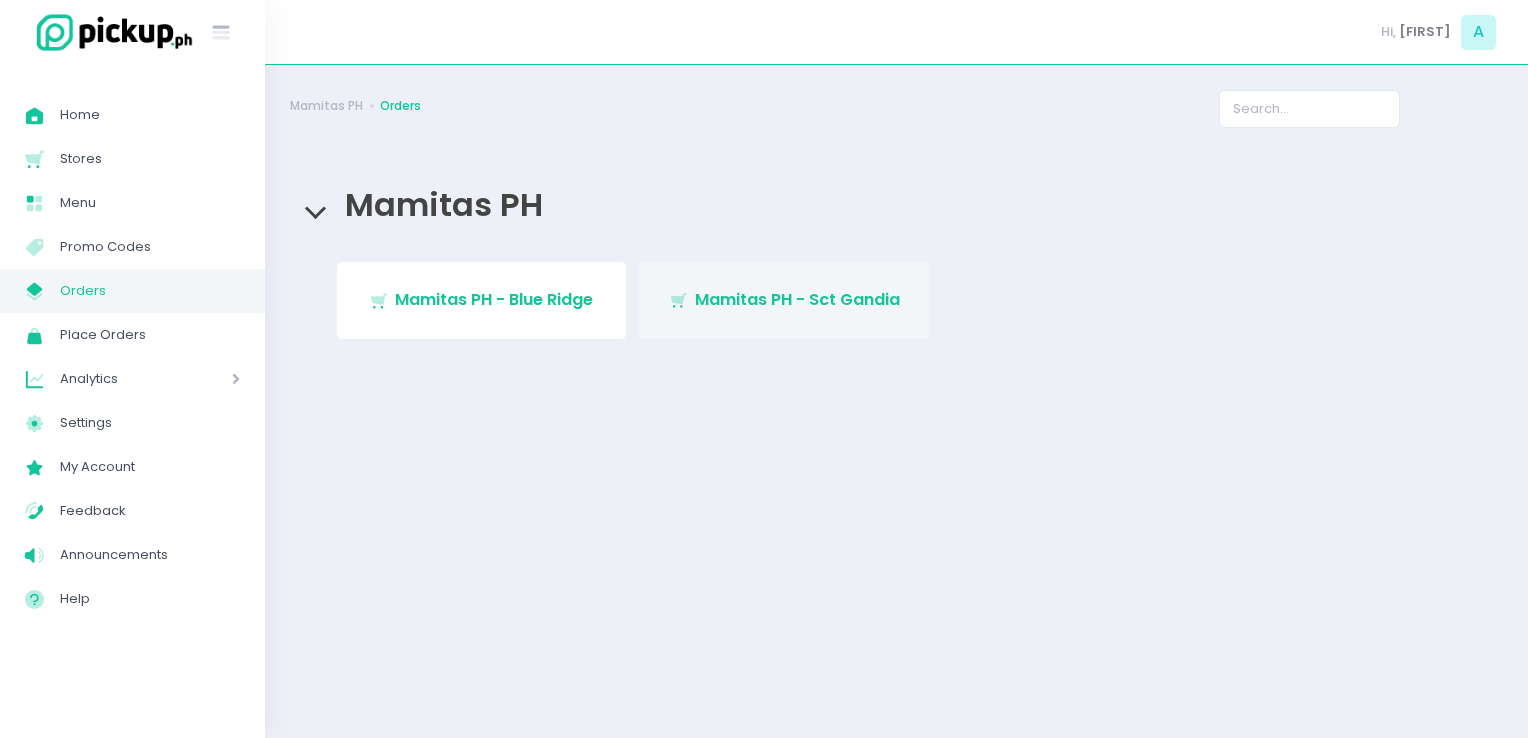click on "Stockholm-icons / Shopping / Cart1 Created with Sketch. Mamitas PH - Sct Gandia" at bounding box center (784, 300) 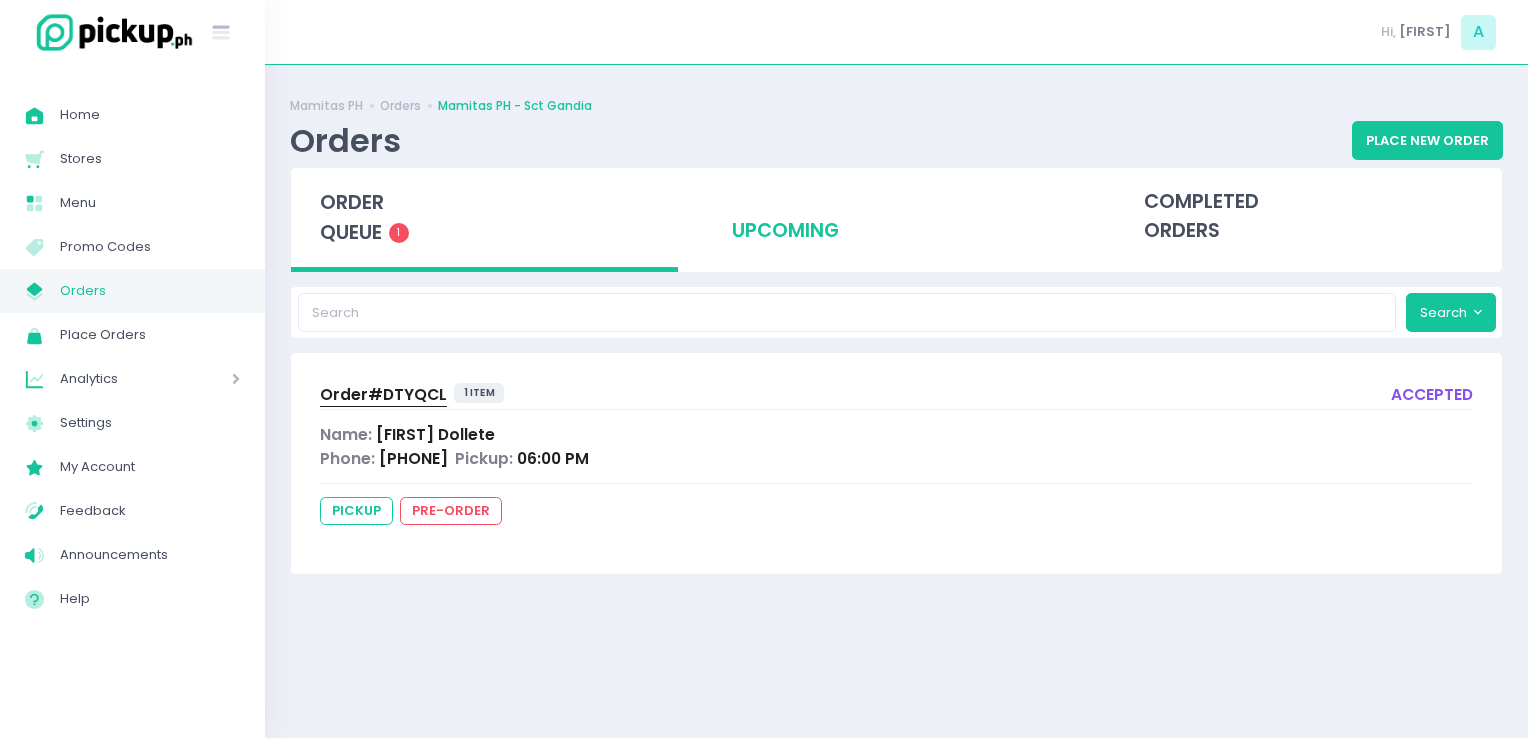 click on "upcoming" at bounding box center (896, 217) 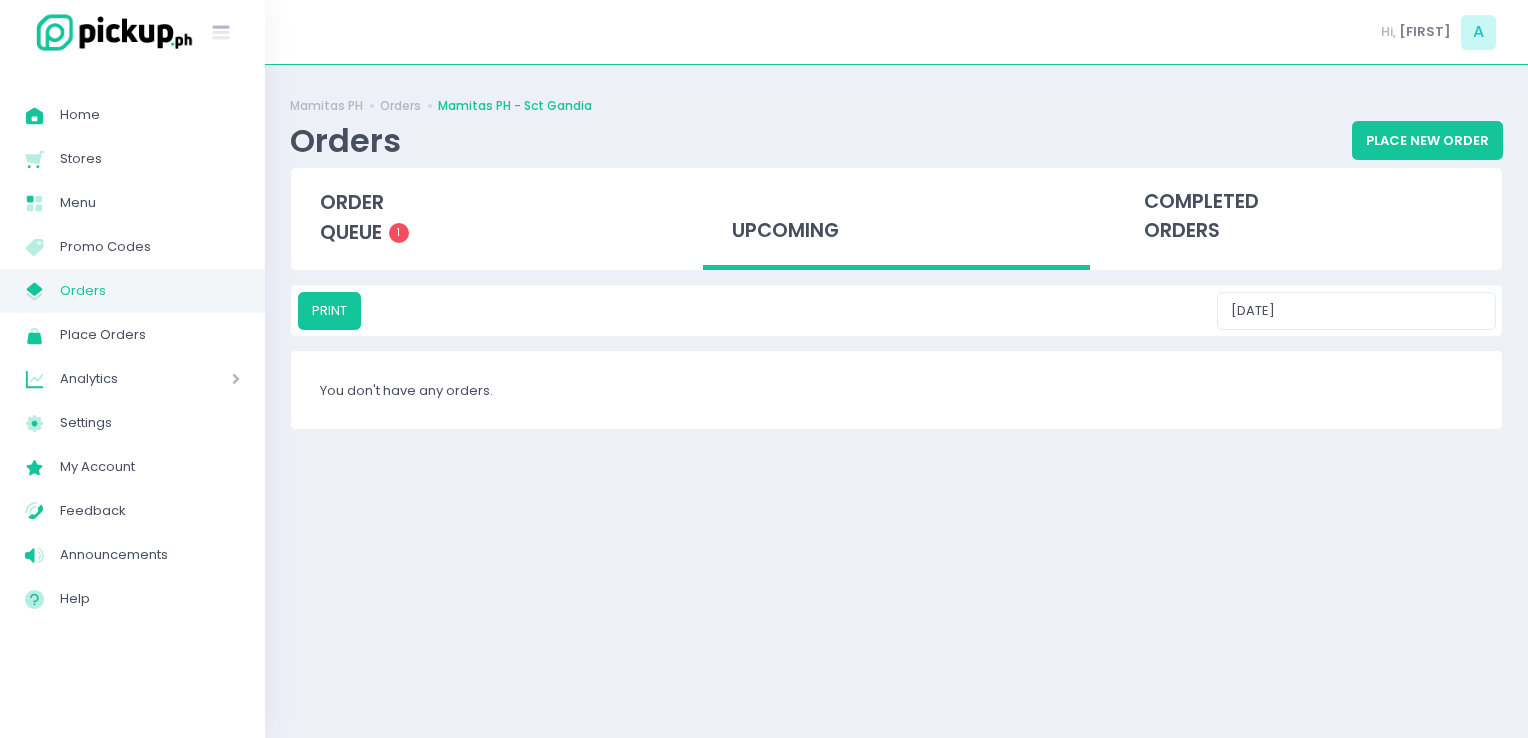 click on "PRINT [DATE]" at bounding box center [896, 310] 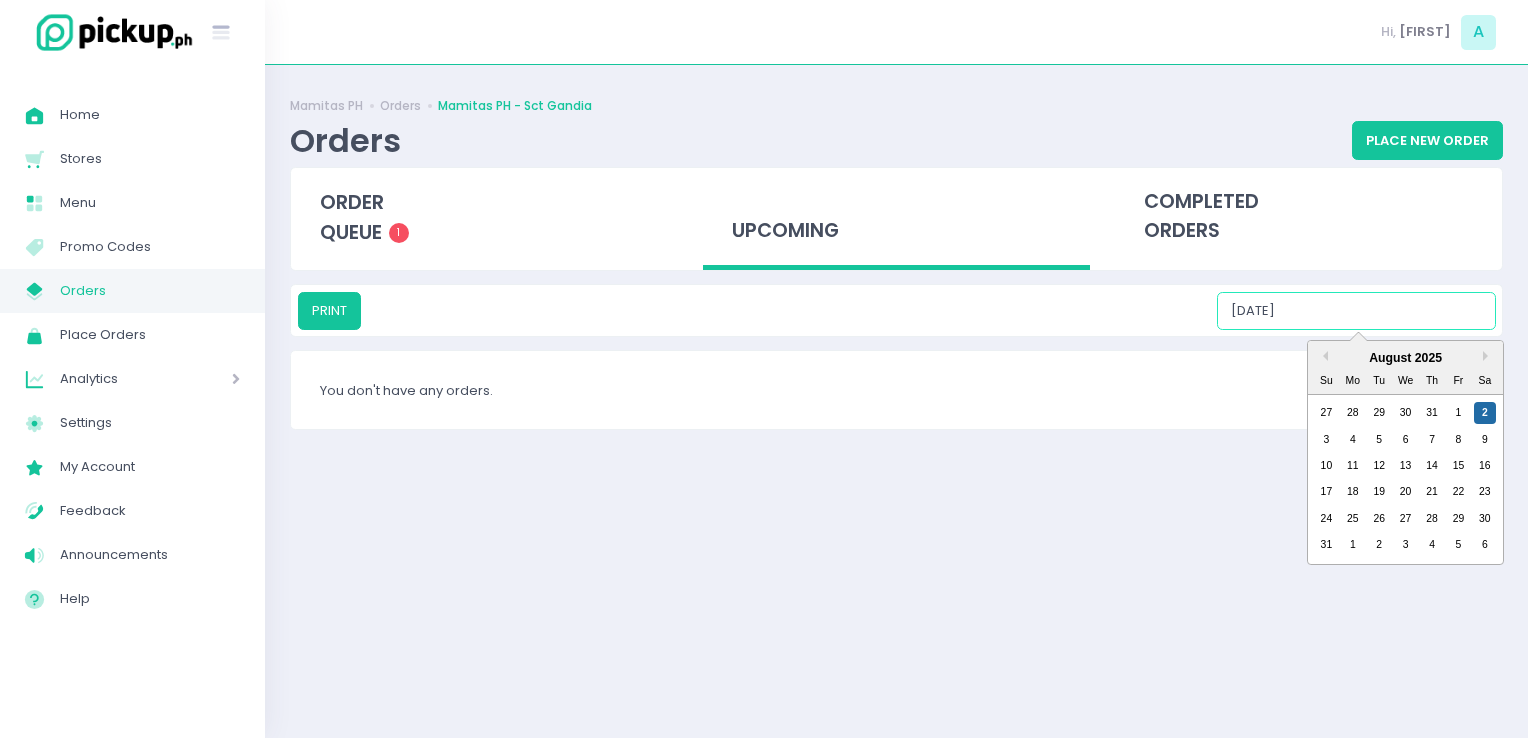 click on "[DATE]" at bounding box center [1356, 311] 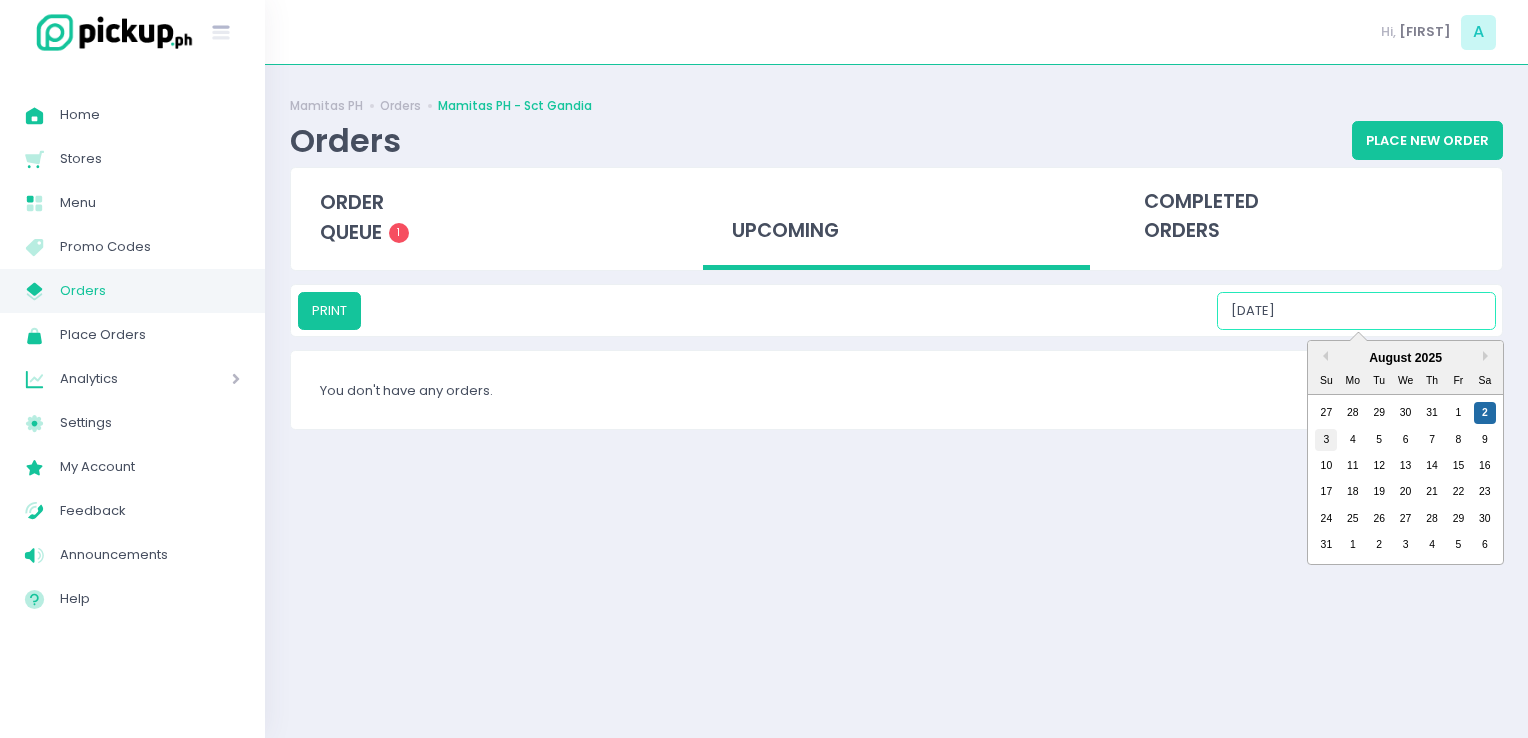 click on "3" at bounding box center (1326, 440) 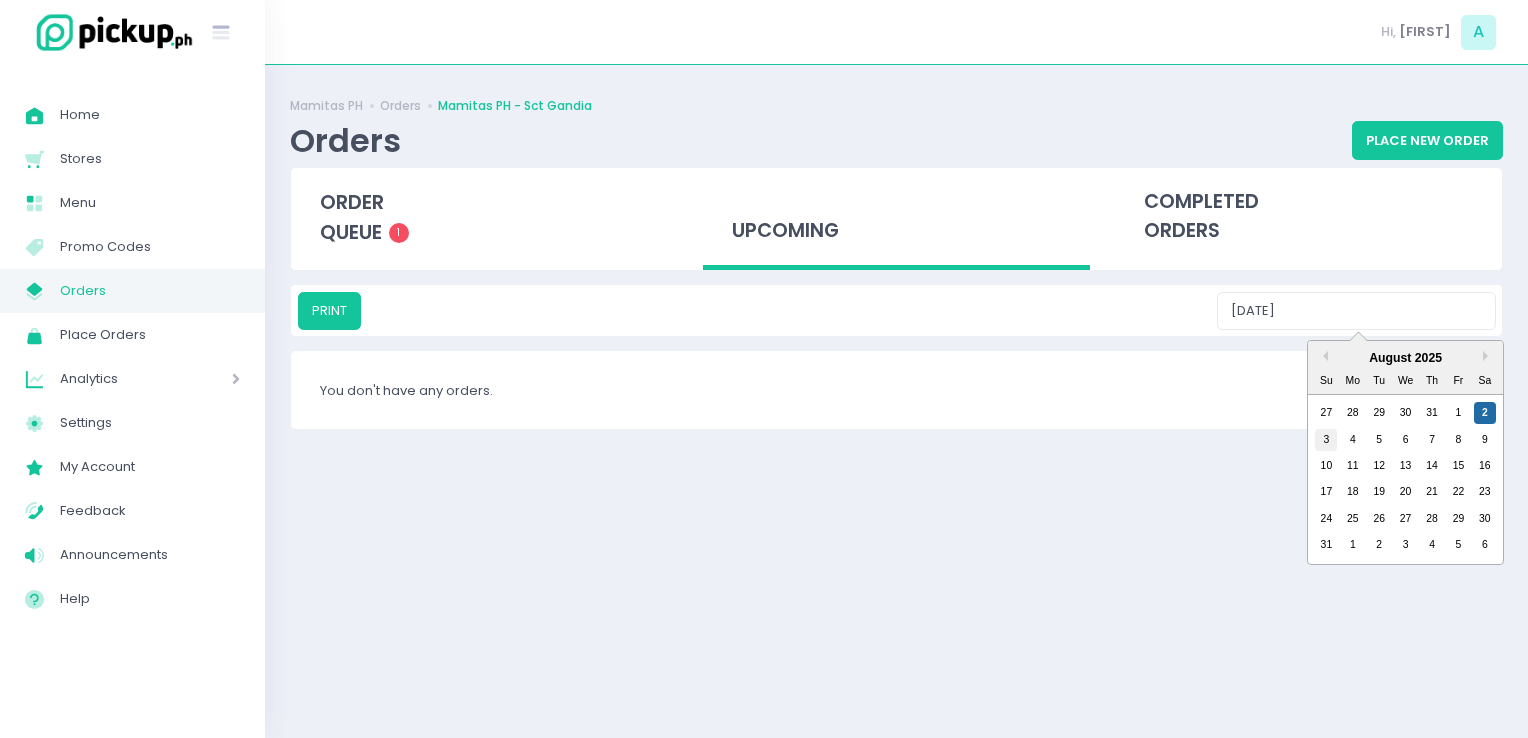 type on "[DATE]" 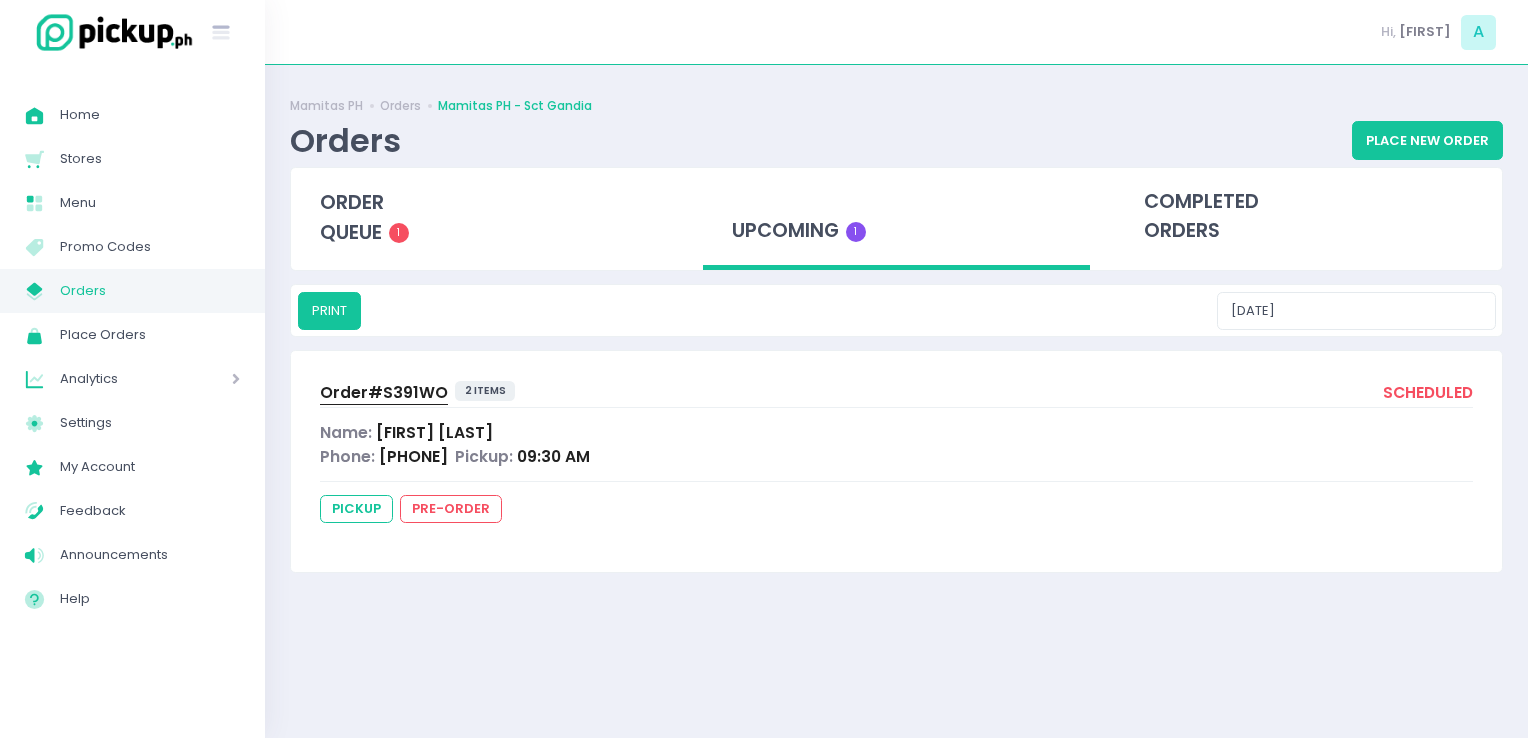 click on "Order# S391WO" at bounding box center (384, 392) 